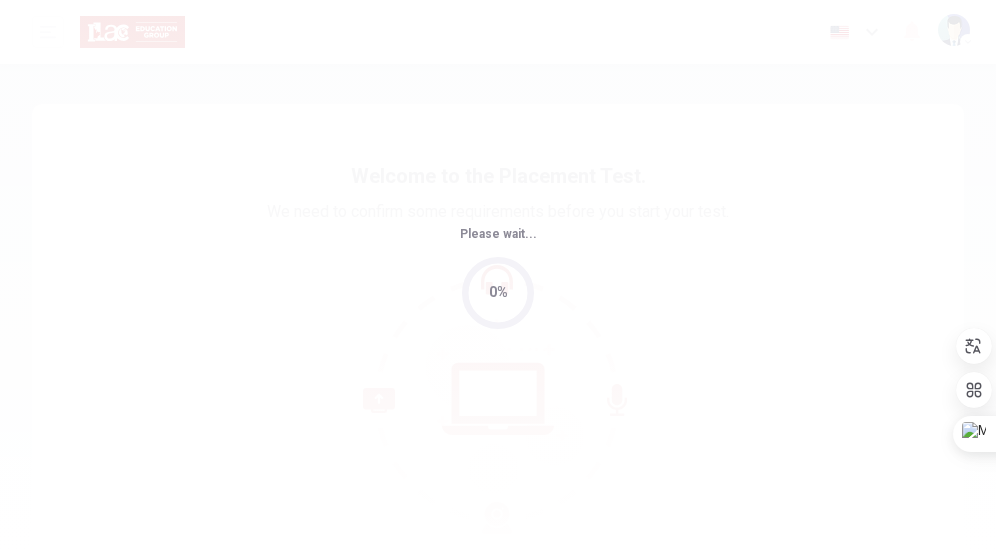 scroll, scrollTop: 0, scrollLeft: 0, axis: both 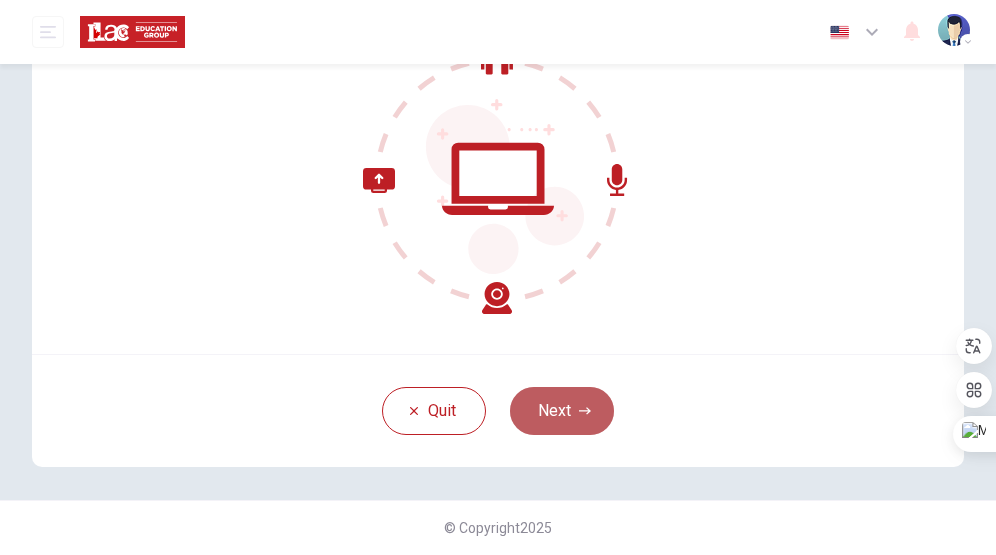 click on "Next" at bounding box center [562, 411] 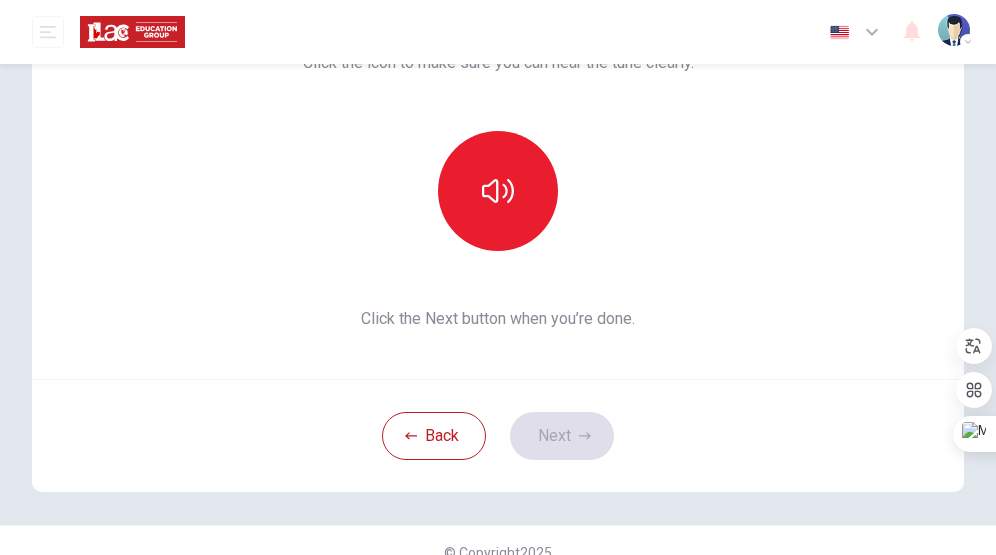 scroll, scrollTop: 158, scrollLeft: 0, axis: vertical 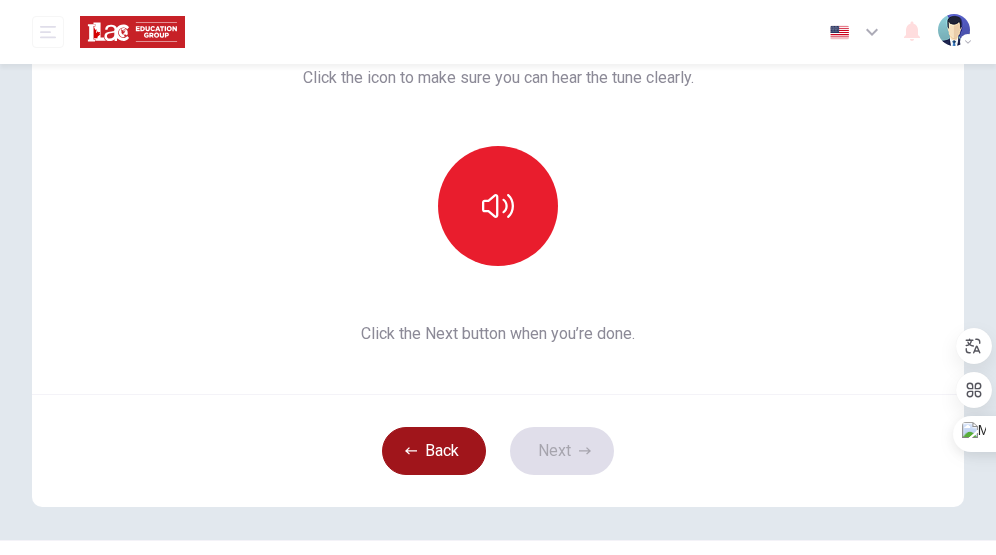 click on "Back" at bounding box center [434, 451] 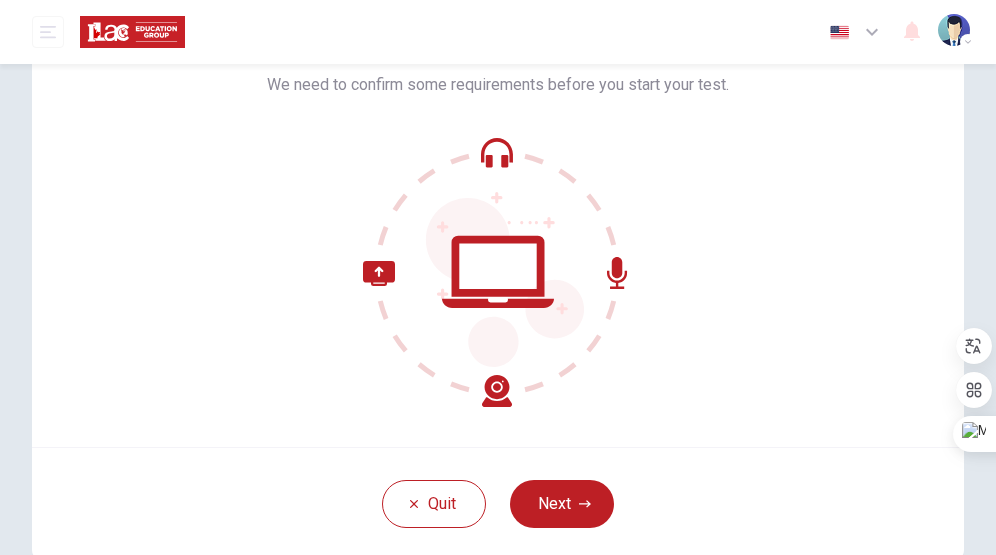 scroll, scrollTop: 124, scrollLeft: 0, axis: vertical 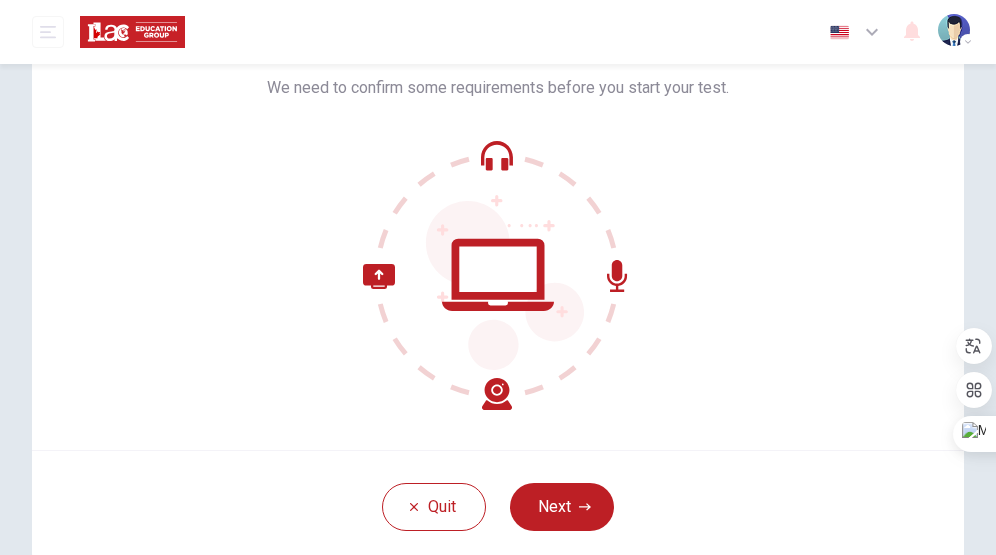 click 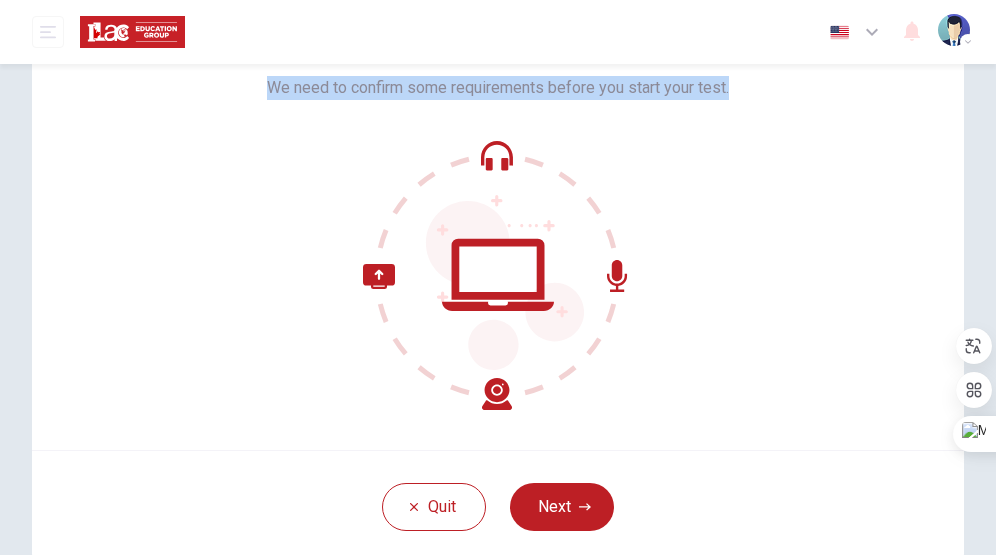 copy on "We need to confirm some requirements before you start your test." 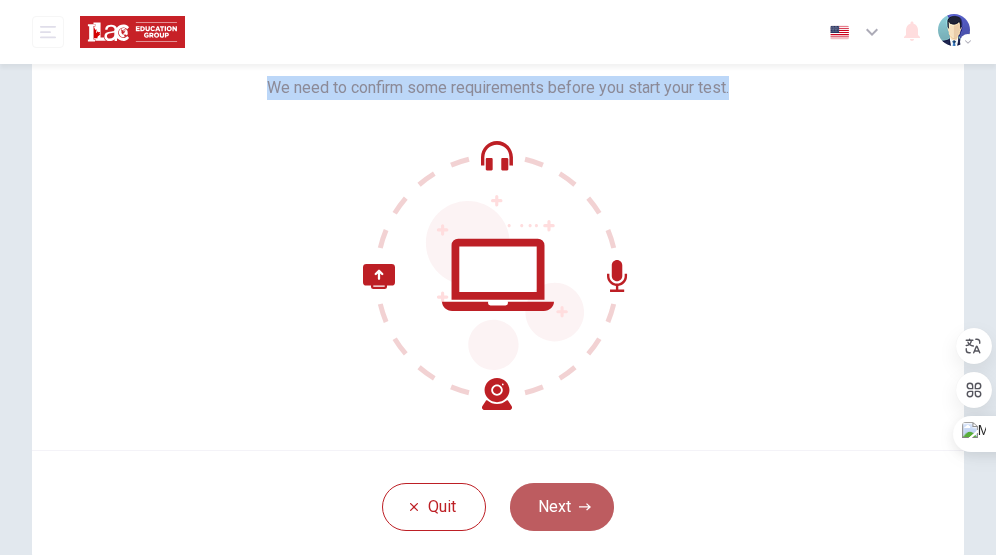 click on "Next" at bounding box center [562, 507] 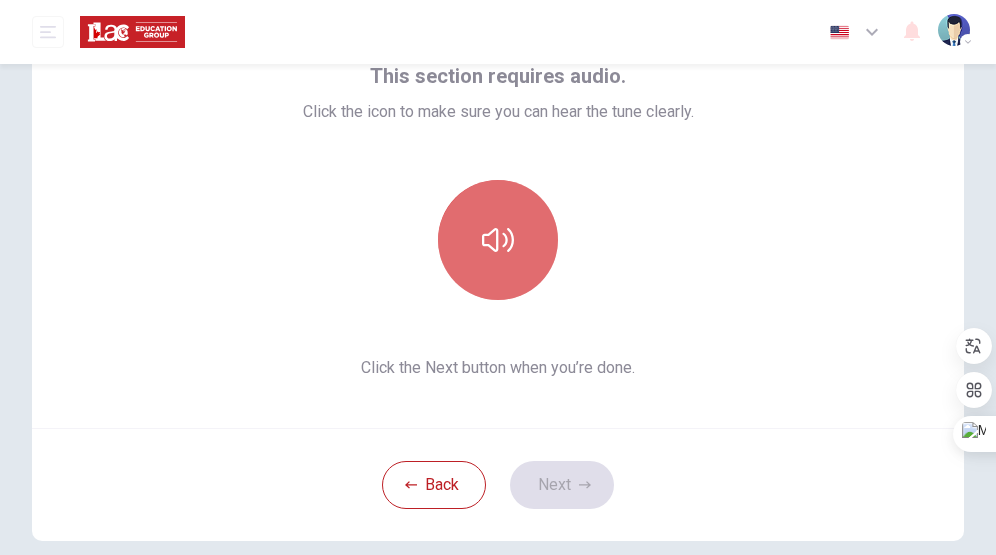 click 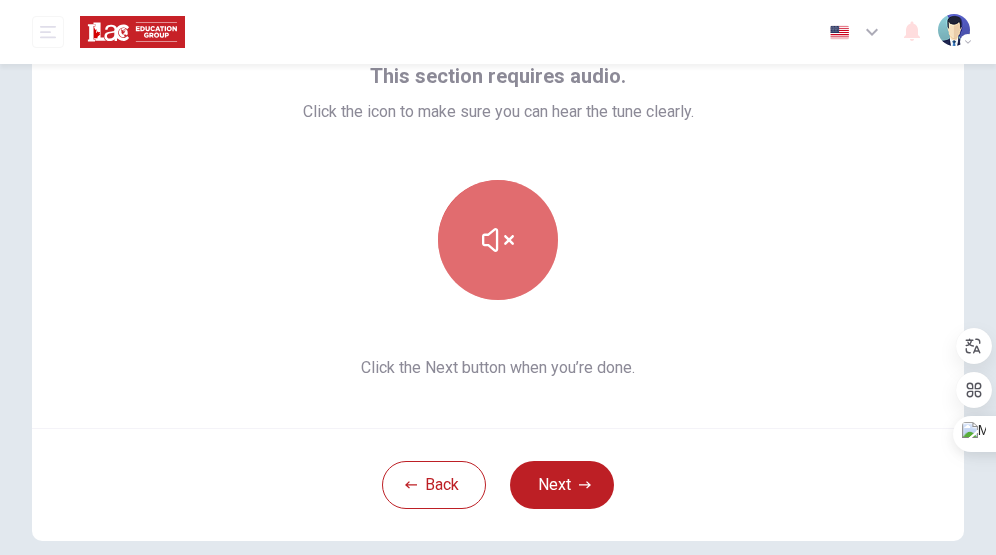click 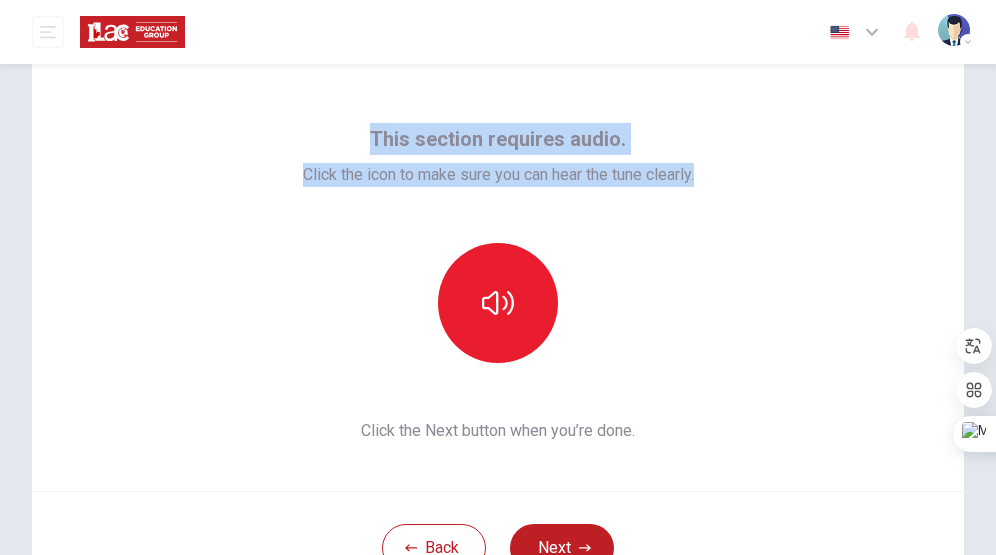 scroll, scrollTop: 0, scrollLeft: 0, axis: both 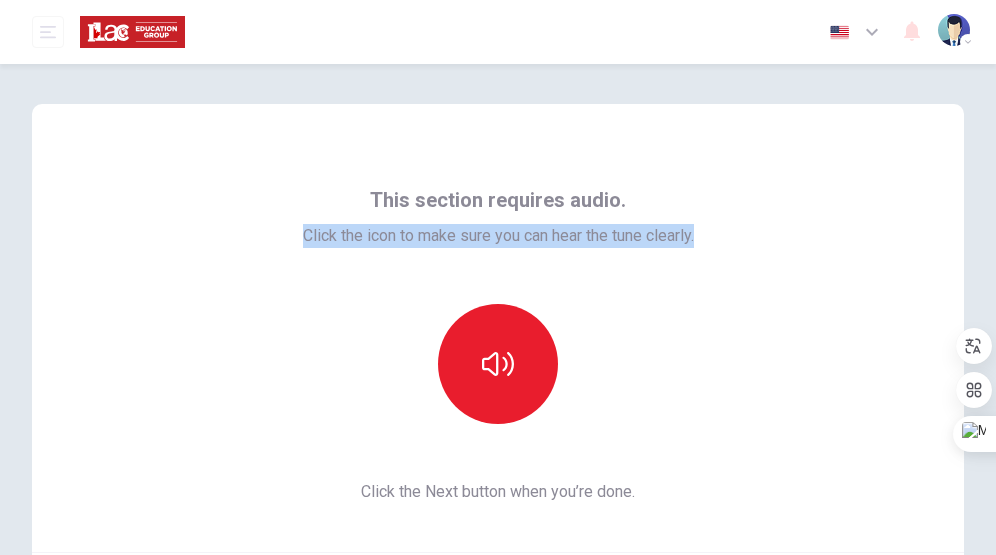 drag, startPoint x: 707, startPoint y: 117, endPoint x: 254, endPoint y: 237, distance: 468.62457 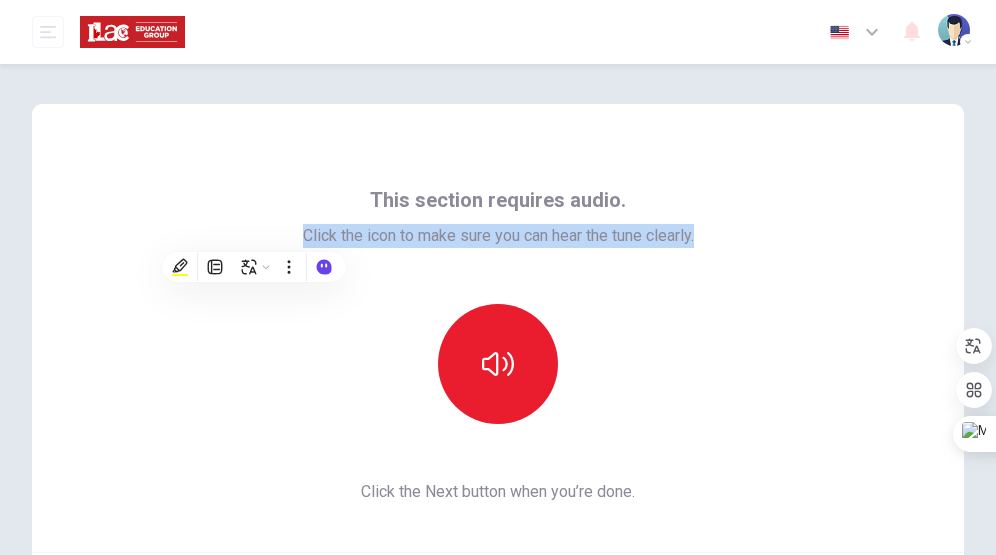 copy on "Click the icon to make sure you can hear the tune clearly." 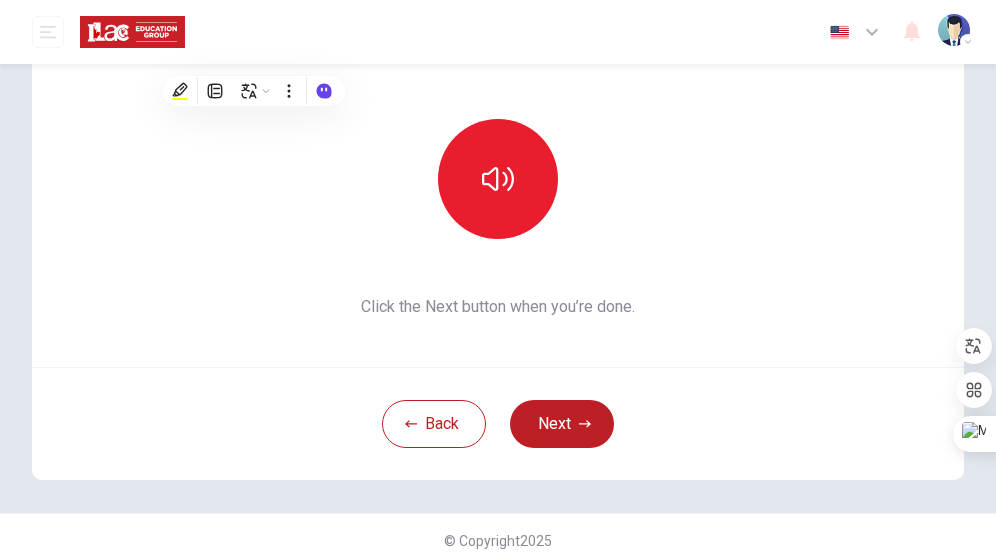 scroll, scrollTop: 186, scrollLeft: 0, axis: vertical 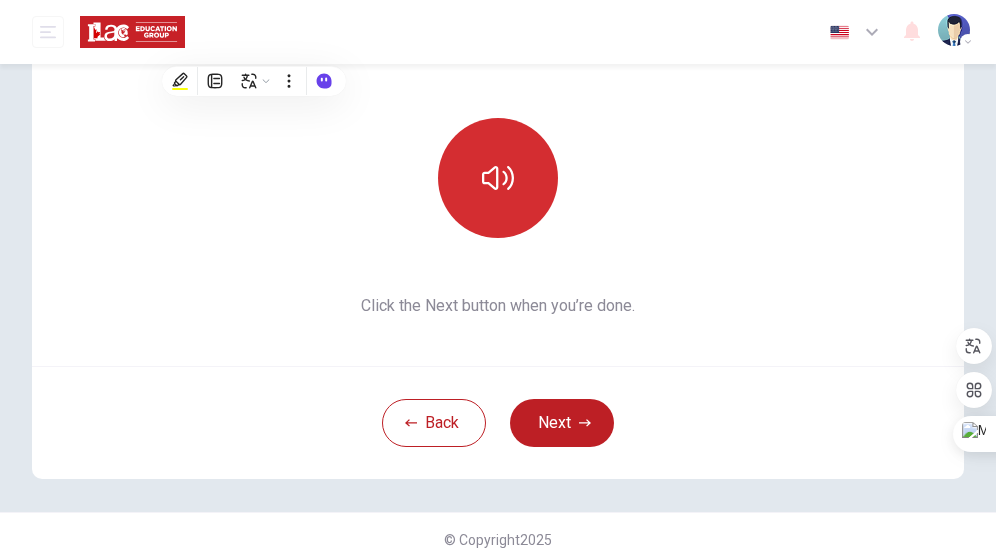 click at bounding box center [498, 178] 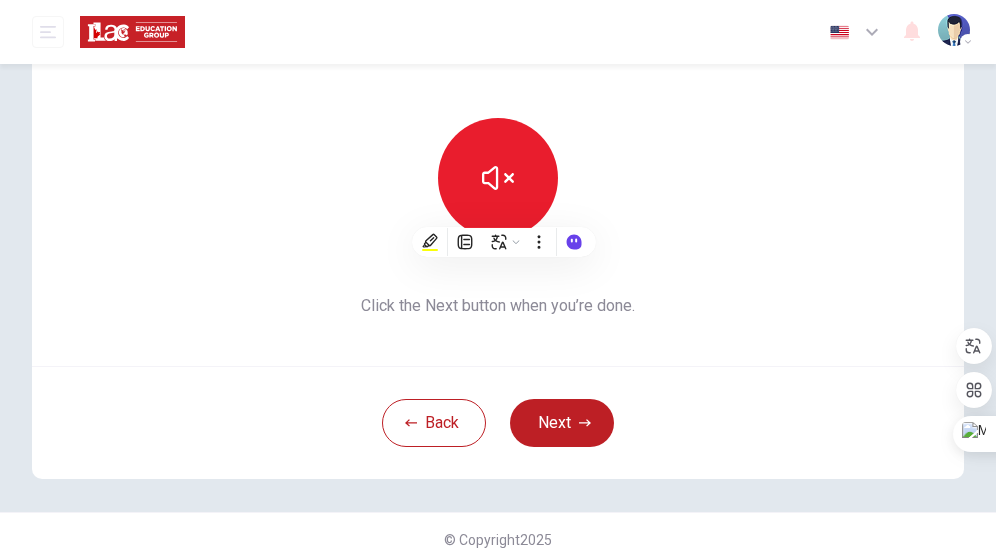 scroll, scrollTop: 165, scrollLeft: 0, axis: vertical 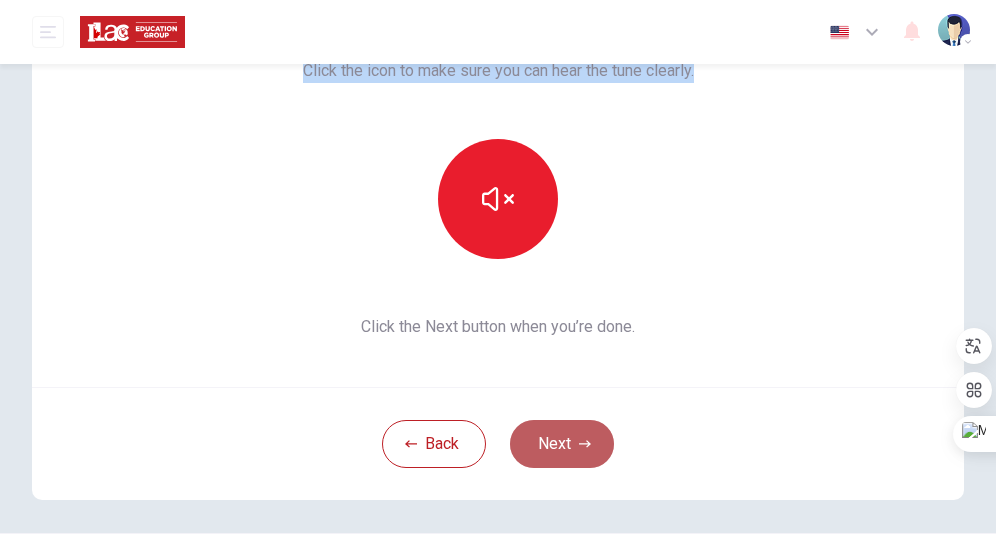 click on "Next" at bounding box center (562, 444) 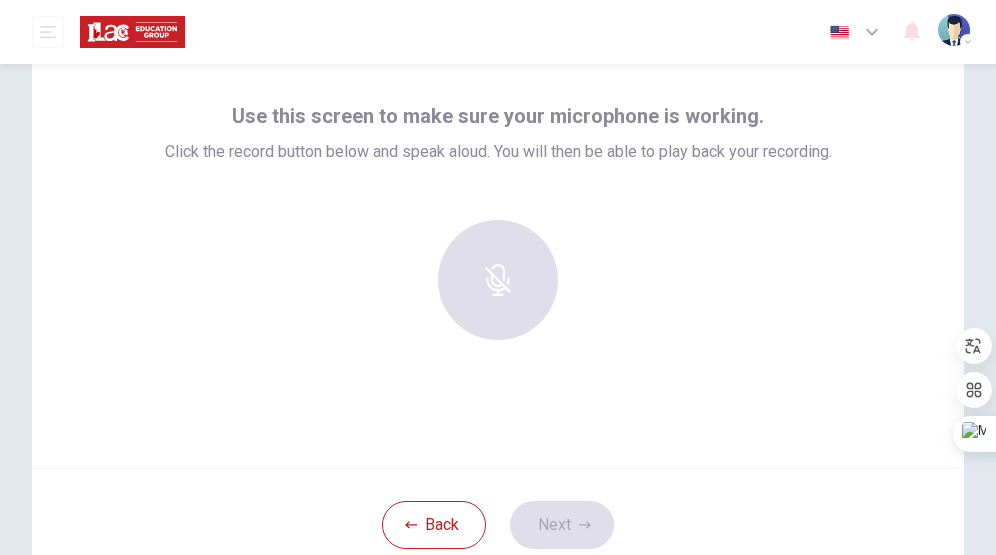 scroll, scrollTop: 87, scrollLeft: 0, axis: vertical 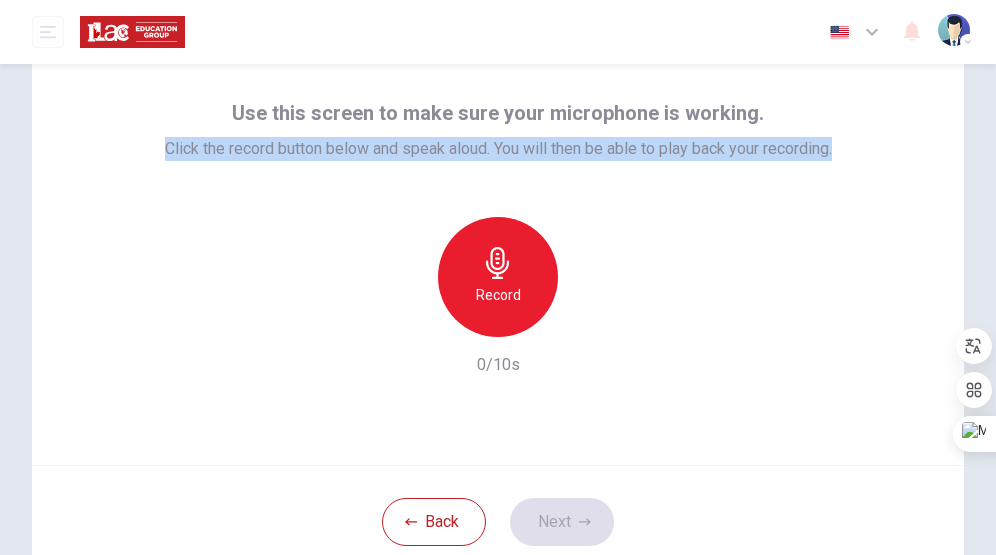 drag, startPoint x: 153, startPoint y: 147, endPoint x: 921, endPoint y: 178, distance: 768.62537 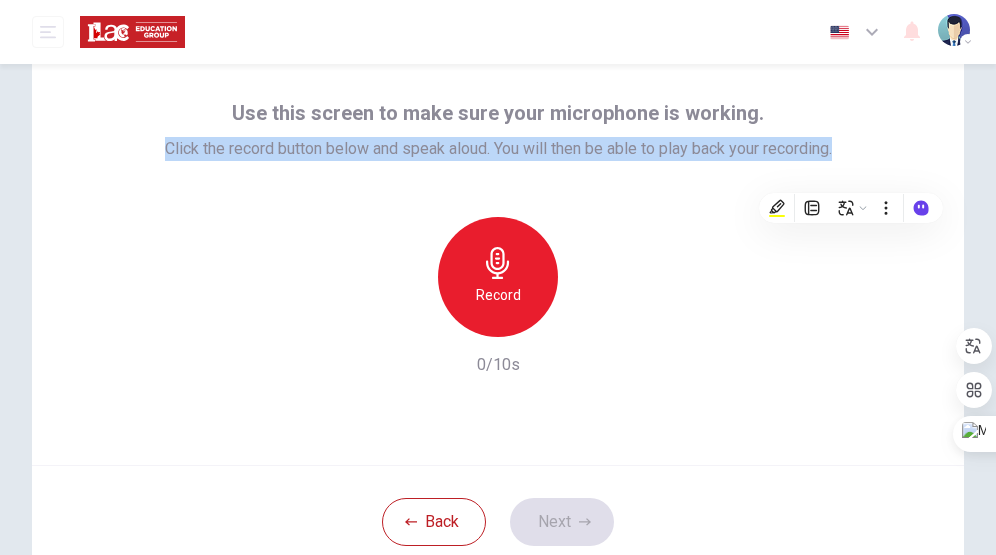 copy on "Click the record button below and speak aloud. You will then be able to play back your recording." 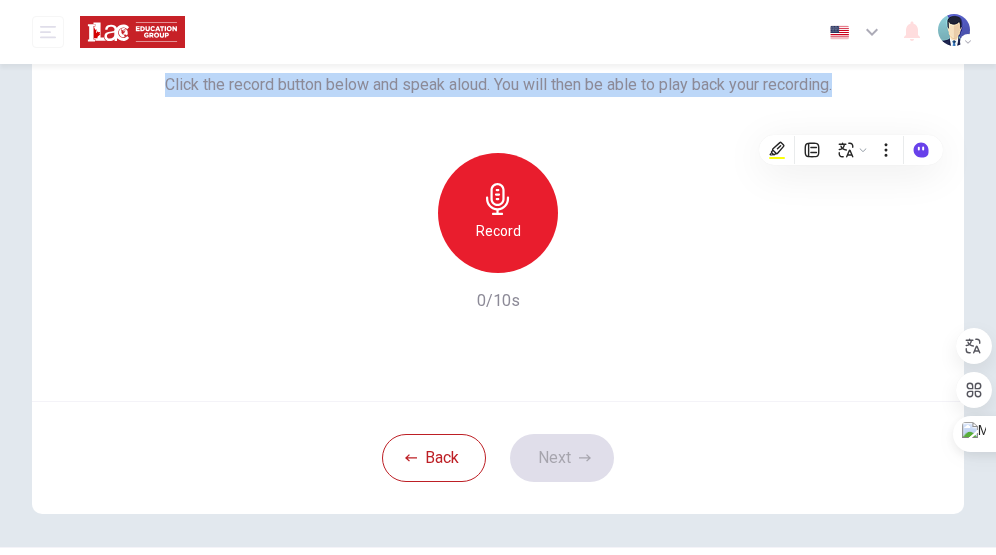 scroll, scrollTop: 165, scrollLeft: 0, axis: vertical 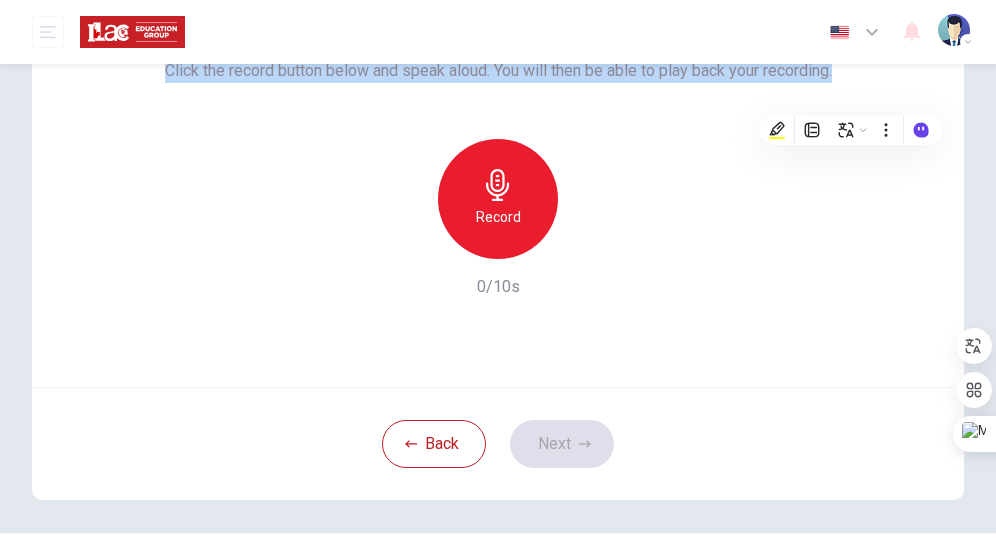 click on "Use this screen to make sure your microphone is working. Click the record button below and speak aloud. You will then be able to play back your recording. Record 0/10s" at bounding box center (498, 163) 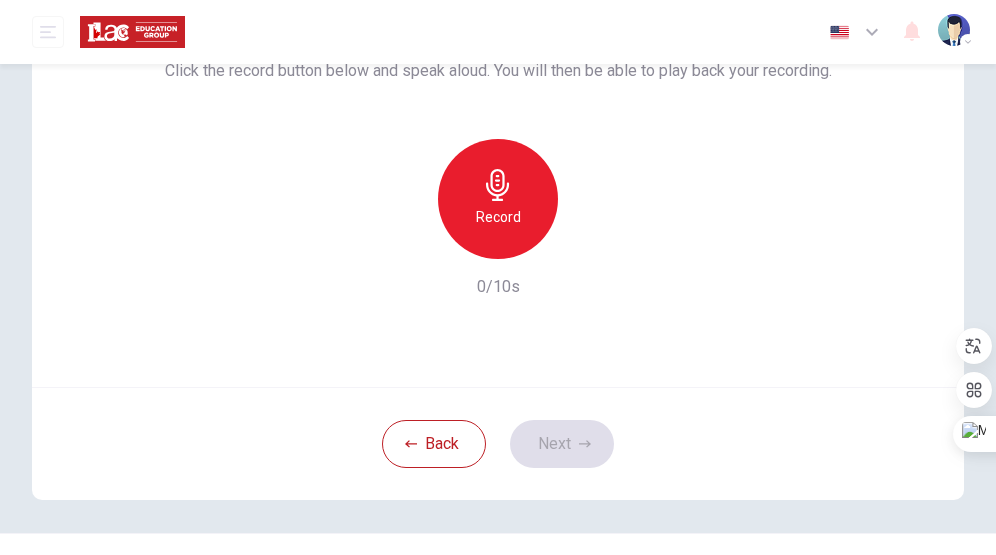 click on "Record" at bounding box center (498, 199) 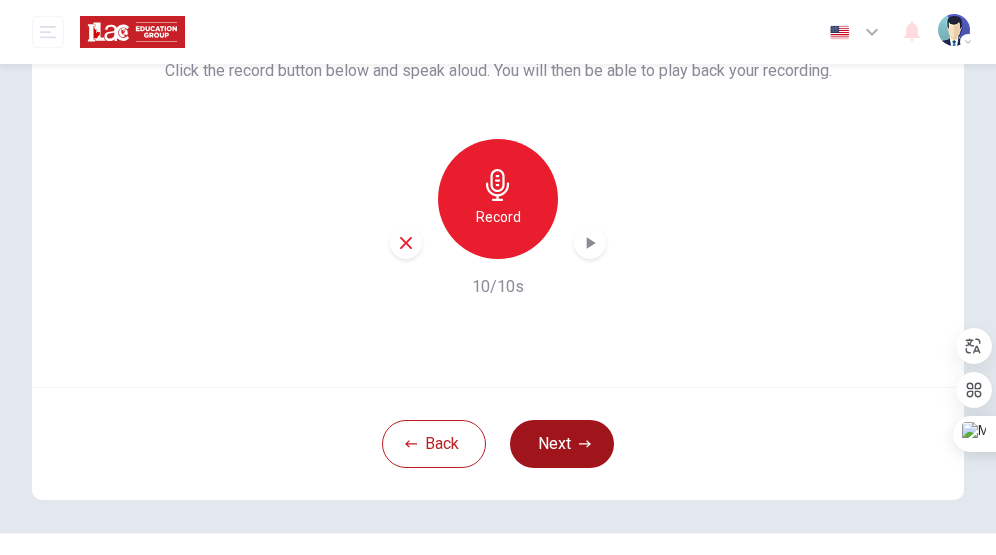 click on "Next" at bounding box center [562, 444] 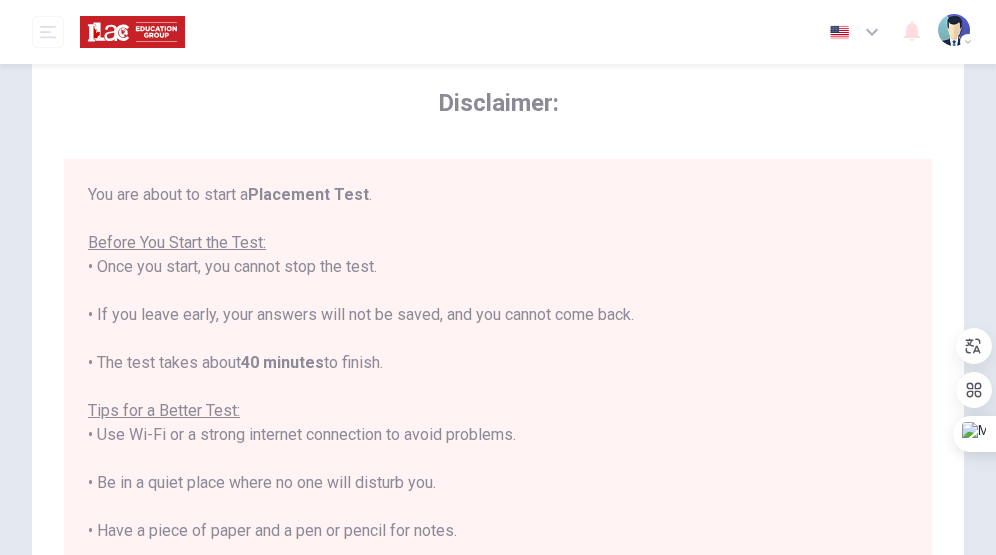 scroll, scrollTop: 0, scrollLeft: 0, axis: both 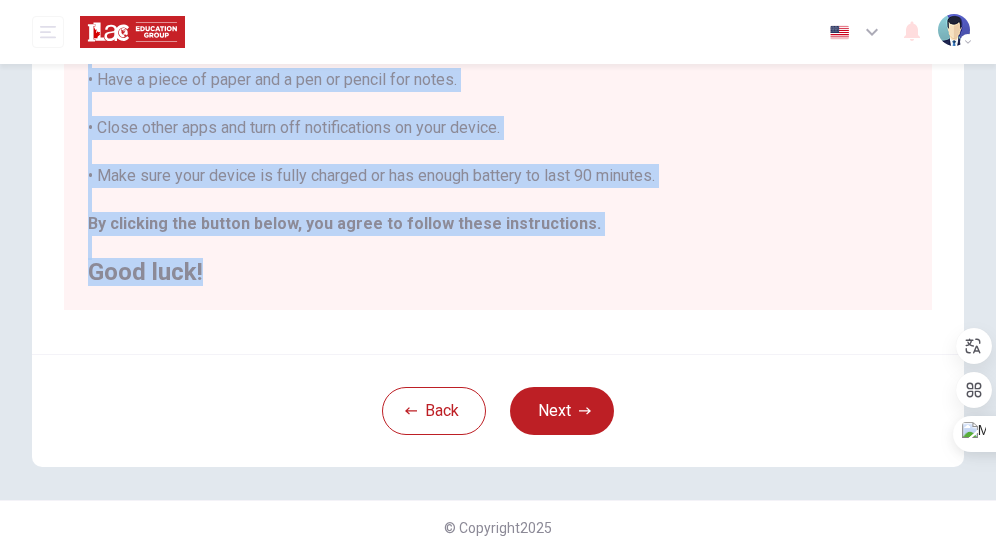 drag, startPoint x: 85, startPoint y: 255, endPoint x: 380, endPoint y: 307, distance: 299.548 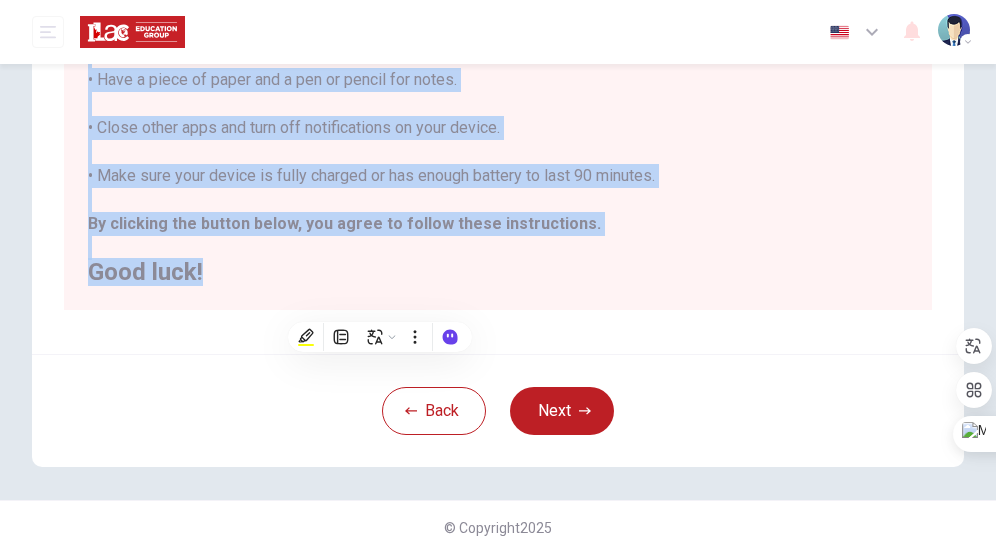 copy on "You are about to start a  Placement Test .
Before You Start the Test:
• Once you start, you cannot stop the test.
• If you leave early, your answers will not be saved, and you cannot come back.
• The test takes about  40 minutes  to finish.
Tips for a Better Test:
• Use Wi-Fi or a strong internet connection to avoid problems.
• Be in a quiet place where no one will disturb you.
• Have a piece of paper and a pen or pencil for notes.
• Close other apps and turn off notifications on your device.
• Make sure your device is fully charged or has enough battery to last 90 minutes.
By clicking the button below, you agree to follow these instructions.
Good luck!" 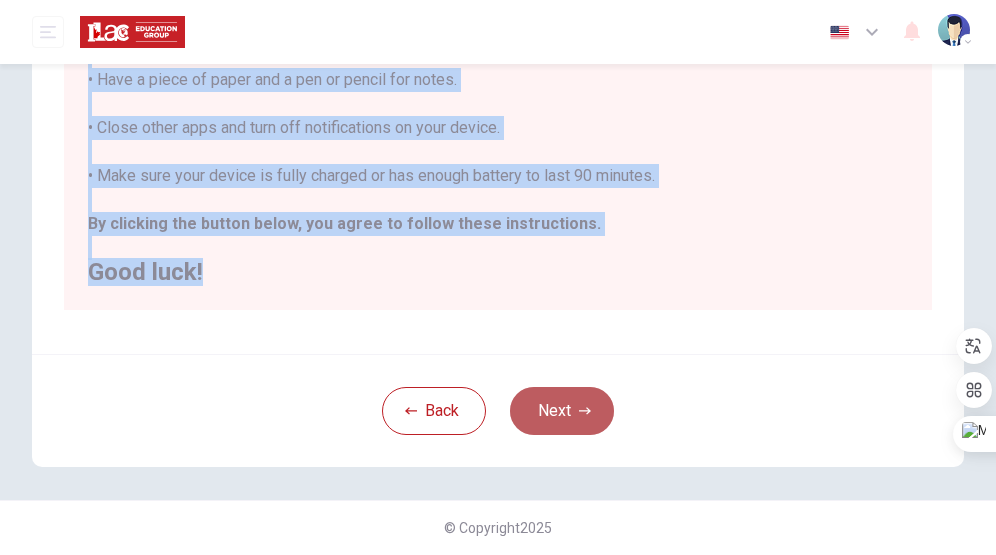 click on "Next" at bounding box center [562, 411] 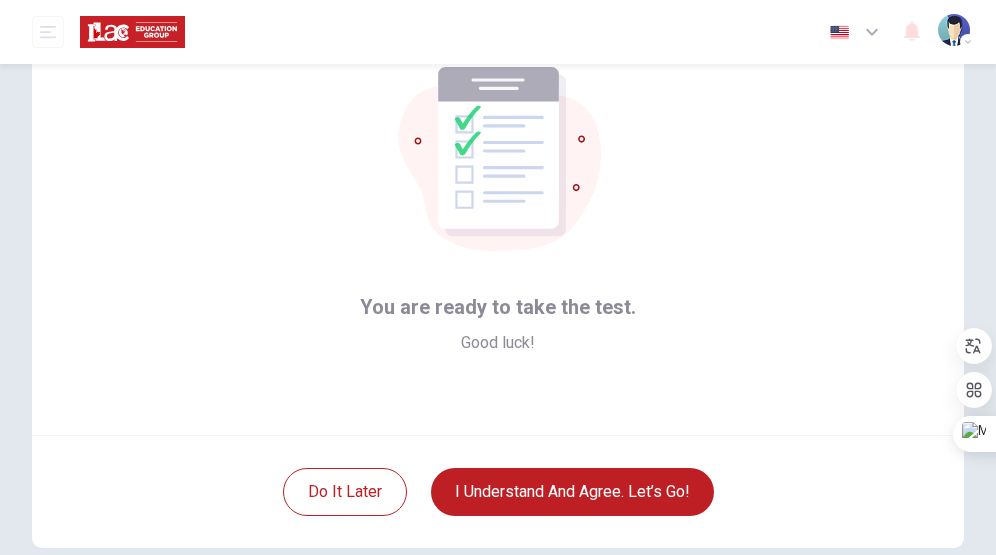 scroll, scrollTop: 129, scrollLeft: 0, axis: vertical 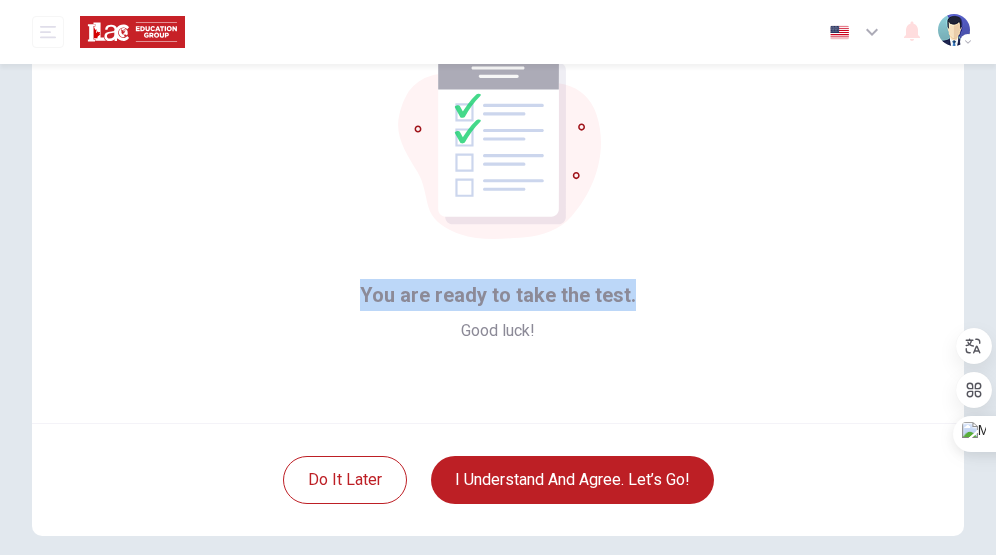 drag, startPoint x: 639, startPoint y: 294, endPoint x: 338, endPoint y: 307, distance: 301.2806 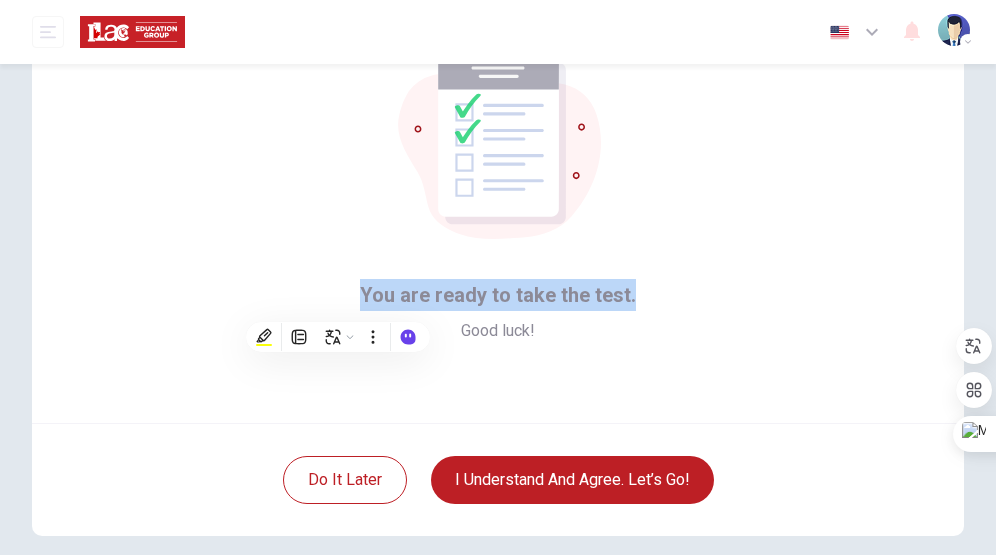 copy on "You are ready to take the test." 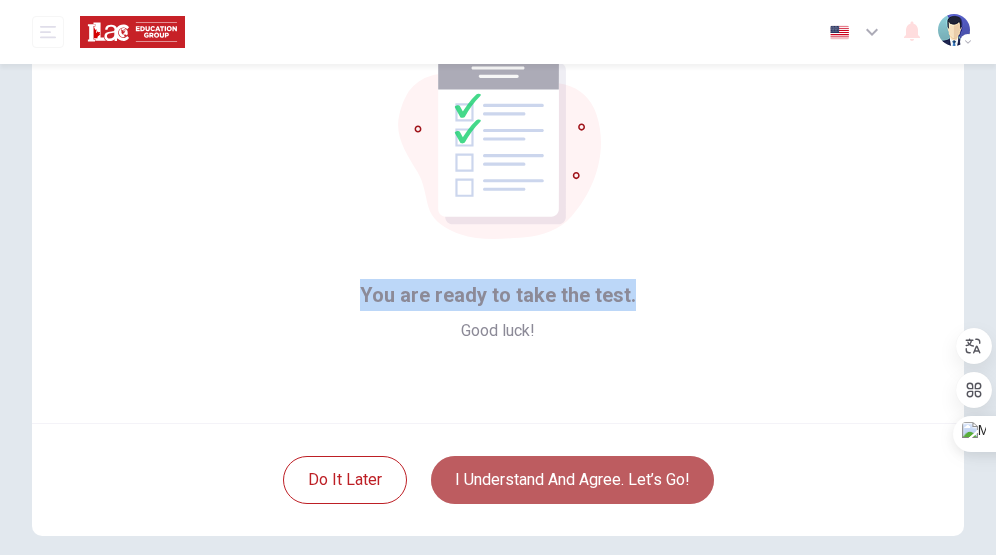 click on "I understand and agree. Let’s go!" at bounding box center (572, 480) 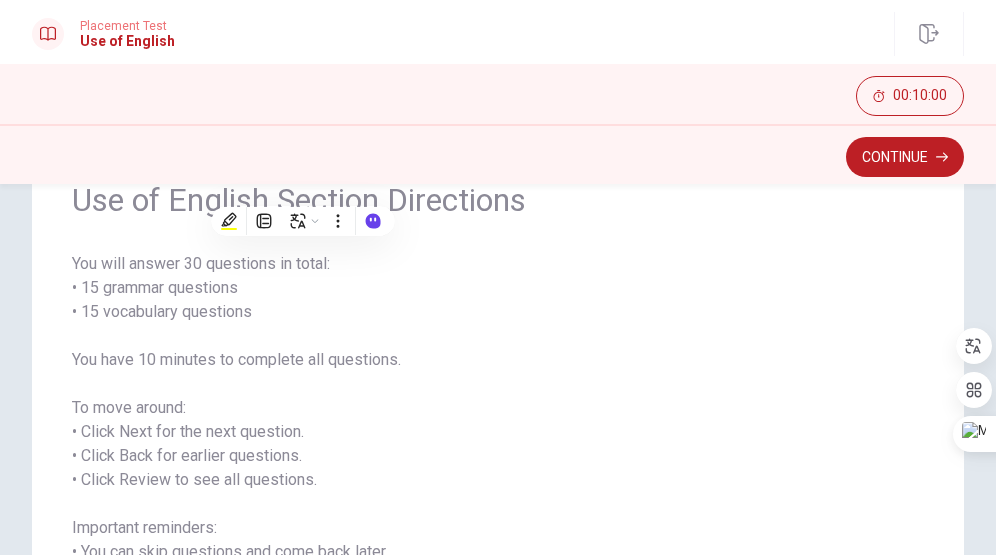 scroll, scrollTop: 89, scrollLeft: 0, axis: vertical 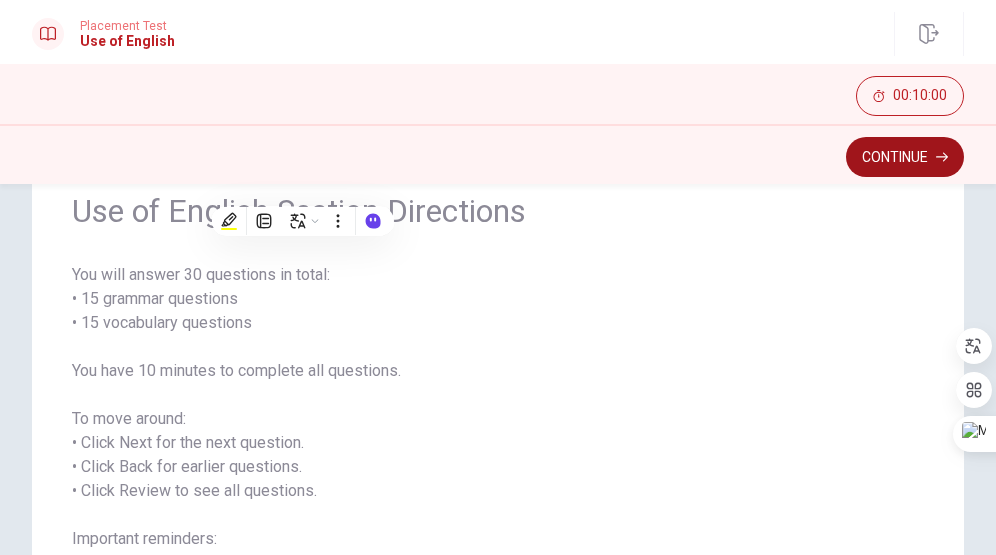 click on "Continue" at bounding box center [905, 157] 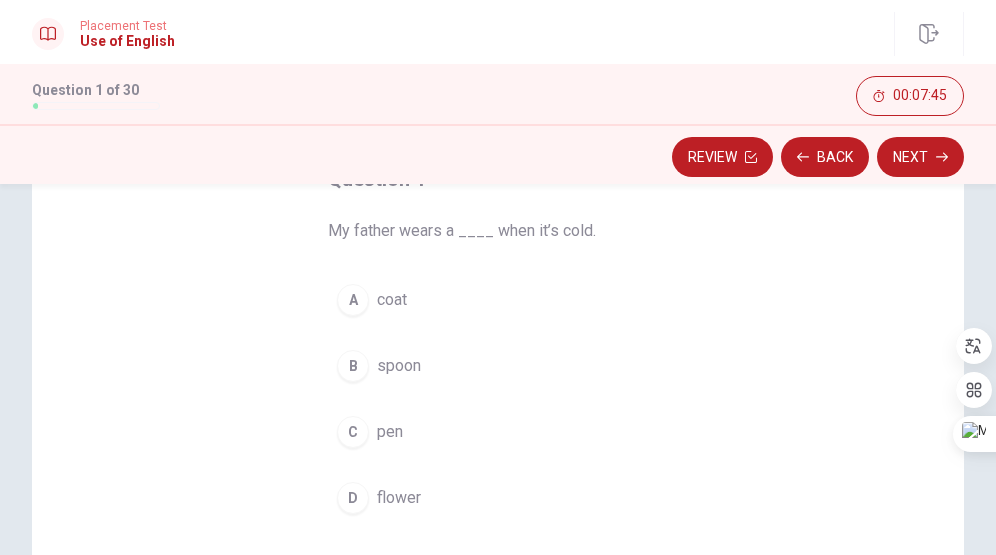scroll, scrollTop: 133, scrollLeft: 0, axis: vertical 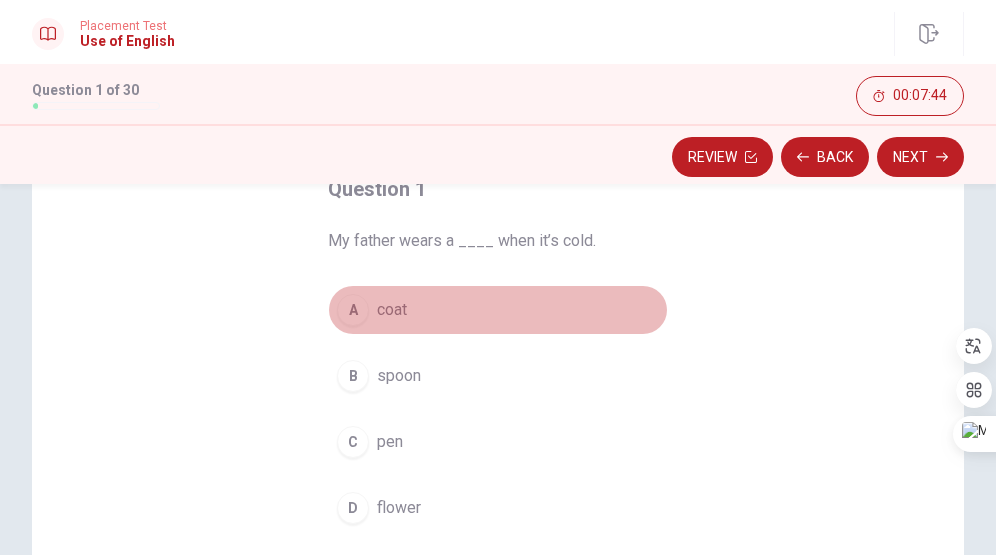 click on "A" at bounding box center (353, 310) 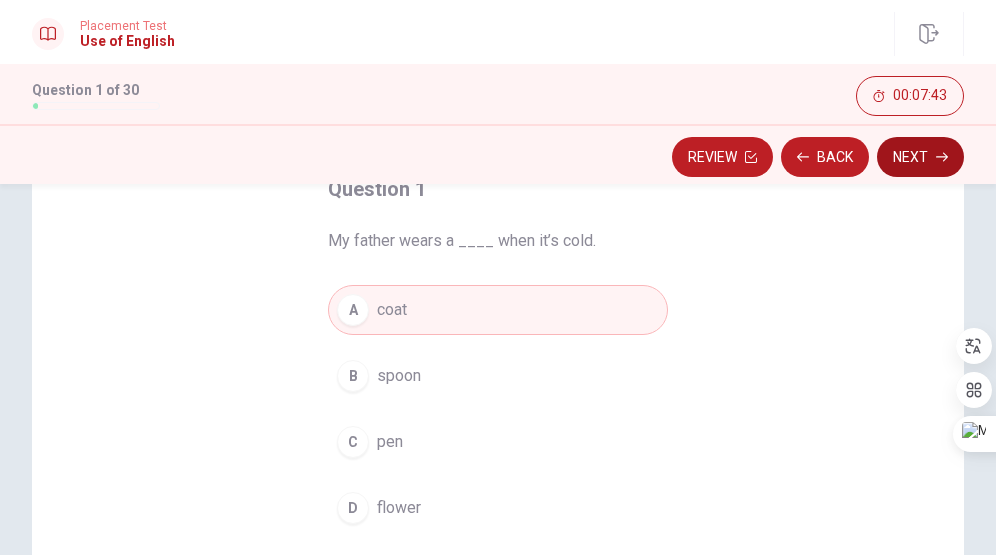click on "Next" at bounding box center (920, 157) 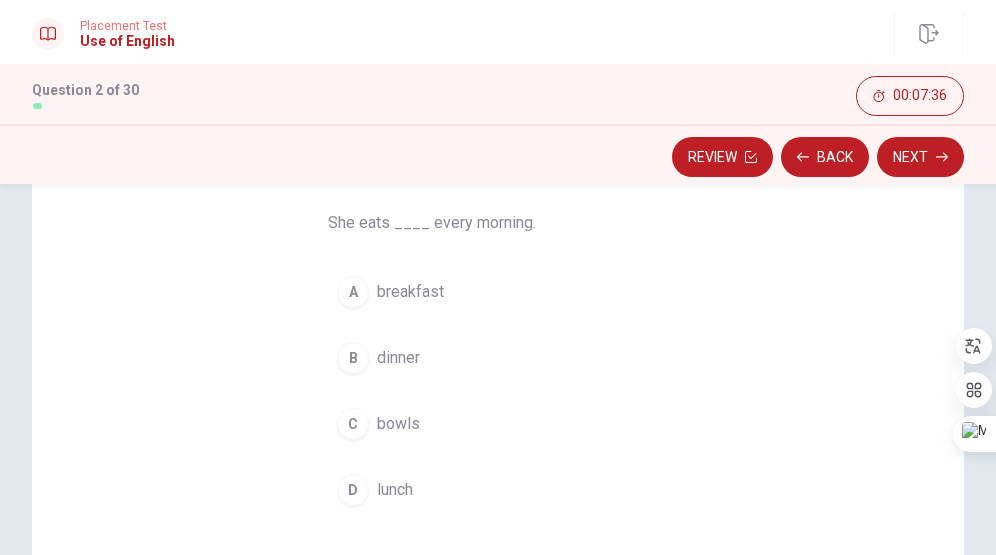 scroll, scrollTop: 138, scrollLeft: 0, axis: vertical 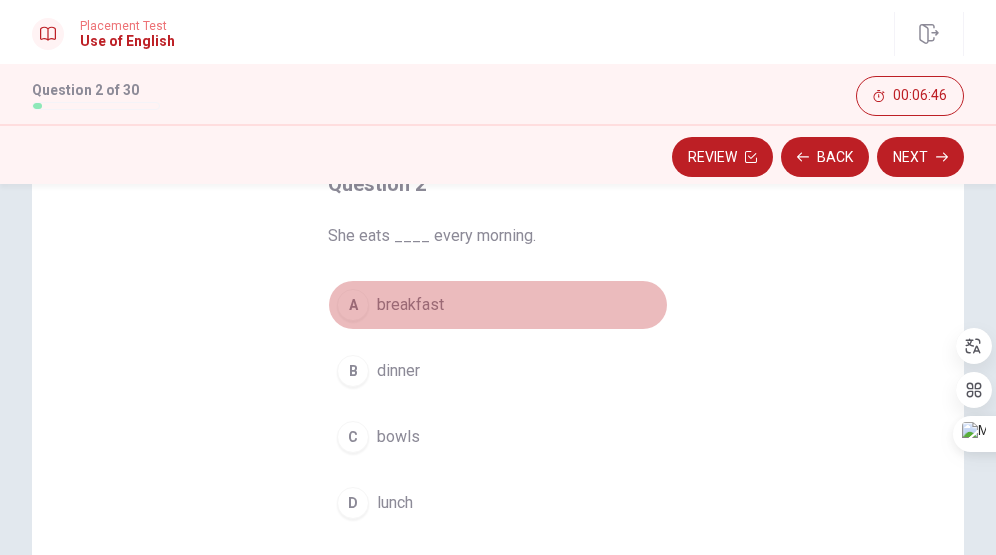 click on "breakfast" at bounding box center [410, 305] 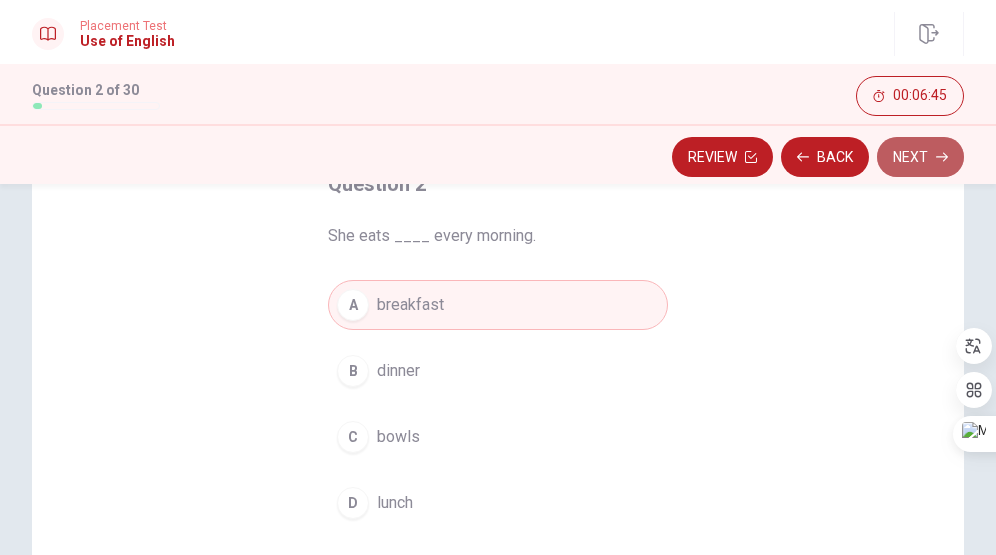 click on "Next" at bounding box center (920, 157) 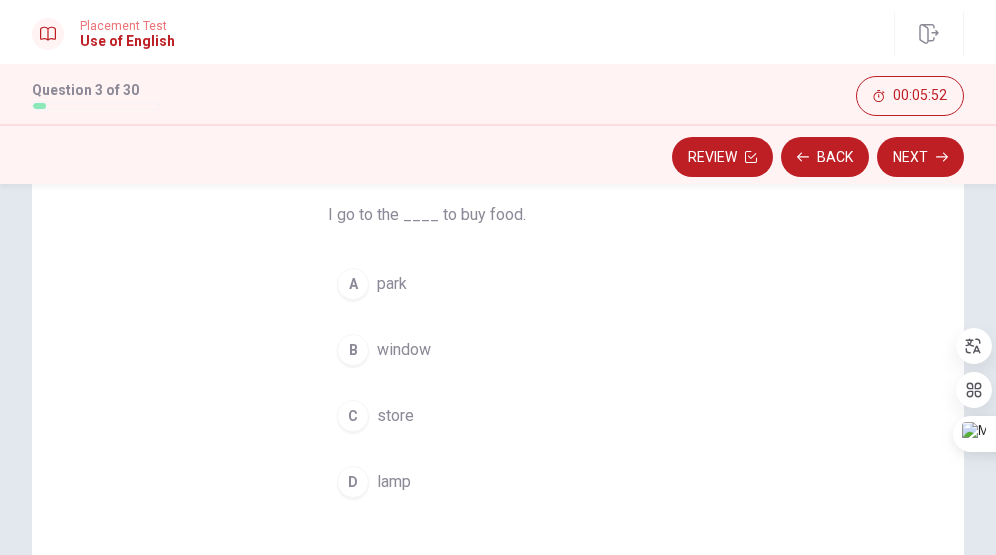 scroll, scrollTop: 154, scrollLeft: 0, axis: vertical 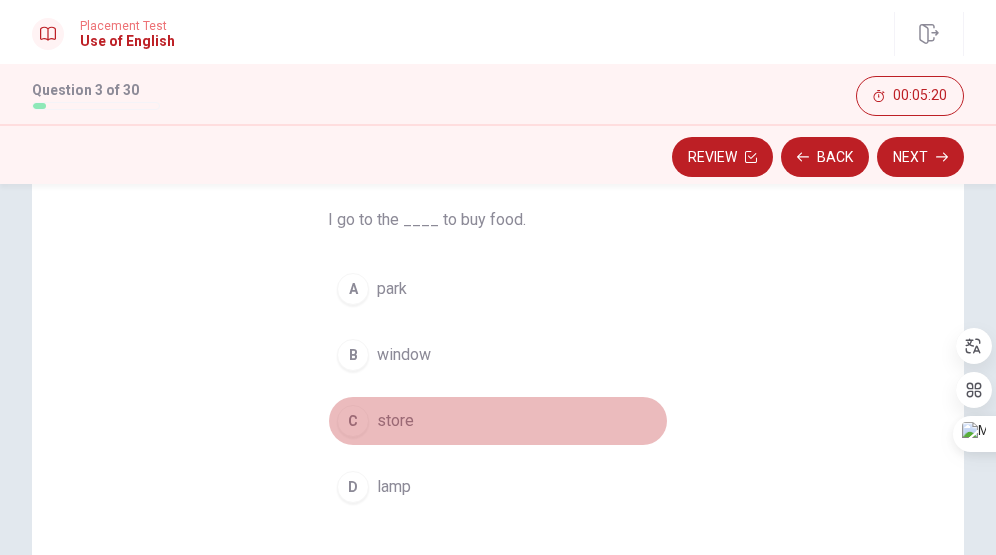click on "C store" at bounding box center (498, 421) 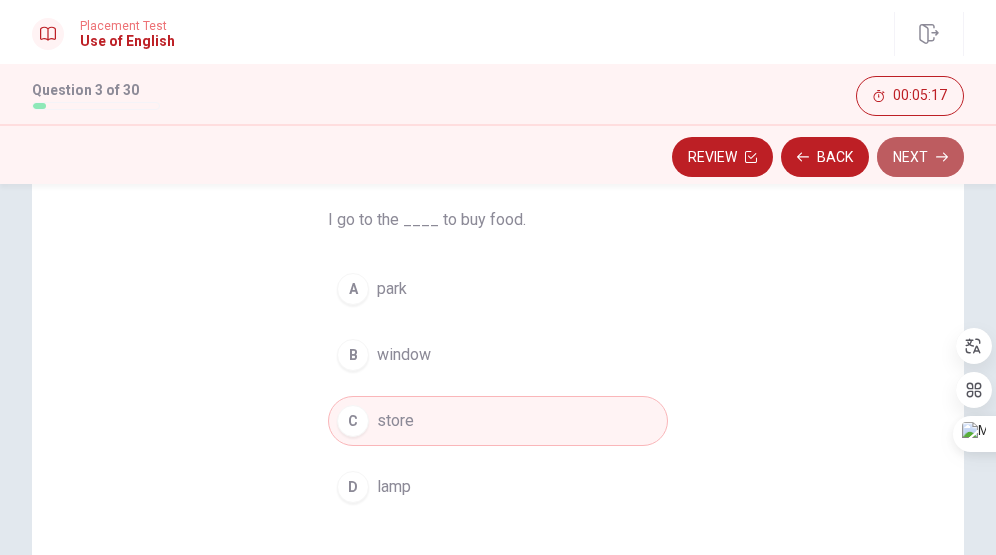 click 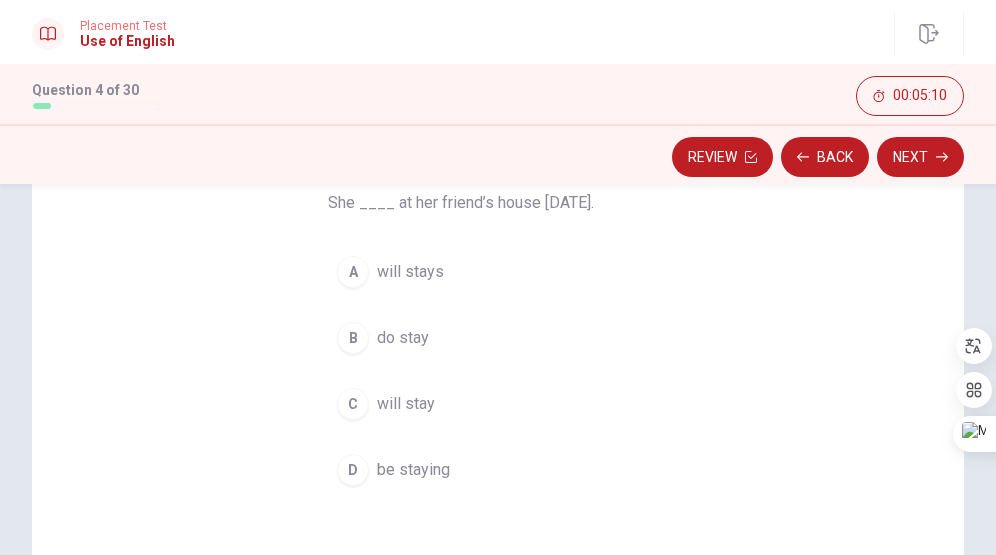 scroll, scrollTop: 164, scrollLeft: 0, axis: vertical 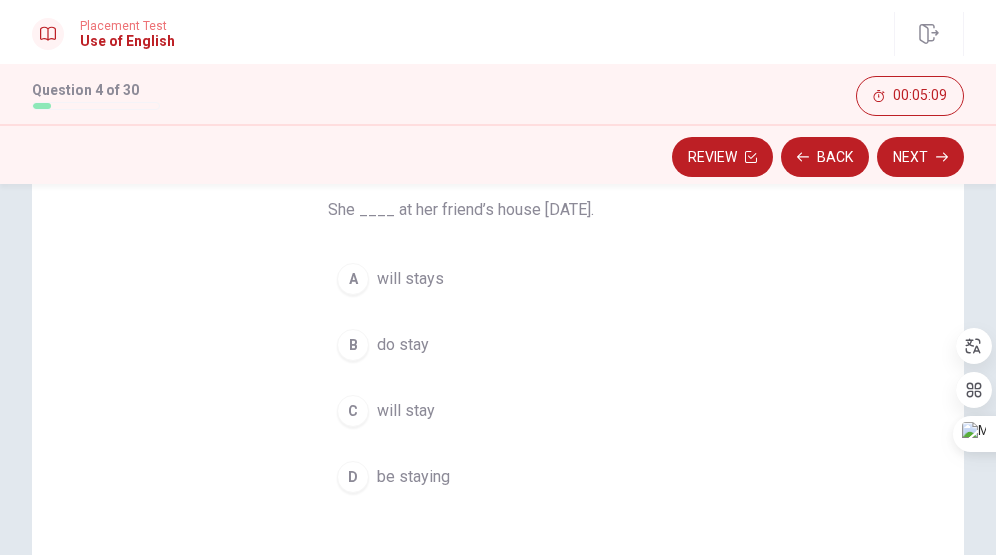 click on "B do stay" at bounding box center [498, 345] 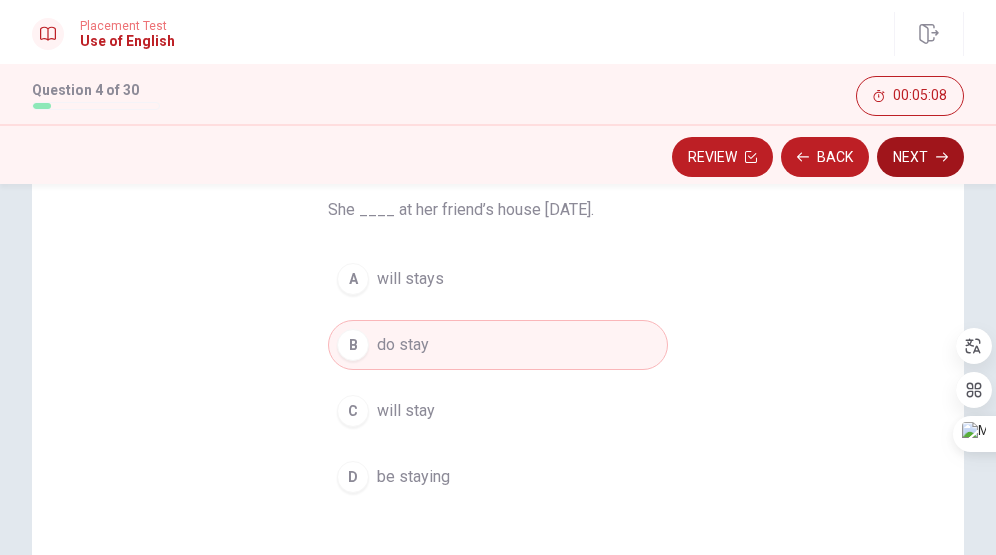 click on "Next" at bounding box center [920, 157] 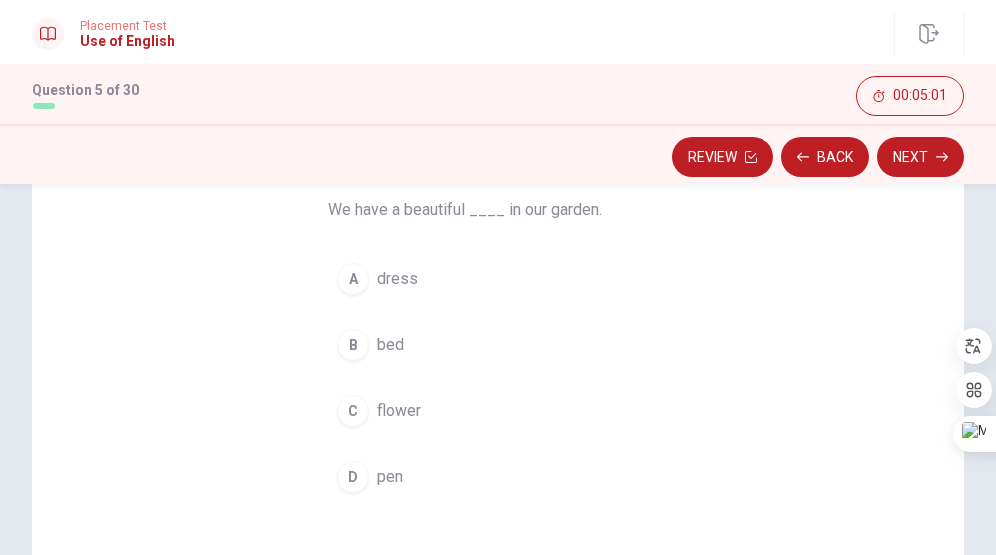click on "flower" at bounding box center (399, 411) 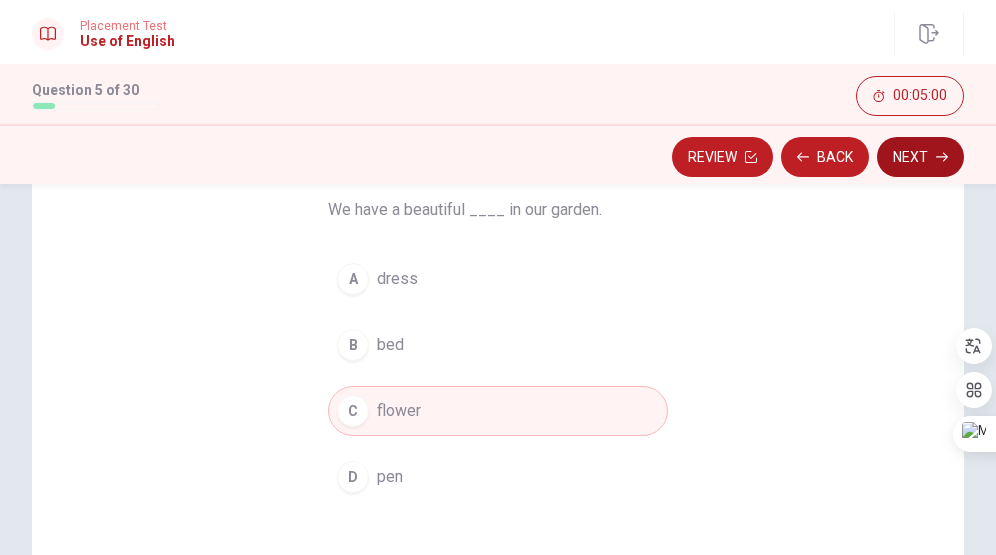 click on "Next" at bounding box center (920, 157) 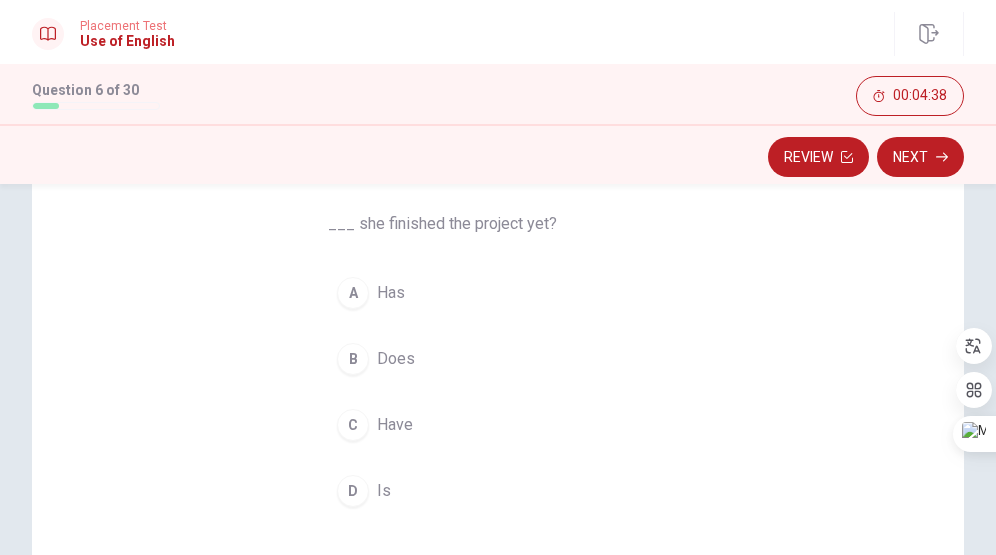 scroll, scrollTop: 157, scrollLeft: 0, axis: vertical 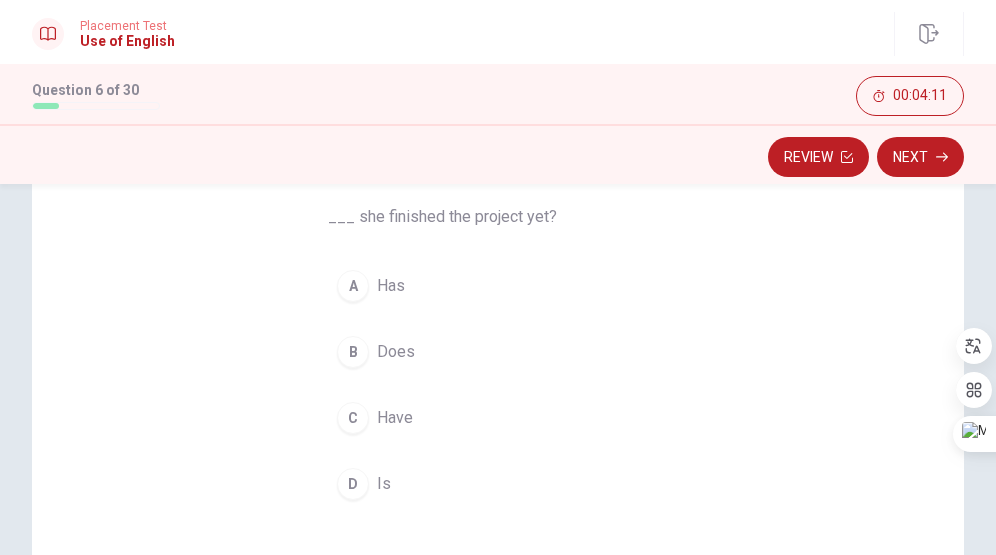 click on "A Has" at bounding box center (498, 286) 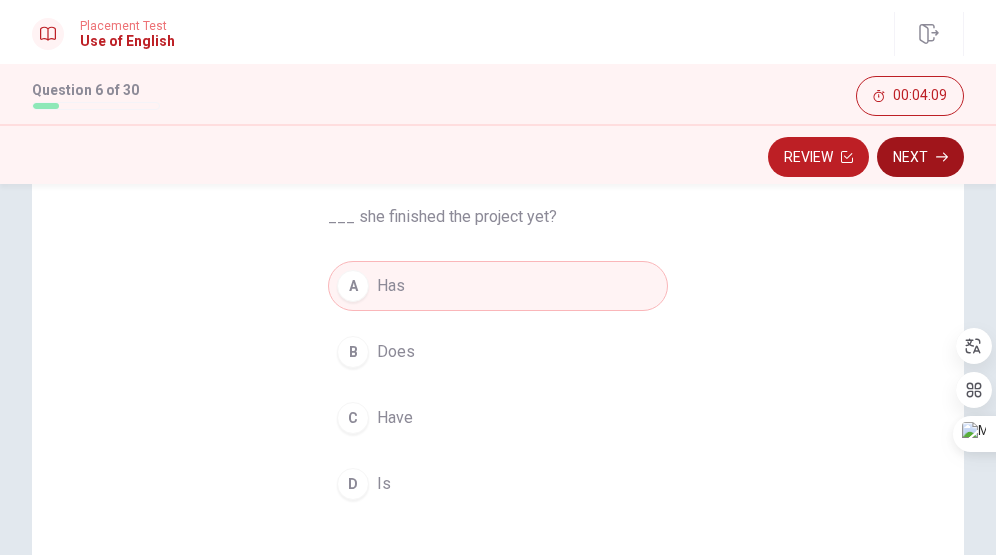 click on "Next" at bounding box center [920, 157] 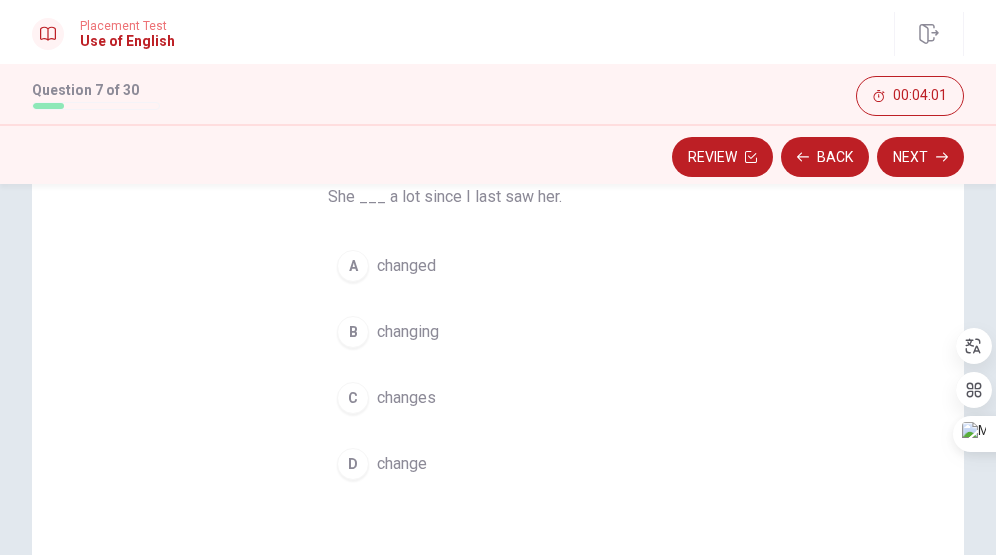 scroll, scrollTop: 179, scrollLeft: 0, axis: vertical 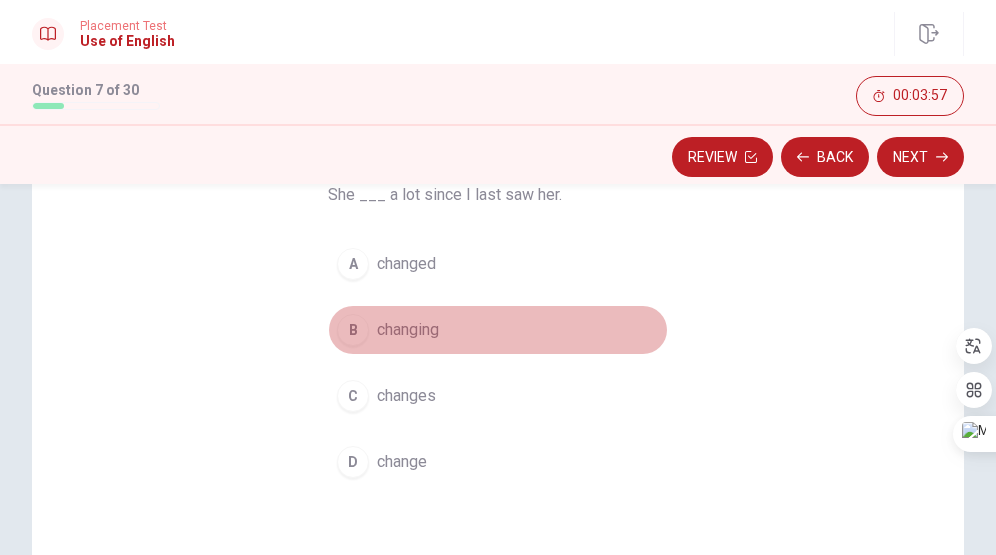 click on "B changing" at bounding box center (498, 330) 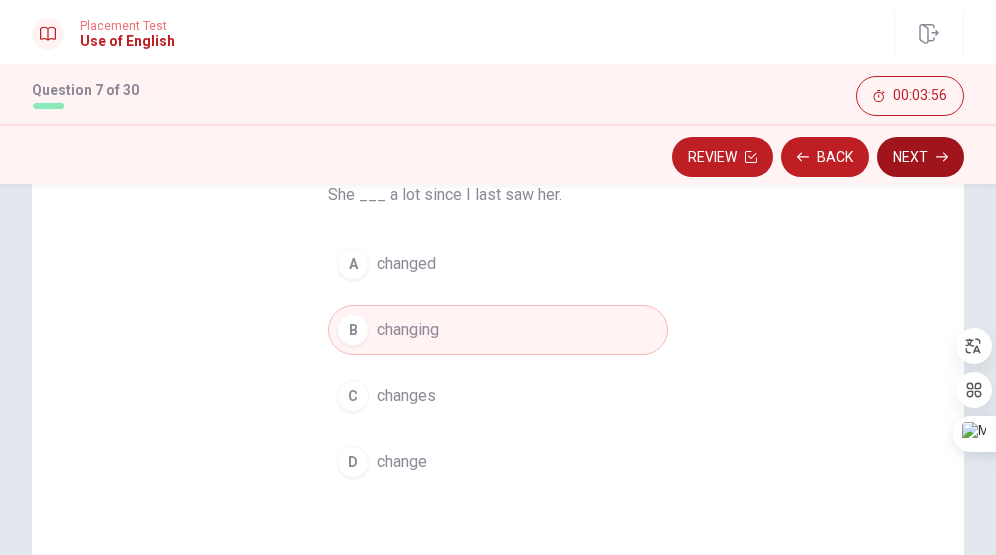 click on "Next" at bounding box center [920, 157] 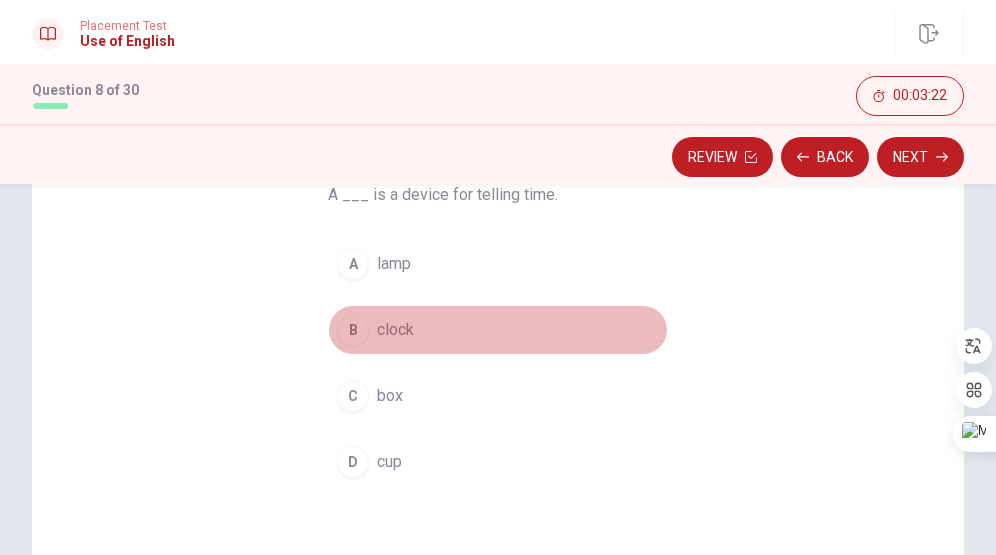 click on "clock" at bounding box center (395, 330) 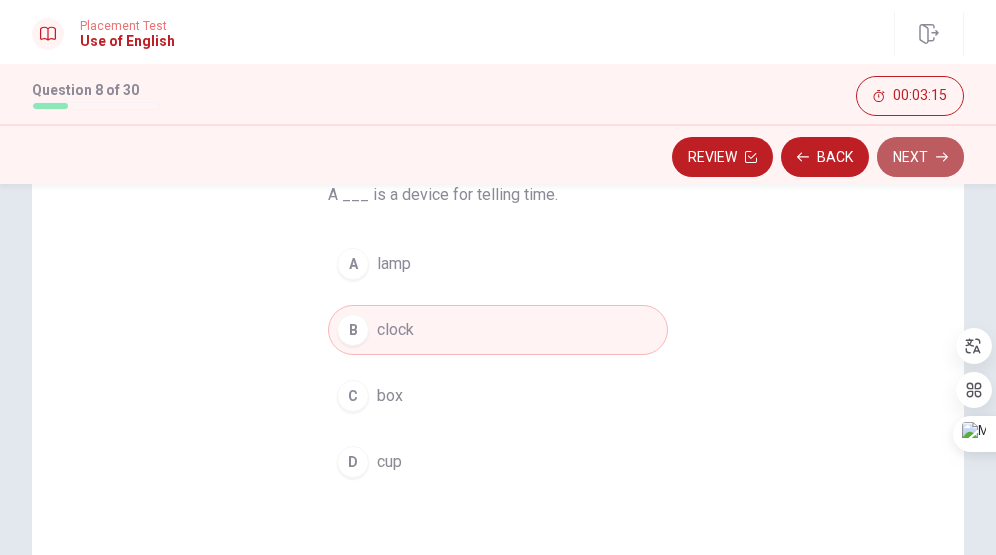 click on "Next" at bounding box center [920, 157] 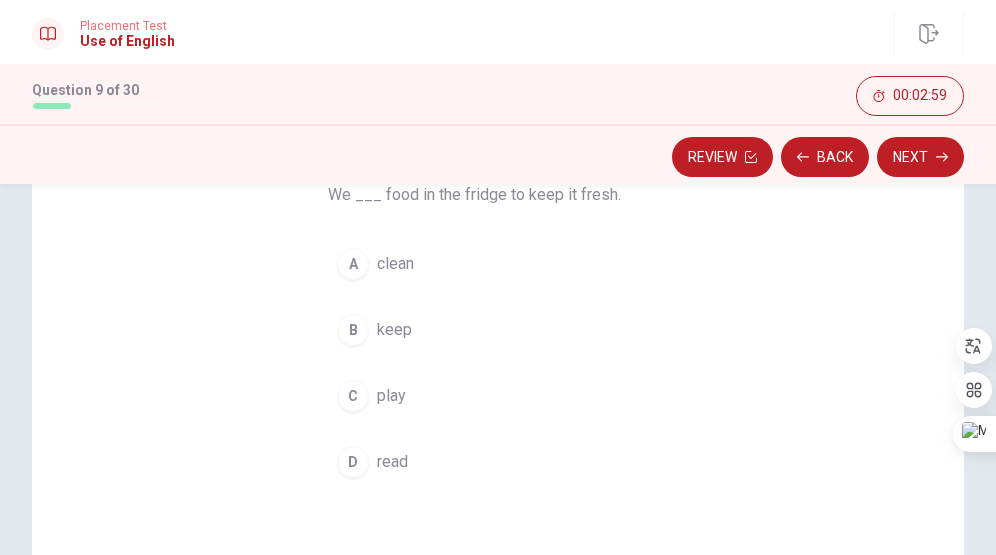click on "D read" at bounding box center [498, 462] 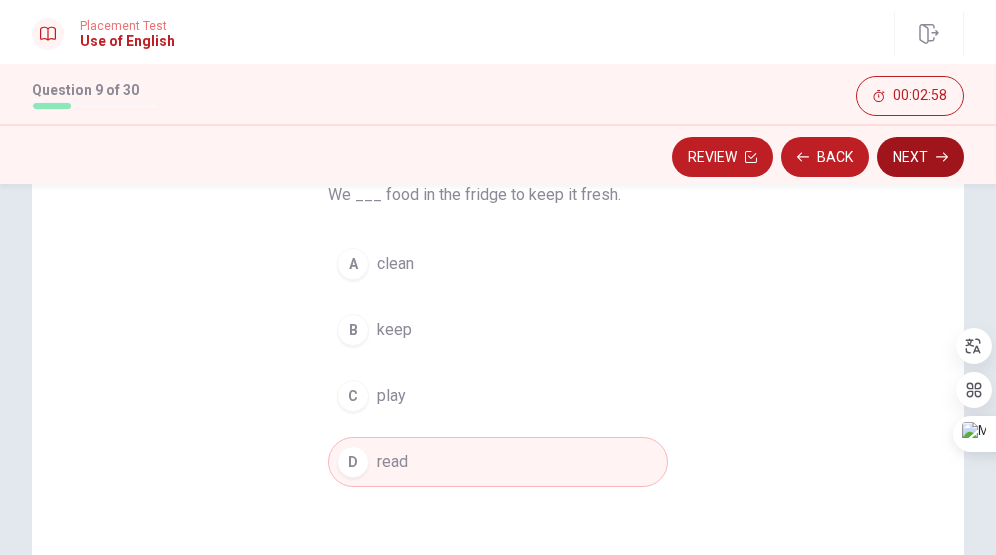 click on "Next" at bounding box center (920, 157) 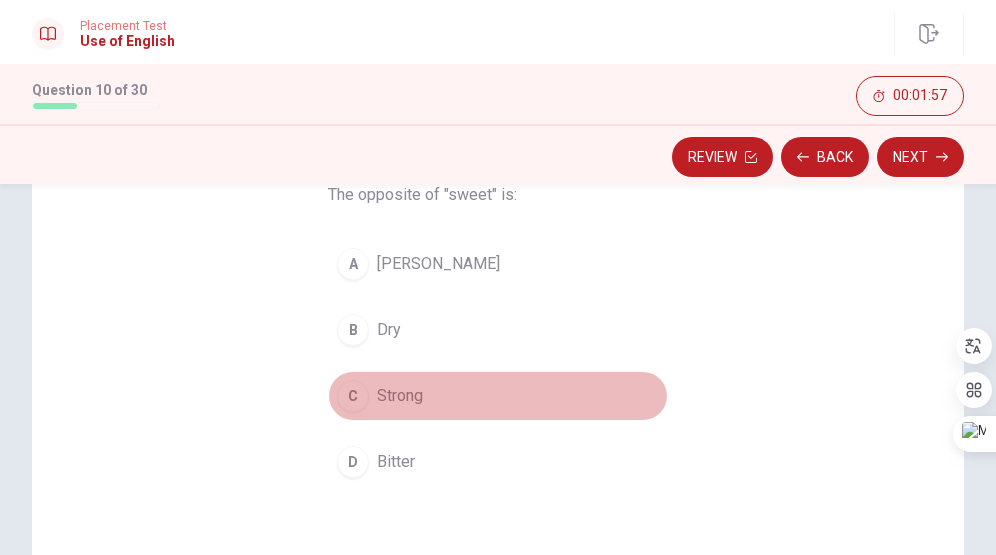 click on "C Strong" at bounding box center [498, 396] 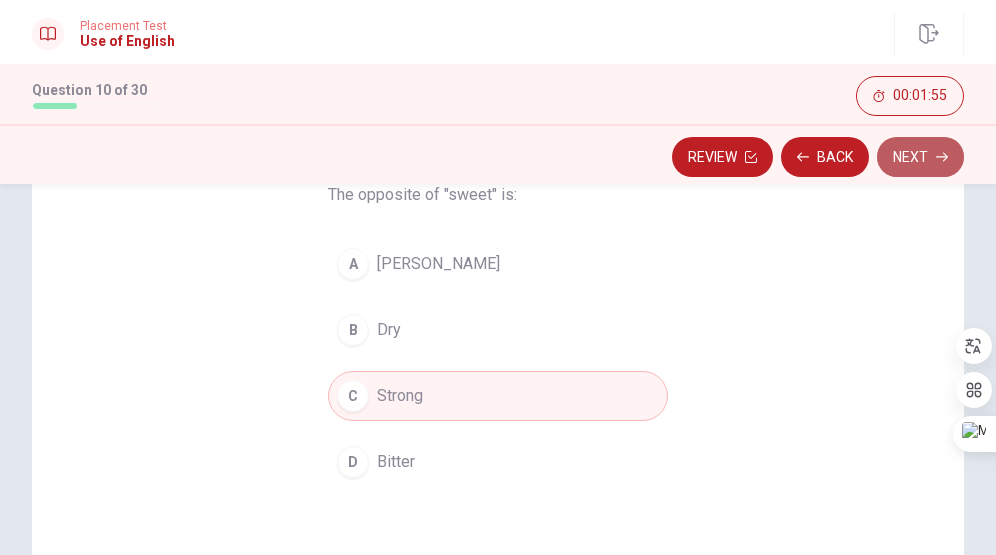 click on "Next" at bounding box center (920, 157) 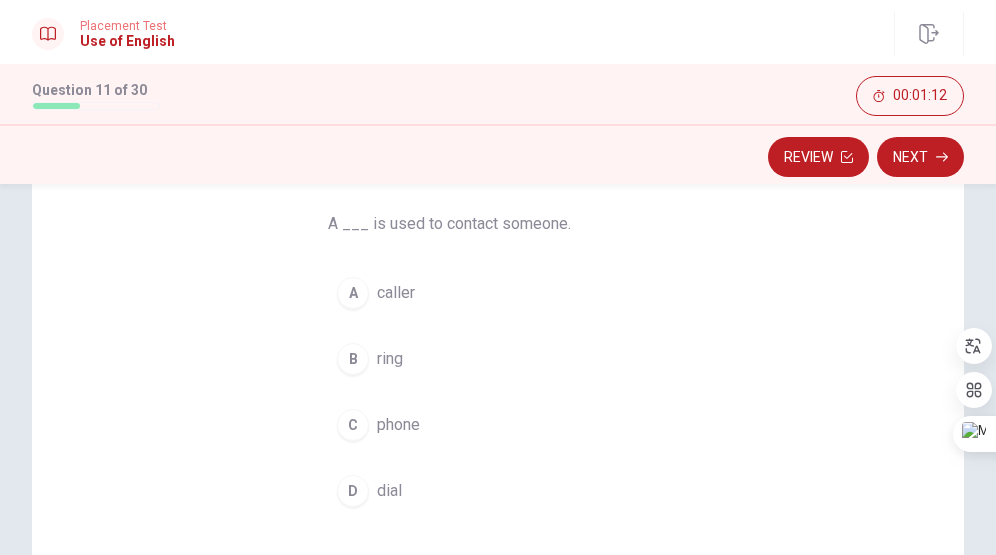 scroll, scrollTop: 155, scrollLeft: 0, axis: vertical 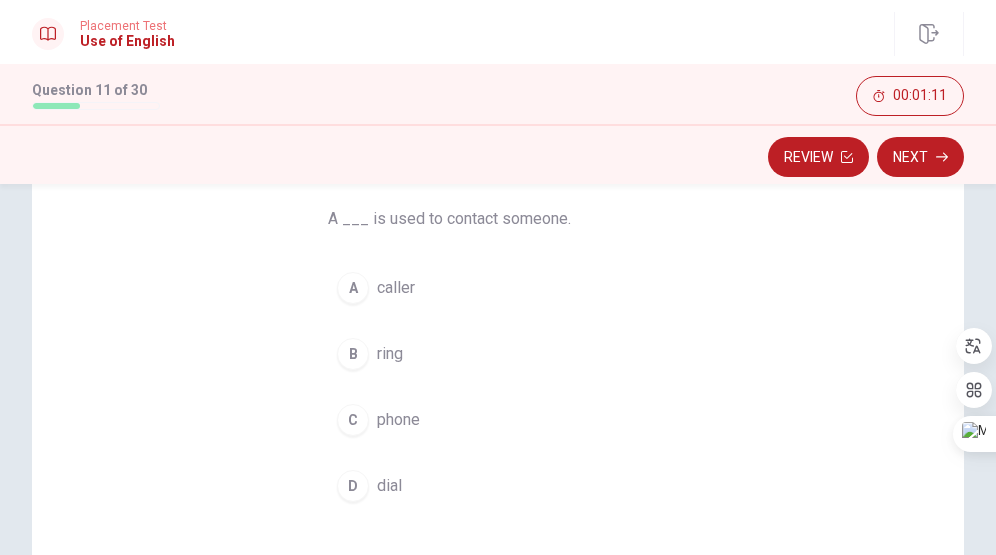click on "B ring" at bounding box center [498, 354] 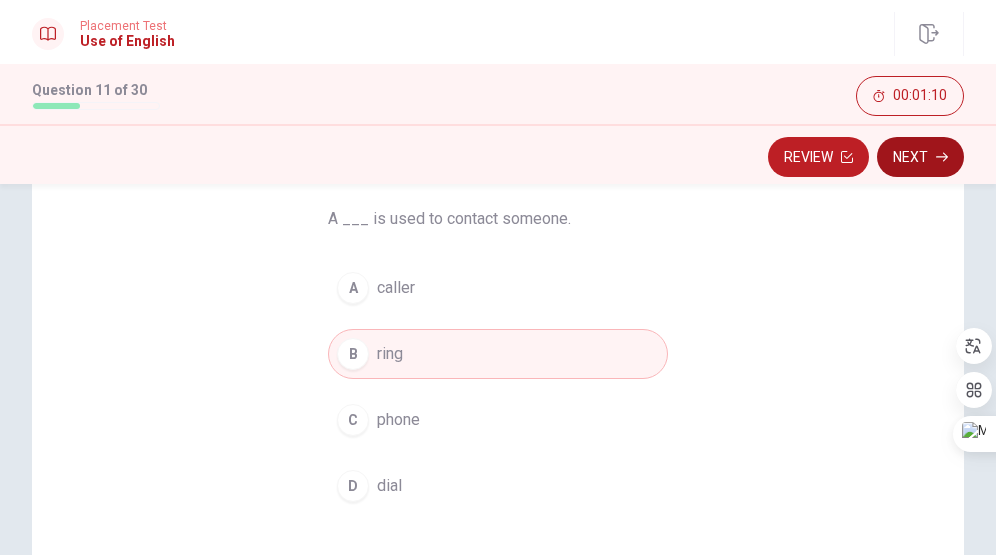 click on "Next" at bounding box center [920, 157] 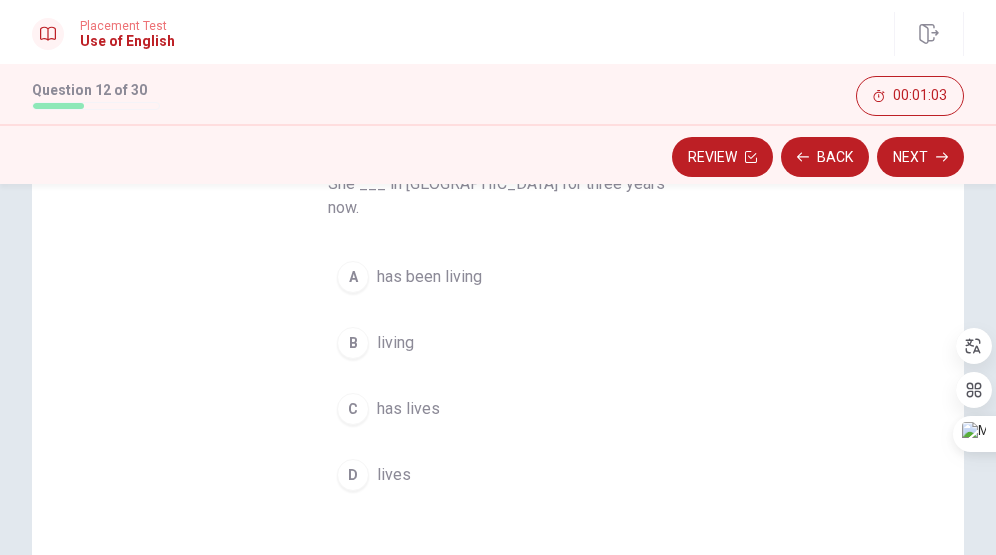 scroll, scrollTop: 180, scrollLeft: 0, axis: vertical 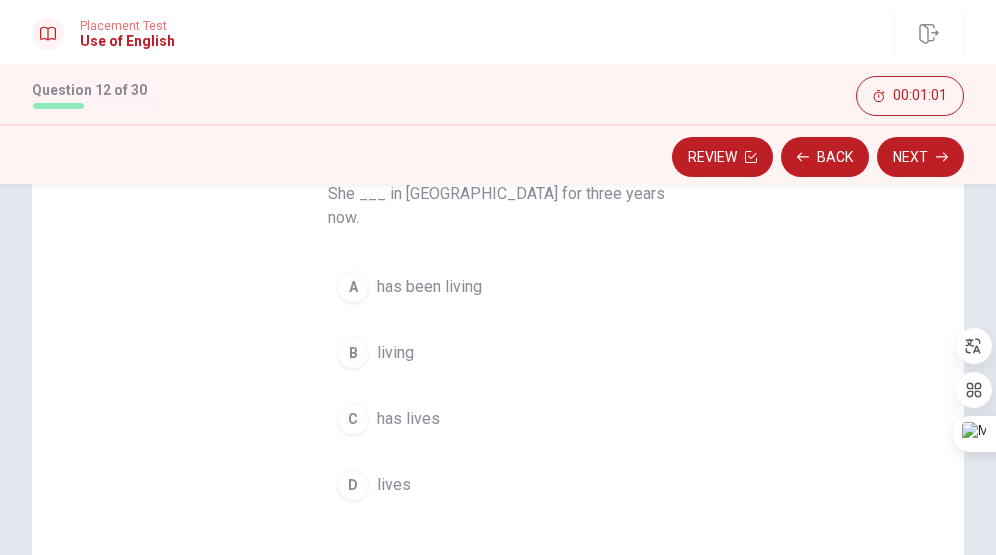 click on "has lives" at bounding box center (408, 419) 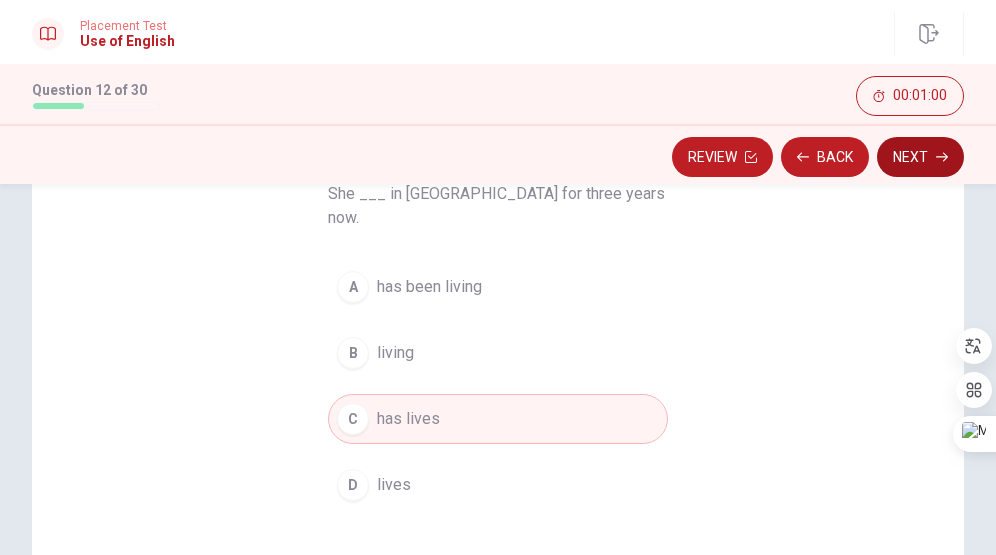 click on "Next" at bounding box center (920, 157) 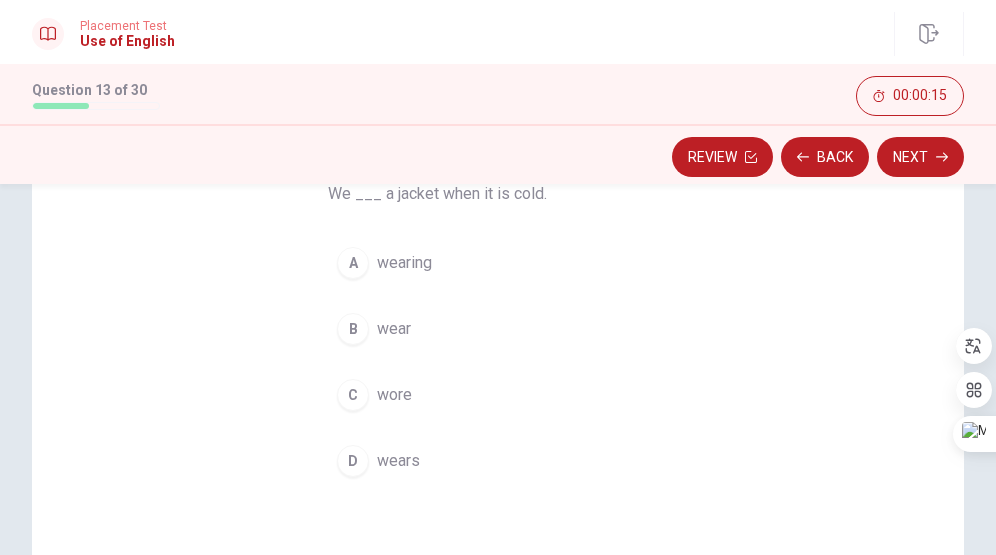 click on "C wore" at bounding box center [498, 395] 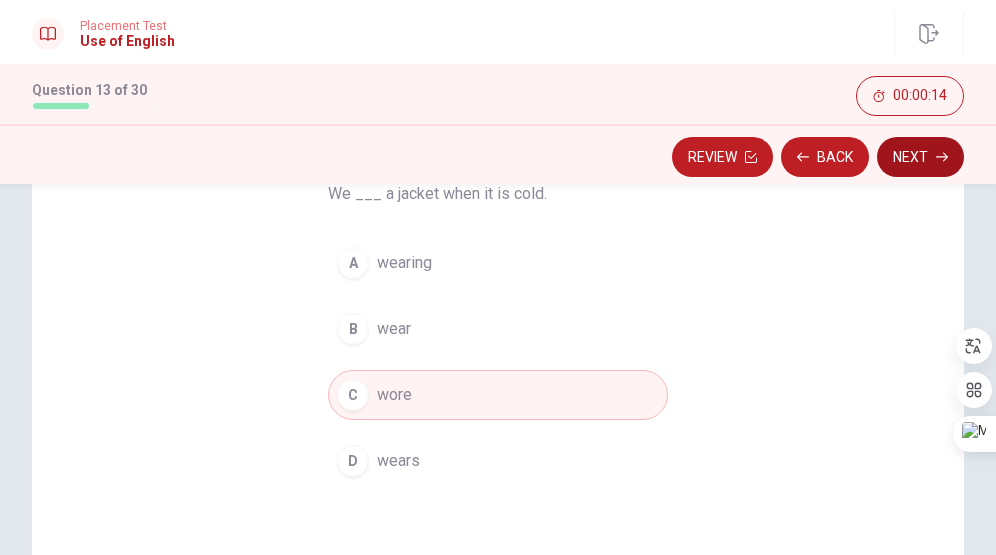 click on "Next" at bounding box center (920, 157) 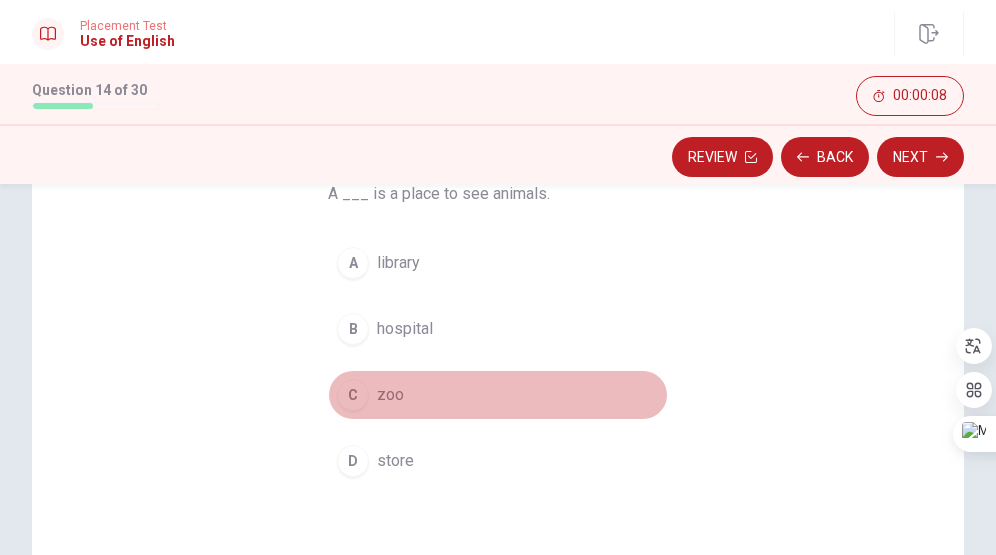 click on "C zoo" at bounding box center [498, 395] 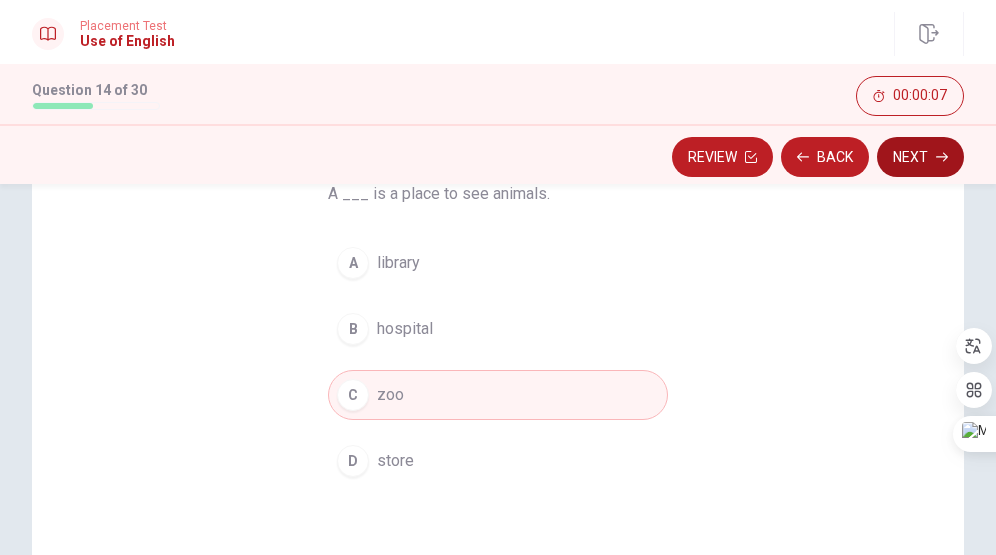 click on "Next" at bounding box center (920, 157) 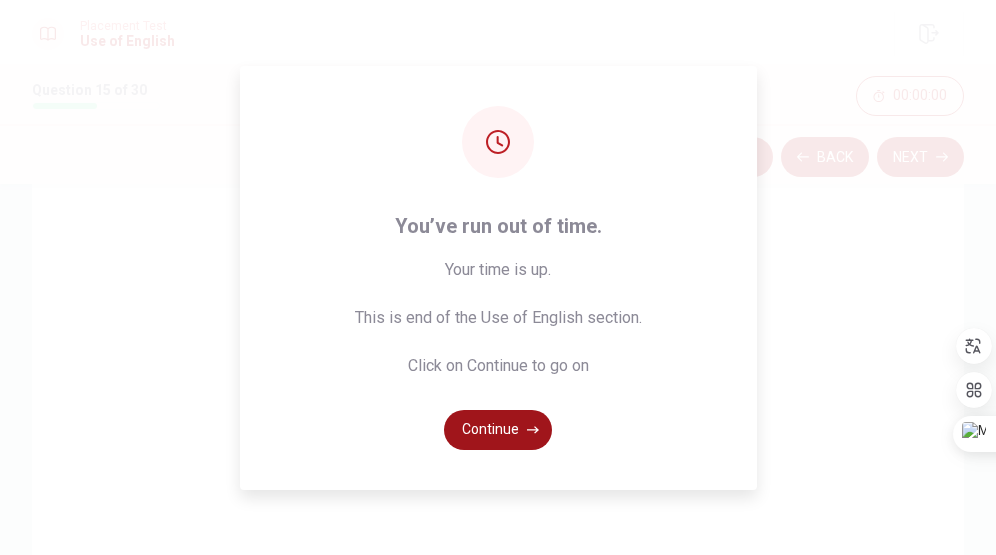 click on "Continue" at bounding box center (498, 430) 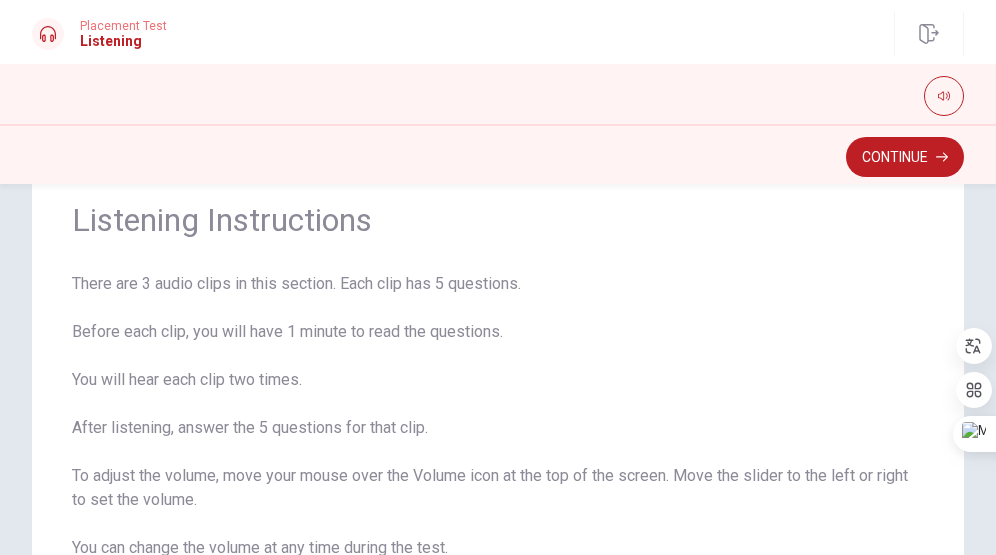 scroll, scrollTop: 61, scrollLeft: 0, axis: vertical 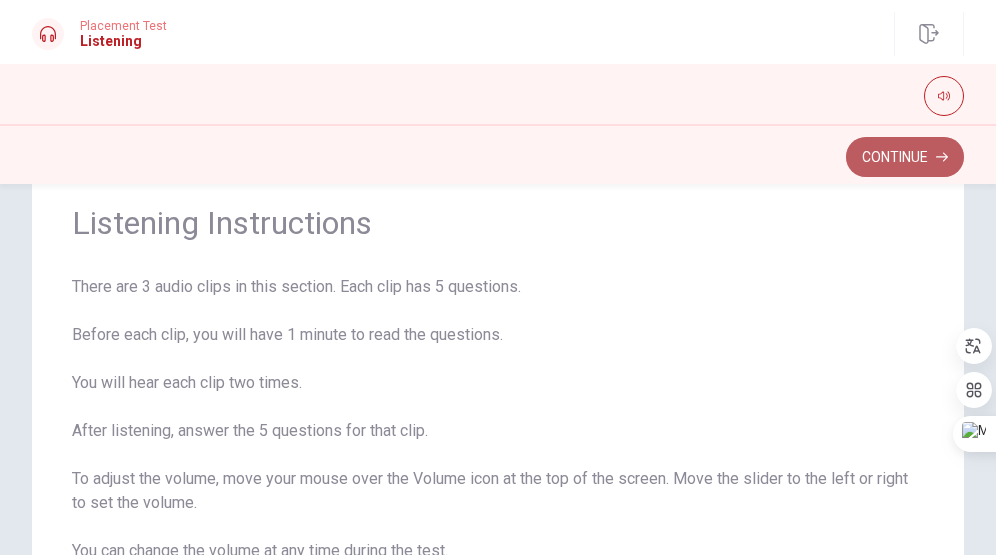 click on "Continue" at bounding box center (905, 157) 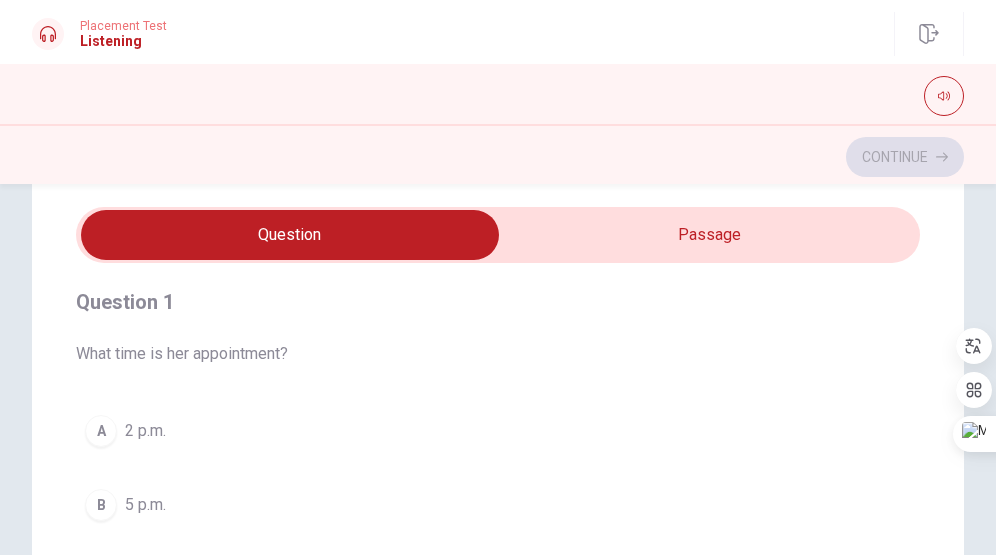 scroll, scrollTop: 7, scrollLeft: 0, axis: vertical 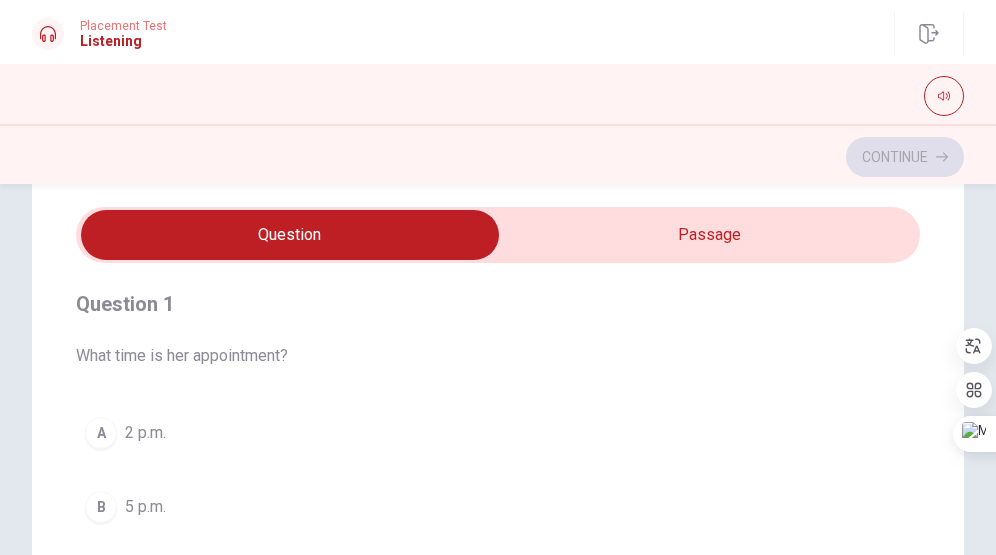 click on "What time is her appointment?" at bounding box center (498, 356) 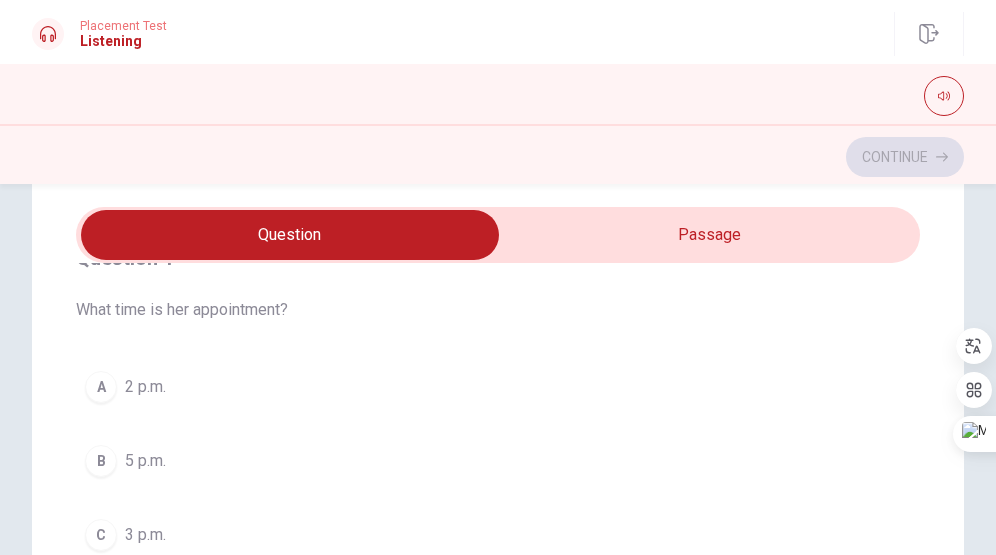 scroll, scrollTop: 0, scrollLeft: 0, axis: both 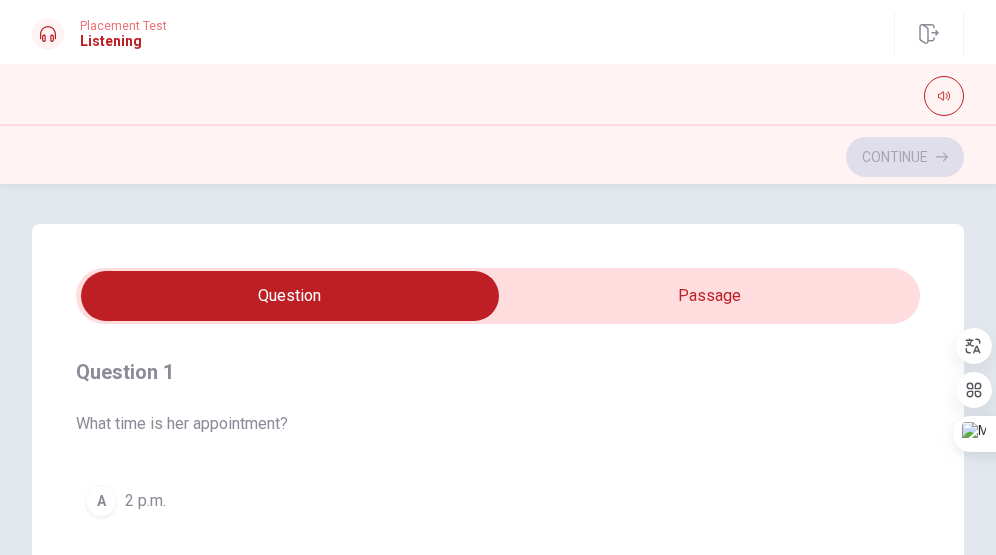 click at bounding box center (290, 296) 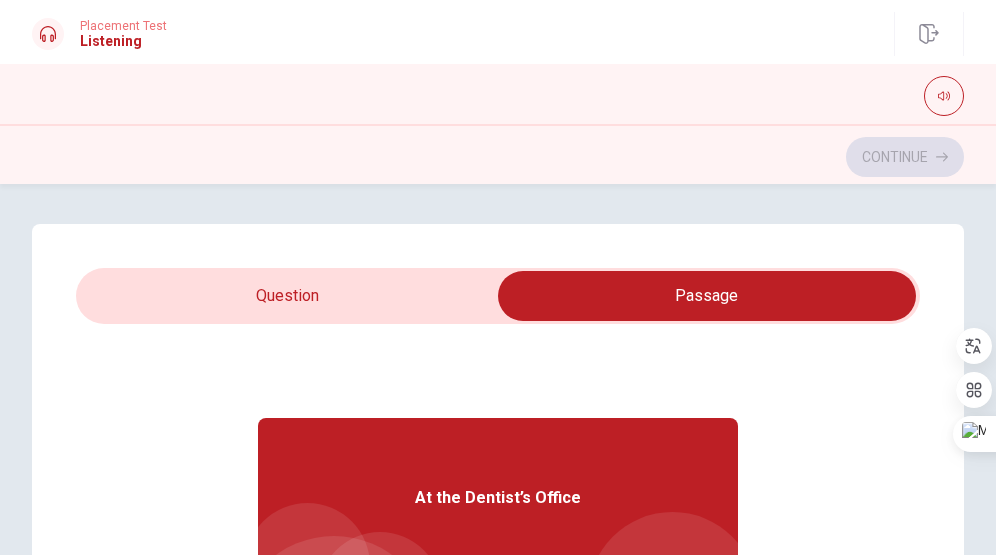 type on "8" 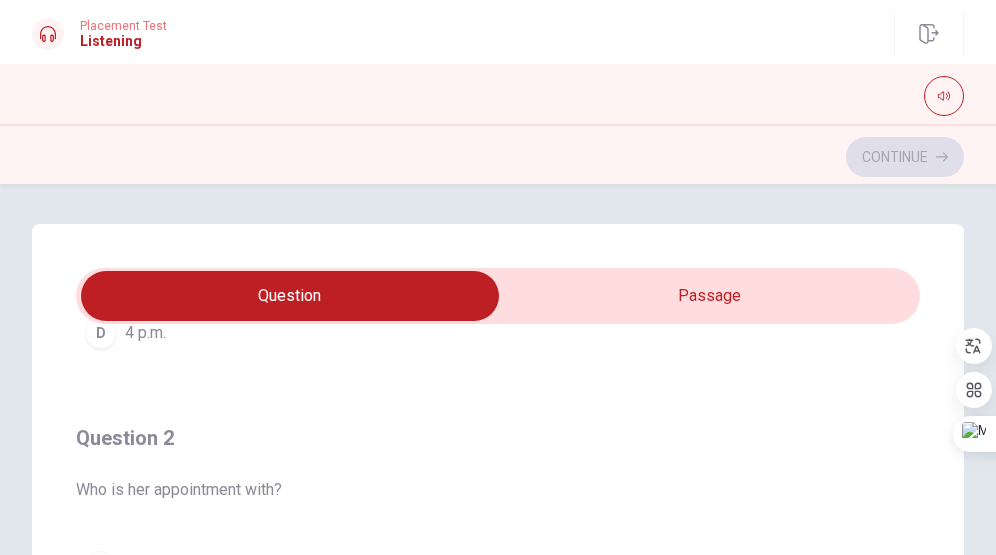 scroll, scrollTop: 424, scrollLeft: 0, axis: vertical 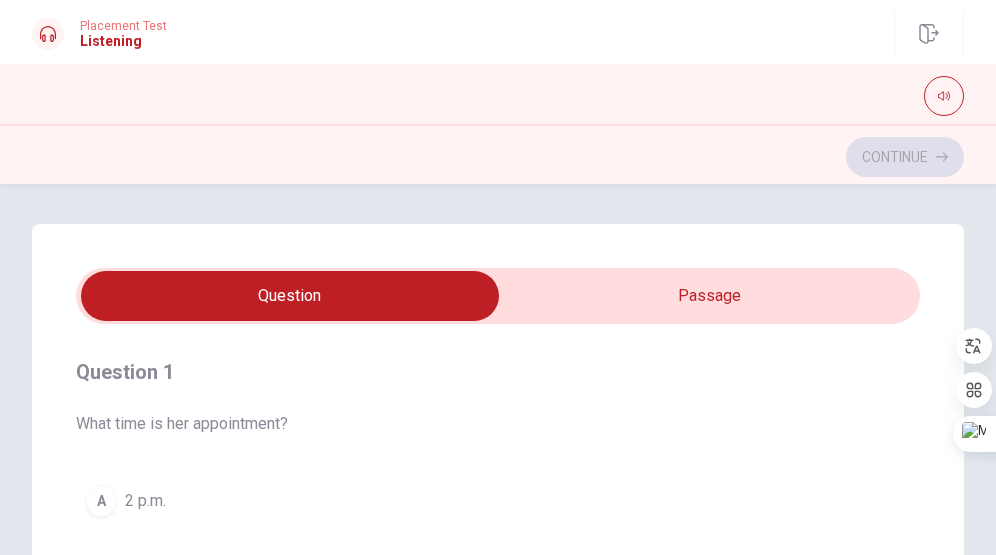 type on "12" 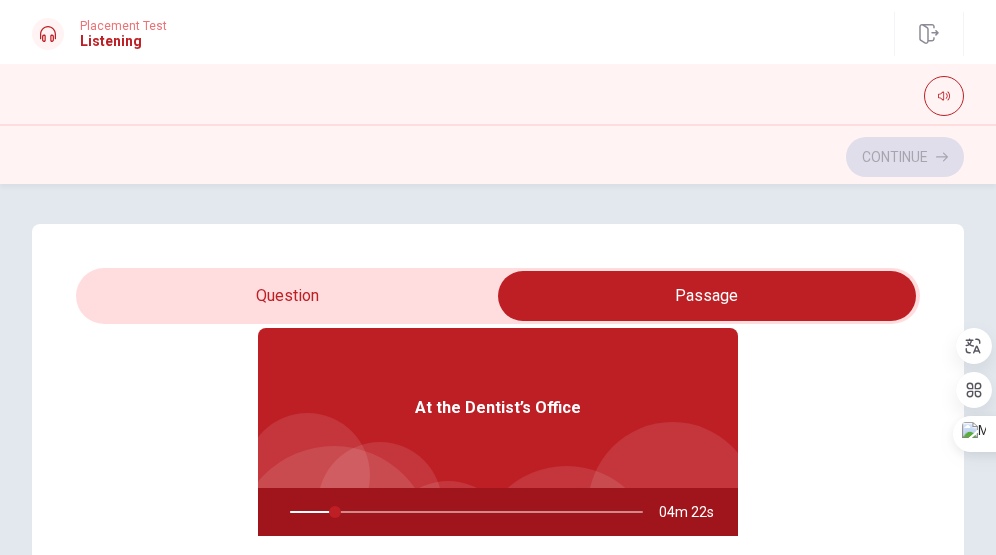 scroll, scrollTop: 112, scrollLeft: 0, axis: vertical 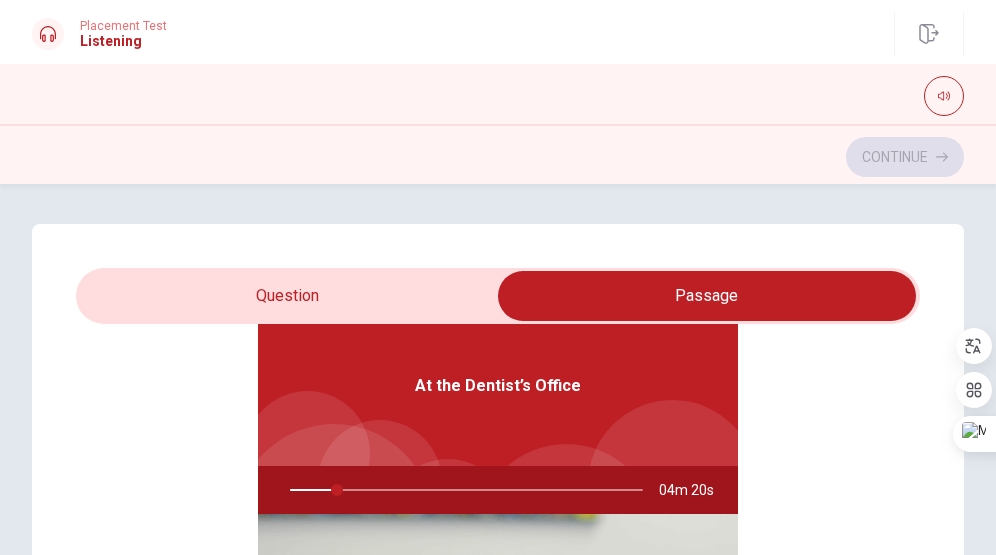 drag, startPoint x: 328, startPoint y: 488, endPoint x: 260, endPoint y: 491, distance: 68.06615 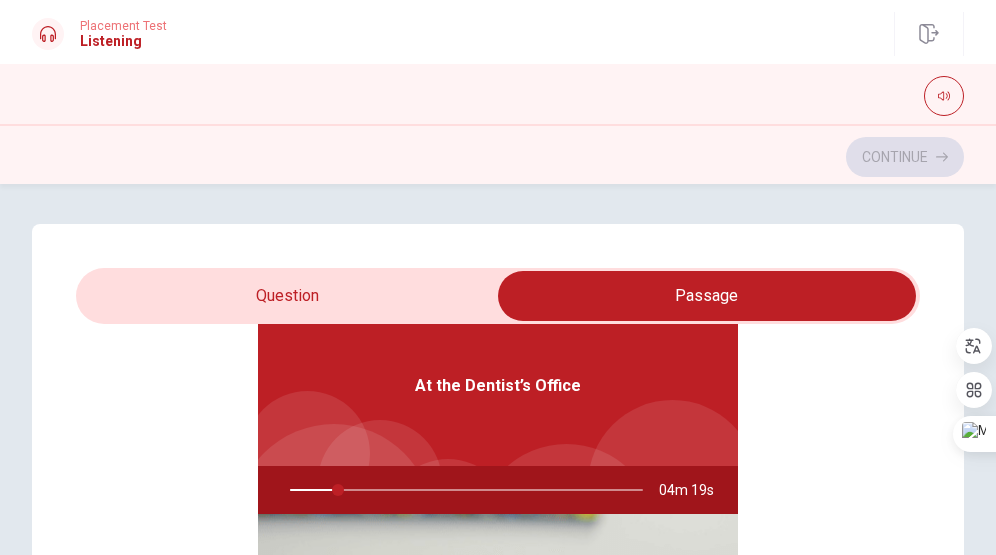 drag, startPoint x: 330, startPoint y: 492, endPoint x: 273, endPoint y: 496, distance: 57.14018 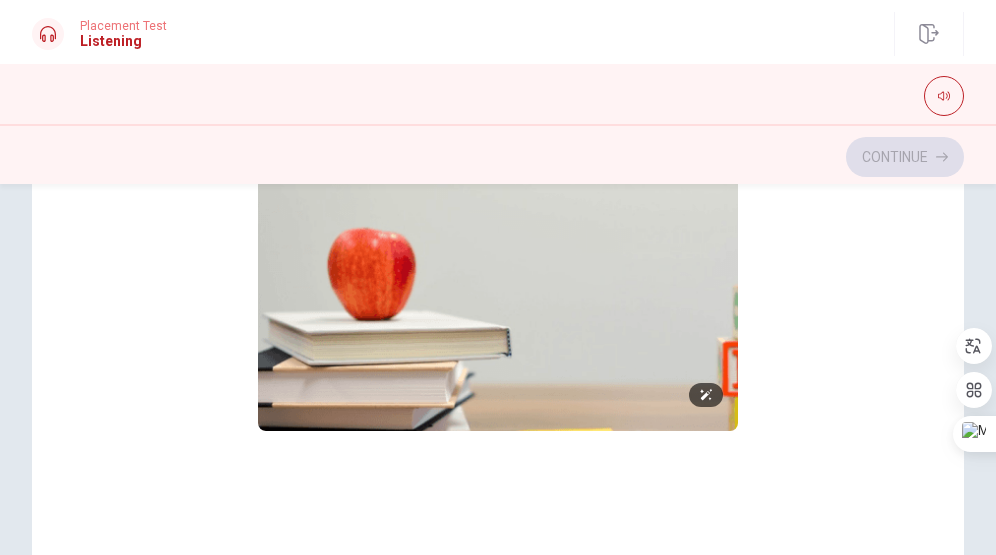 scroll, scrollTop: 417, scrollLeft: 0, axis: vertical 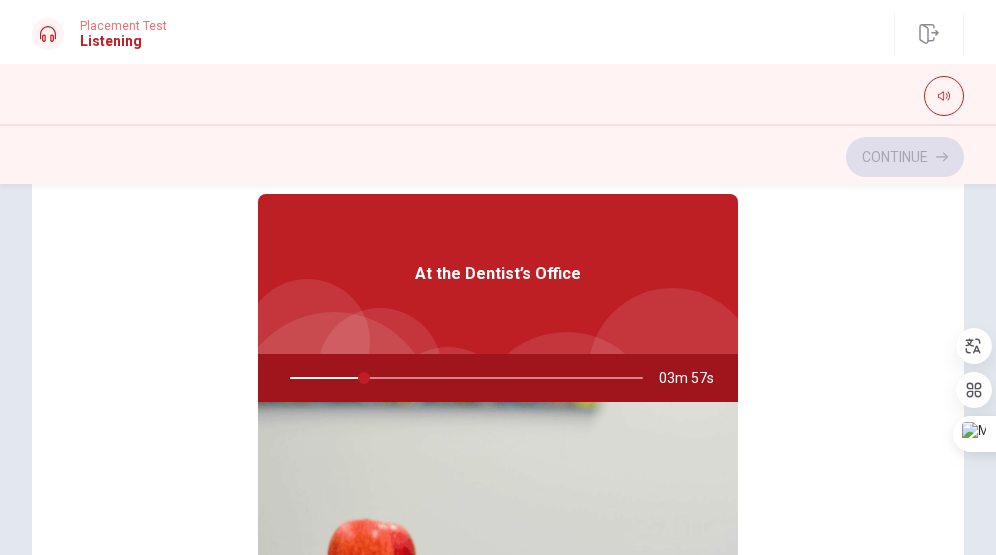 drag, startPoint x: 361, startPoint y: 381, endPoint x: 309, endPoint y: 383, distance: 52.03845 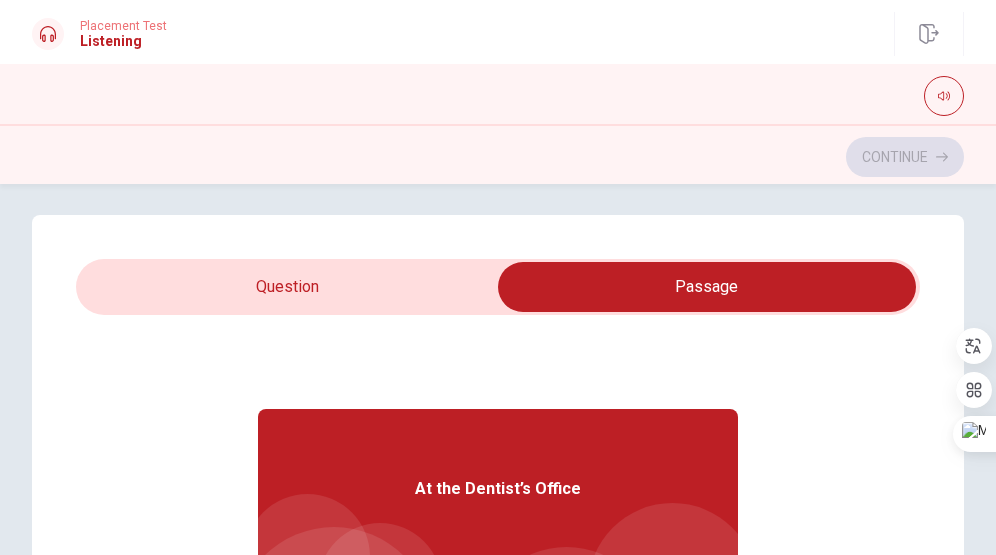 scroll, scrollTop: 0, scrollLeft: 0, axis: both 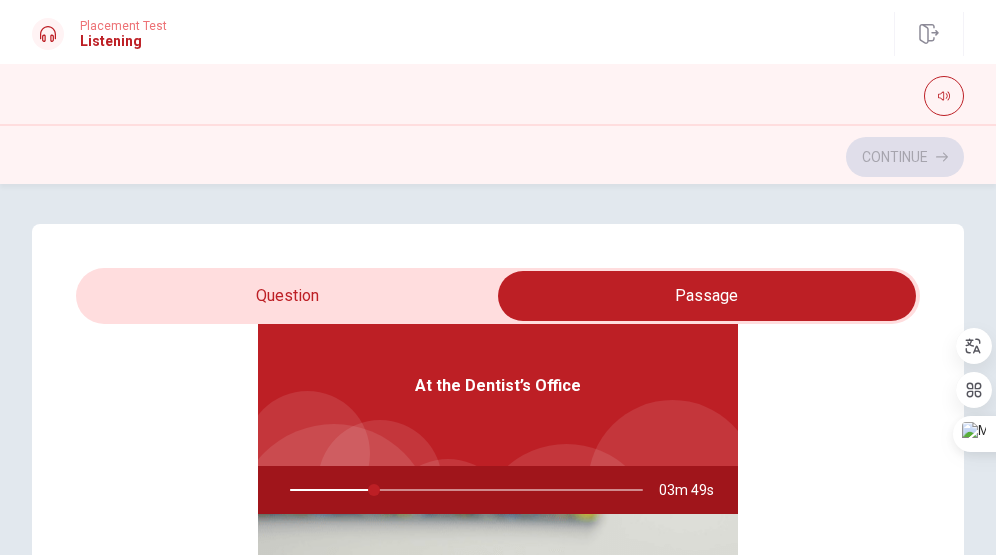 click on "At the Dentist’s Office" at bounding box center (498, 386) 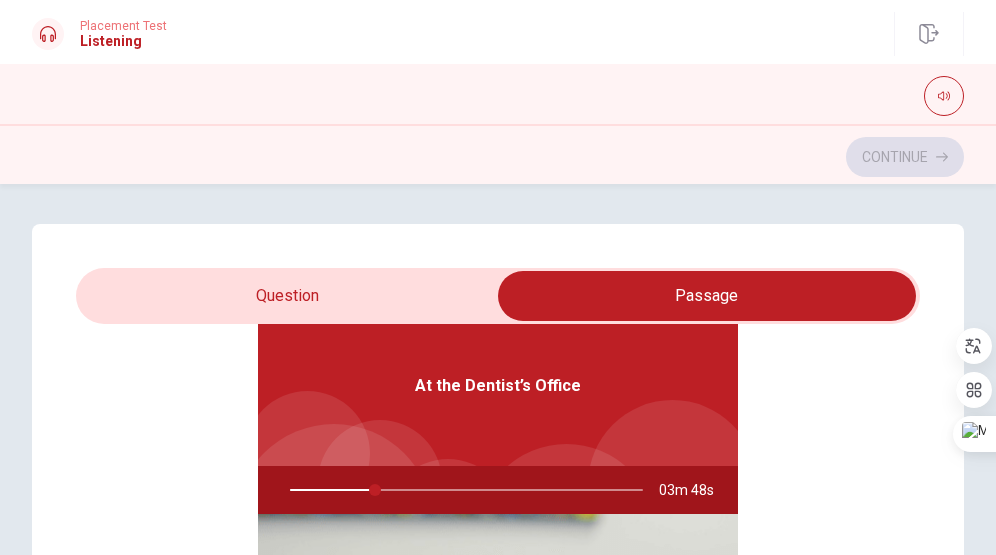 scroll, scrollTop: 21, scrollLeft: 0, axis: vertical 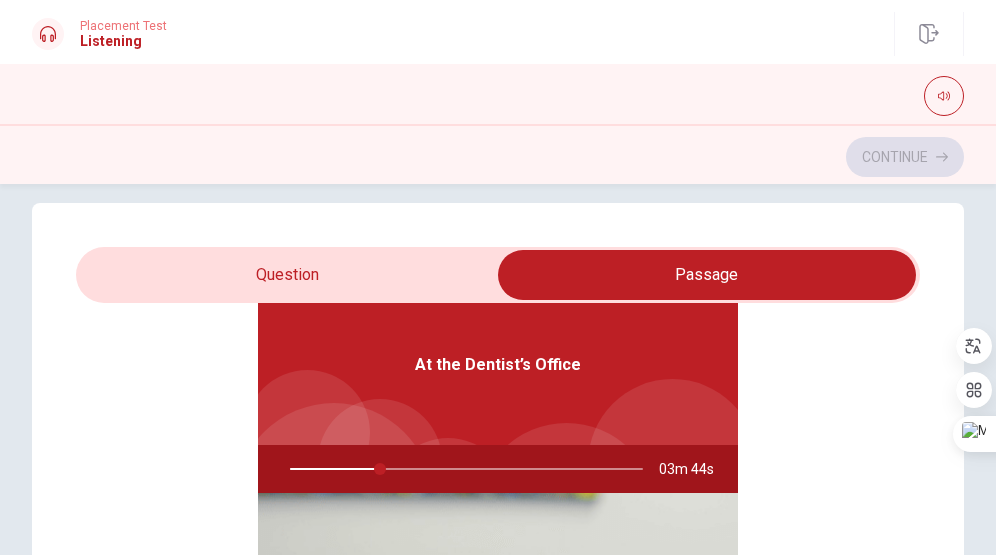 drag, startPoint x: 373, startPoint y: 475, endPoint x: 338, endPoint y: 476, distance: 35.014282 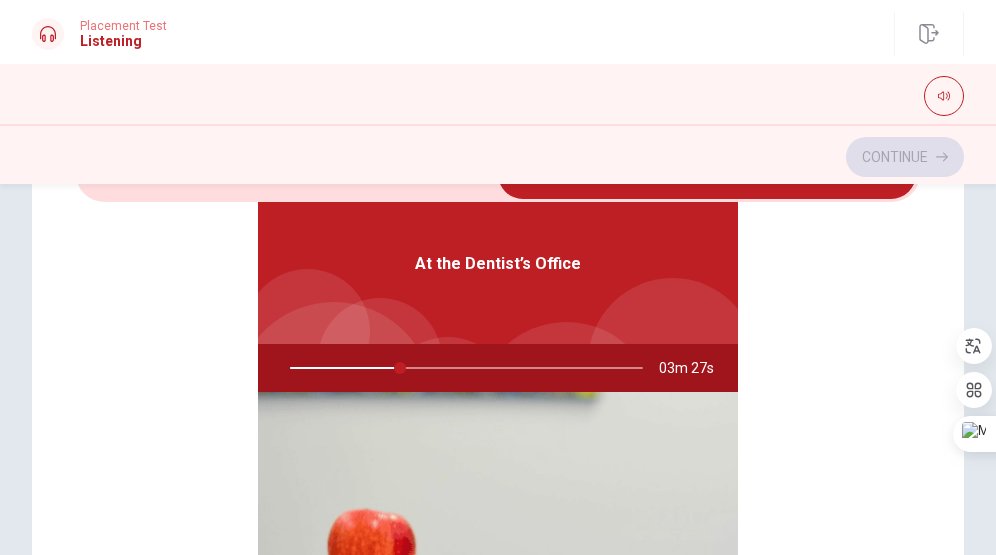 scroll, scrollTop: 130, scrollLeft: 0, axis: vertical 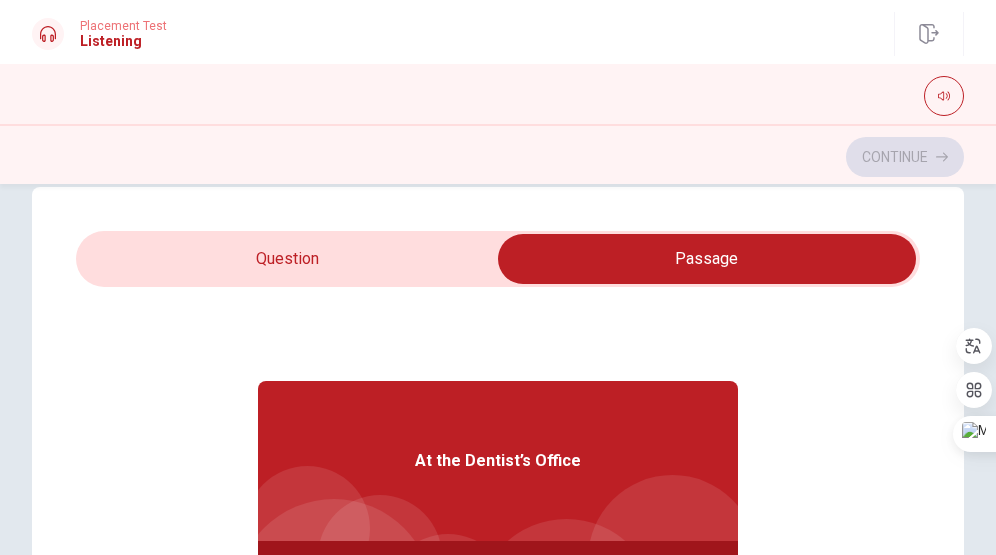 type on "33" 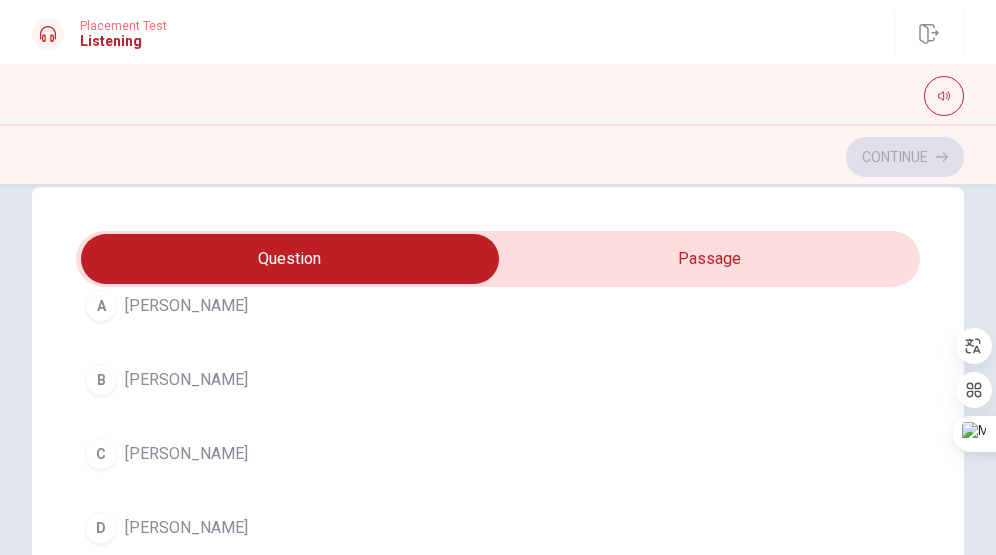 scroll, scrollTop: 624, scrollLeft: 0, axis: vertical 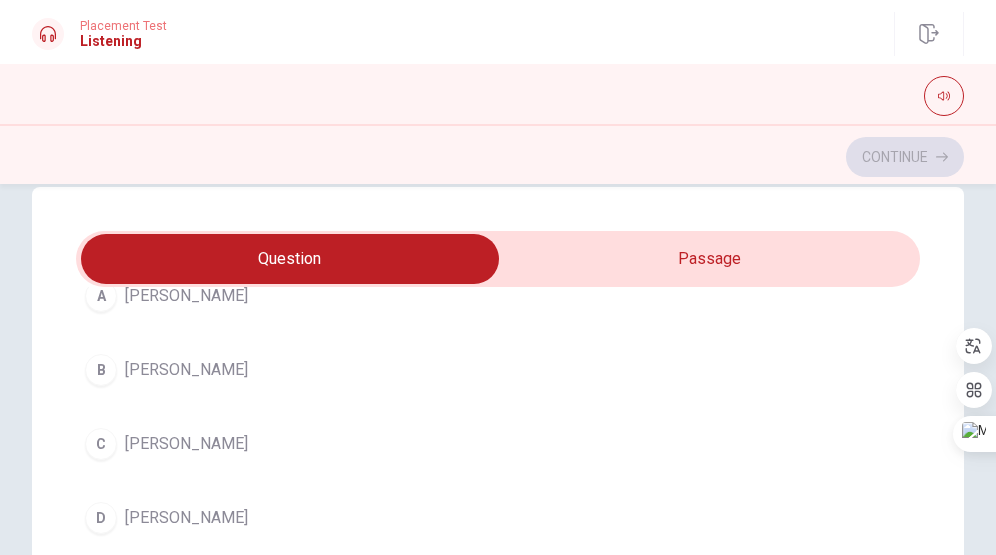 click on "[PERSON_NAME]" at bounding box center (186, 370) 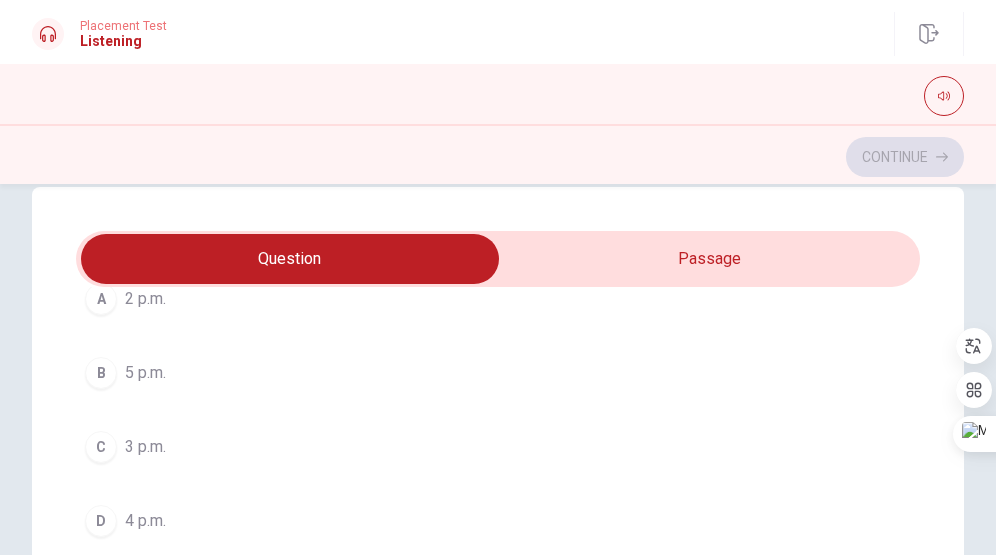 scroll, scrollTop: 0, scrollLeft: 0, axis: both 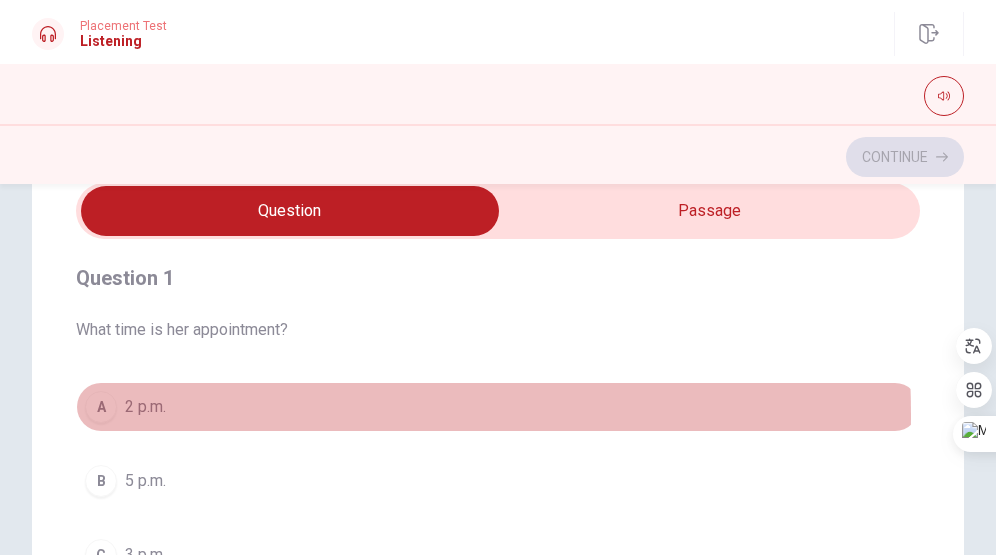 click on "A 2 p.m." at bounding box center [498, 407] 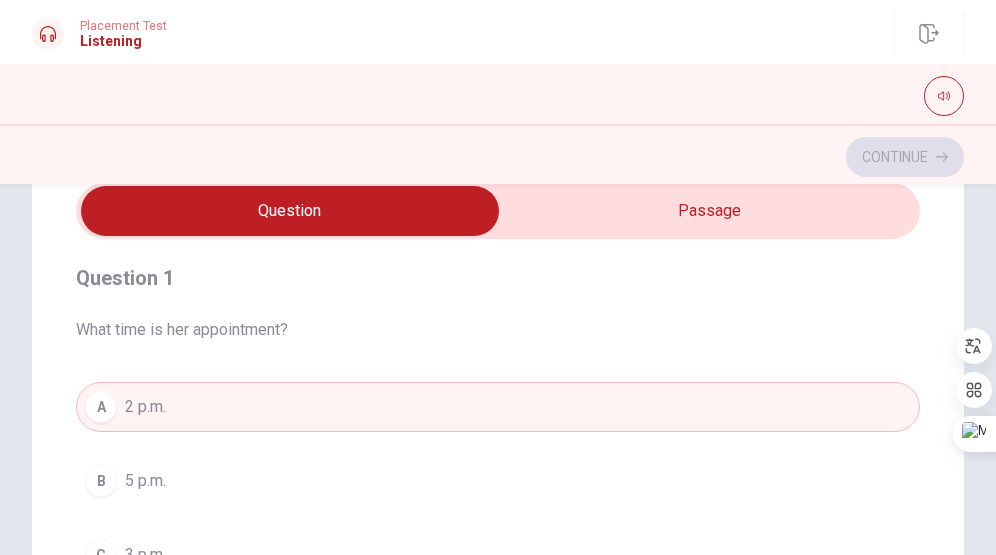 type on "53" 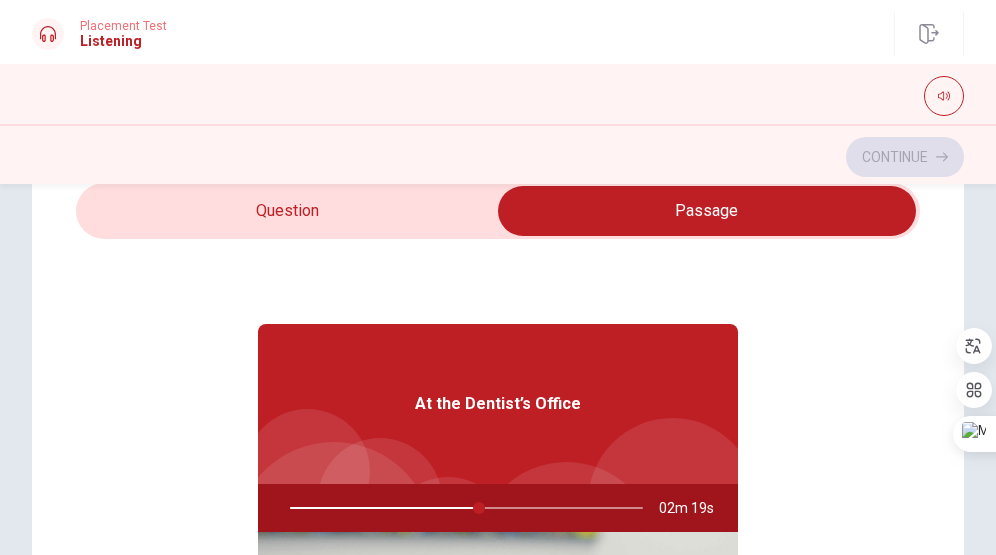 scroll, scrollTop: 58, scrollLeft: 0, axis: vertical 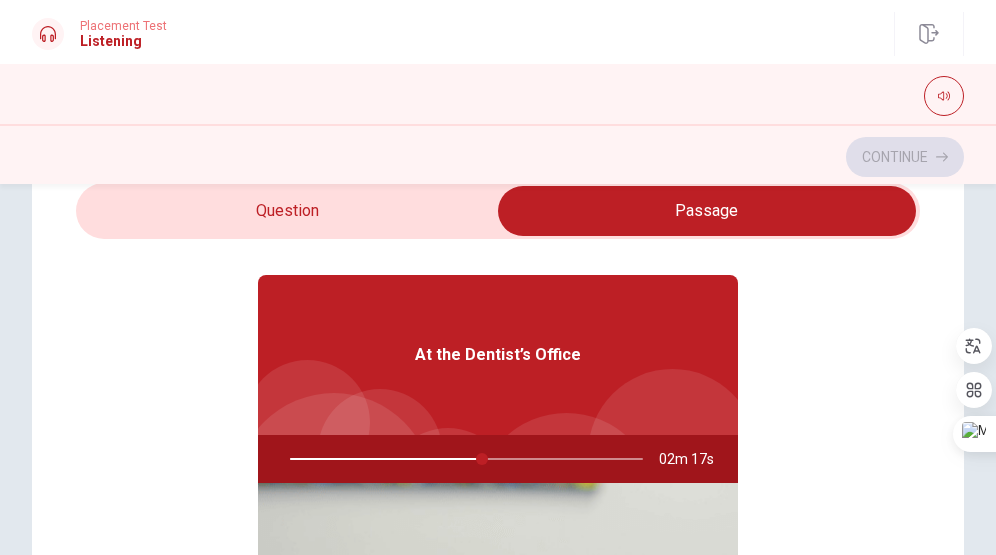 click at bounding box center (462, 459) 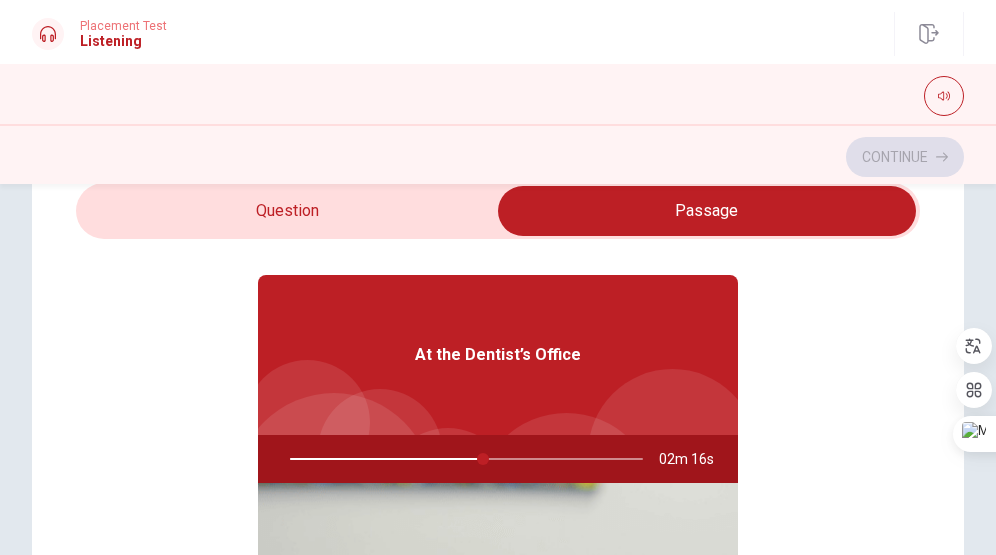 type on "55" 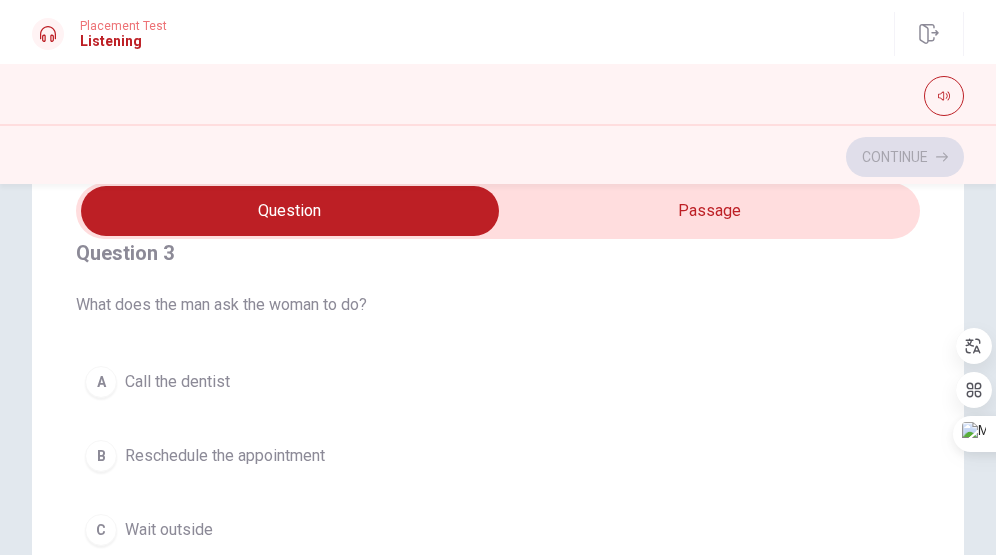 scroll, scrollTop: 948, scrollLeft: 0, axis: vertical 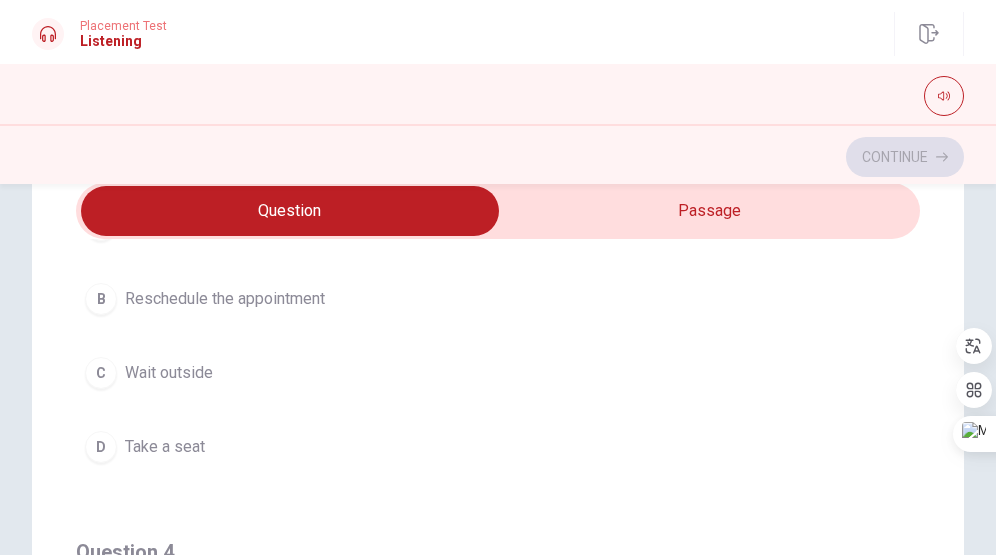 type on "60" 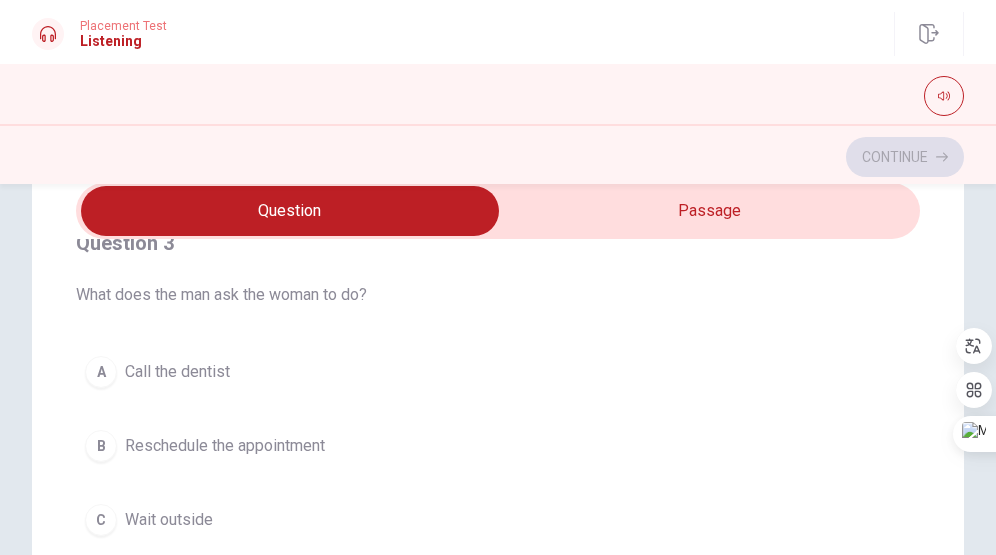 click at bounding box center [290, 211] 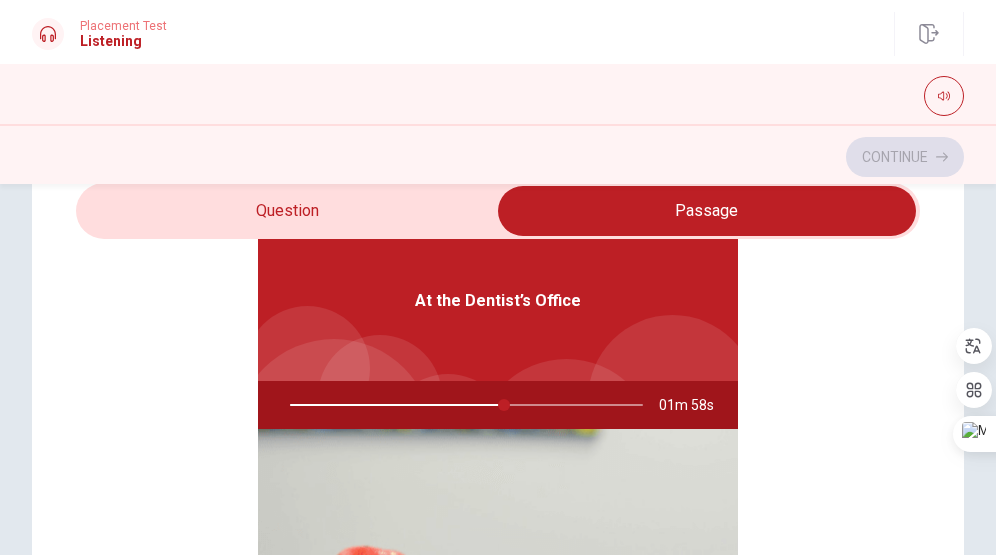 scroll, scrollTop: 112, scrollLeft: 0, axis: vertical 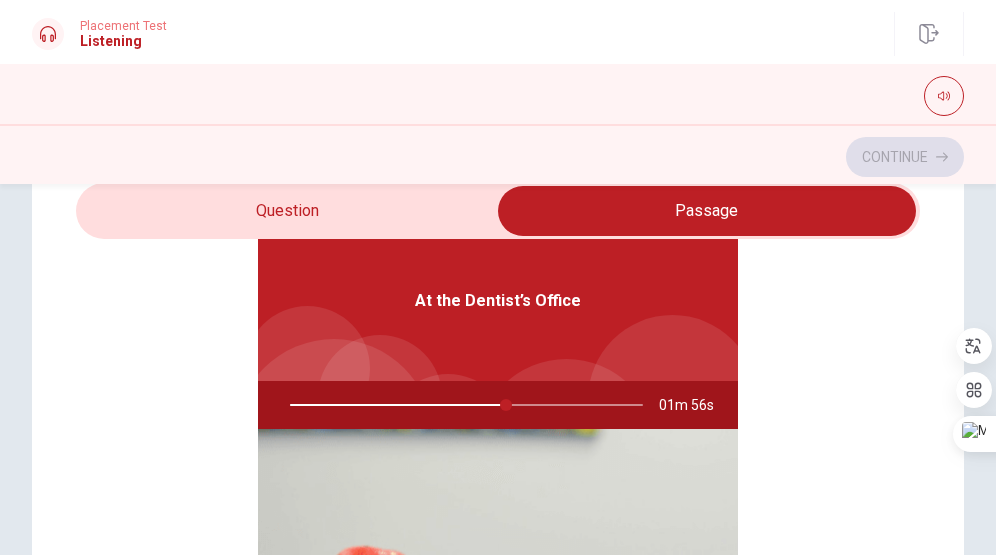 drag, startPoint x: 494, startPoint y: 404, endPoint x: 434, endPoint y: 404, distance: 60 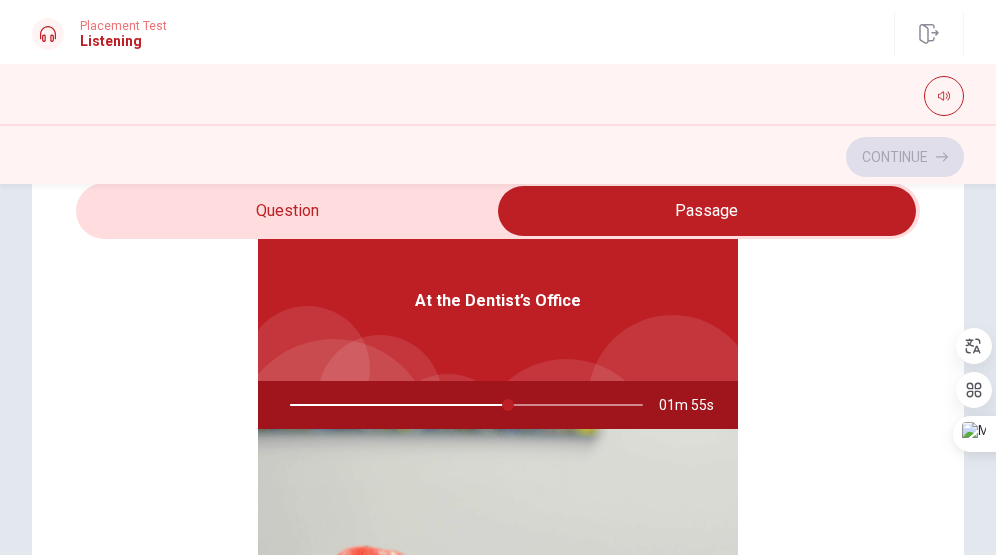 drag, startPoint x: 511, startPoint y: 407, endPoint x: 441, endPoint y: 404, distance: 70.064255 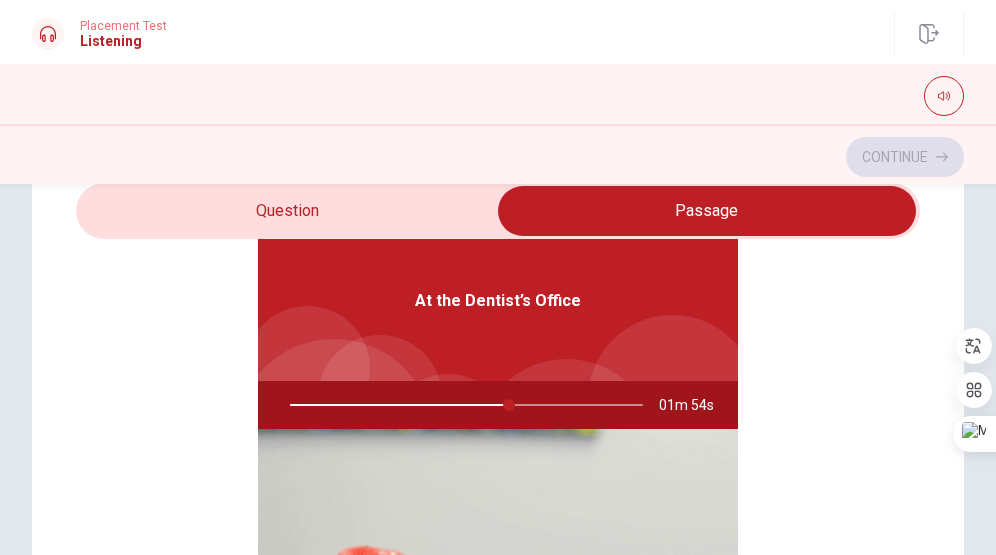 type on "62" 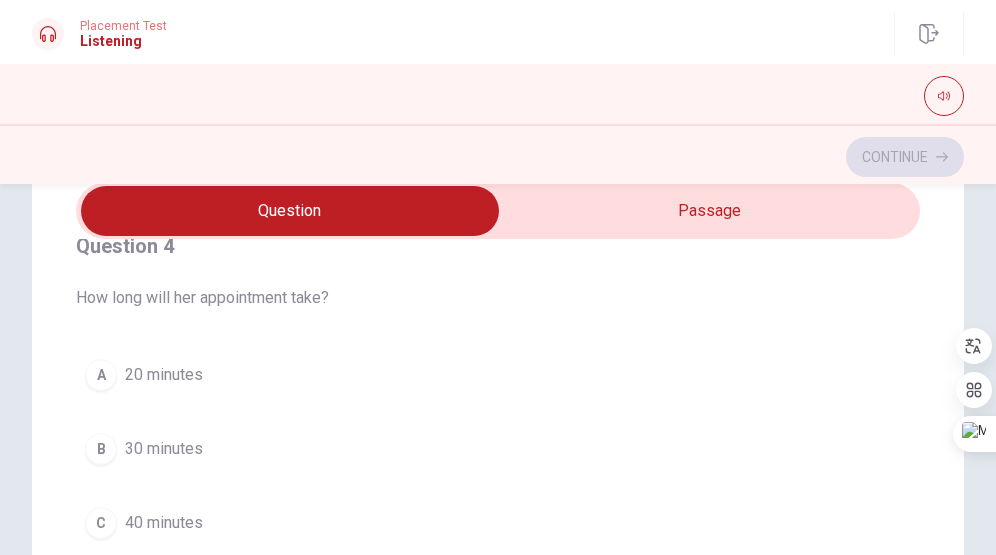 scroll, scrollTop: 1620, scrollLeft: 0, axis: vertical 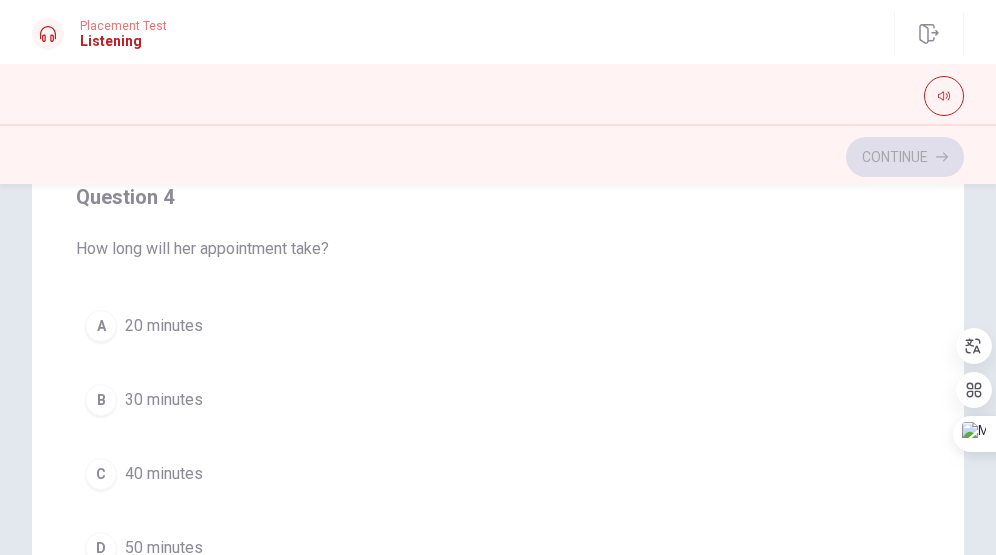 click on "B 30 minutes" at bounding box center (498, 400) 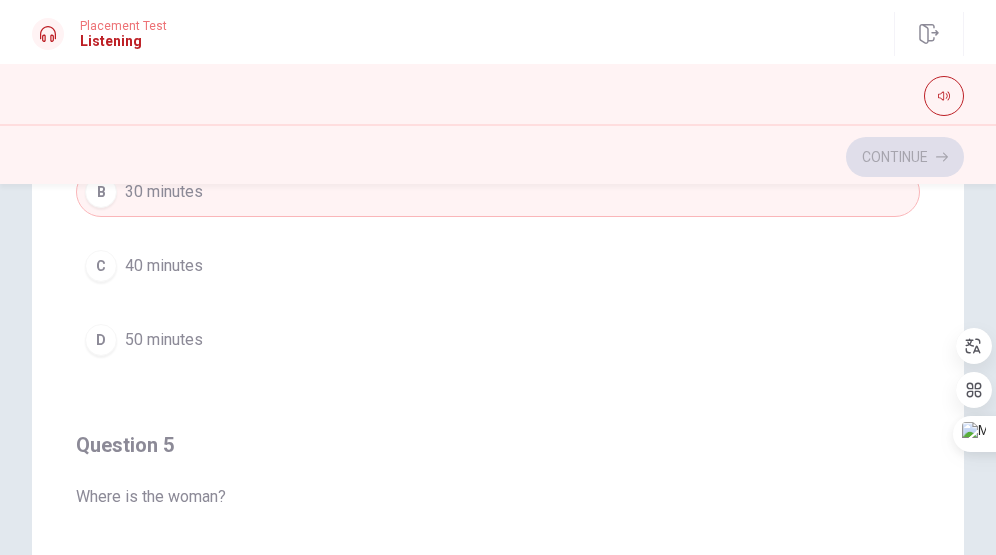scroll, scrollTop: 1620, scrollLeft: 0, axis: vertical 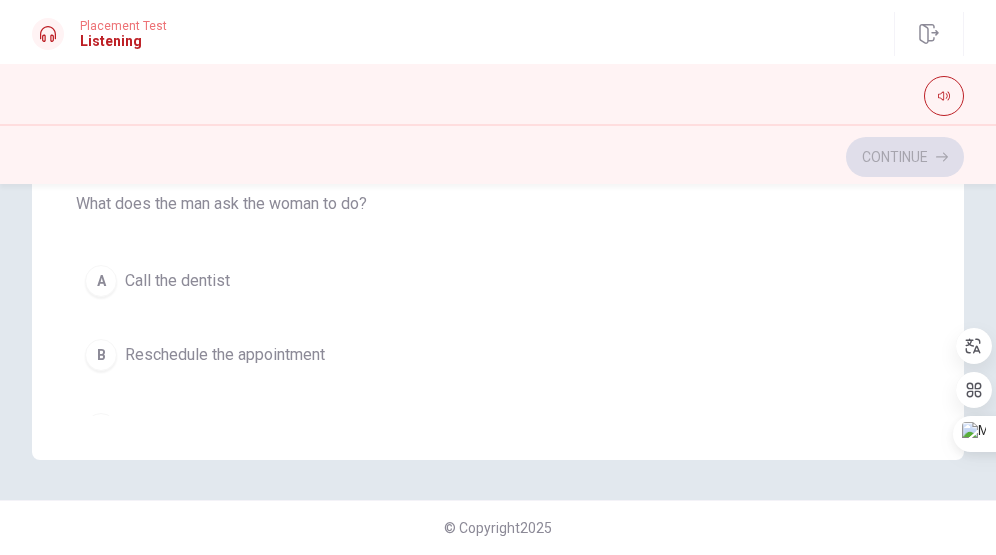 click on "Call the dentist" at bounding box center (177, 281) 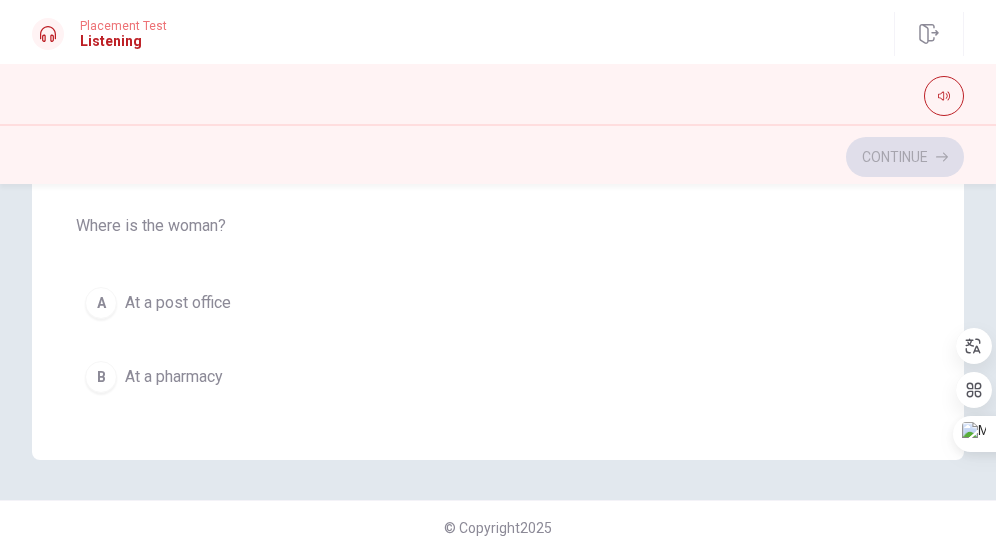 scroll, scrollTop: 1453, scrollLeft: 0, axis: vertical 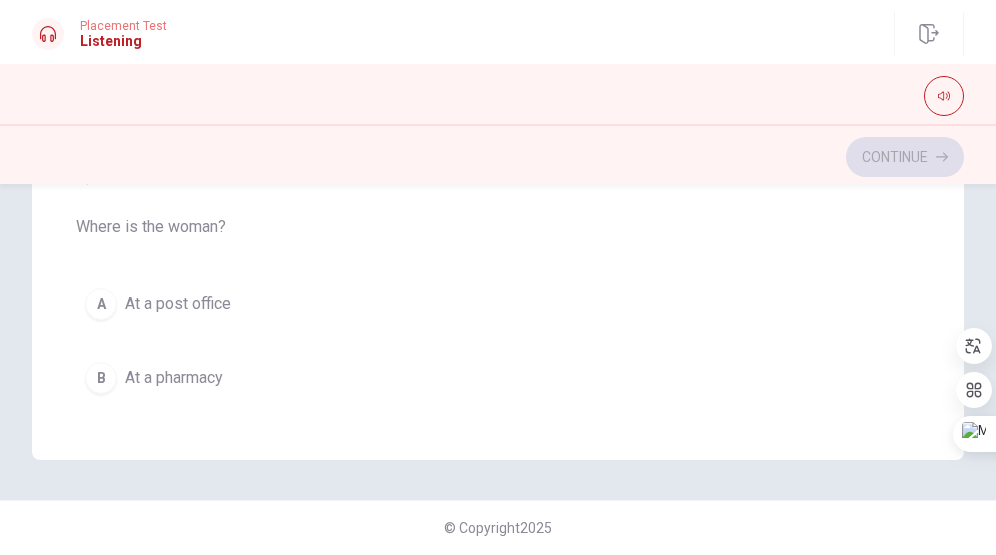 click on "At a post office" at bounding box center [178, 304] 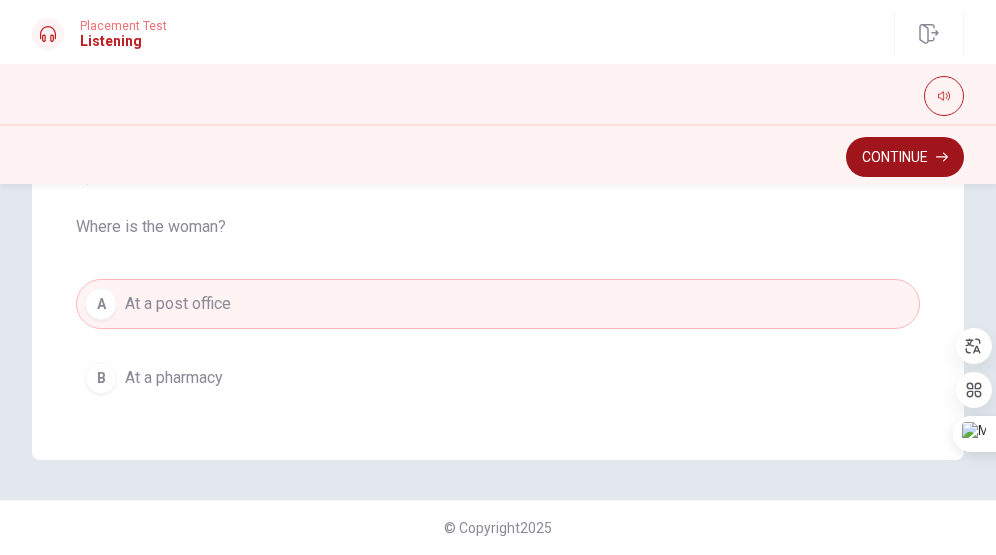 click on "Continue" at bounding box center [905, 157] 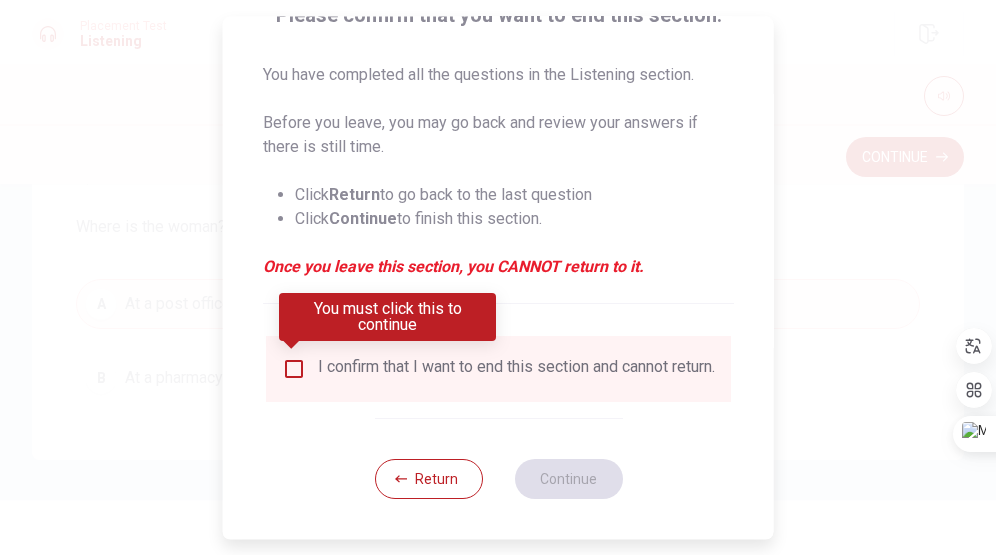 scroll, scrollTop: 191, scrollLeft: 0, axis: vertical 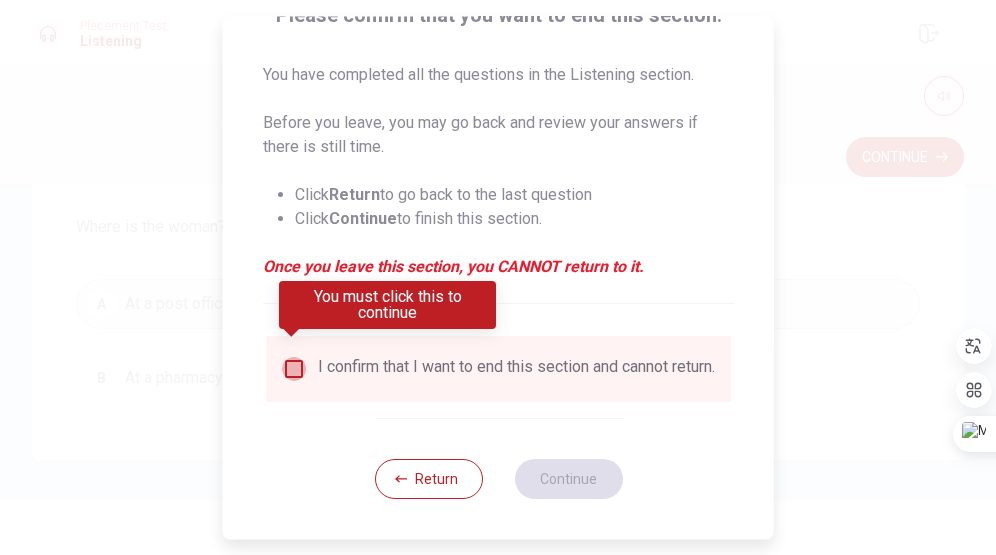 click at bounding box center [294, 369] 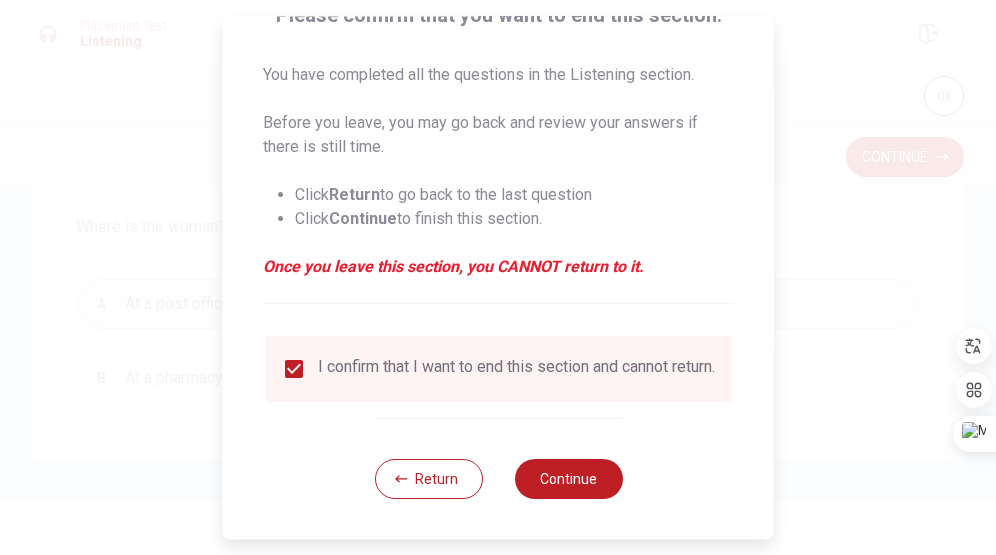 scroll, scrollTop: 150, scrollLeft: 0, axis: vertical 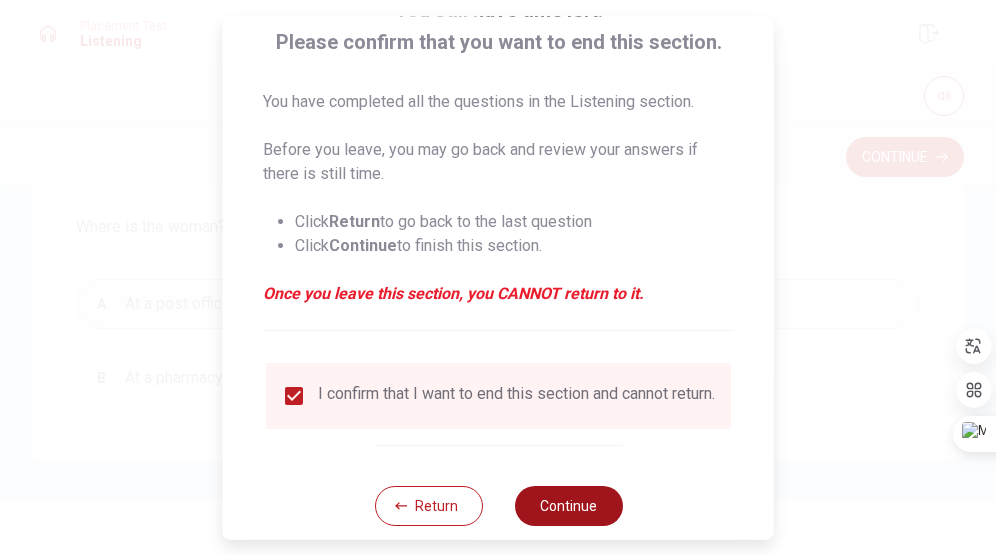 click on "Continue" at bounding box center [568, 506] 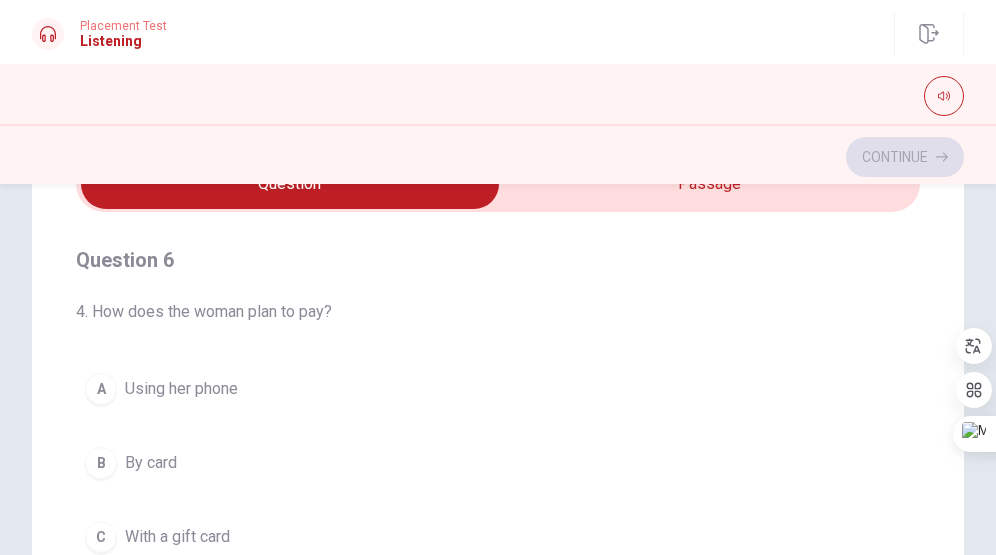 scroll, scrollTop: 121, scrollLeft: 0, axis: vertical 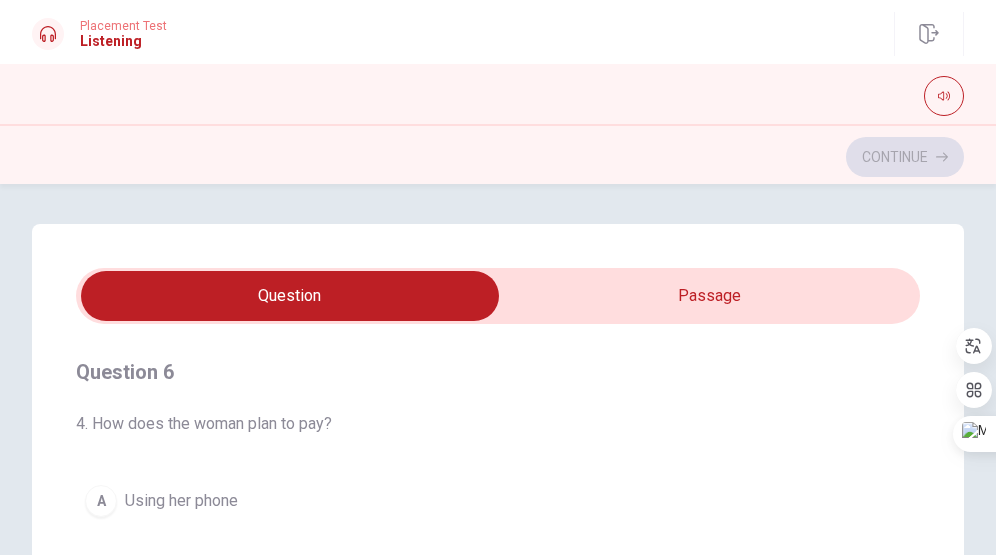 type on "6" 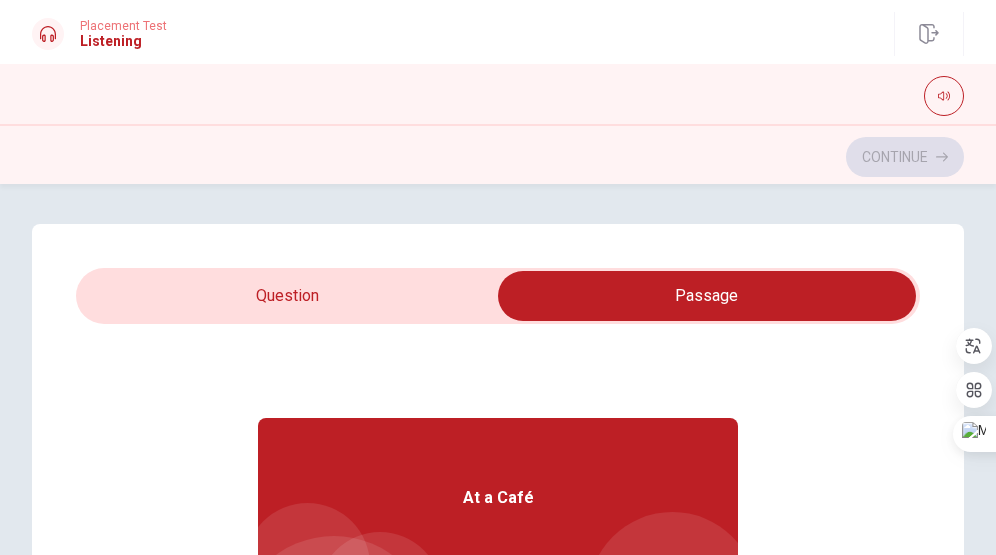 scroll, scrollTop: 112, scrollLeft: 0, axis: vertical 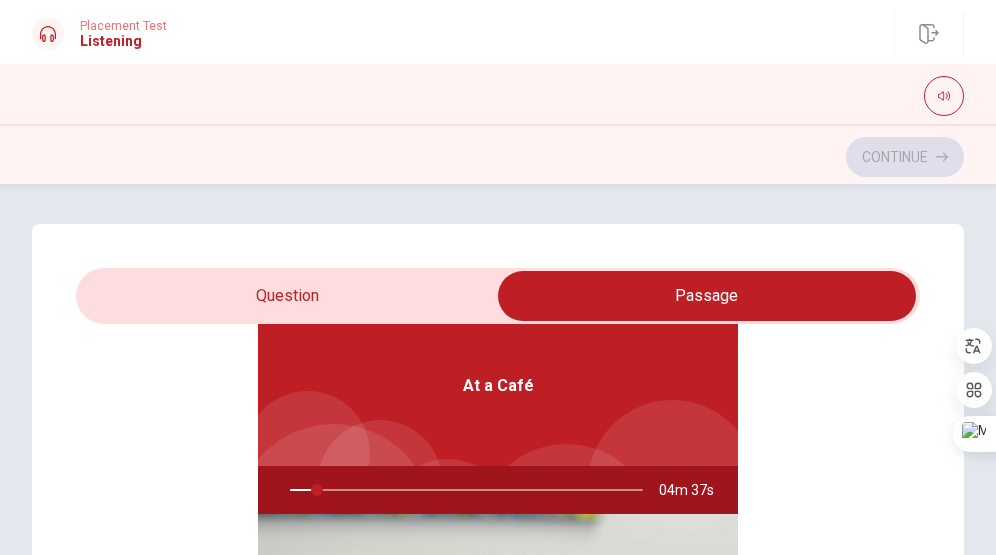 type on "8" 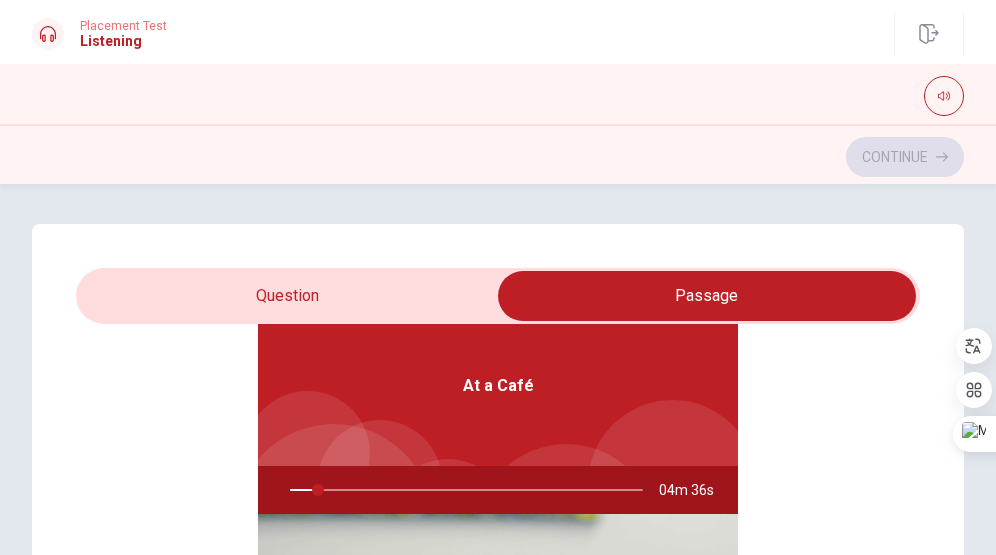 click at bounding box center (707, 296) 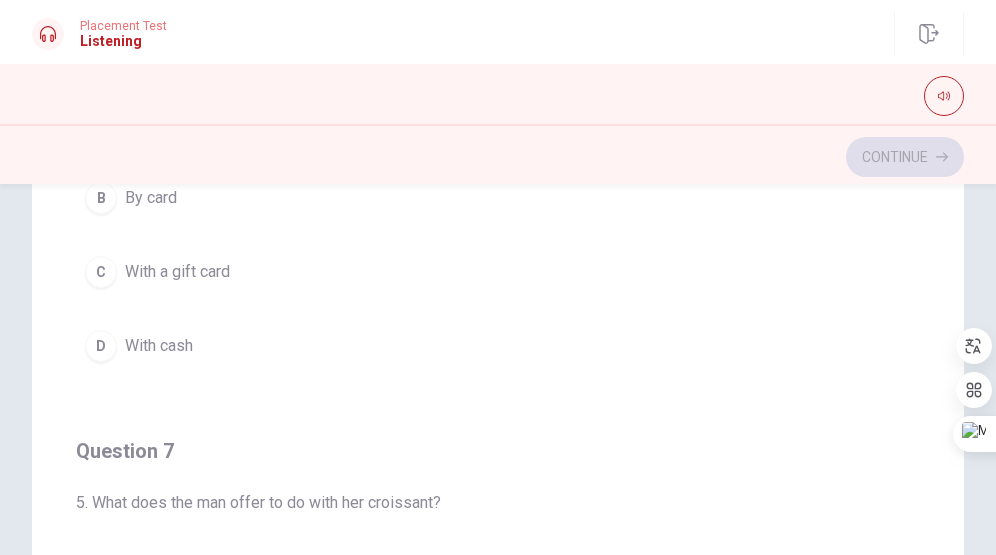 scroll, scrollTop: 277, scrollLeft: 0, axis: vertical 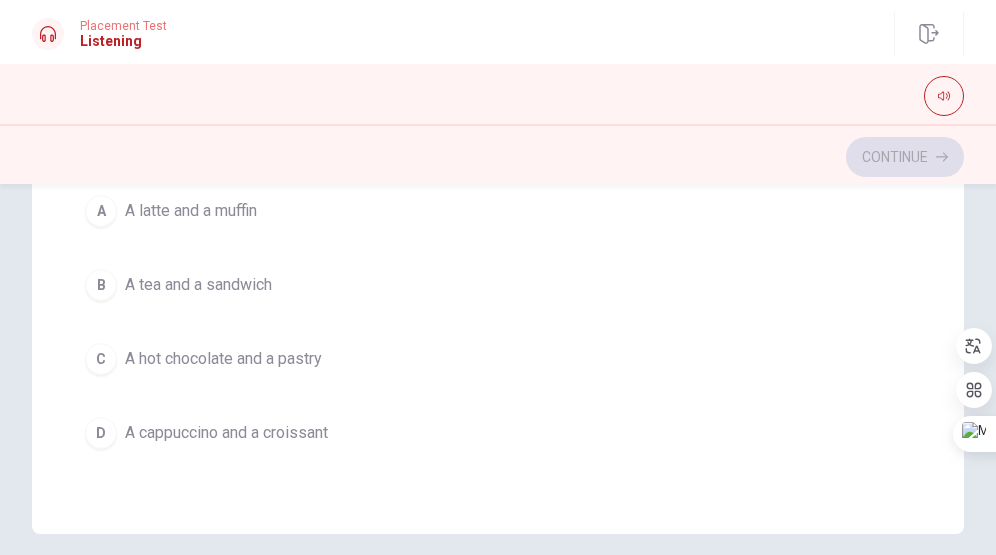 click on "A cappuccino and a croissant" at bounding box center (226, 433) 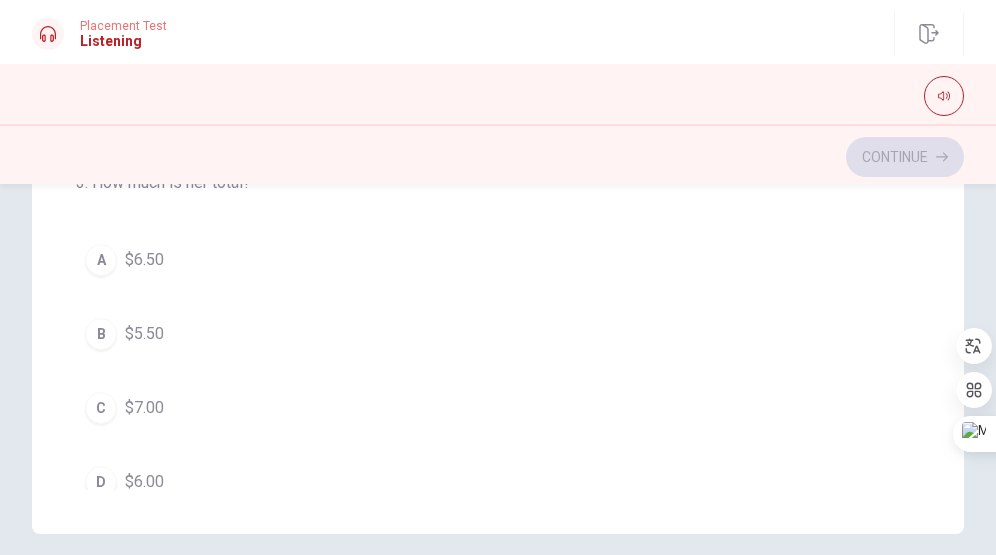 scroll, scrollTop: 1114, scrollLeft: 0, axis: vertical 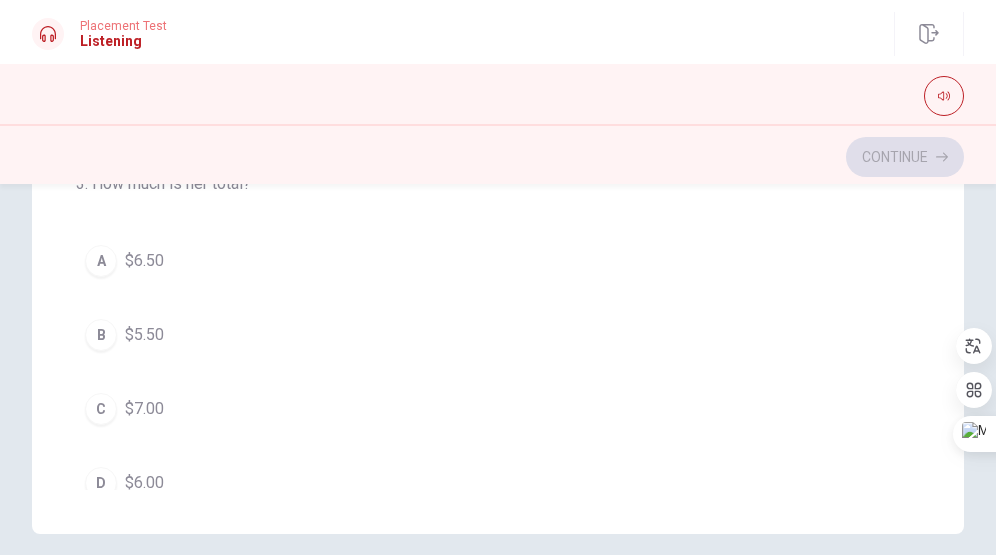 click on "$6.50" at bounding box center (144, 261) 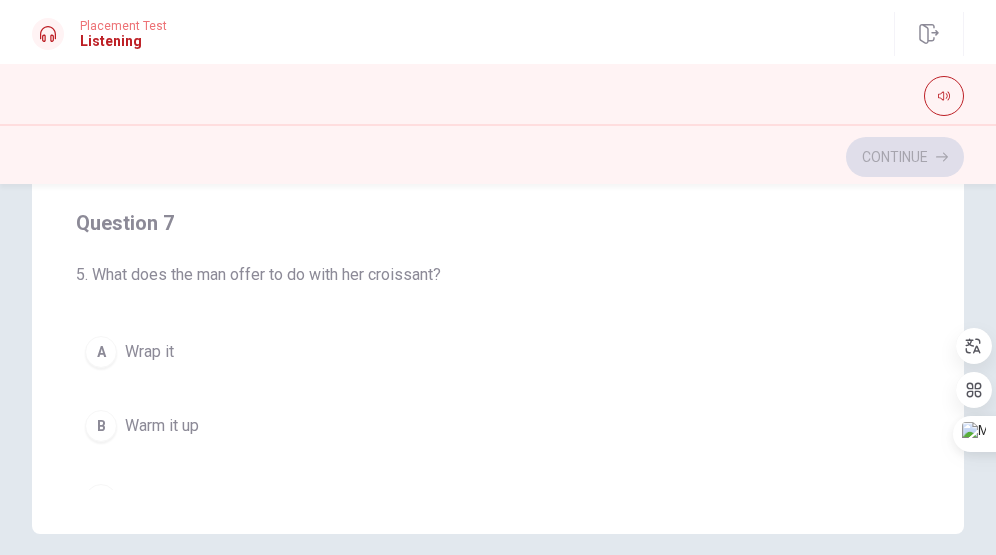scroll, scrollTop: 0, scrollLeft: 0, axis: both 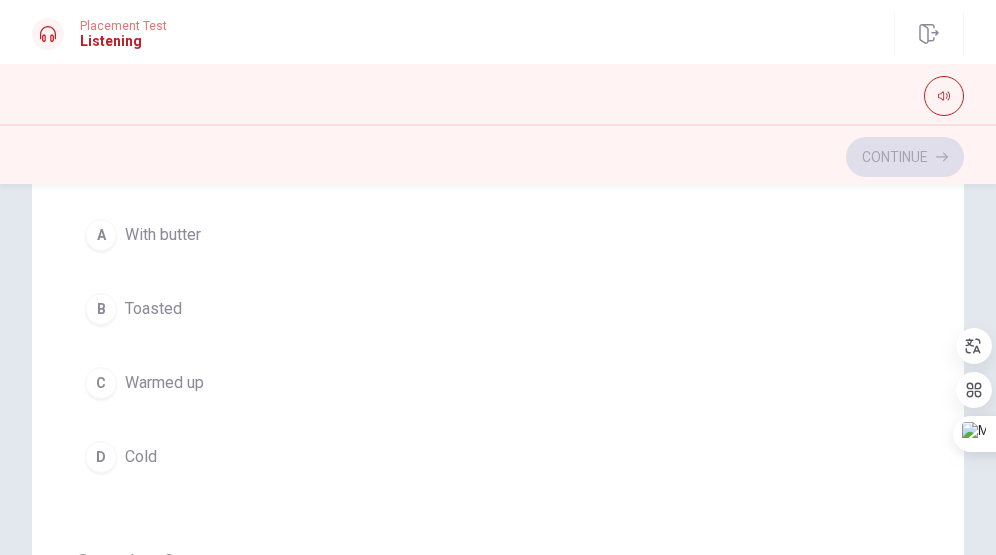 click on "Toasted" at bounding box center (153, 309) 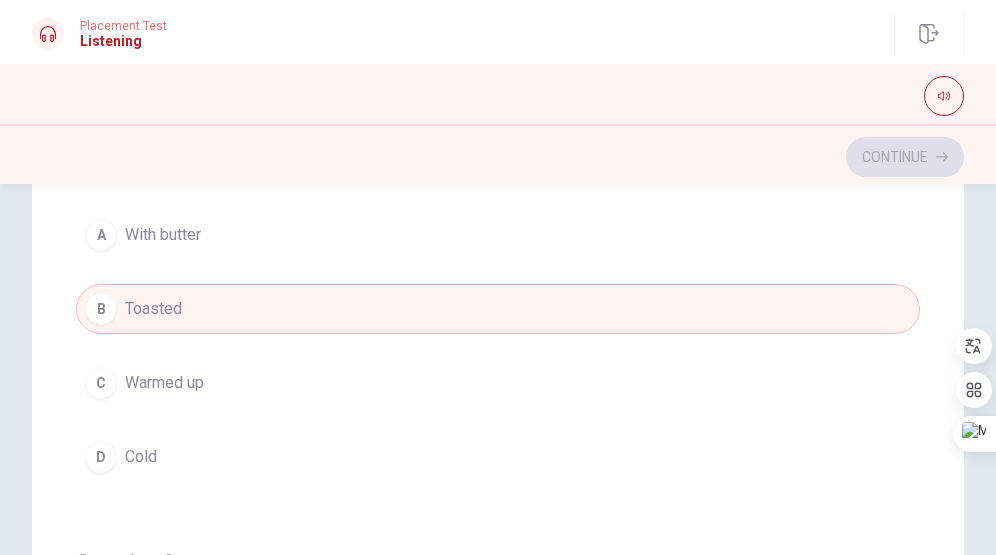 click on "C Warmed up" at bounding box center [498, 383] 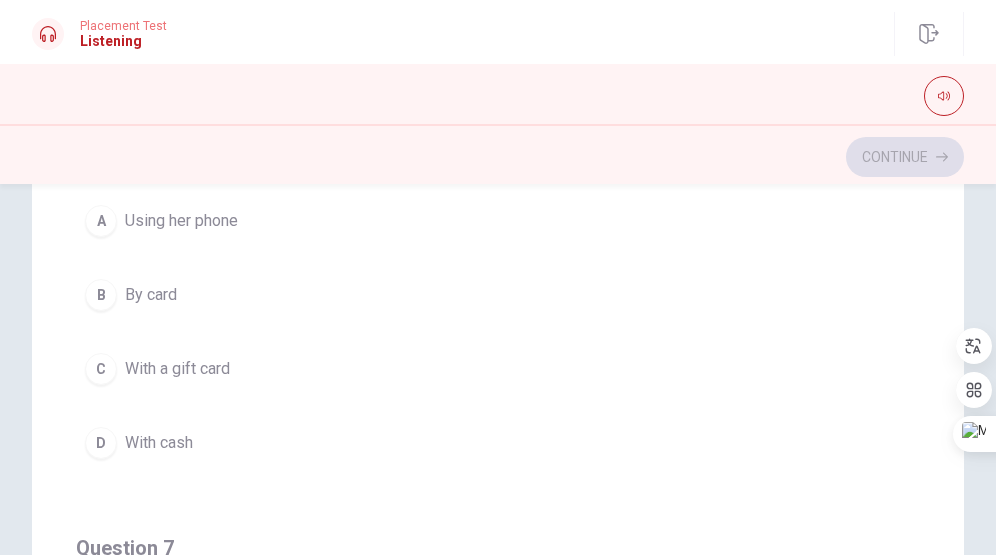 scroll, scrollTop: 0, scrollLeft: 0, axis: both 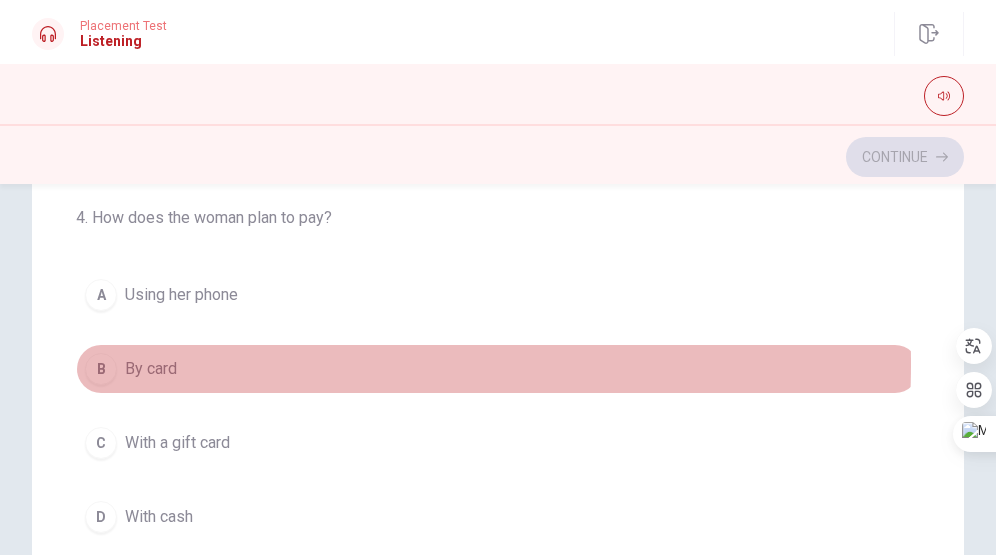click on "By card" at bounding box center [151, 369] 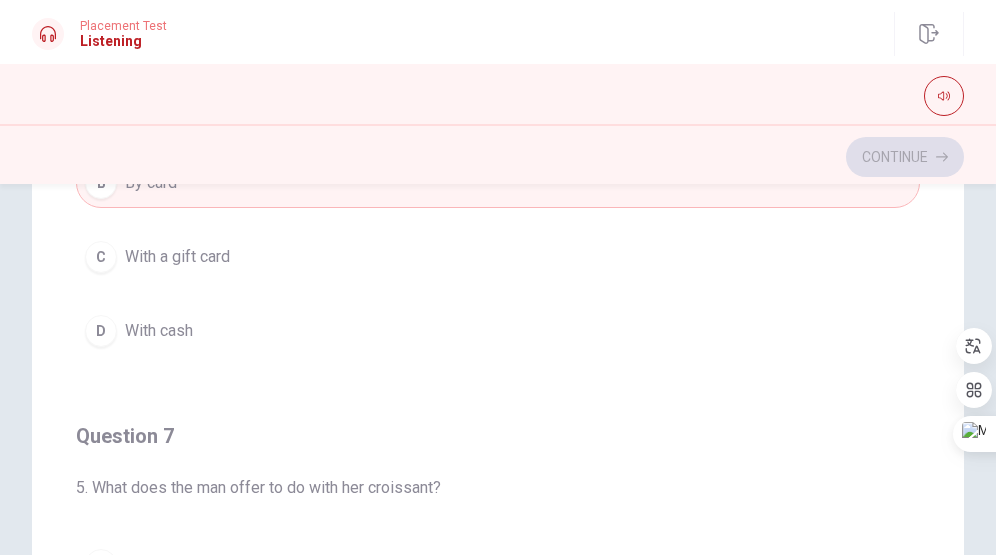 scroll, scrollTop: 0, scrollLeft: 0, axis: both 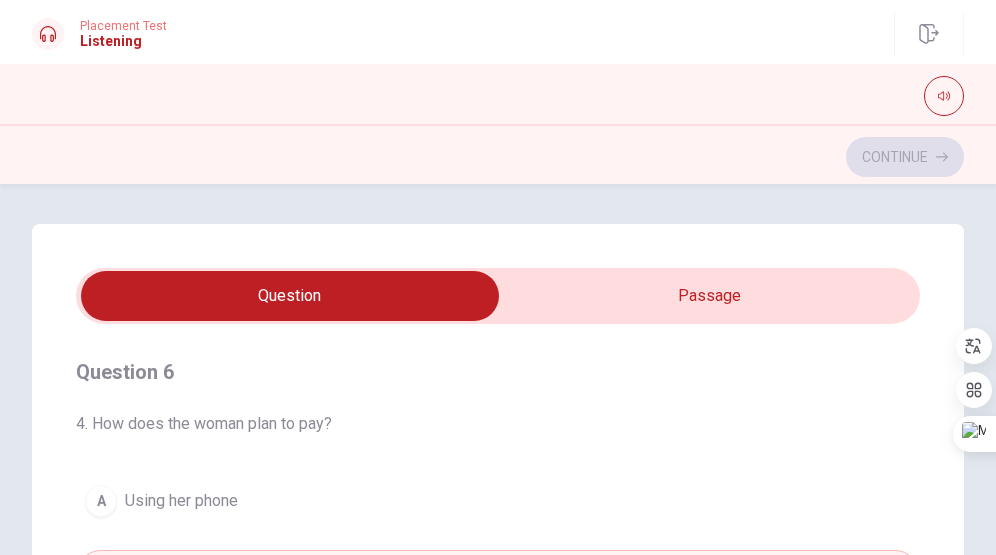 click at bounding box center [290, 296] 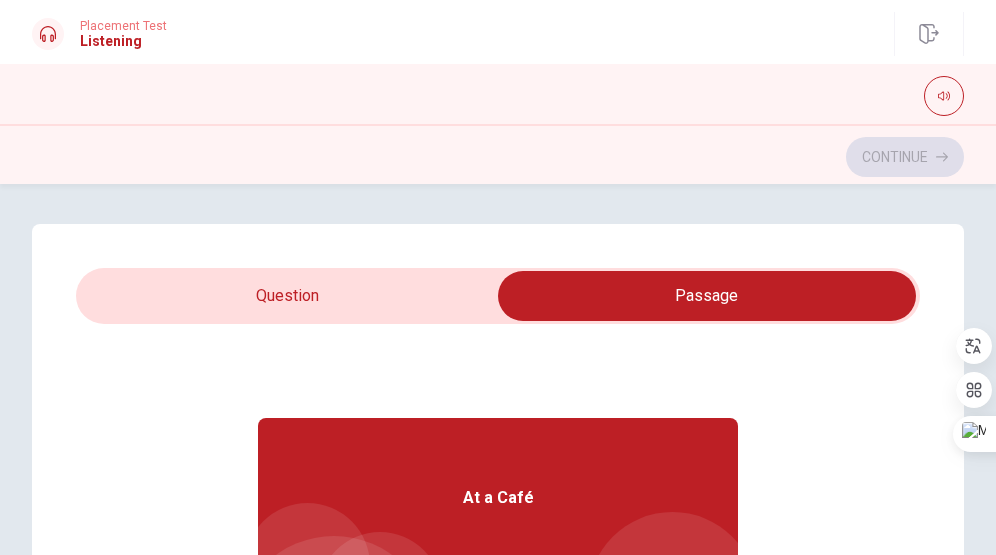 scroll, scrollTop: 112, scrollLeft: 0, axis: vertical 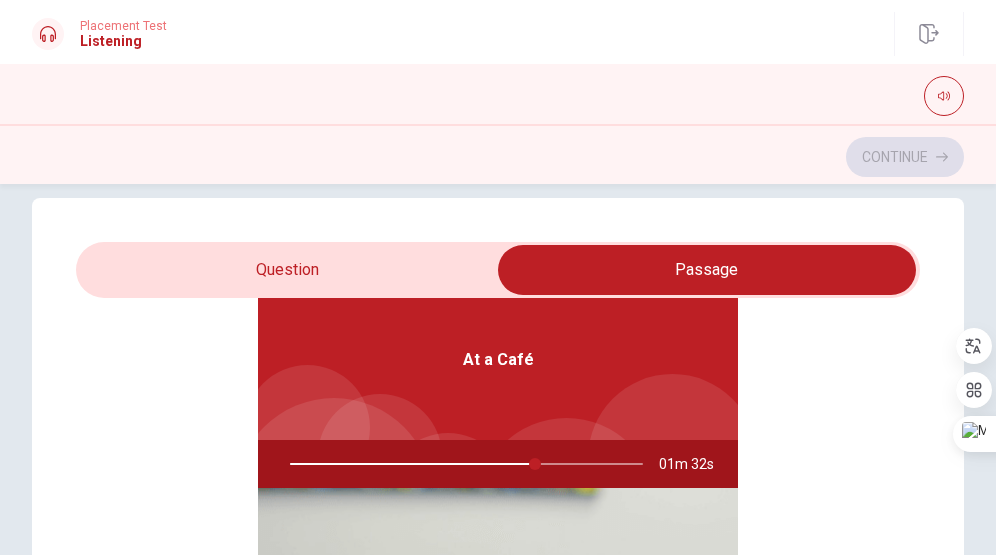 type on "70" 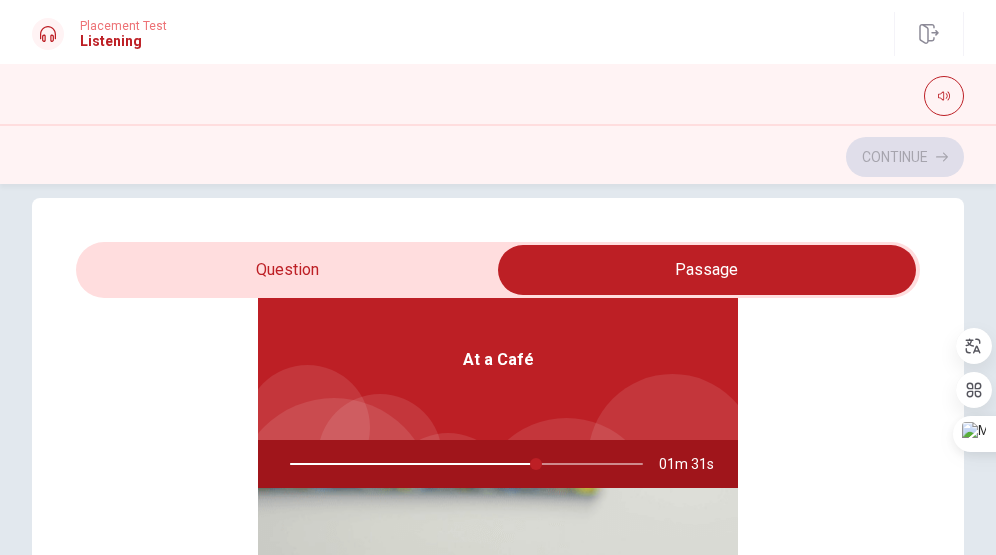 click at bounding box center (707, 270) 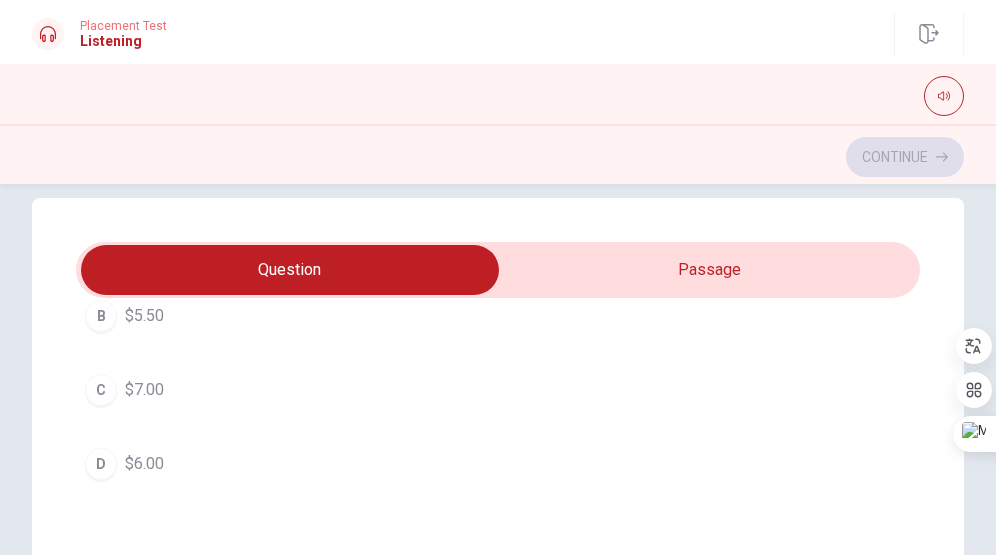 scroll, scrollTop: 1620, scrollLeft: 0, axis: vertical 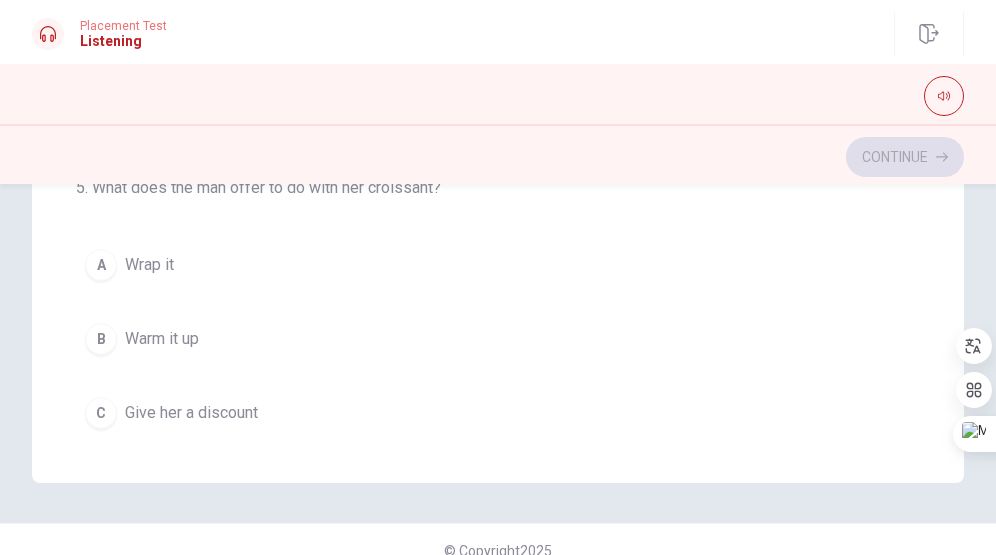 click on "B Warm it up" at bounding box center [498, 339] 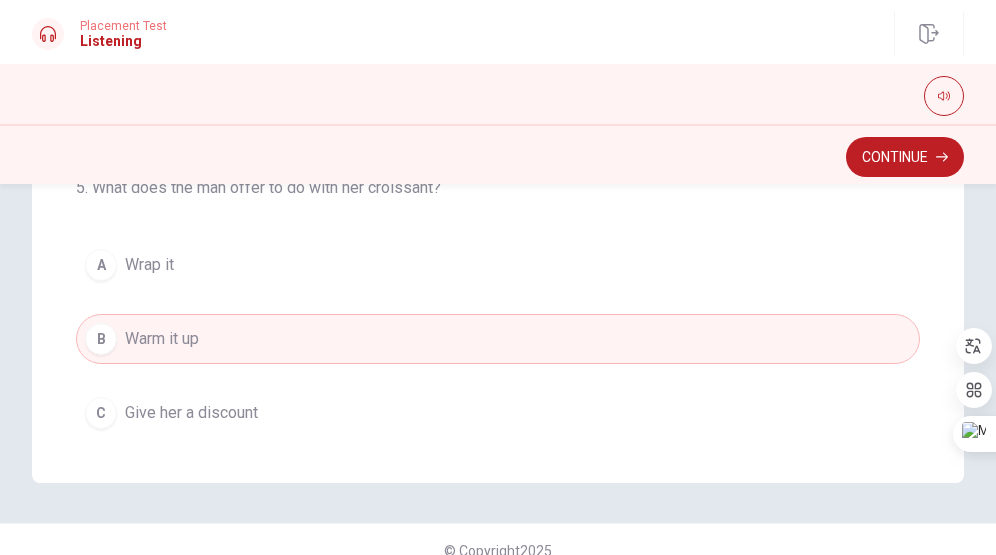 scroll, scrollTop: 0, scrollLeft: 0, axis: both 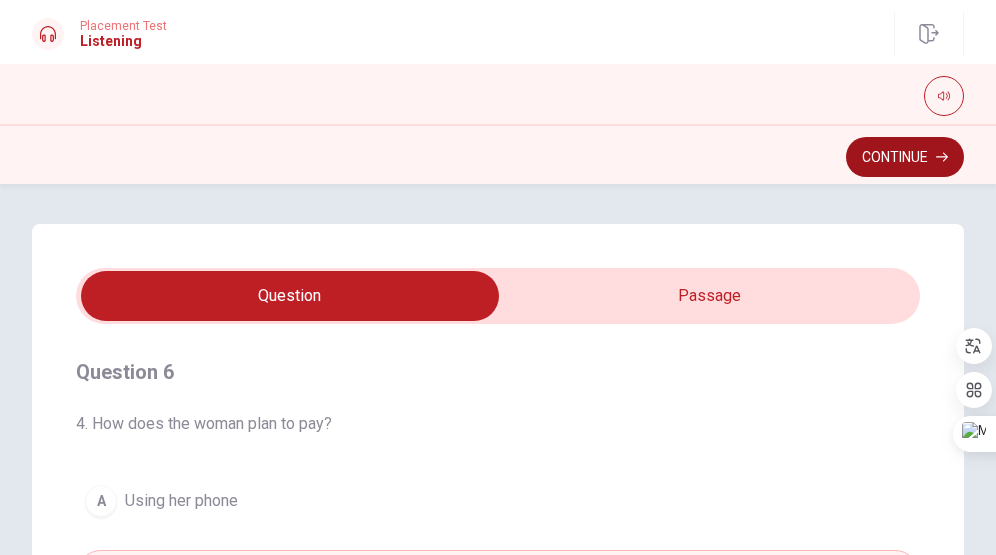 click on "Continue" at bounding box center [905, 157] 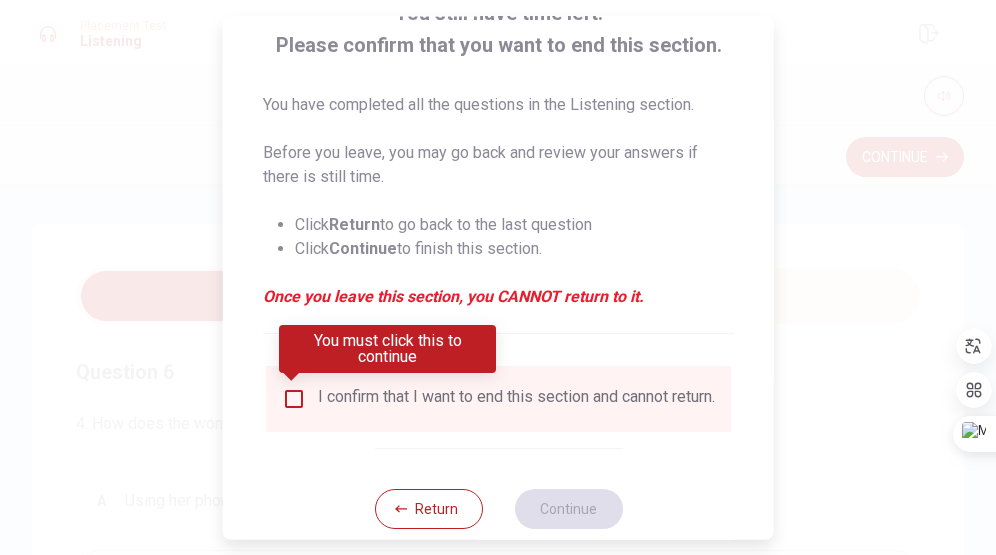 scroll, scrollTop: 165, scrollLeft: 0, axis: vertical 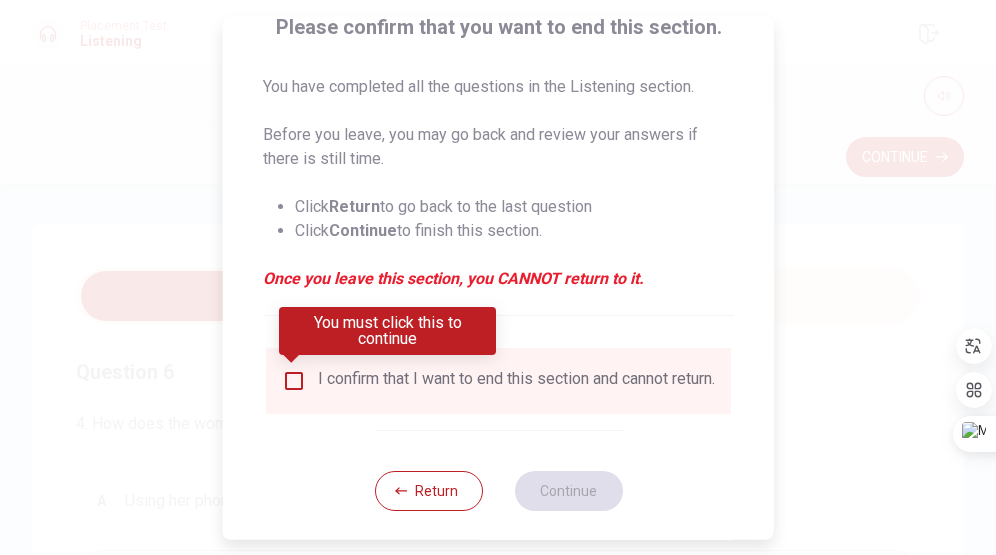 click at bounding box center [294, 381] 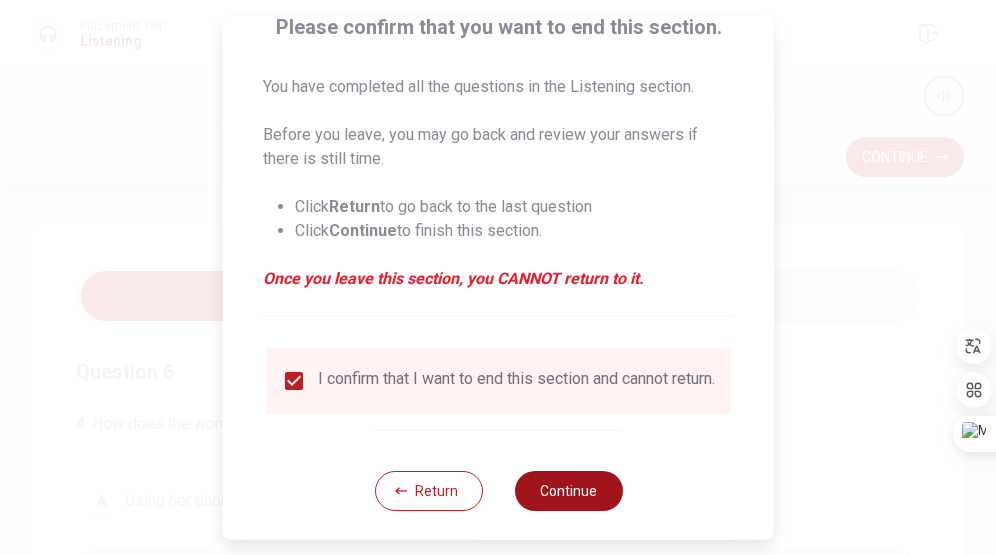 click on "Continue" at bounding box center [568, 491] 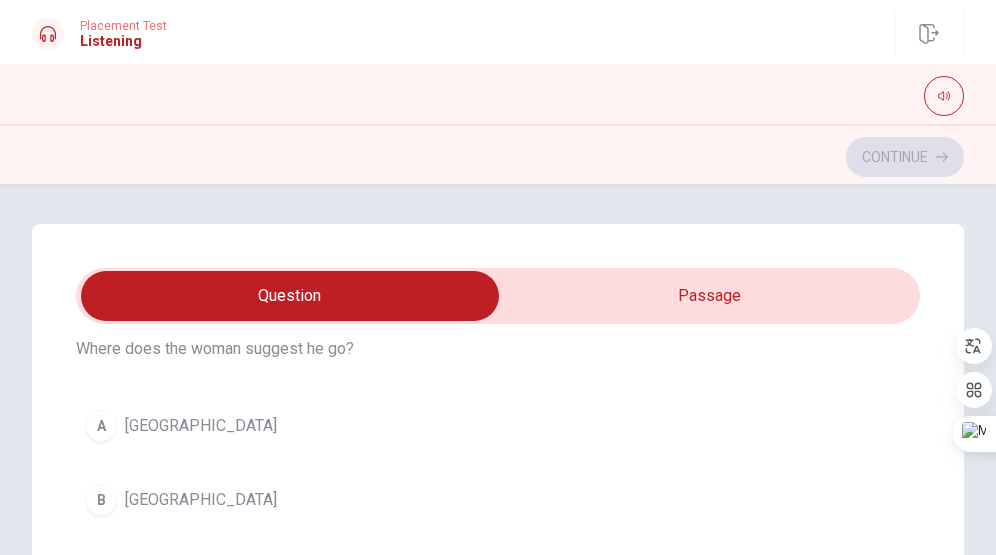 scroll, scrollTop: 1227, scrollLeft: 0, axis: vertical 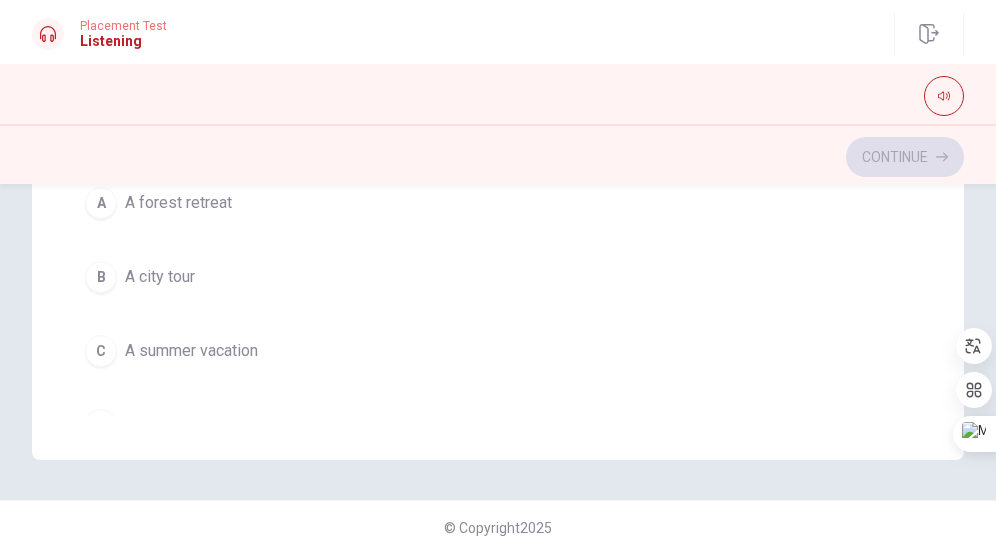 click on "A summer vacation" at bounding box center (191, 351) 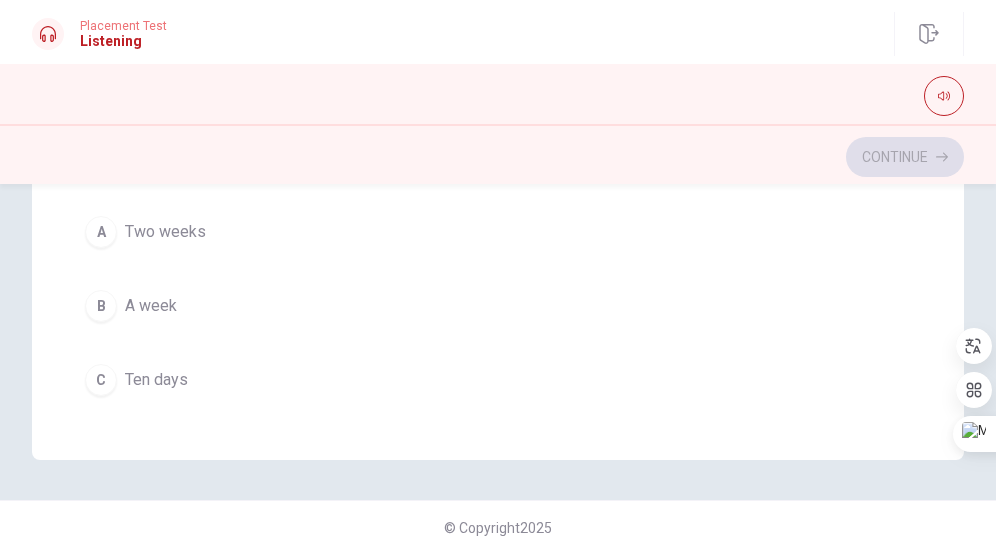scroll, scrollTop: 146, scrollLeft: 0, axis: vertical 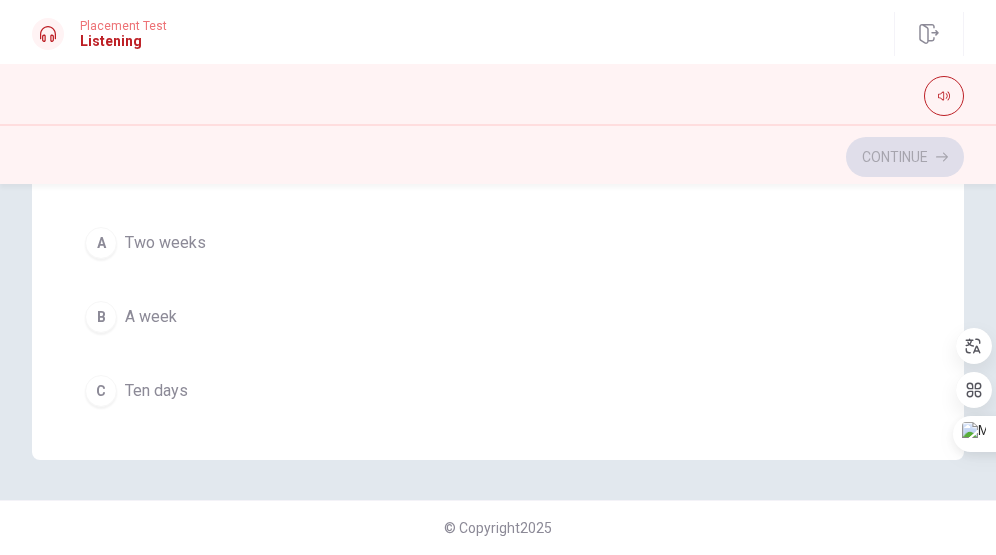 click on "Two weeks" at bounding box center [165, 243] 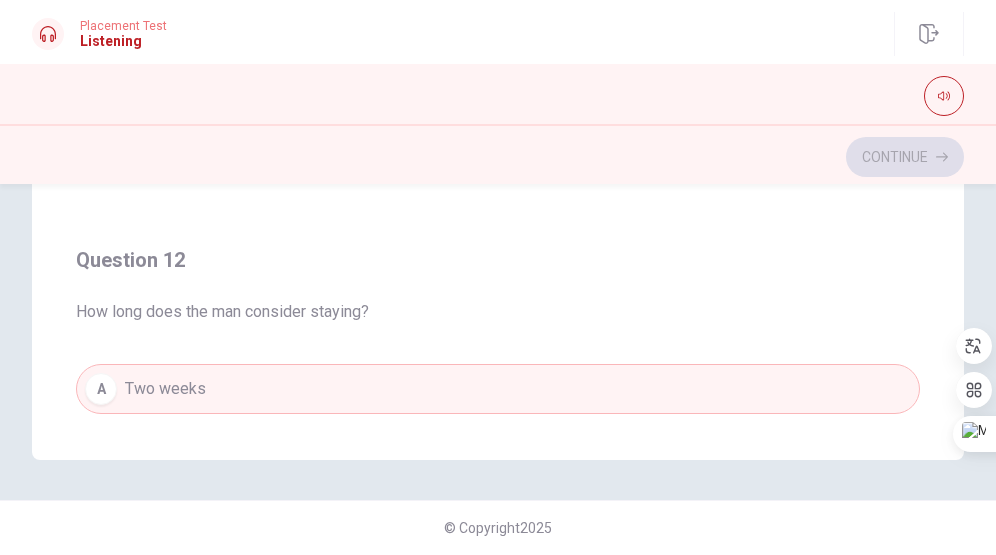scroll, scrollTop: 0, scrollLeft: 0, axis: both 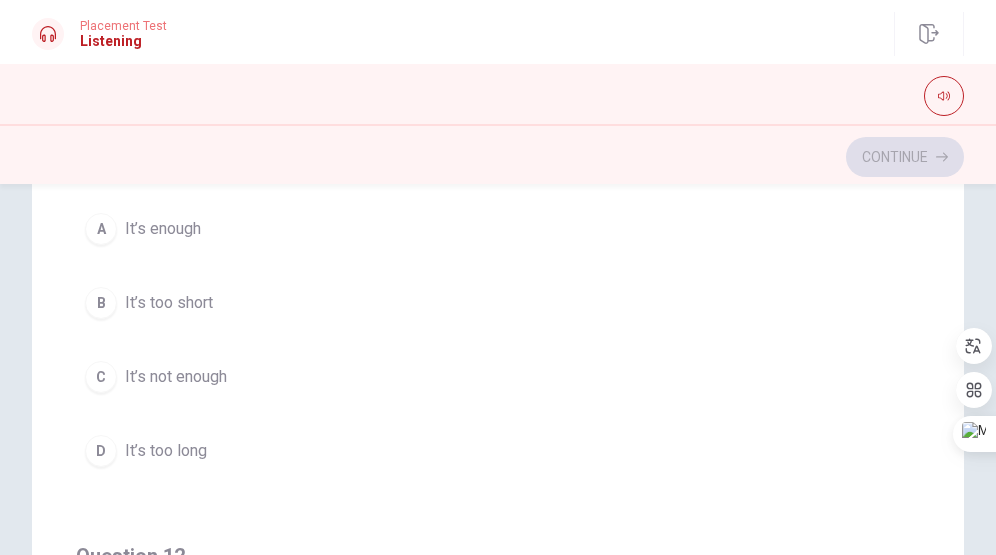 click on "It’s too long" at bounding box center [166, 451] 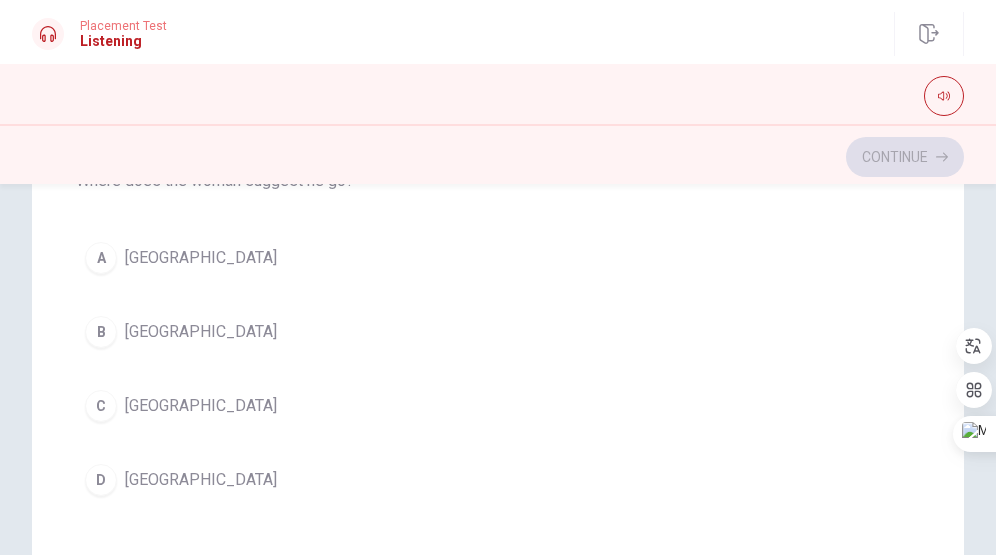 scroll, scrollTop: 994, scrollLeft: 0, axis: vertical 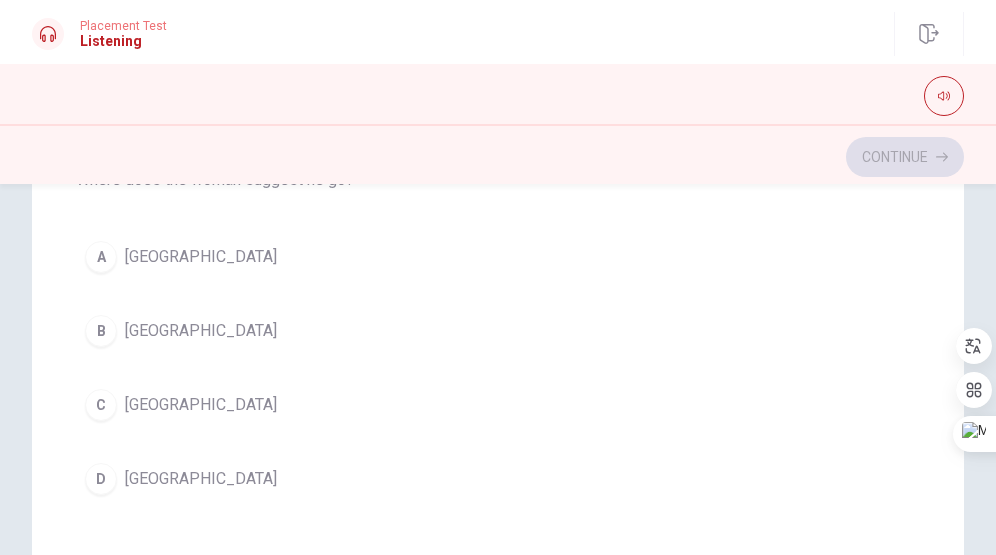 click on "D [GEOGRAPHIC_DATA]" at bounding box center [498, 479] 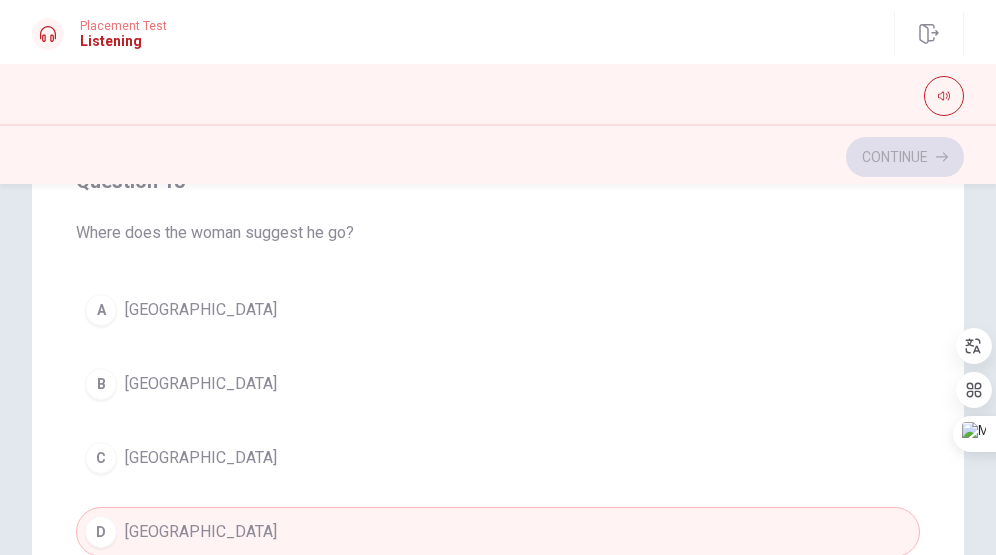 scroll, scrollTop: 934, scrollLeft: 0, axis: vertical 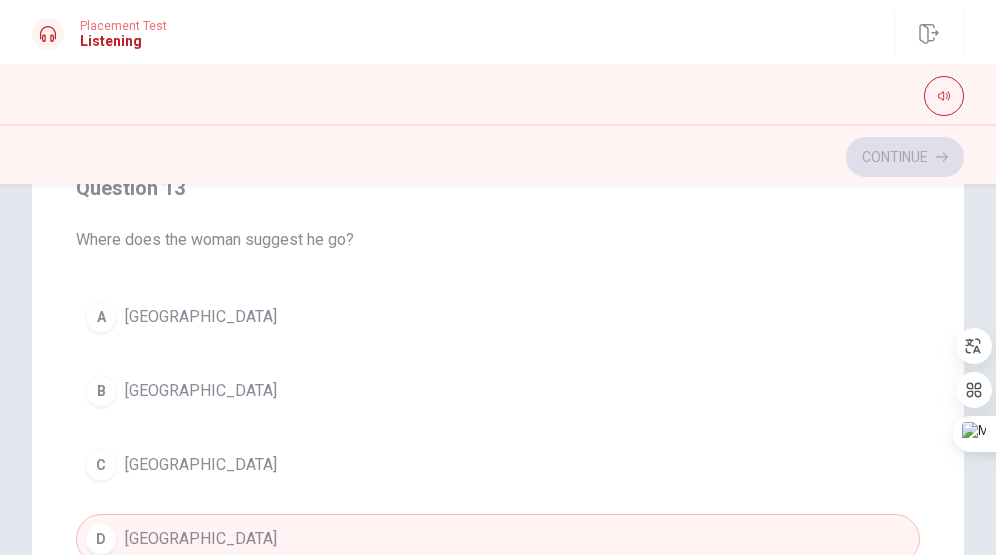 click on "[GEOGRAPHIC_DATA]" at bounding box center (201, 391) 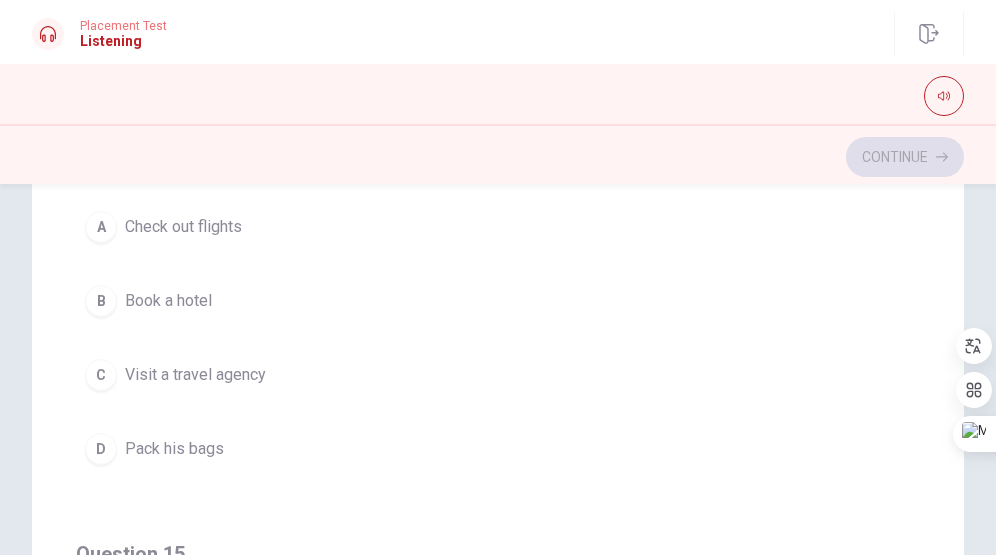 scroll, scrollTop: 1478, scrollLeft: 0, axis: vertical 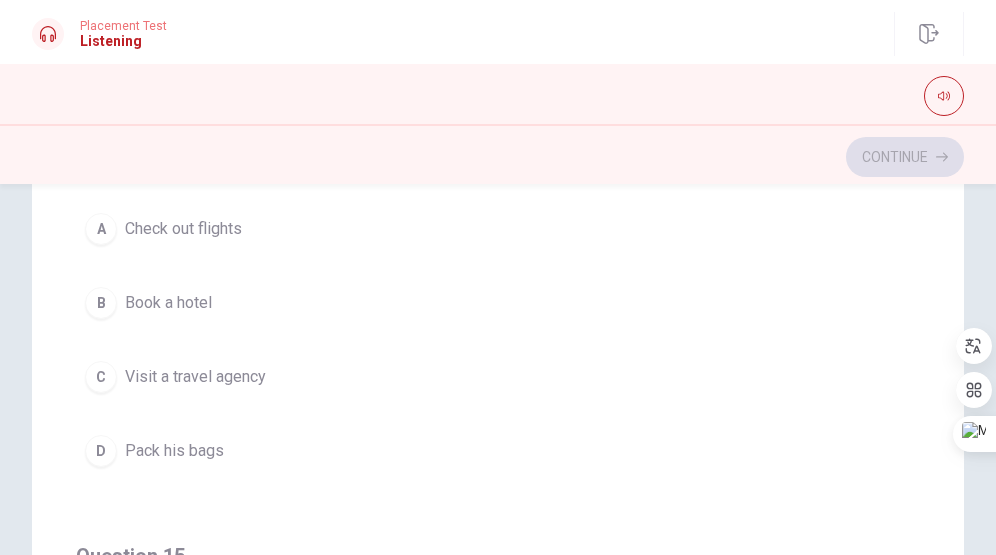 click on "Pack his bags" at bounding box center [174, 451] 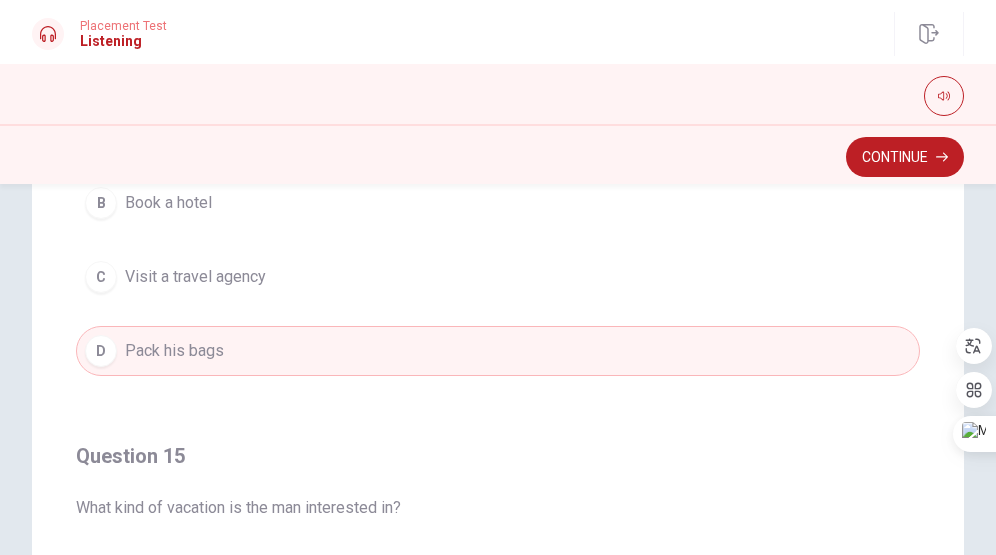 scroll, scrollTop: 1620, scrollLeft: 0, axis: vertical 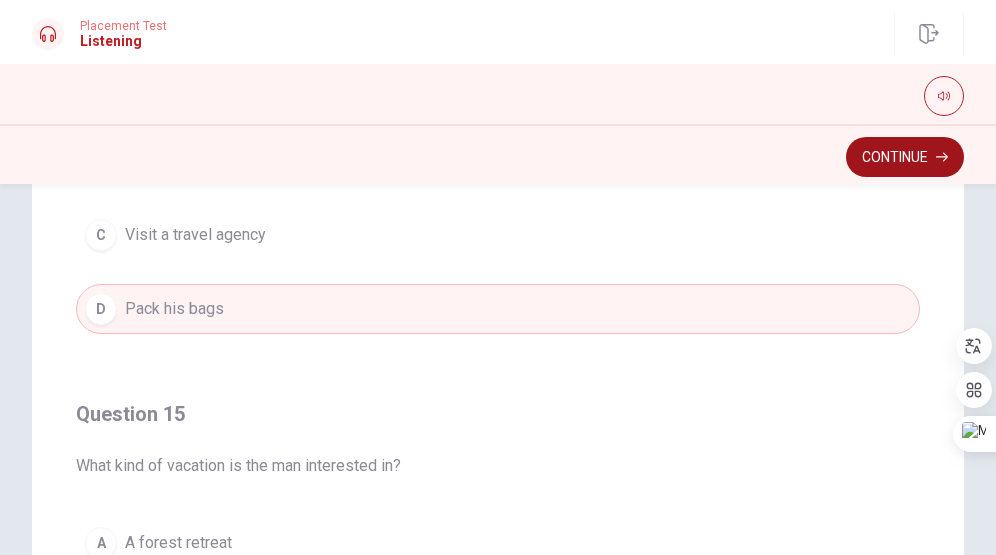click on "Continue" at bounding box center (905, 157) 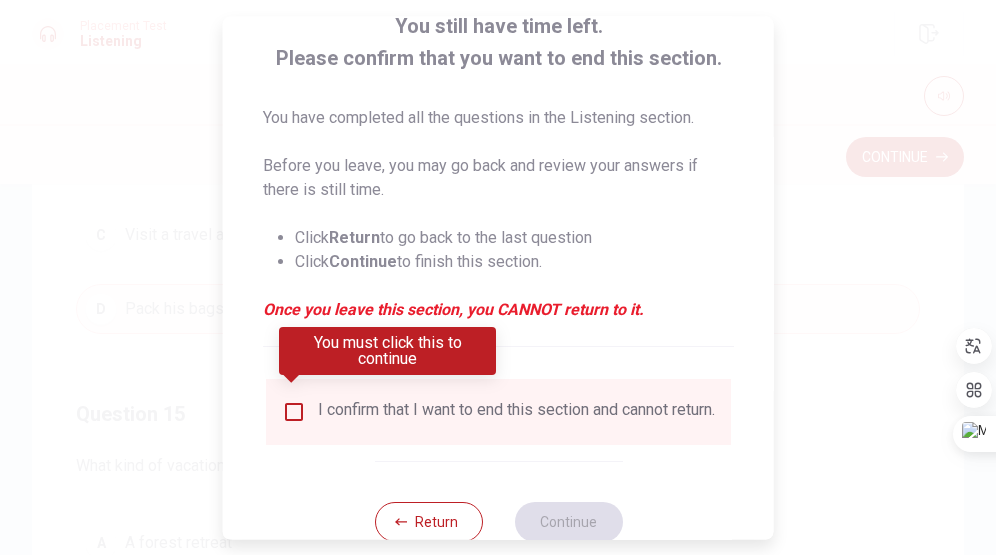 scroll, scrollTop: 147, scrollLeft: 0, axis: vertical 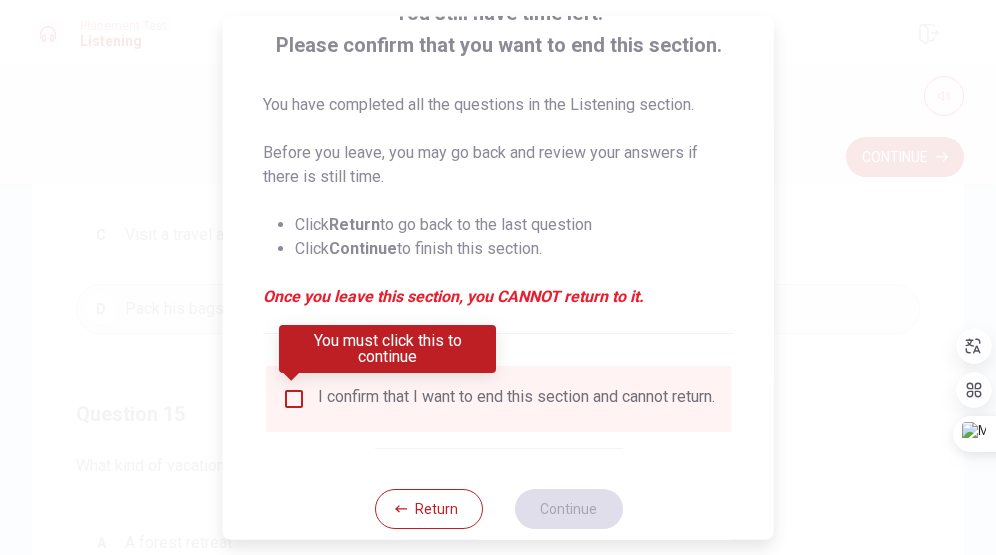 click at bounding box center [294, 399] 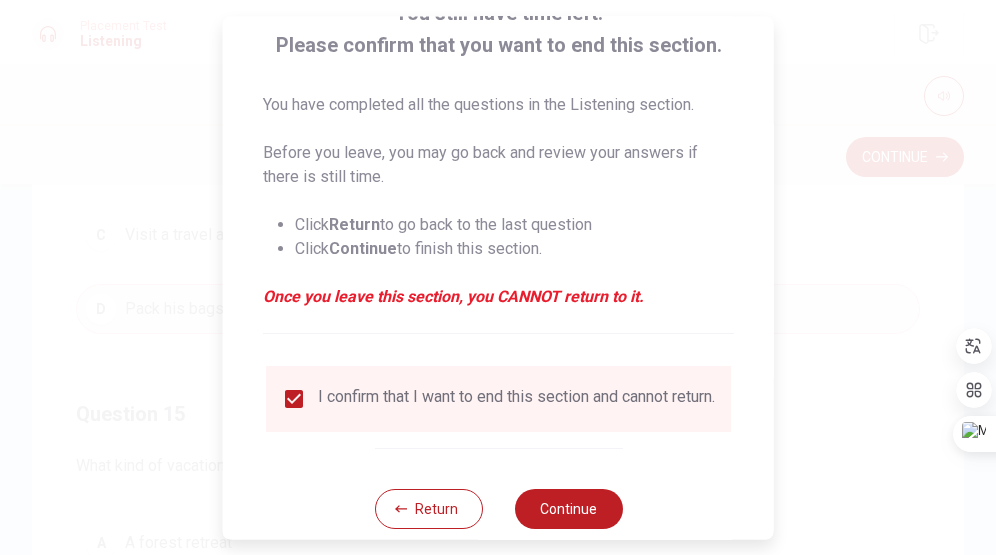 scroll, scrollTop: 191, scrollLeft: 0, axis: vertical 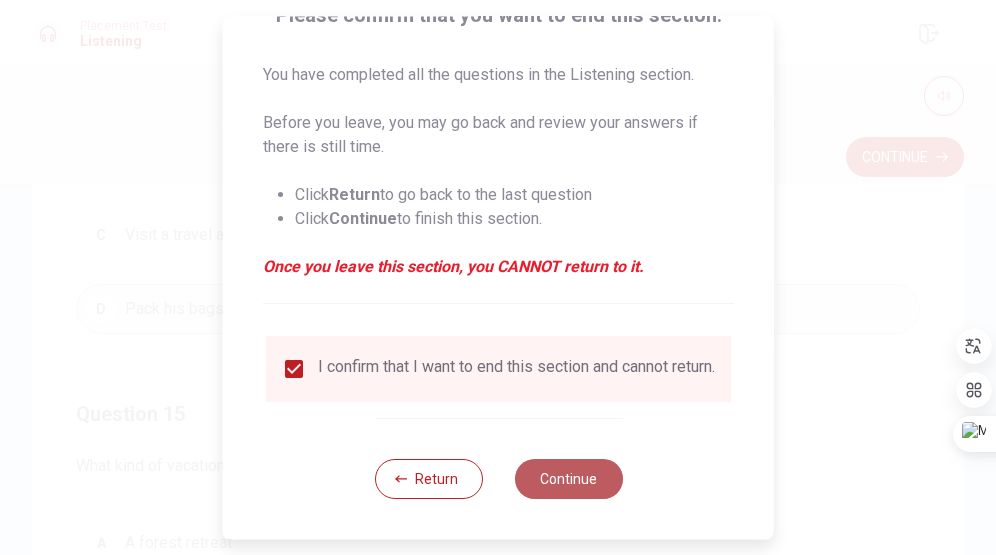 click on "Continue" at bounding box center (568, 479) 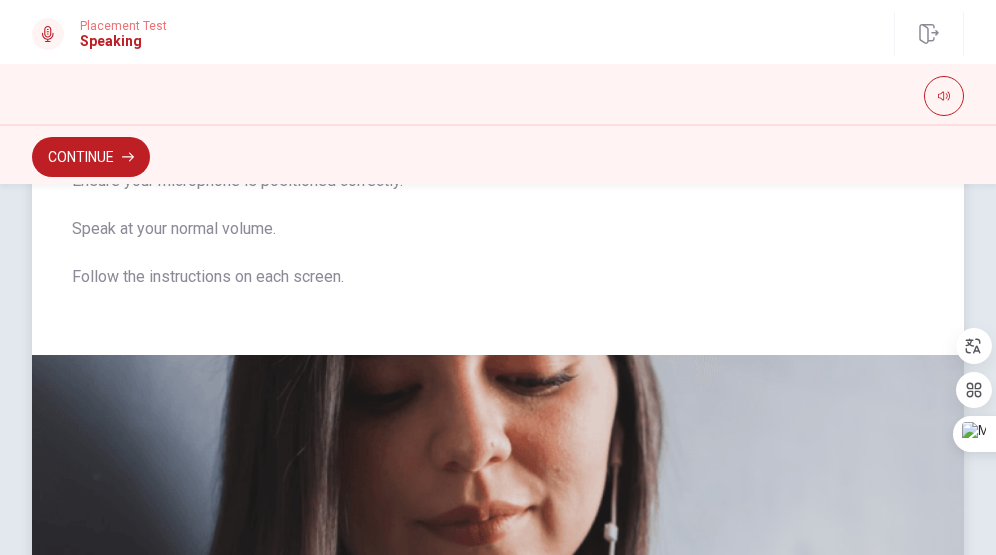 scroll, scrollTop: 0, scrollLeft: 0, axis: both 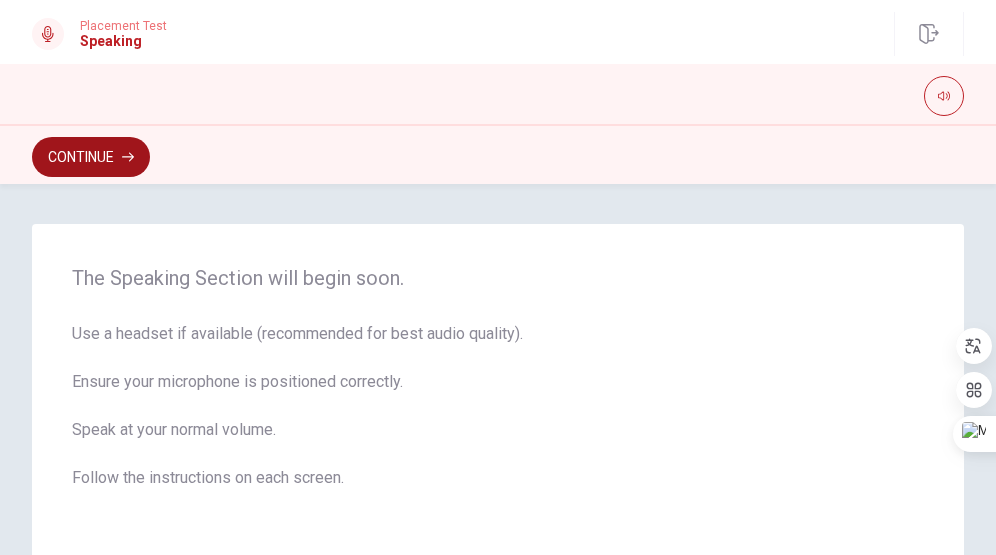click on "Continue" at bounding box center (91, 157) 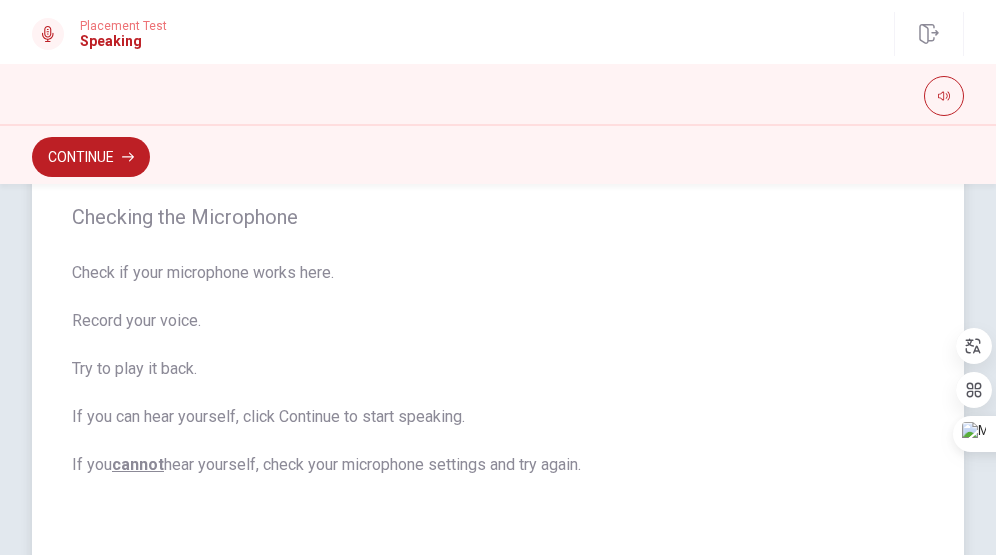 scroll, scrollTop: 185, scrollLeft: 0, axis: vertical 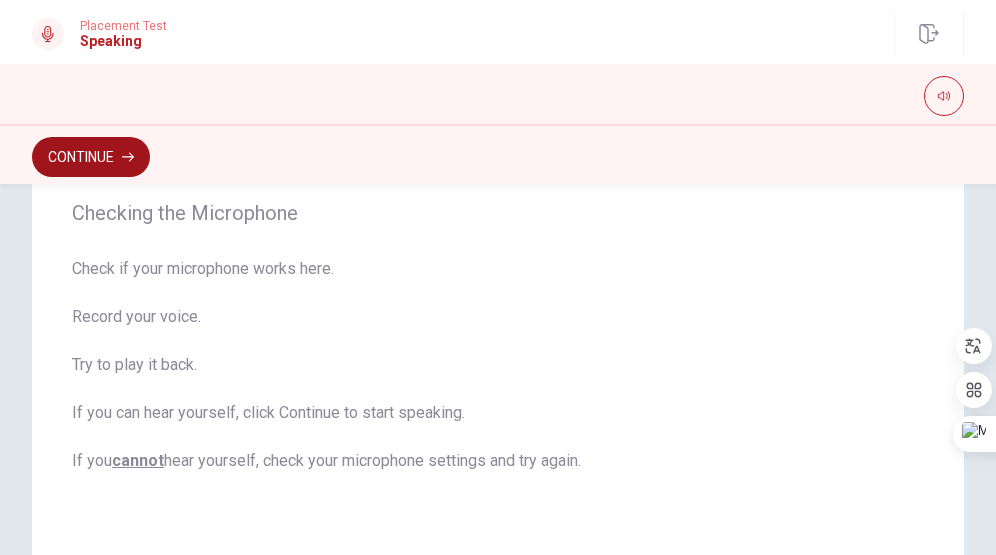 click 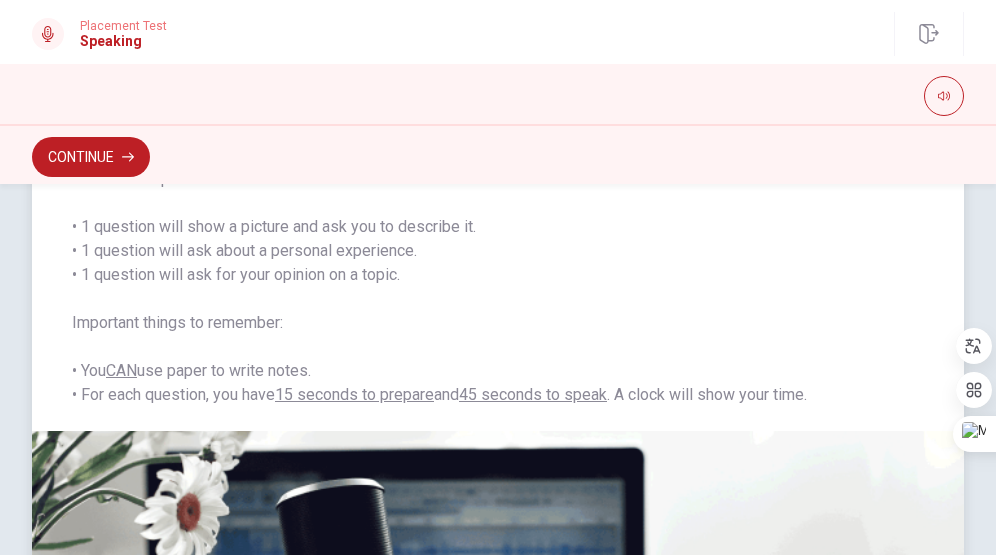 scroll, scrollTop: 0, scrollLeft: 0, axis: both 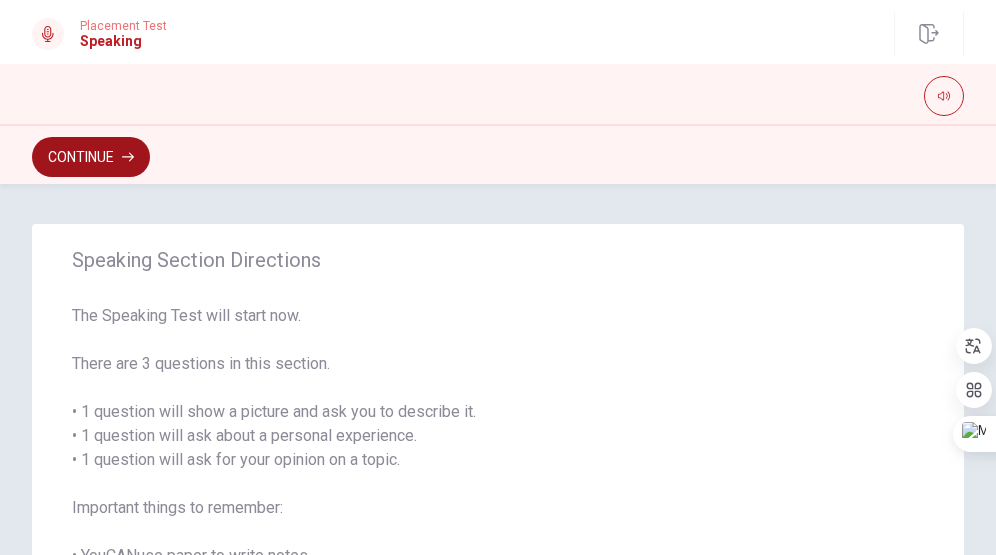 click on "Continue" at bounding box center [91, 157] 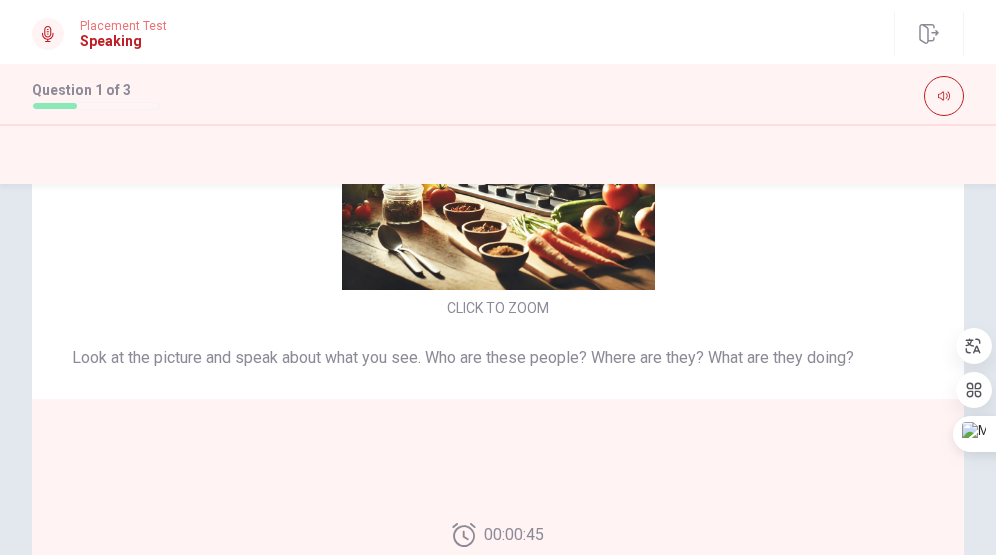 scroll, scrollTop: 191, scrollLeft: 0, axis: vertical 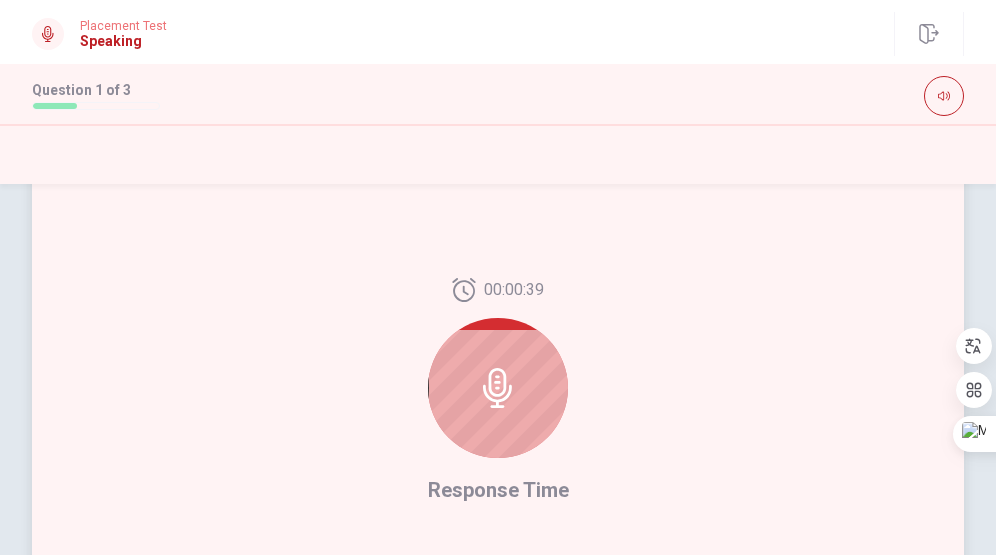 click 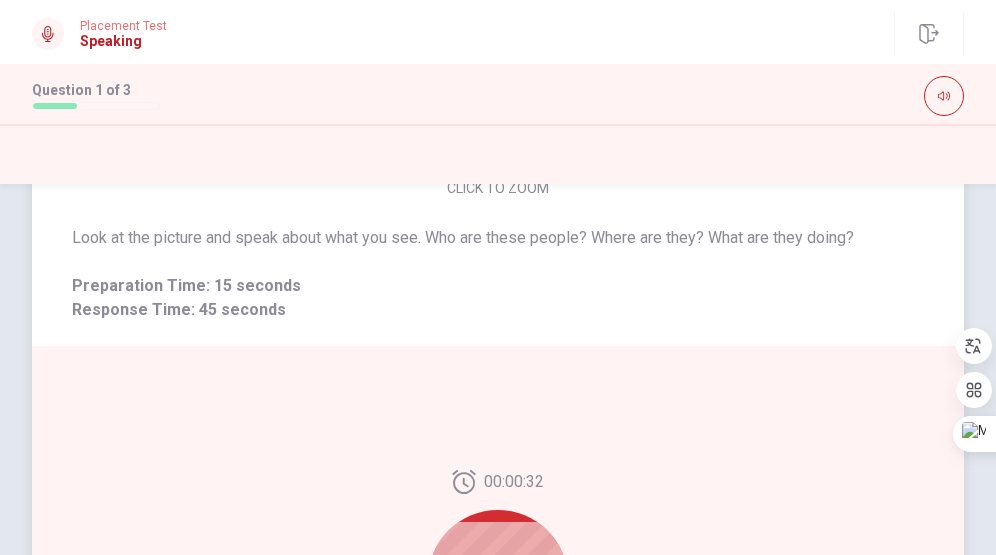 scroll, scrollTop: 271, scrollLeft: 0, axis: vertical 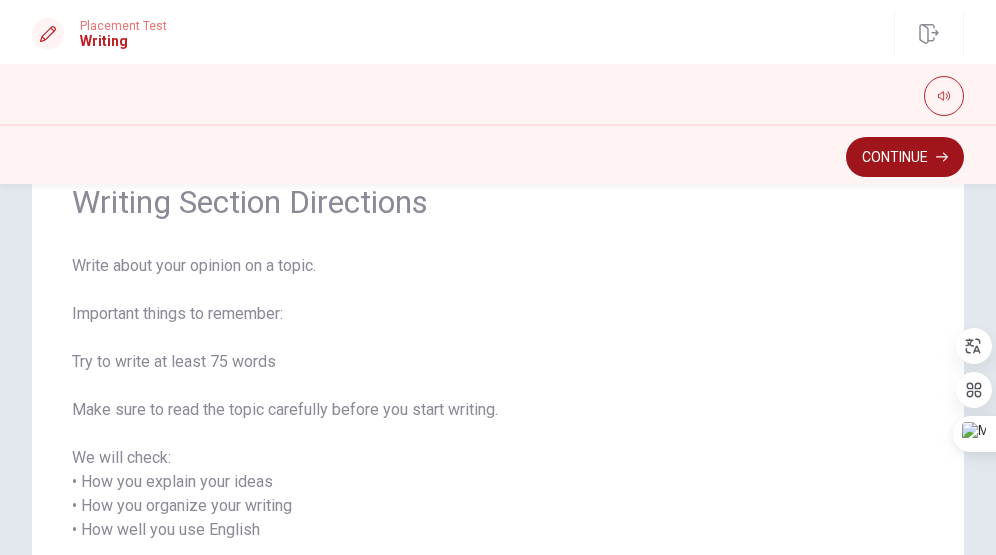 click on "Continue" at bounding box center [905, 157] 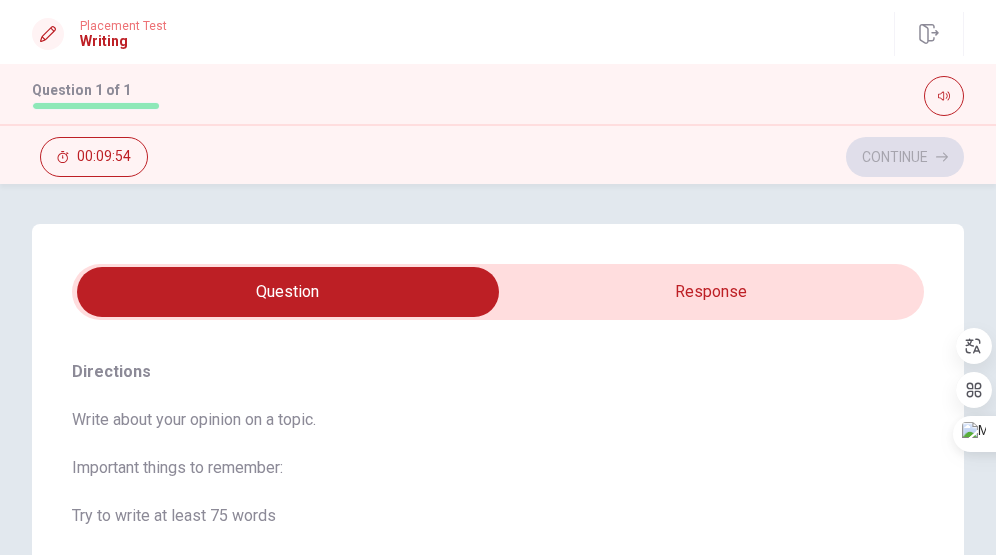 scroll, scrollTop: 17, scrollLeft: 0, axis: vertical 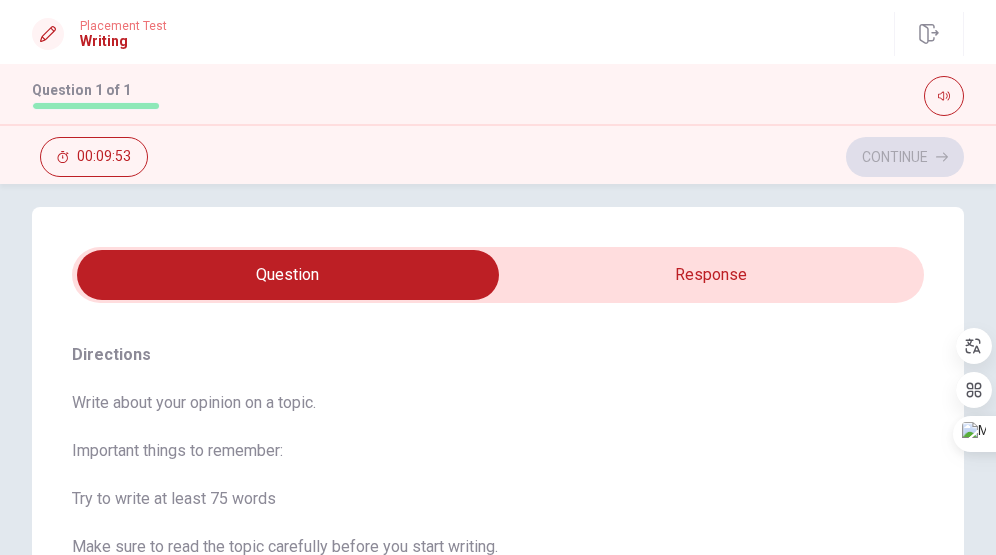 click at bounding box center [288, 275] 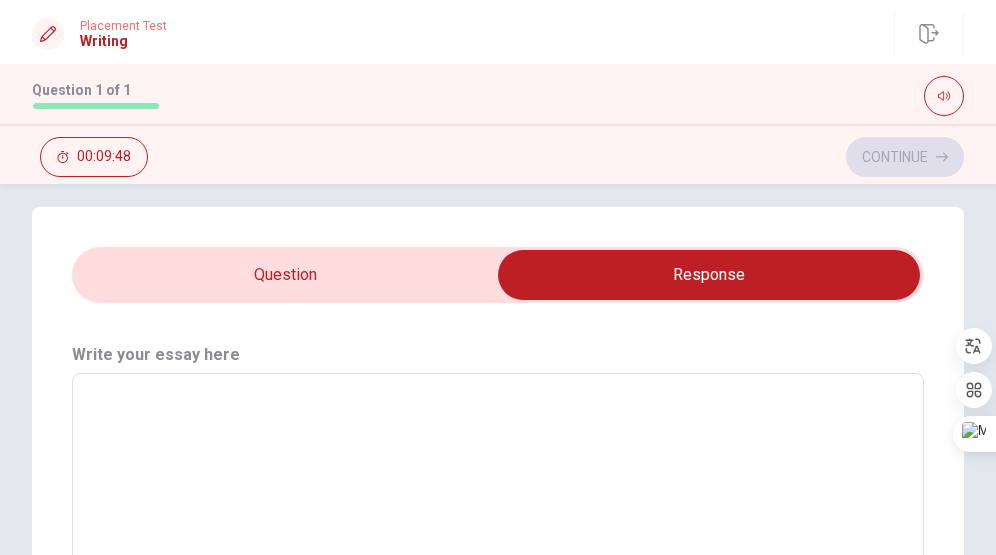 click at bounding box center (709, 275) 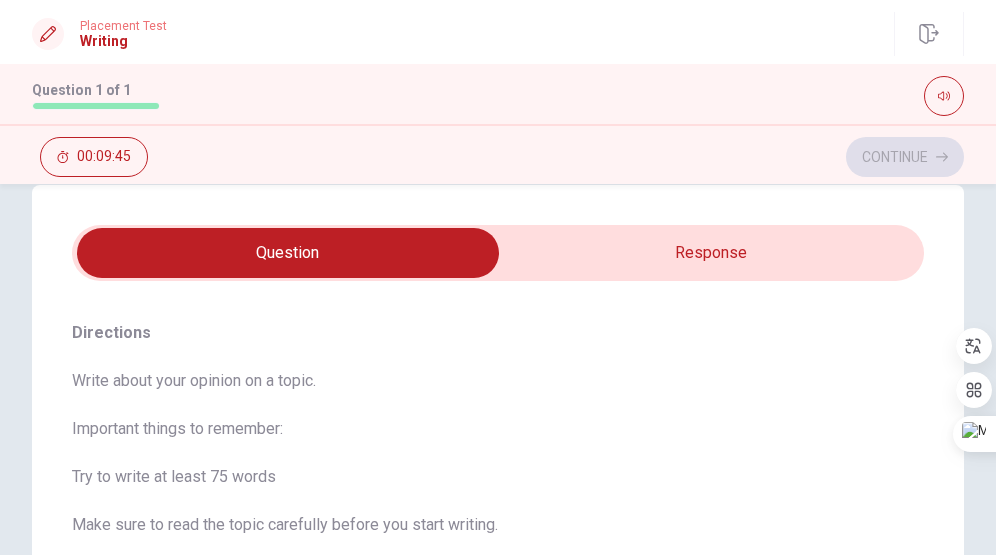 scroll, scrollTop: 43, scrollLeft: 0, axis: vertical 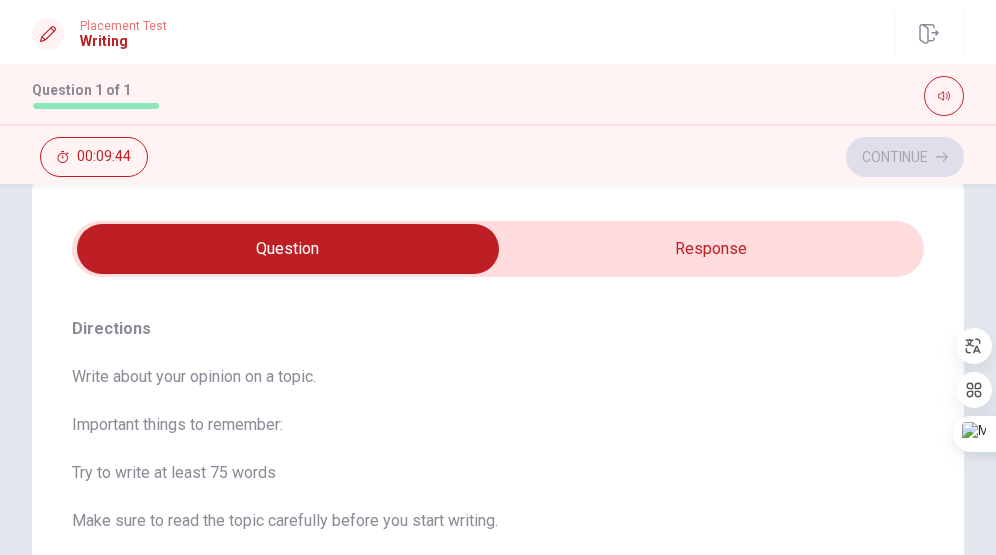 click on "Write about your opinion on a topic.
Important things to remember:
Try to write at least 75 words
Make sure to read the topic carefully before you start writing.
We will check:
• How you explain your ideas
• How you organize your writing
• How well you use English
You have 10 minutes to plan and write.
After you submit your writing, you cannot change it." at bounding box center (498, 569) 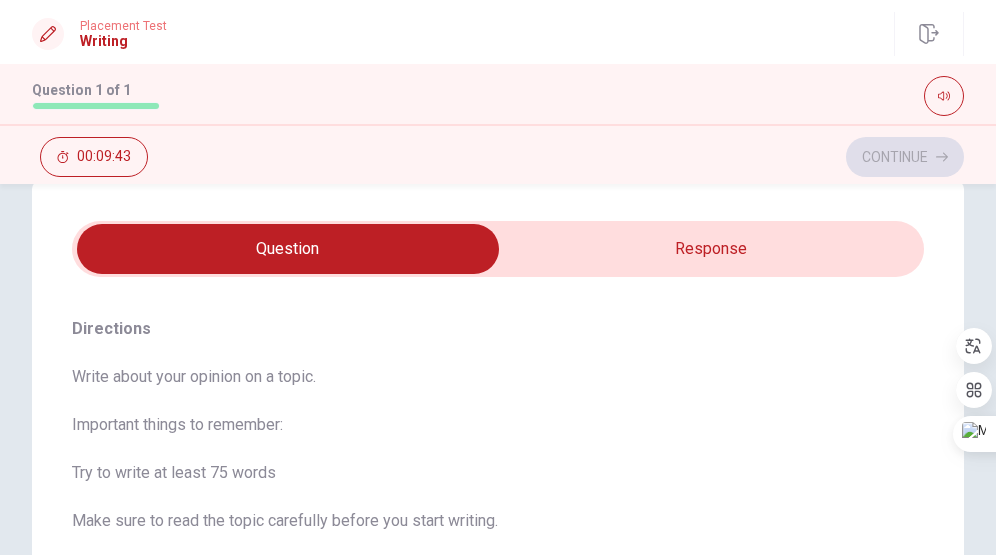 click on "Write about your opinion on a topic.
Important things to remember:
Try to write at least 75 words
Make sure to read the topic carefully before you start writing.
We will check:
• How you explain your ideas
• How you organize your writing
• How well you use English
You have 10 minutes to plan and write.
After you submit your writing, you cannot change it." at bounding box center (498, 569) 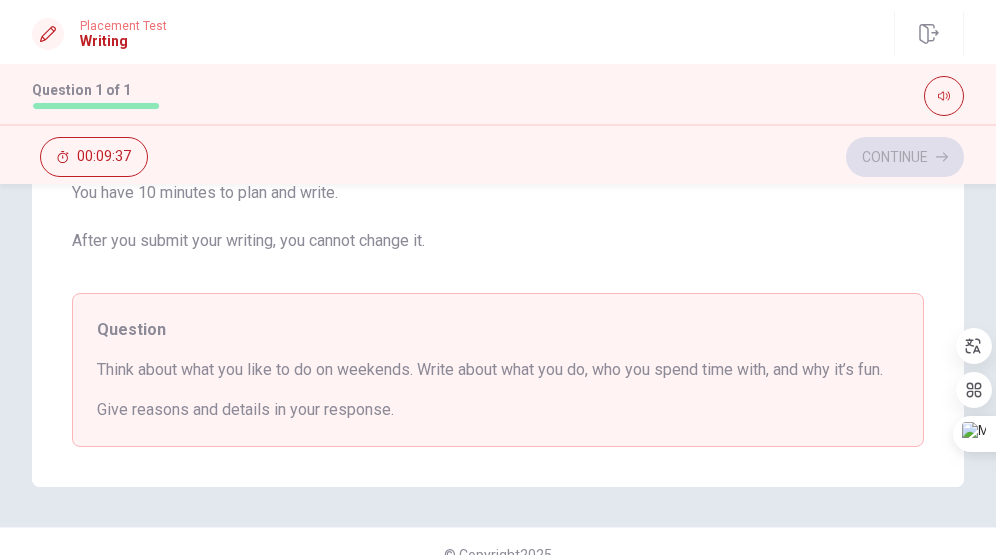 scroll, scrollTop: 551, scrollLeft: 0, axis: vertical 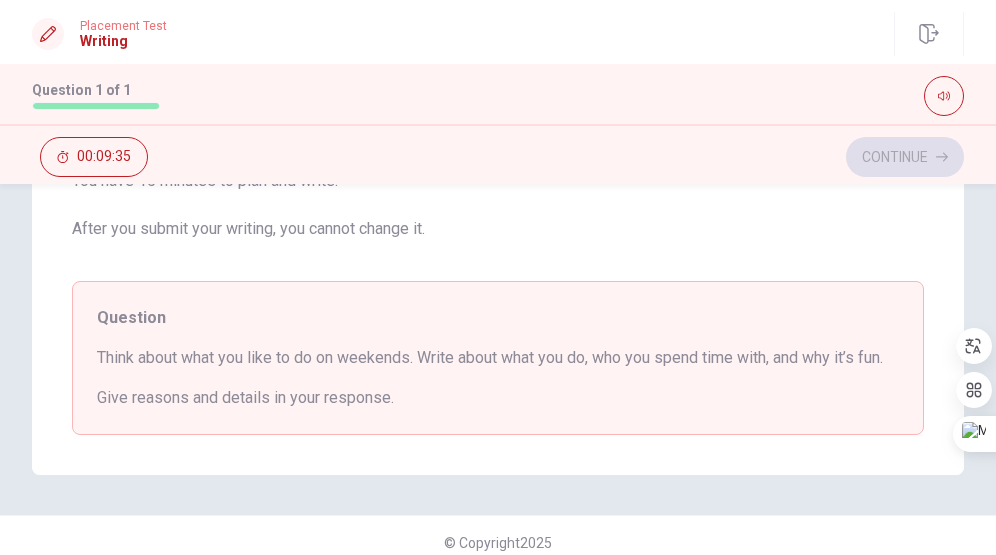 click on "Give reasons and details in your response." at bounding box center [498, 398] 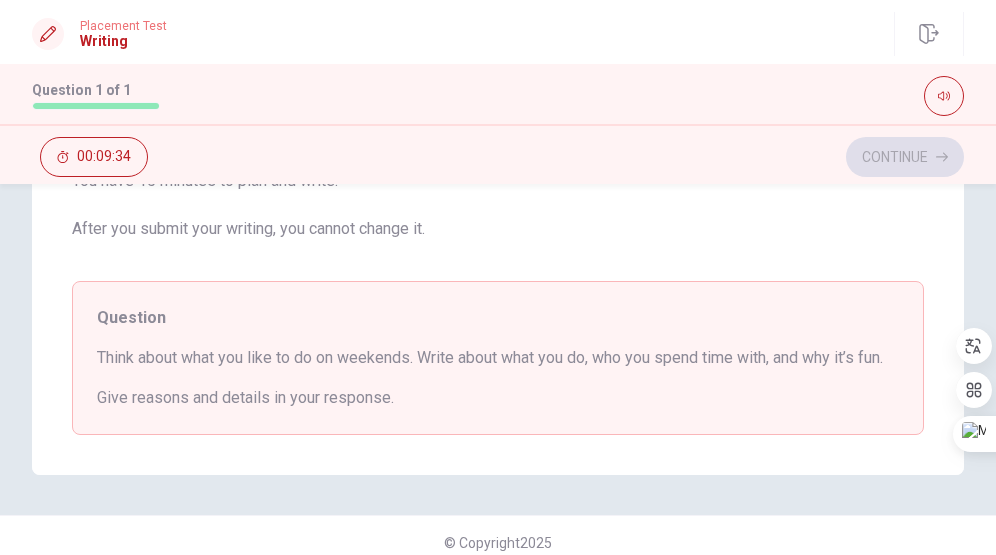 click on "Give reasons and details in your response." at bounding box center [498, 398] 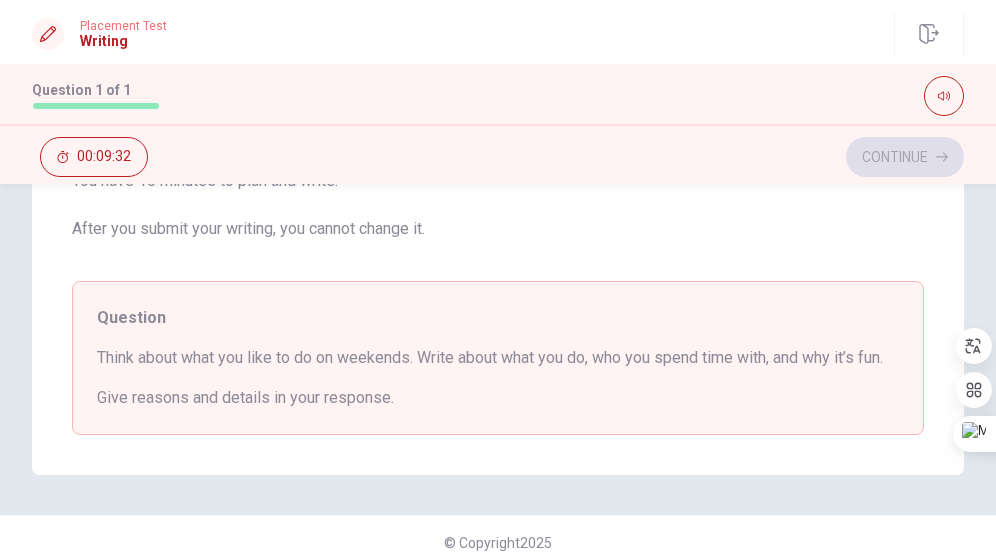 click on "Give reasons and details in your response." at bounding box center (498, 398) 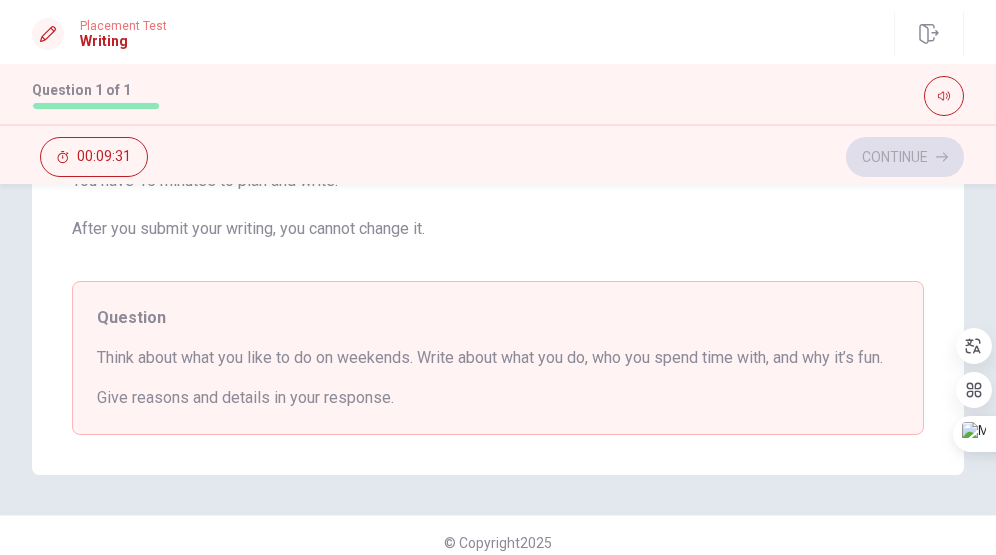 click on "Question Think about what you like to do on weekends. Write about what you do, who you spend time with, and why it’s fun. Give reasons and details in your response." at bounding box center [498, 358] 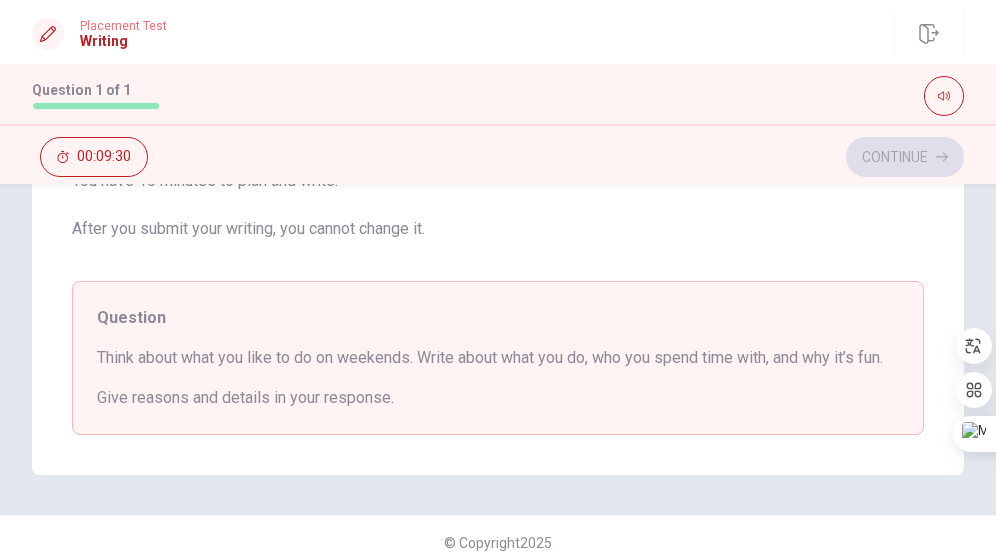 click on "Give reasons and details in your response." at bounding box center [498, 398] 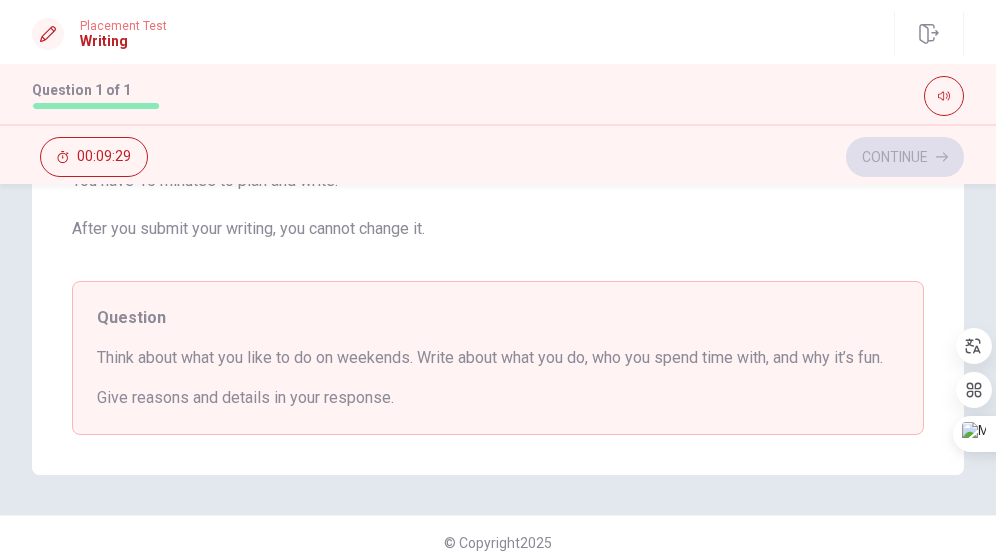 click on "Give reasons and details in your response." at bounding box center [498, 398] 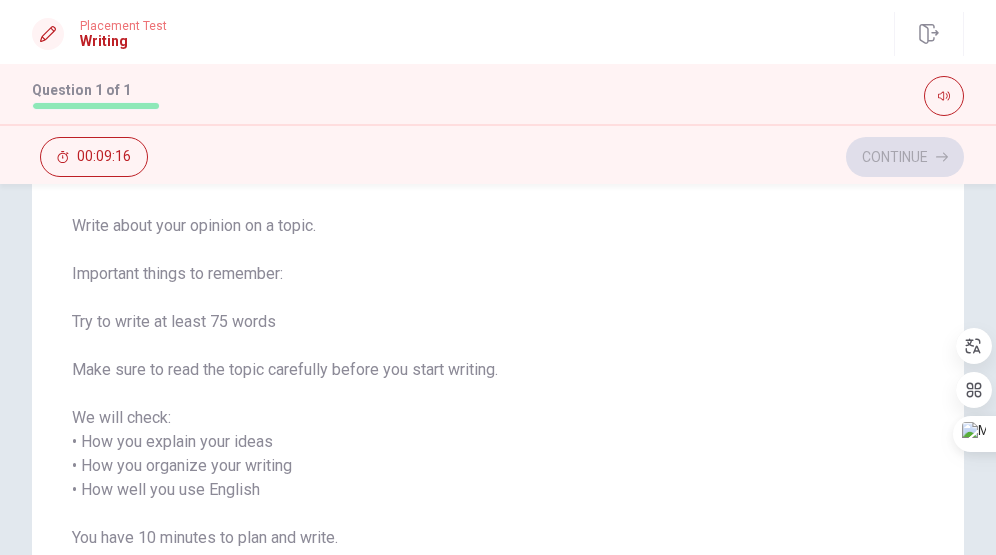 scroll, scrollTop: 216, scrollLeft: 0, axis: vertical 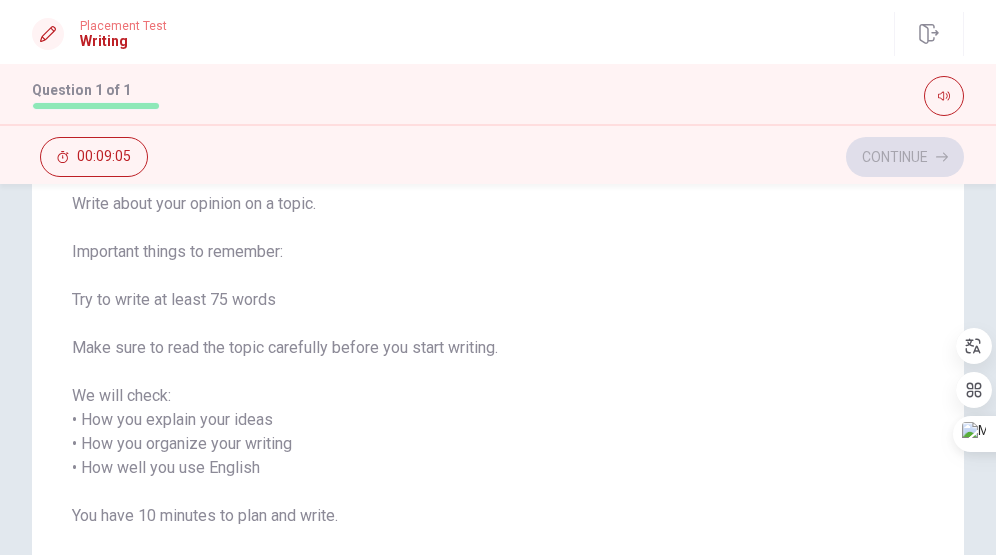 click on "Write about your opinion on a topic.
Important things to remember:
Try to write at least 75 words
Make sure to read the topic carefully before you start writing.
We will check:
• How you explain your ideas
• How you organize your writing
• How well you use English
You have 10 minutes to plan and write.
After you submit your writing, you cannot change it." at bounding box center [498, 396] 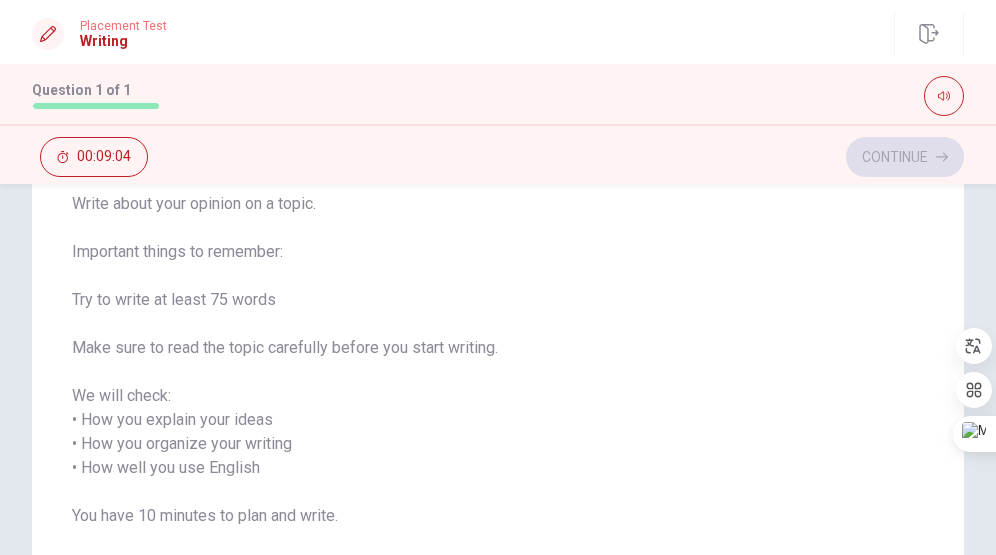 click on "Write about your opinion on a topic.
Important things to remember:
Try to write at least 75 words
Make sure to read the topic carefully before you start writing.
We will check:
• How you explain your ideas
• How you organize your writing
• How well you use English
You have 10 minutes to plan and write.
After you submit your writing, you cannot change it." at bounding box center [498, 396] 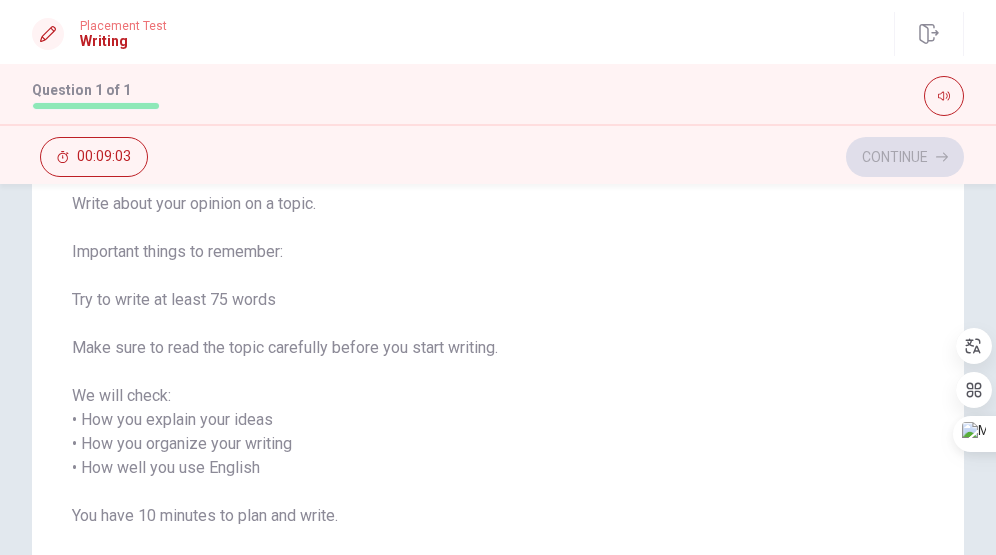 click on "Write about your opinion on a topic.
Important things to remember:
Try to write at least 75 words
Make sure to read the topic carefully before you start writing.
We will check:
• How you explain your ideas
• How you organize your writing
• How well you use English
You have 10 minutes to plan and write.
After you submit your writing, you cannot change it." at bounding box center [498, 396] 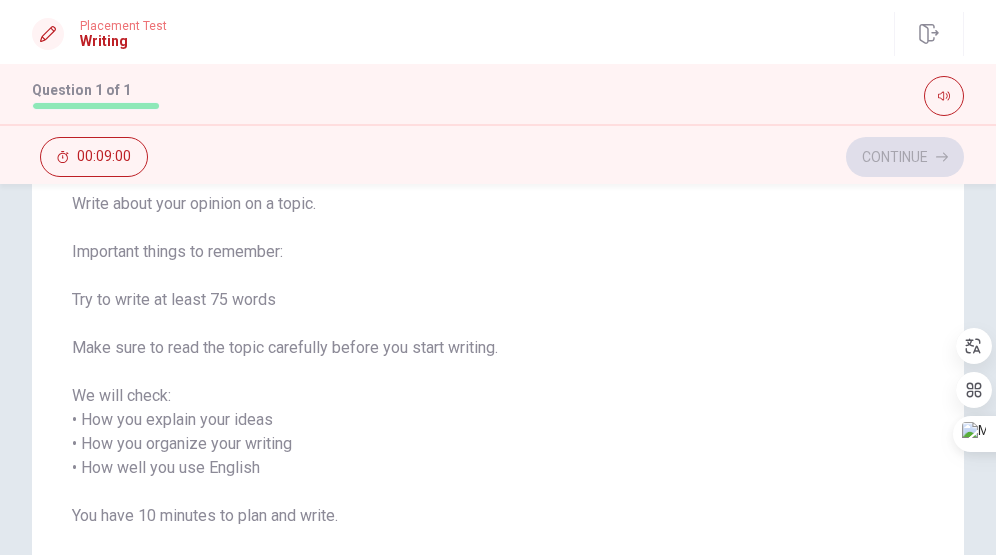 click on "Write about your opinion on a topic.
Important things to remember:
Try to write at least 75 words
Make sure to read the topic carefully before you start writing.
We will check:
• How you explain your ideas
• How you organize your writing
• How well you use English
You have 10 minutes to plan and write.
After you submit your writing, you cannot change it." at bounding box center [498, 396] 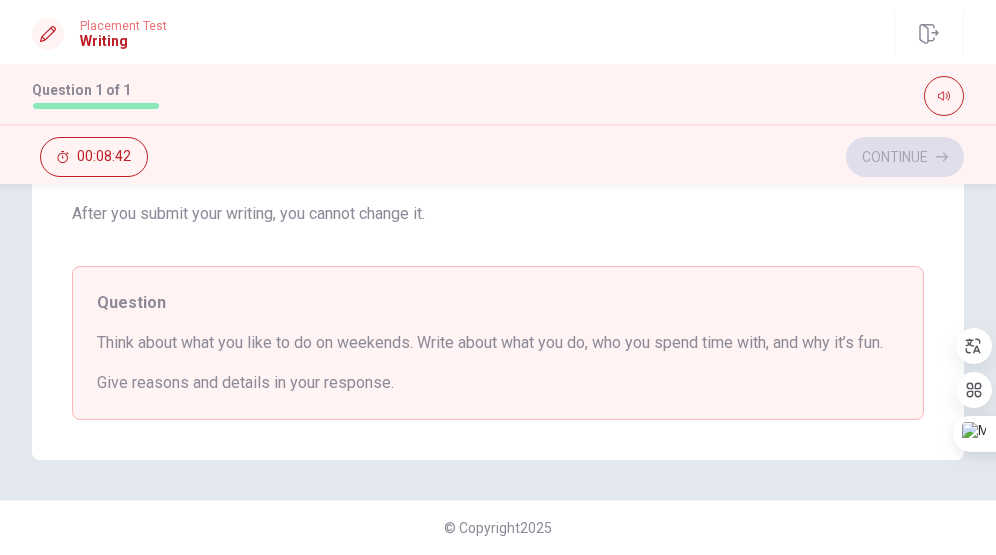 scroll, scrollTop: 590, scrollLeft: 0, axis: vertical 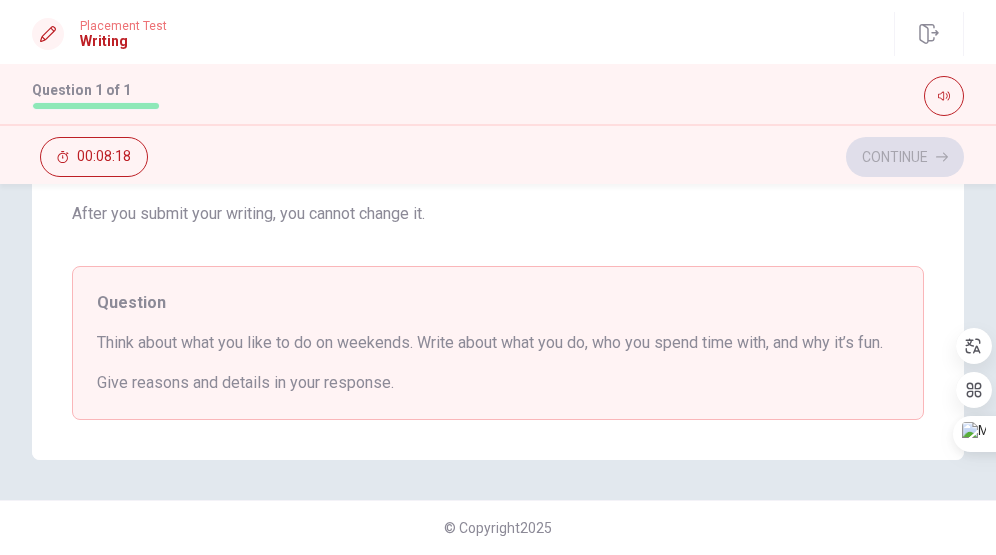 click on "Question Think about what you like to do on weekends. Write about what you do, who you spend time with, and why it’s fun. Give reasons and details in your response." at bounding box center [498, 343] 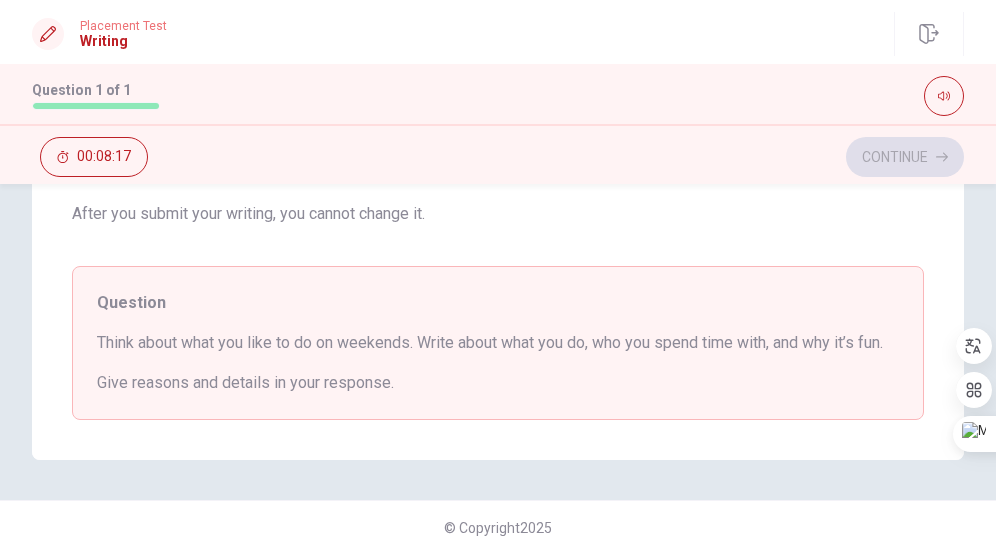 click on "Give reasons and details in your response." at bounding box center (498, 383) 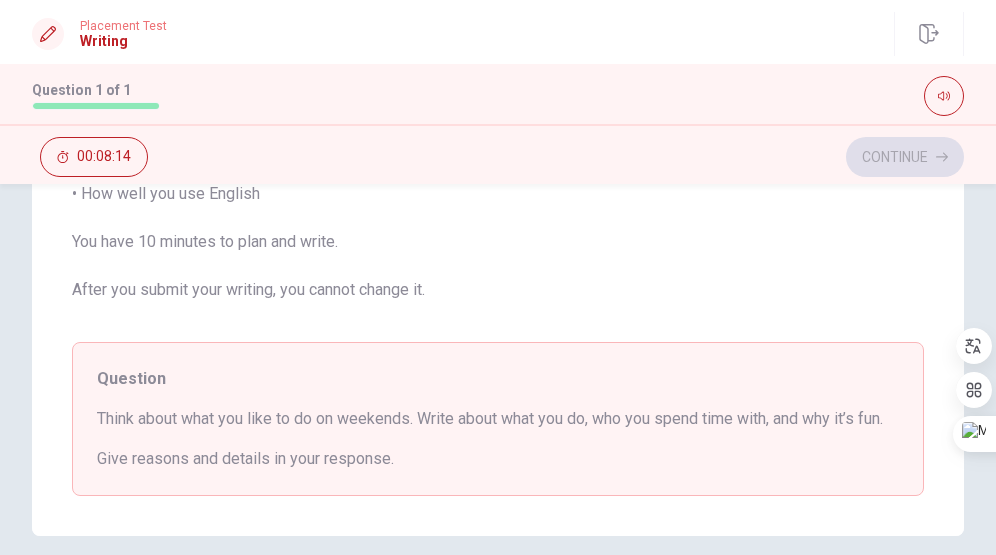 scroll, scrollTop: 590, scrollLeft: 0, axis: vertical 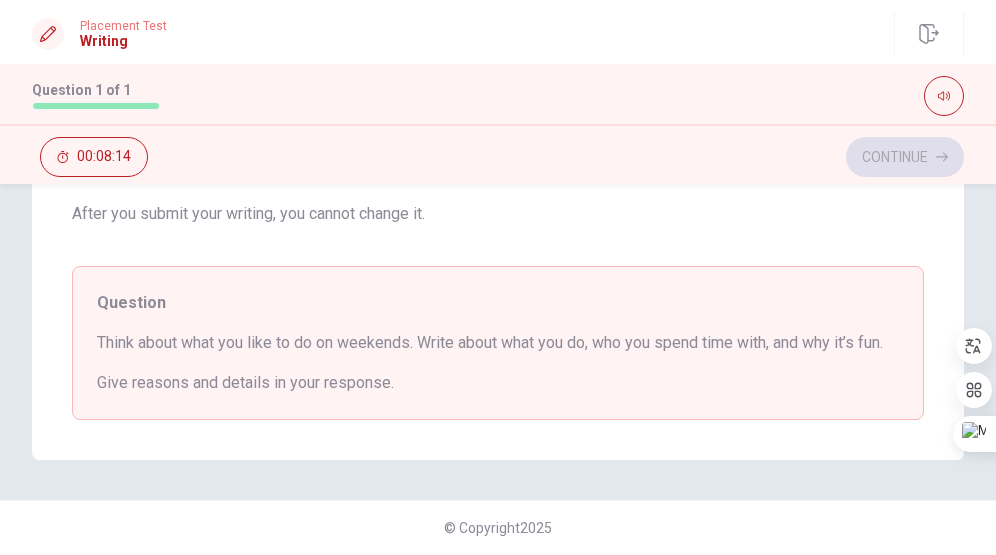 click on "Question Think about what you like to do on weekends. Write about what you do, who you spend time with, and why it’s fun. Give reasons and details in your response." at bounding box center [498, 343] 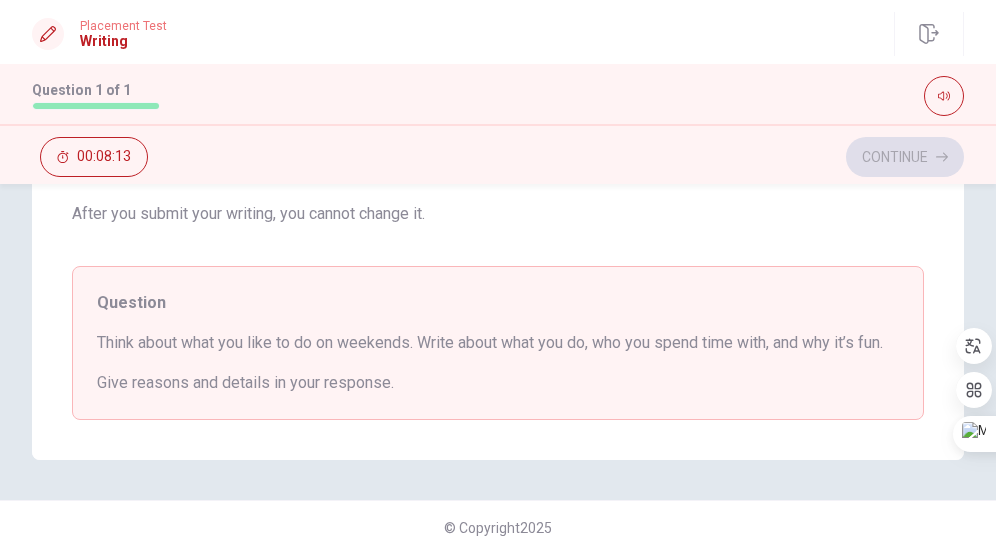 click on "Give reasons and details in your response." at bounding box center [498, 383] 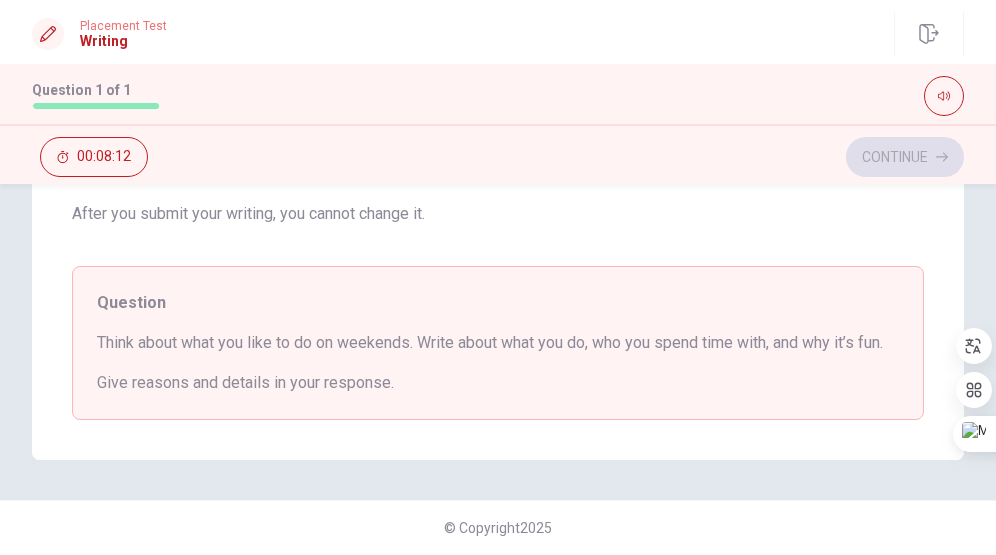 click on "Give reasons and details in your response." at bounding box center [498, 383] 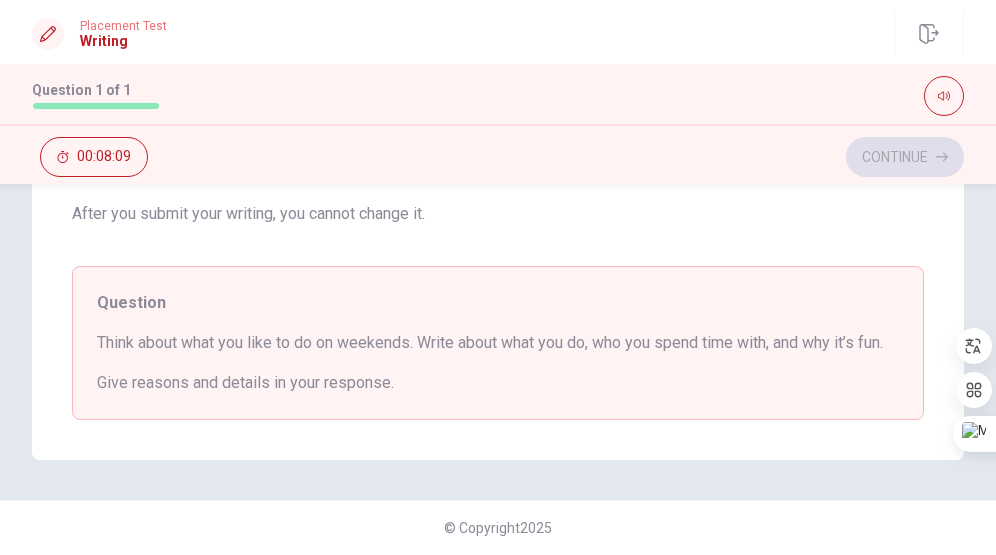 click on "Think about what you like to do on weekends. Write about what you do, who you spend time with, and why it’s fun." at bounding box center [498, 343] 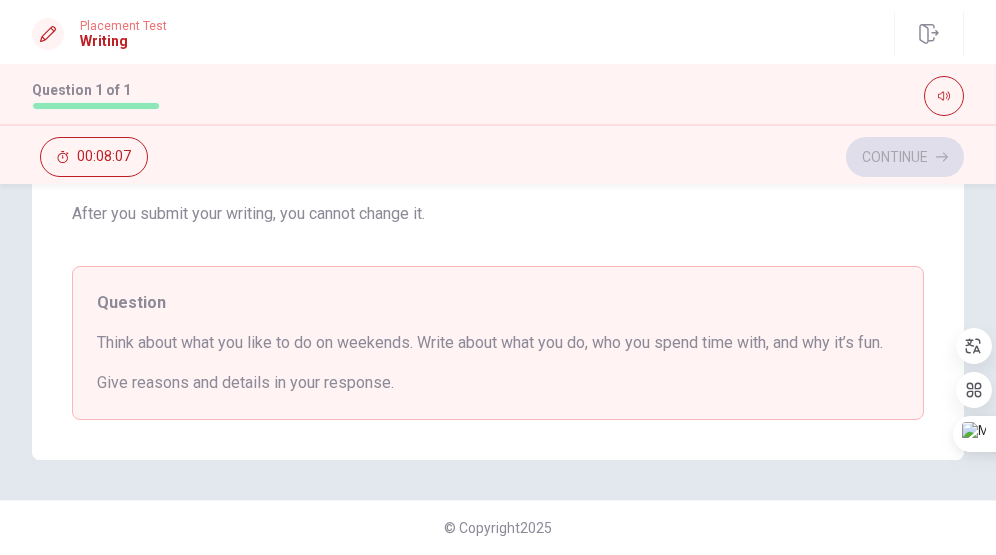click on "Think about what you like to do on weekends. Write about what you do, who you spend time with, and why it’s fun." at bounding box center [498, 343] 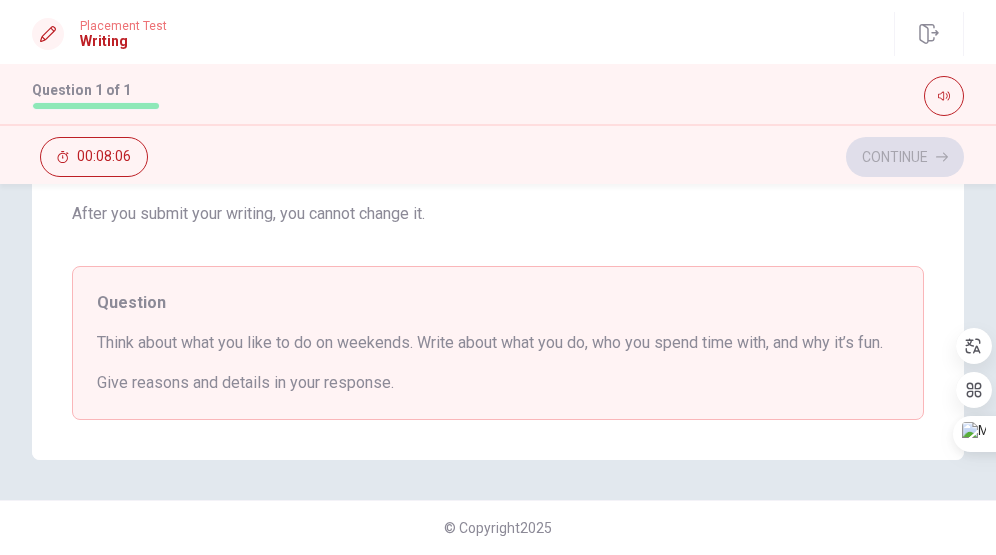 click on "Think about what you like to do on weekends. Write about what you do, who you spend time with, and why it’s fun." at bounding box center (498, 343) 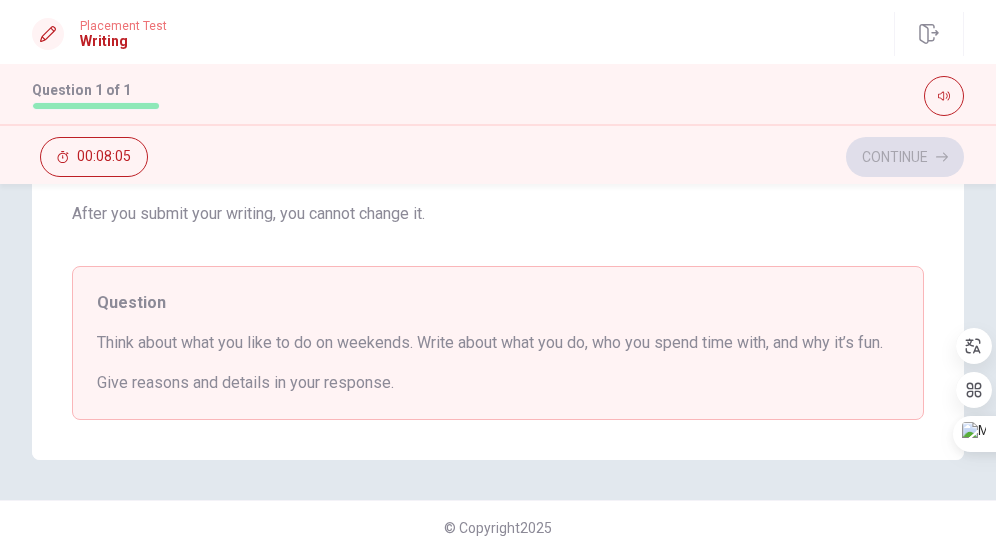 drag, startPoint x: 153, startPoint y: 319, endPoint x: 153, endPoint y: 380, distance: 61 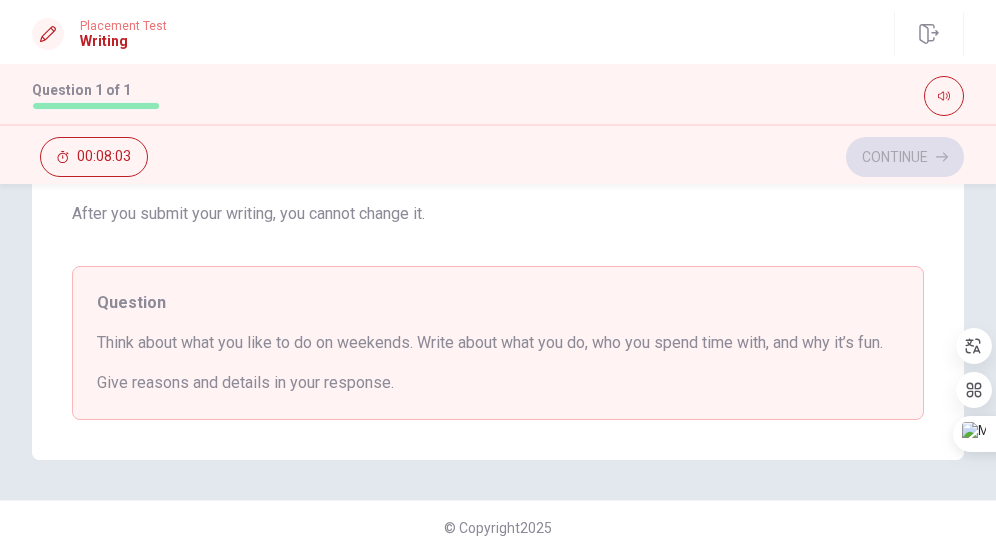 drag, startPoint x: 91, startPoint y: 300, endPoint x: 361, endPoint y: 393, distance: 285.56784 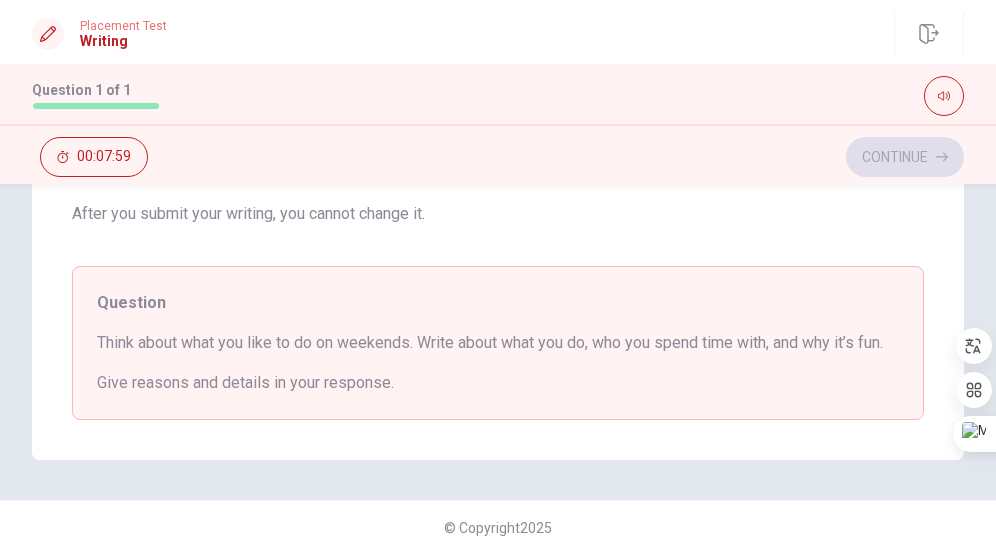 click on "Give reasons and details in your response." at bounding box center (498, 383) 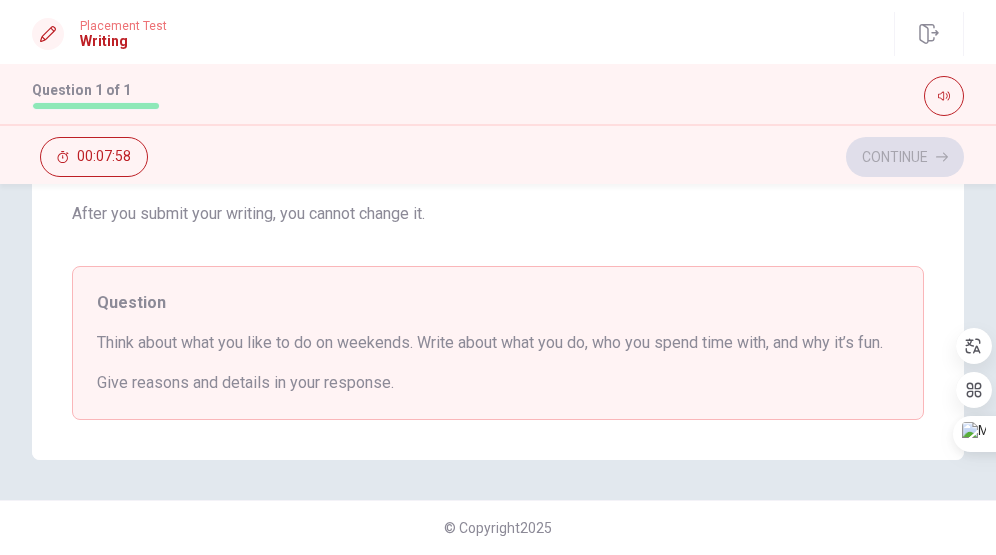 click on "Think about what you like to do on weekends. Write about what you do, who you spend time with, and why it’s fun." at bounding box center [498, 343] 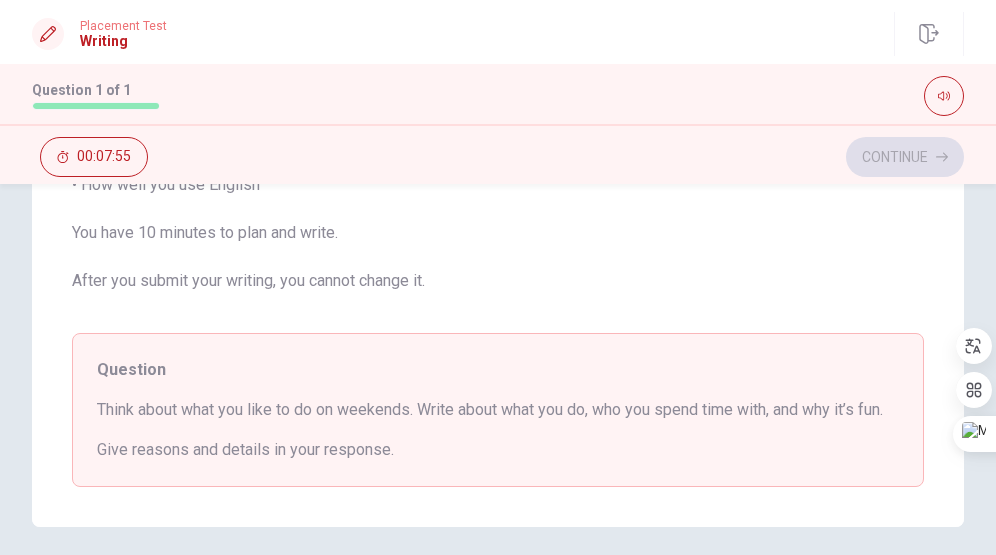 scroll, scrollTop: 523, scrollLeft: 0, axis: vertical 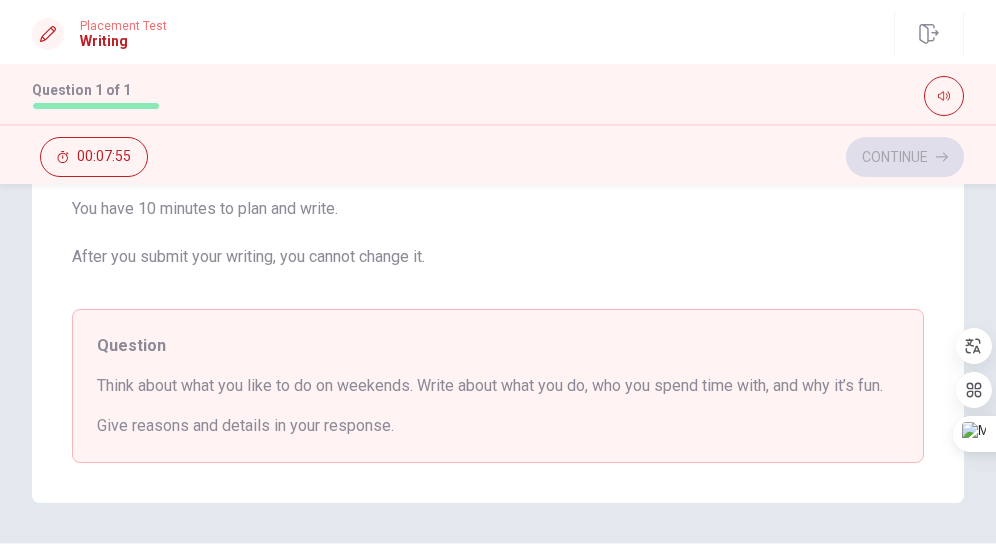 click on "Think about what you like to do on weekends. Write about what you do, who you spend time with, and why it’s fun." at bounding box center [498, 386] 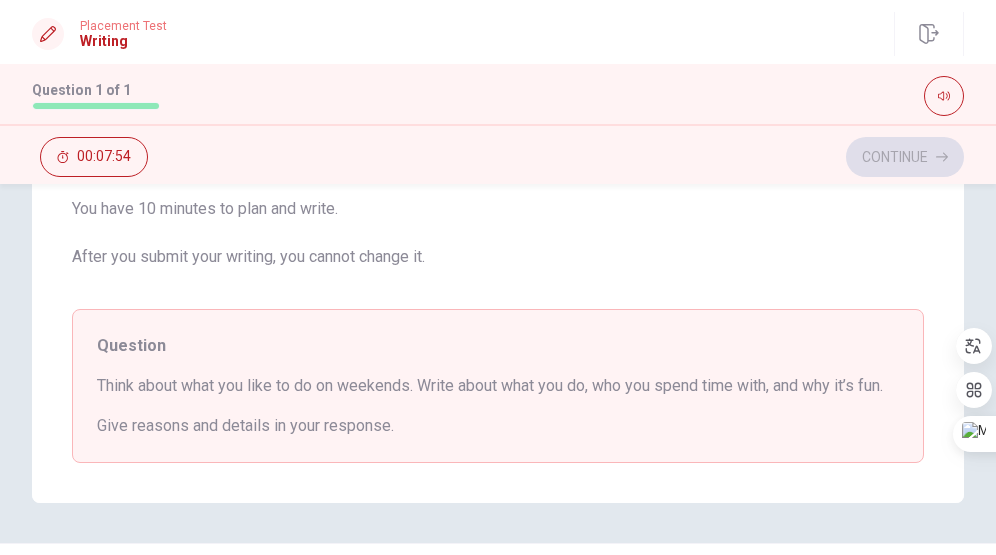 click on "Think about what you like to do on weekends. Write about what you do, who you spend time with, and why it’s fun." at bounding box center (498, 386) 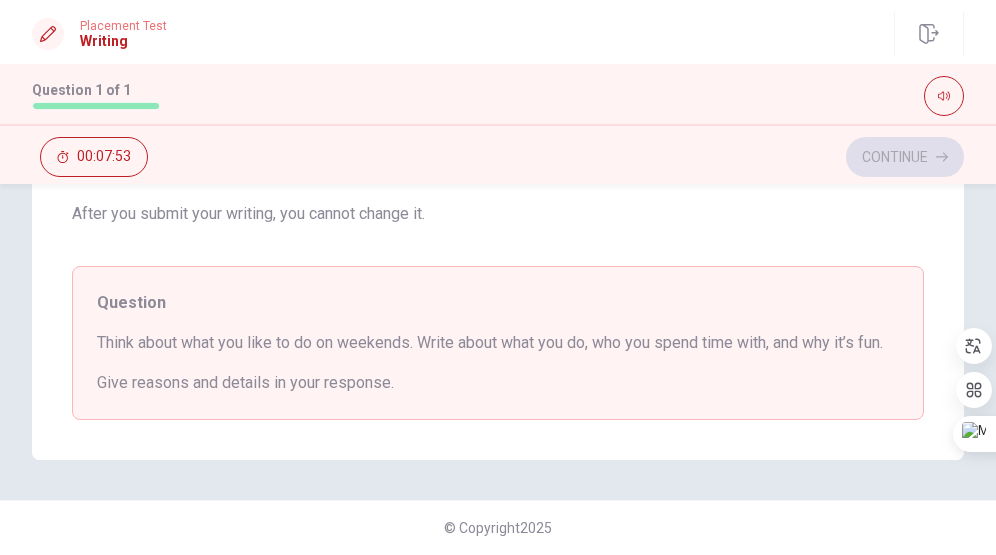 click on "Give reasons and details in your response." at bounding box center (498, 383) 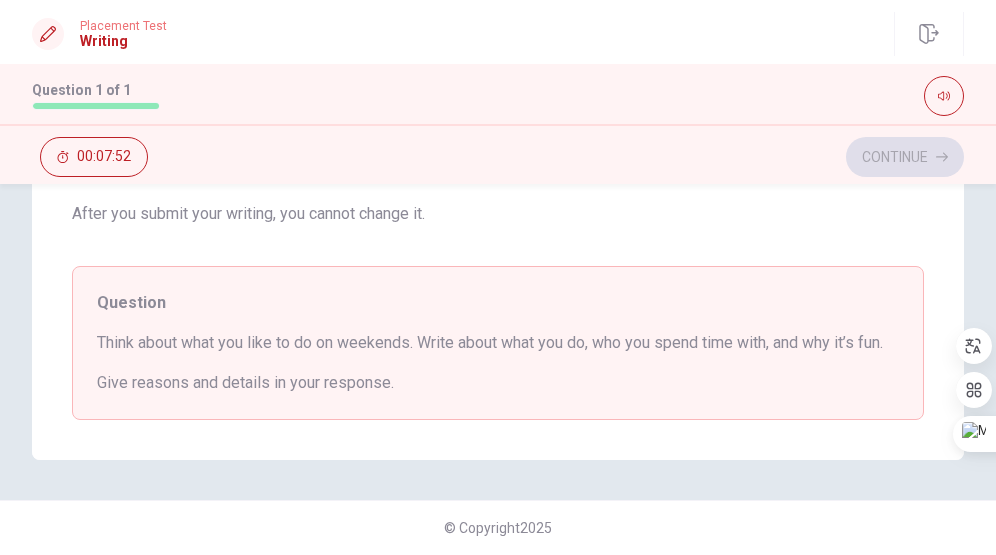 click on "Directions Write about your opinion on a topic.
Important things to remember:
Try to write at least 75 words
Make sure to read the topic carefully before you start writing.
We will check:
• How you explain your ideas
• How you organize your writing
• How well you use English
You have 10 minutes to plan and write.
After you submit your writing, you cannot change it.  Question Think about what you like to do on weekends. Write about what you do, who you spend time with, and why it’s fun. Give reasons and details in your response." at bounding box center (498, 107) 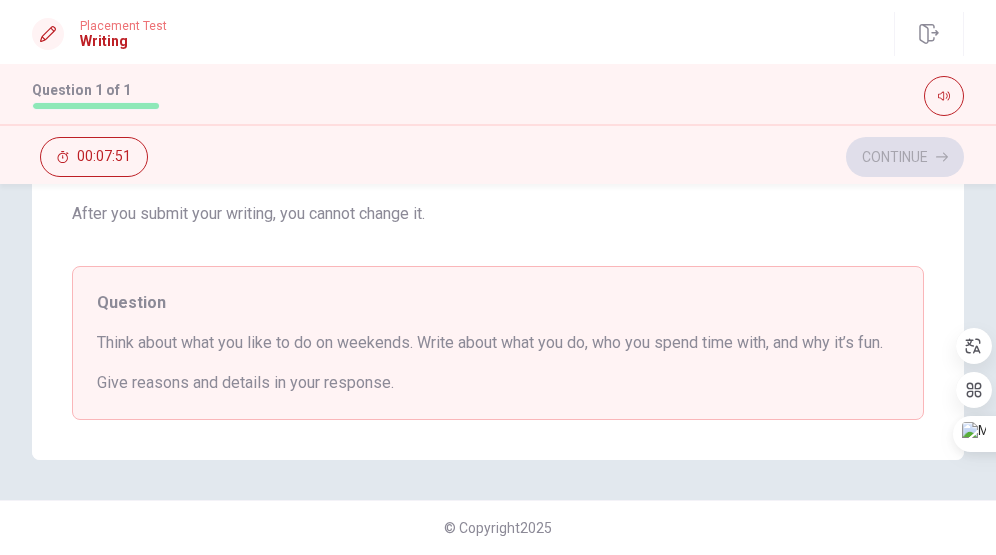 click on "Give reasons and details in your response." at bounding box center (498, 383) 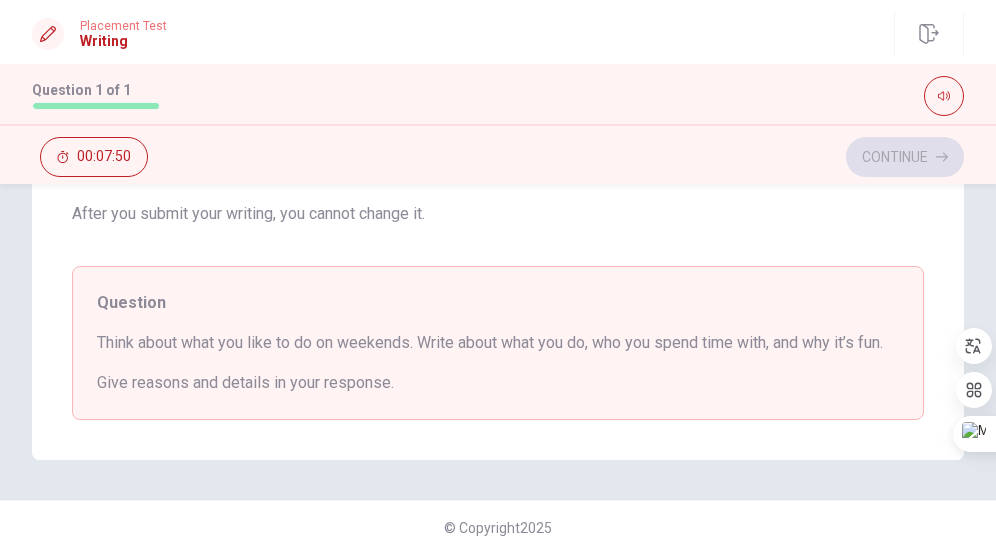 click on "Think about what you like to do on weekends. Write about what you do, who you spend time with, and why it’s fun." at bounding box center [498, 343] 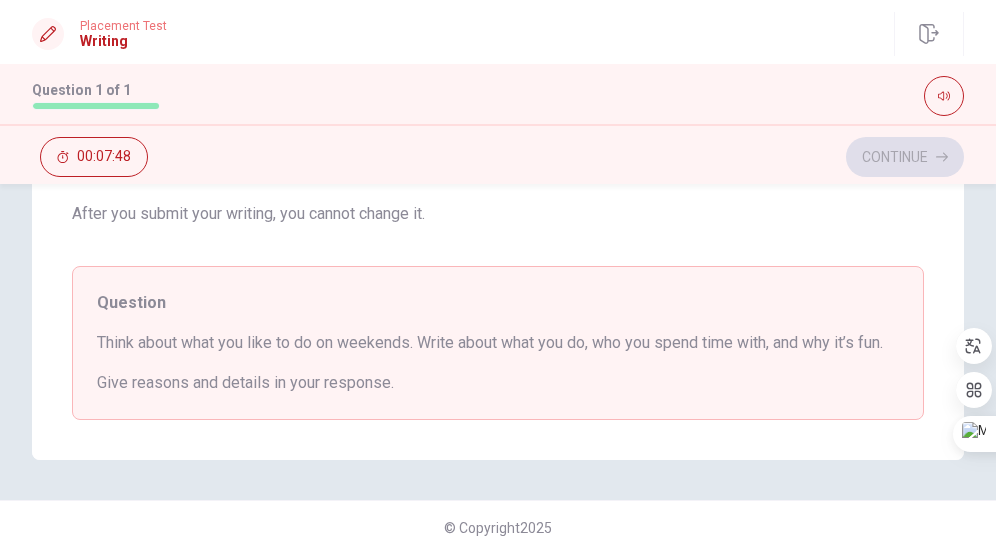 click on "Think about what you like to do on weekends. Write about what you do, who you spend time with, and why it’s fun." at bounding box center [498, 343] 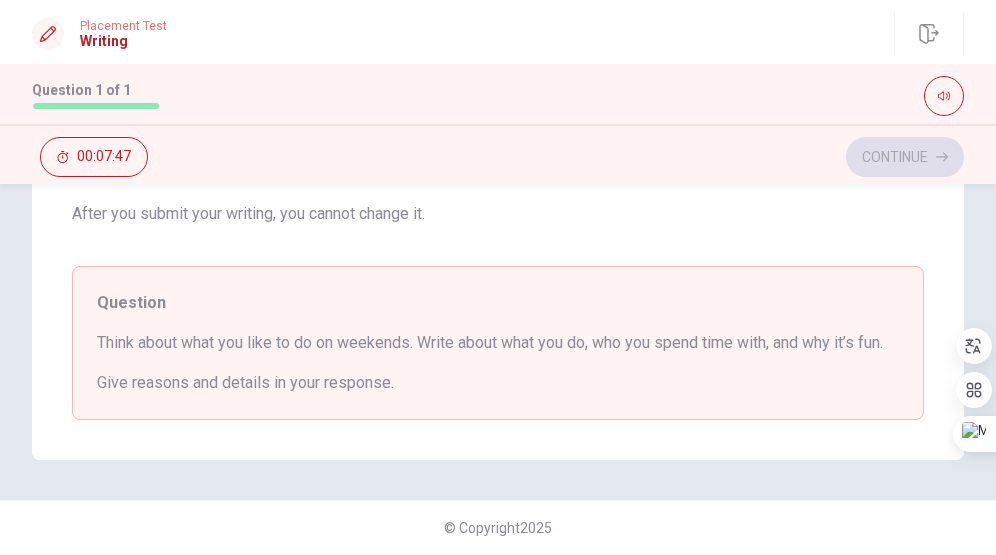 click on "Think about what you like to do on weekends. Write about what you do, who you spend time with, and why it’s fun." at bounding box center [498, 343] 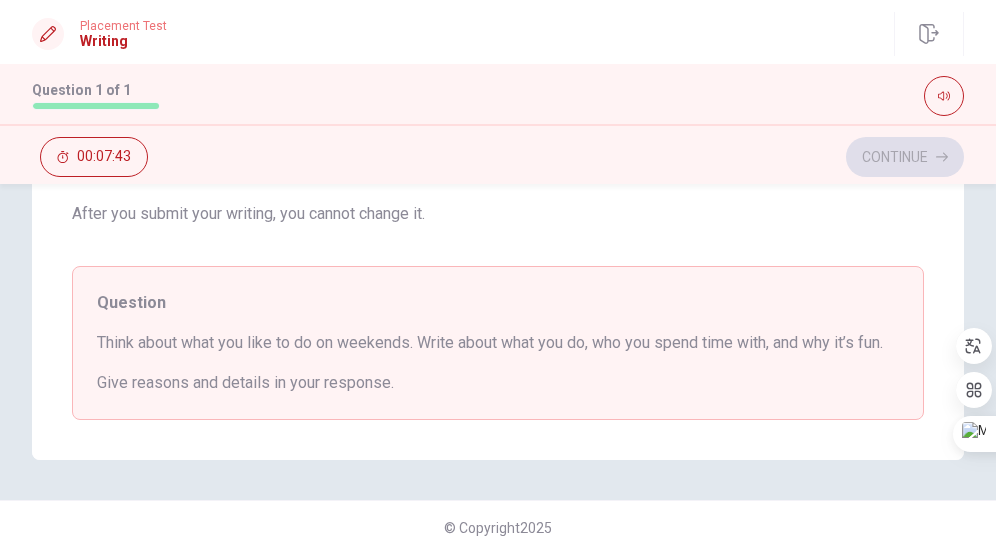 click on "Give reasons and details in your response." at bounding box center (498, 383) 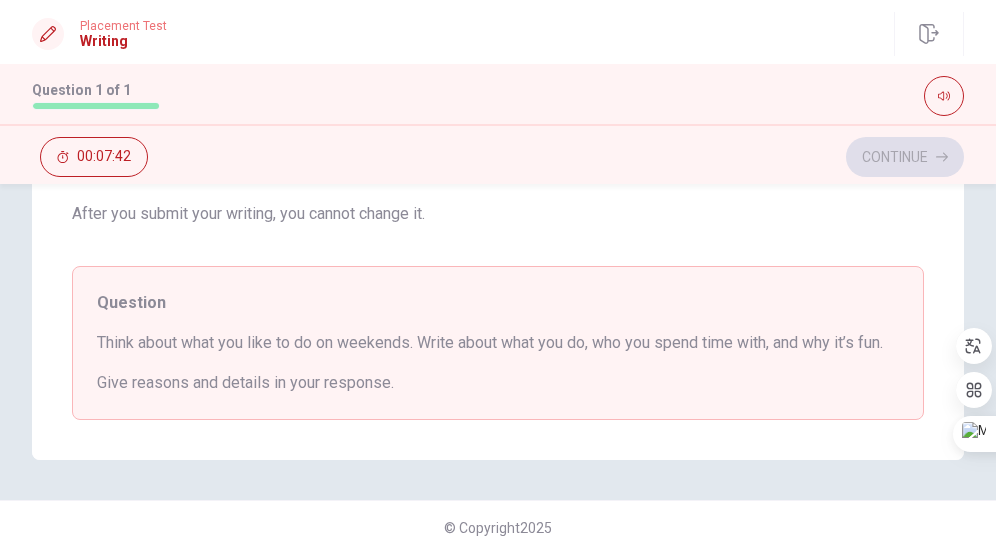drag, startPoint x: 134, startPoint y: 341, endPoint x: 94, endPoint y: 319, distance: 45.65085 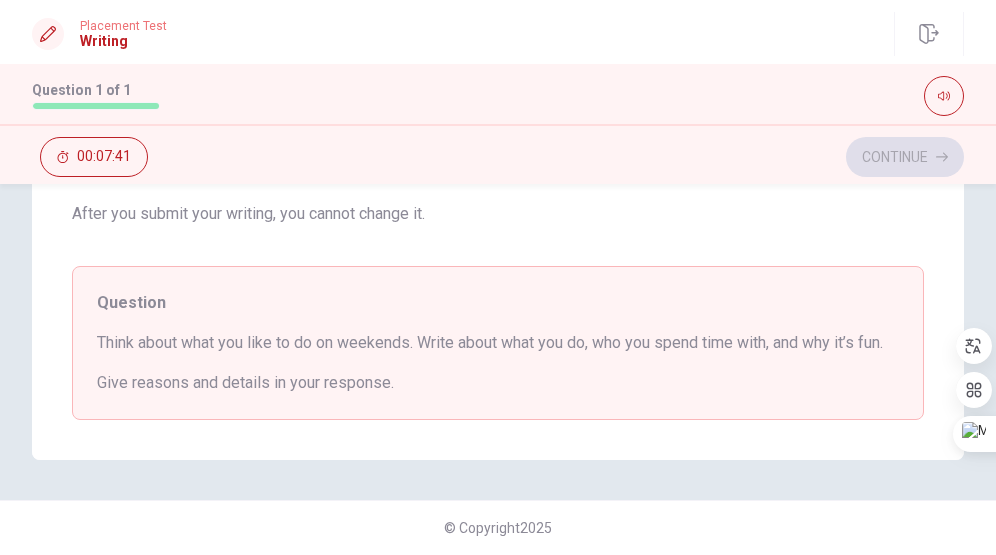 drag, startPoint x: 620, startPoint y: 407, endPoint x: 128, endPoint y: 276, distance: 509.14145 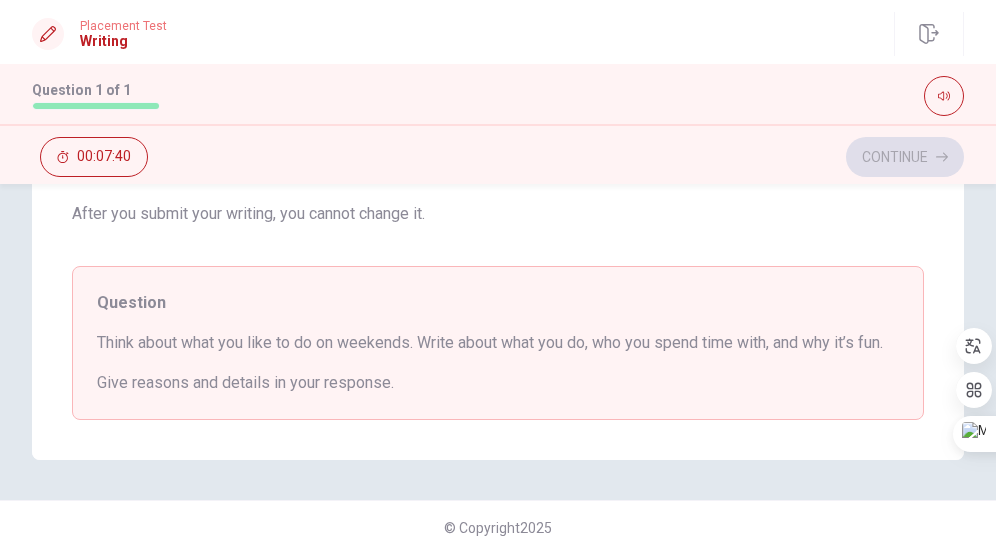 click on "Question" at bounding box center [498, 303] 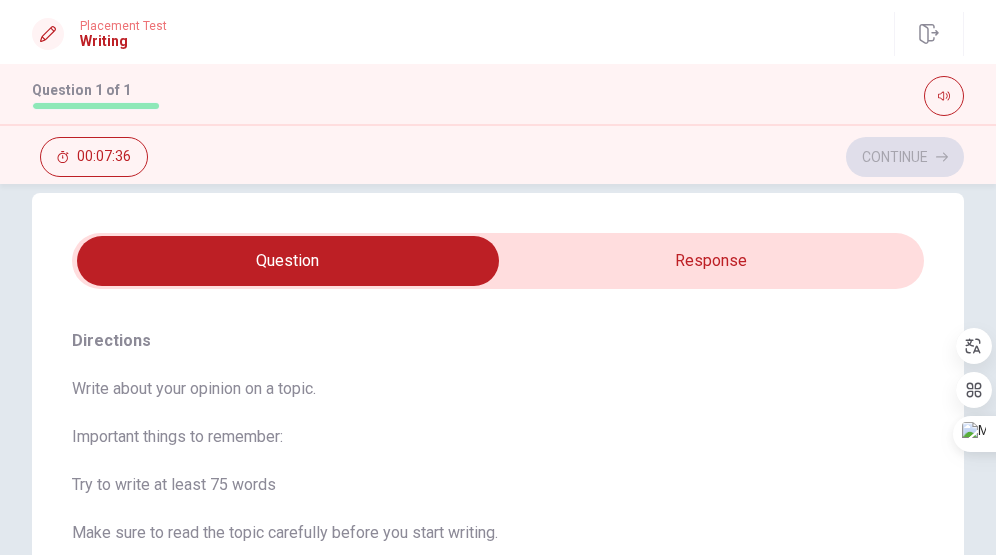 scroll, scrollTop: 0, scrollLeft: 0, axis: both 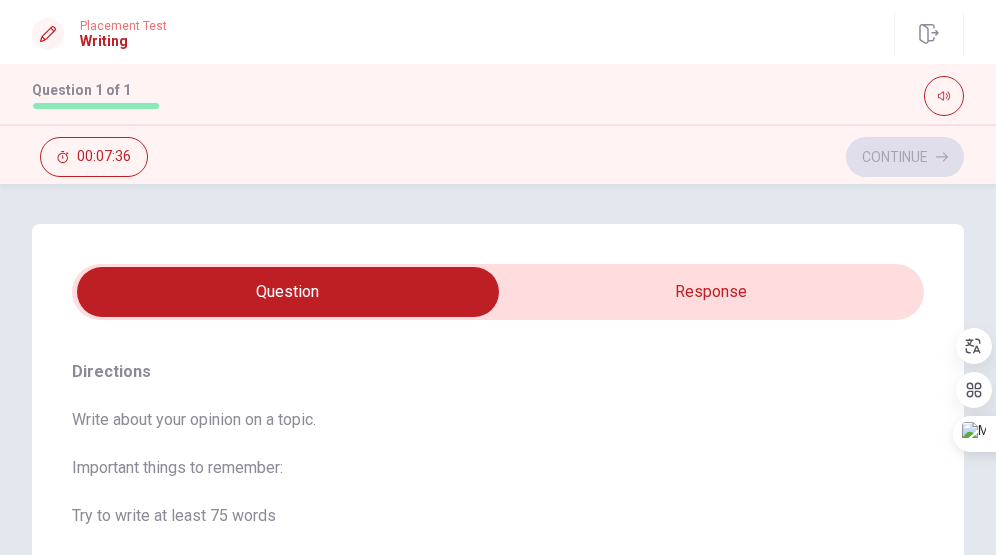 click at bounding box center [288, 292] 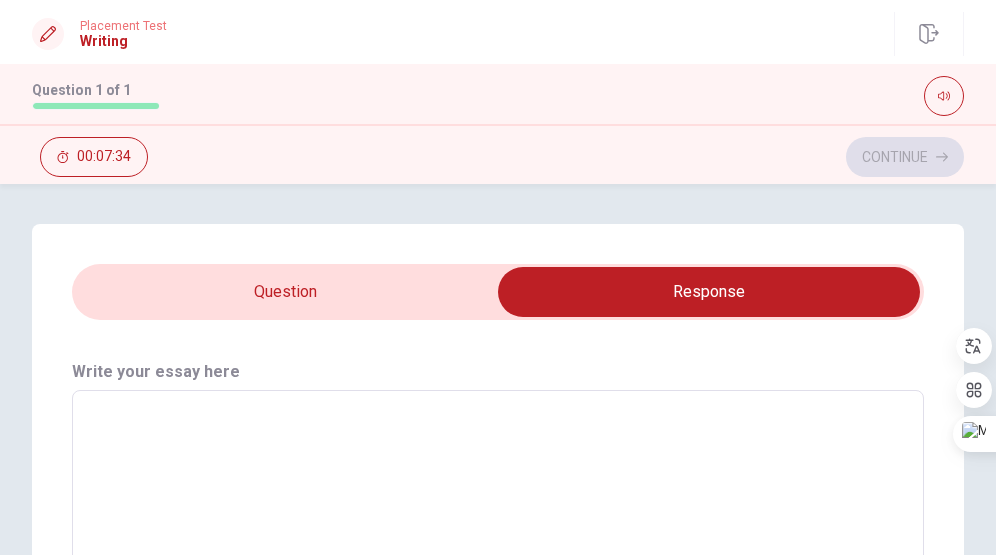 click at bounding box center (709, 292) 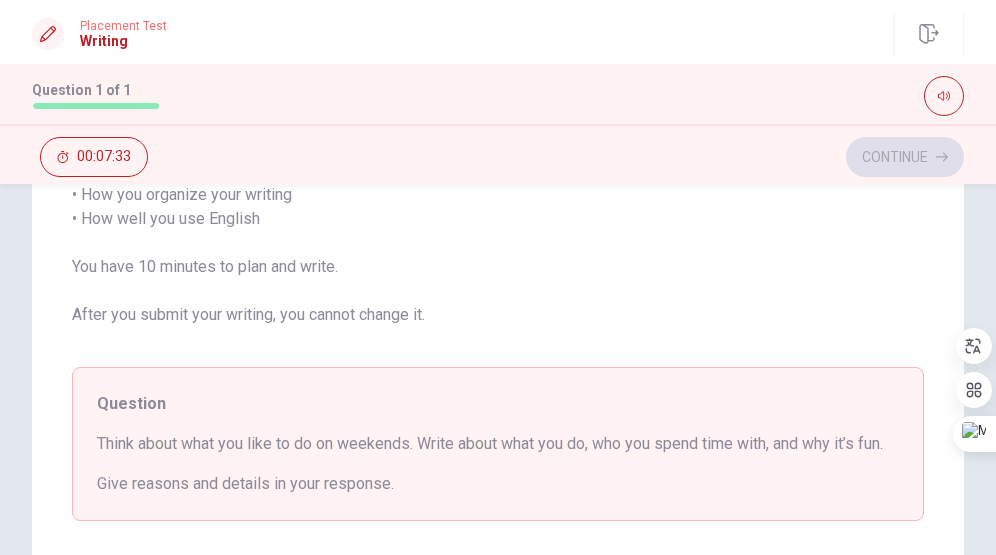 scroll, scrollTop: 590, scrollLeft: 0, axis: vertical 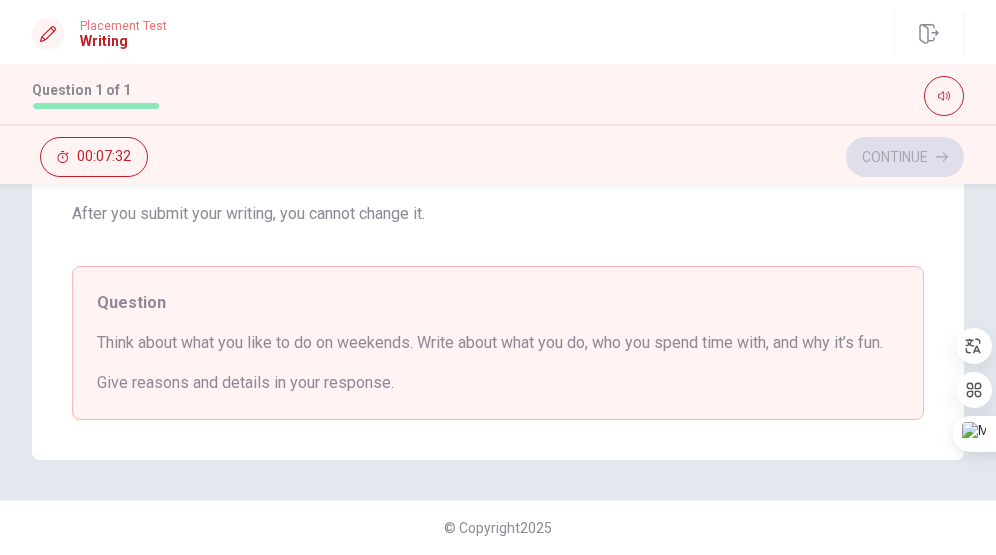 click on "Give reasons and details in your response." at bounding box center (498, 383) 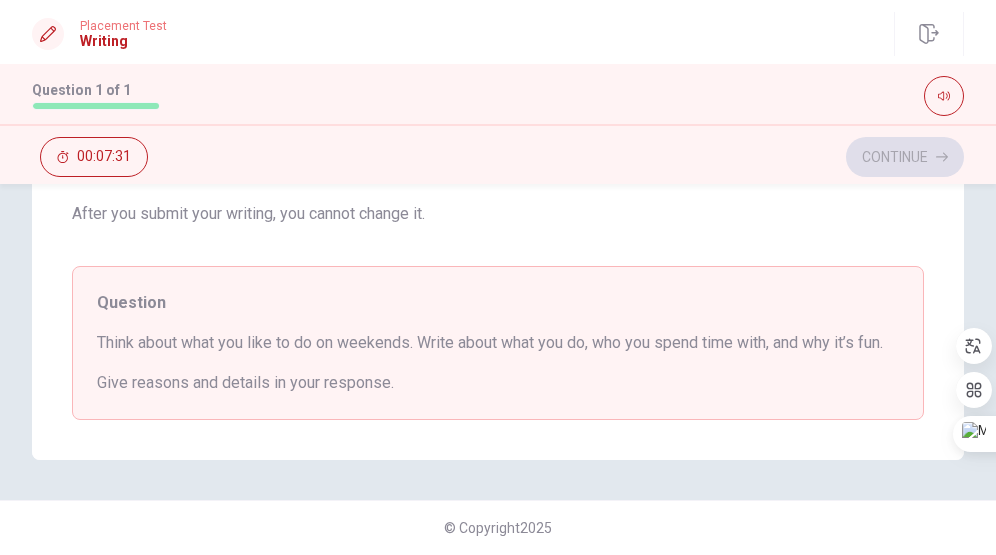 click on "Give reasons and details in your response." at bounding box center [498, 383] 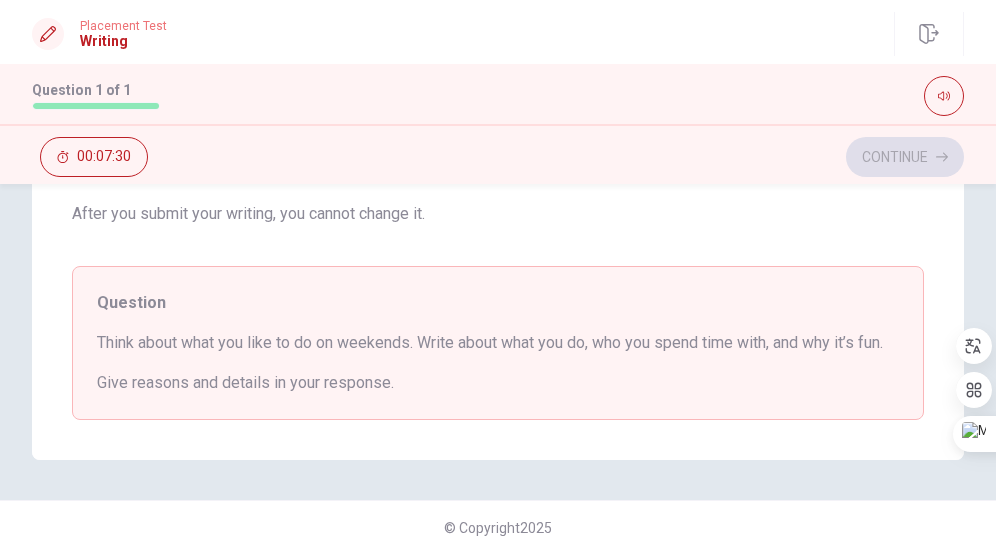 click on "Give reasons and details in your response." at bounding box center [498, 383] 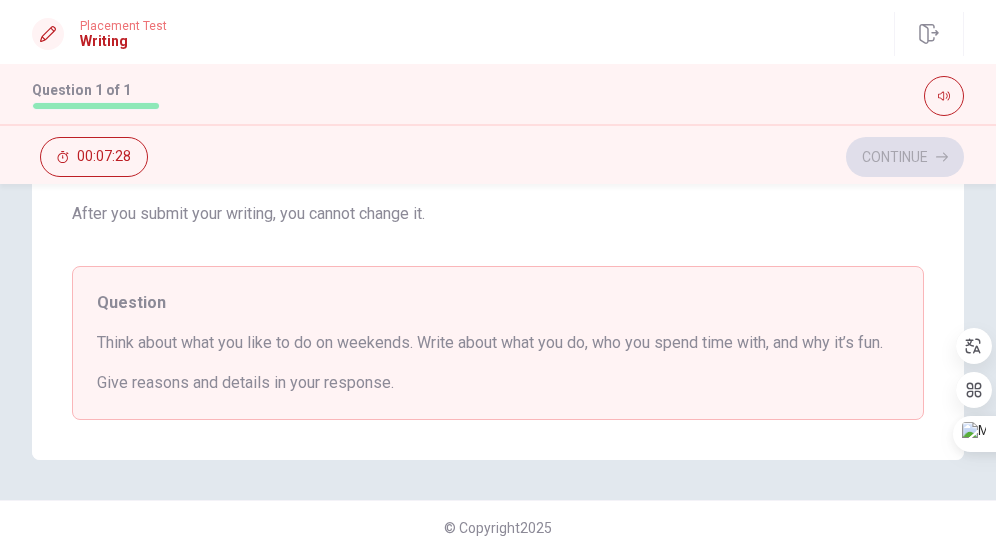 click on "Think about what you like to do on weekends. Write about what you do, who you spend time with, and why it’s fun." at bounding box center [498, 343] 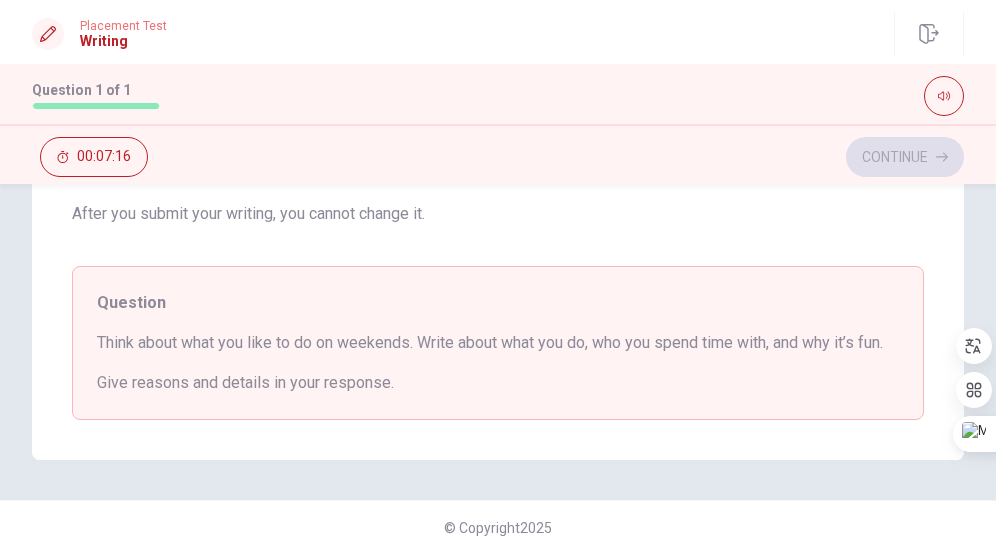 click on "Write about your opinion on a topic.
Important things to remember:
Try to write at least 75 words
Make sure to read the topic carefully before you start writing.
We will check:
• How you explain your ideas
• How you organize your writing
• How well you use English
You have 10 minutes to plan and write.
After you submit your writing, you cannot change it." at bounding box center (498, 46) 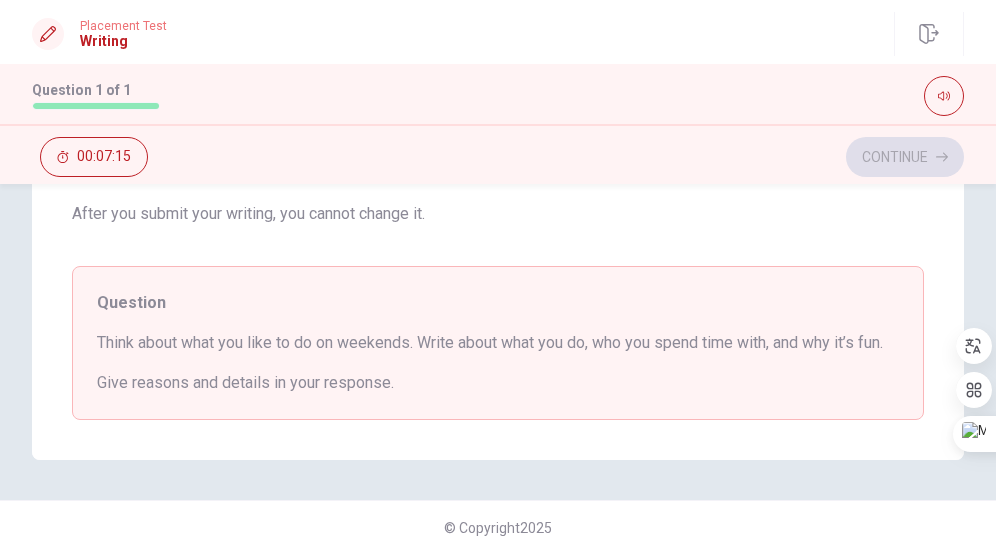 click on "Write about your opinion on a topic.
Important things to remember:
Try to write at least 75 words
Make sure to read the topic carefully before you start writing.
We will check:
• How you explain your ideas
• How you organize your writing
• How well you use English
You have 10 minutes to plan and write.
After you submit your writing, you cannot change it." at bounding box center [498, 46] 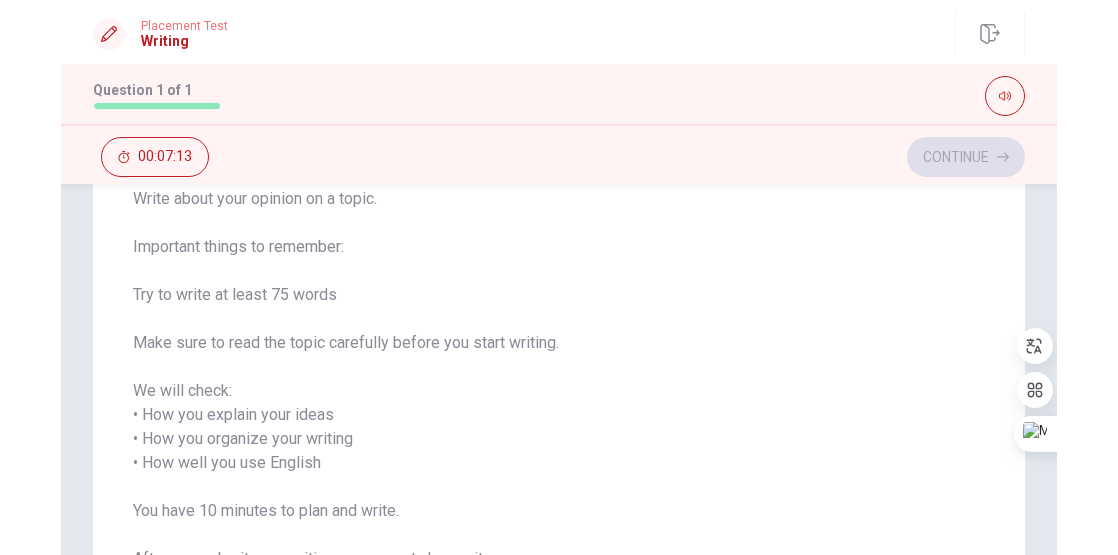 scroll, scrollTop: 590, scrollLeft: 0, axis: vertical 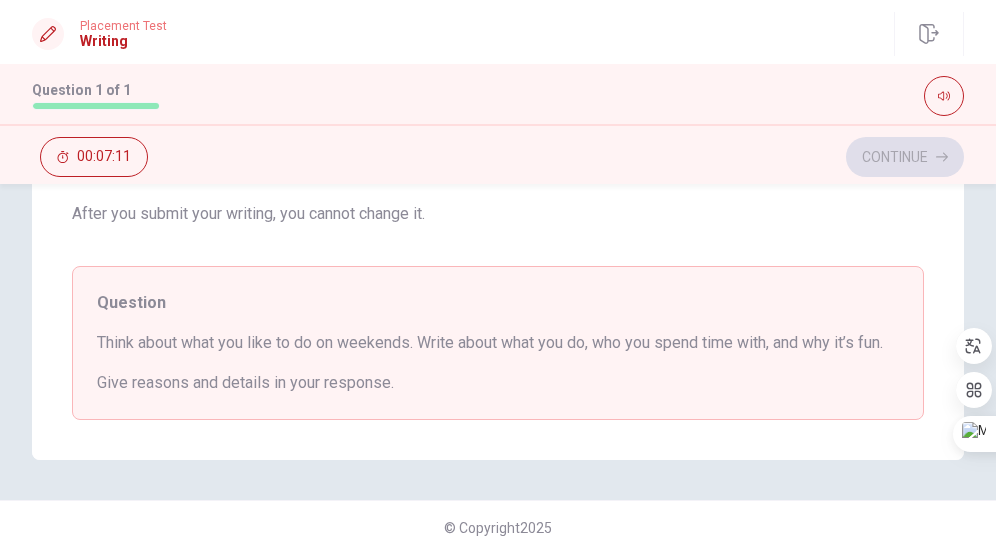 click on "Give reasons and details in your response." at bounding box center [498, 383] 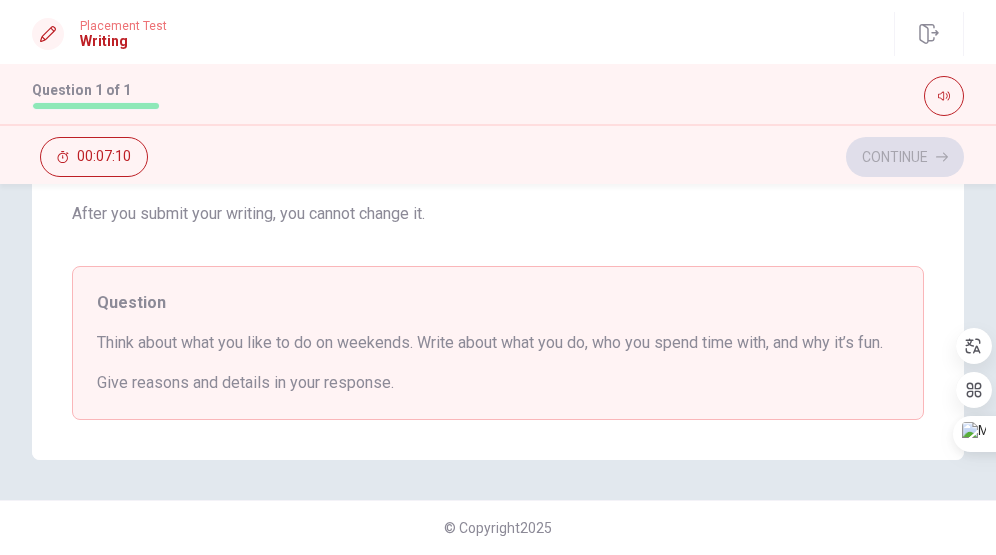 drag, startPoint x: 388, startPoint y: 384, endPoint x: 325, endPoint y: 339, distance: 77.42093 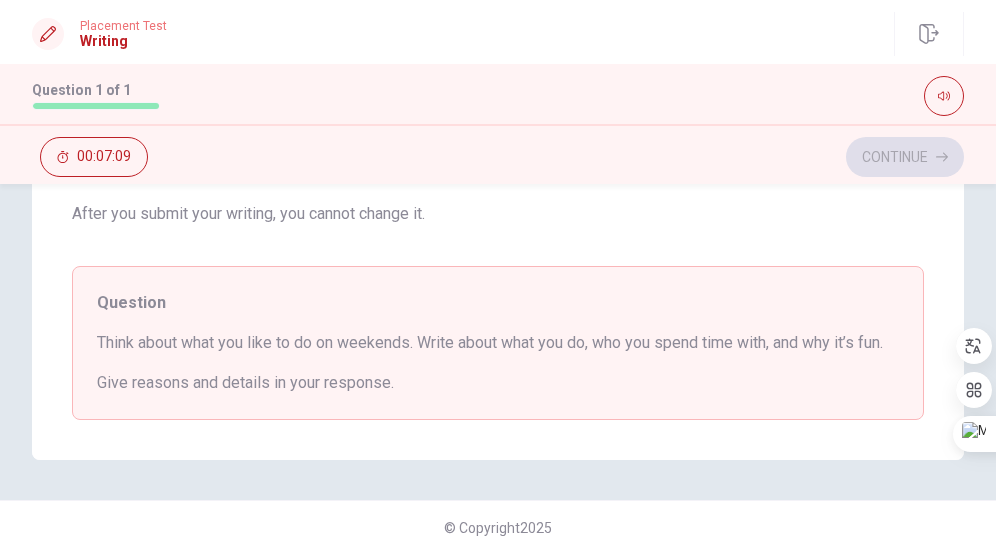 click on "Question" at bounding box center [498, 303] 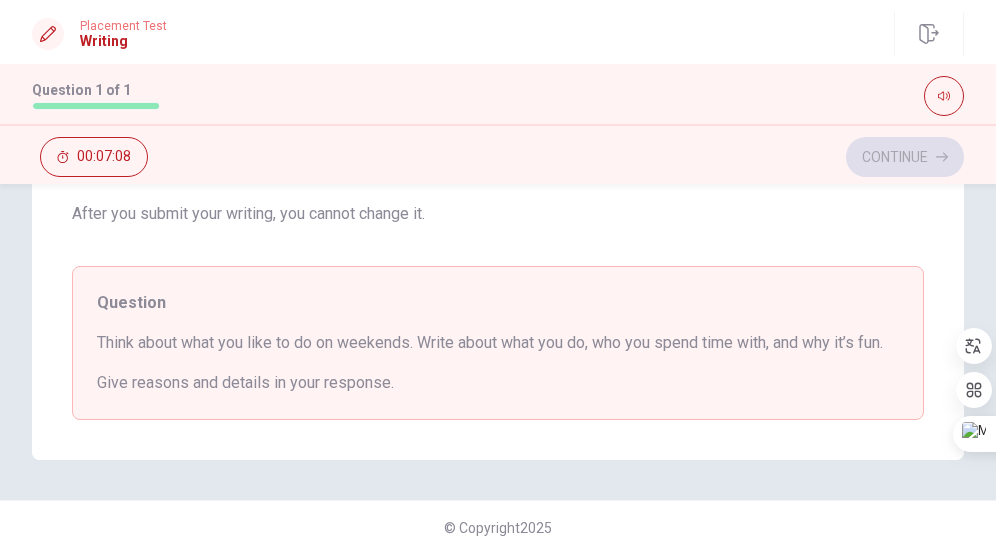 click on "Give reasons and details in your response." at bounding box center [498, 383] 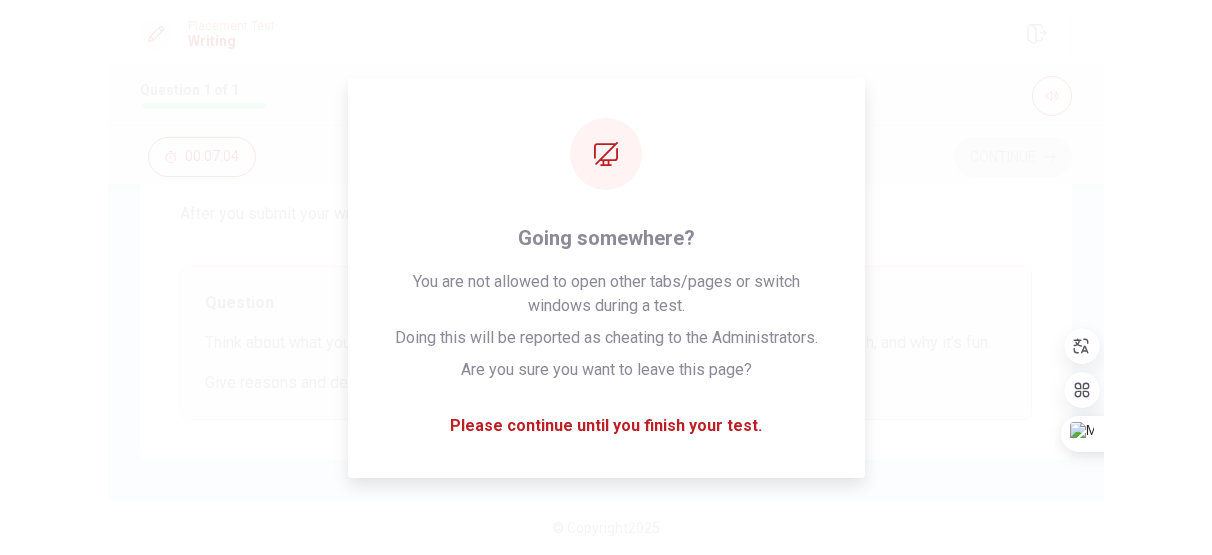 scroll, scrollTop: 479, scrollLeft: 0, axis: vertical 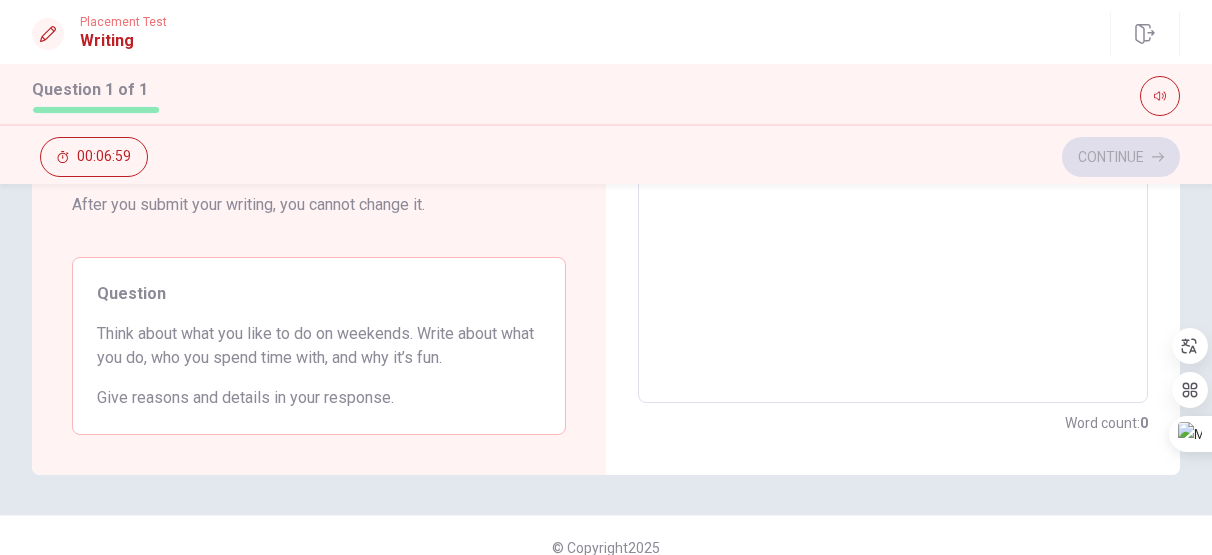 click on "Write your essay here x ​ Word count :  0" at bounding box center (893, 110) 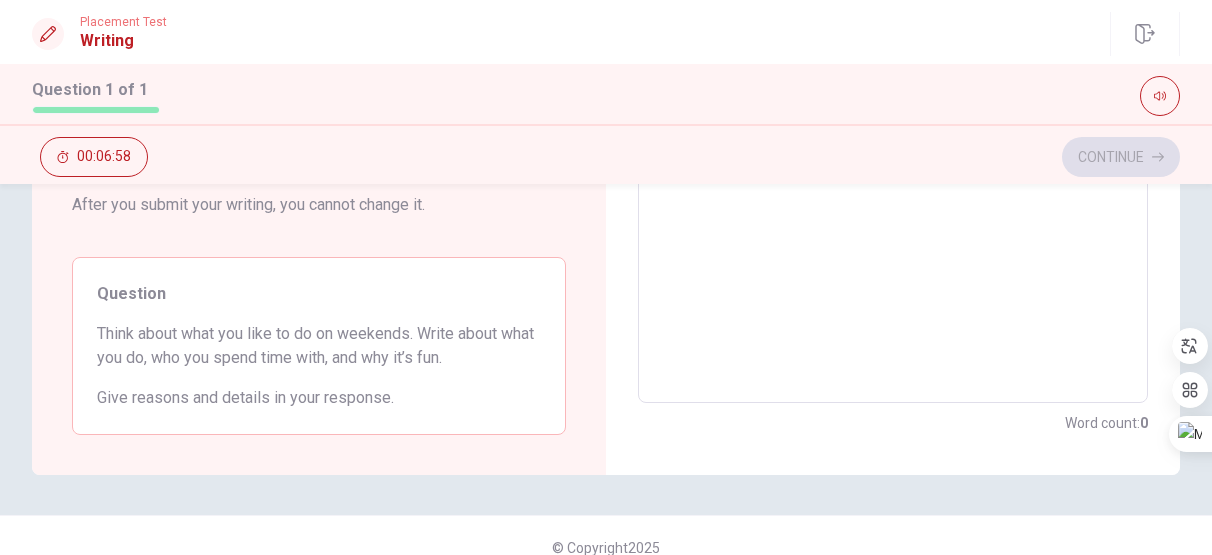 click on "Give reasons and details in your response." at bounding box center [319, 398] 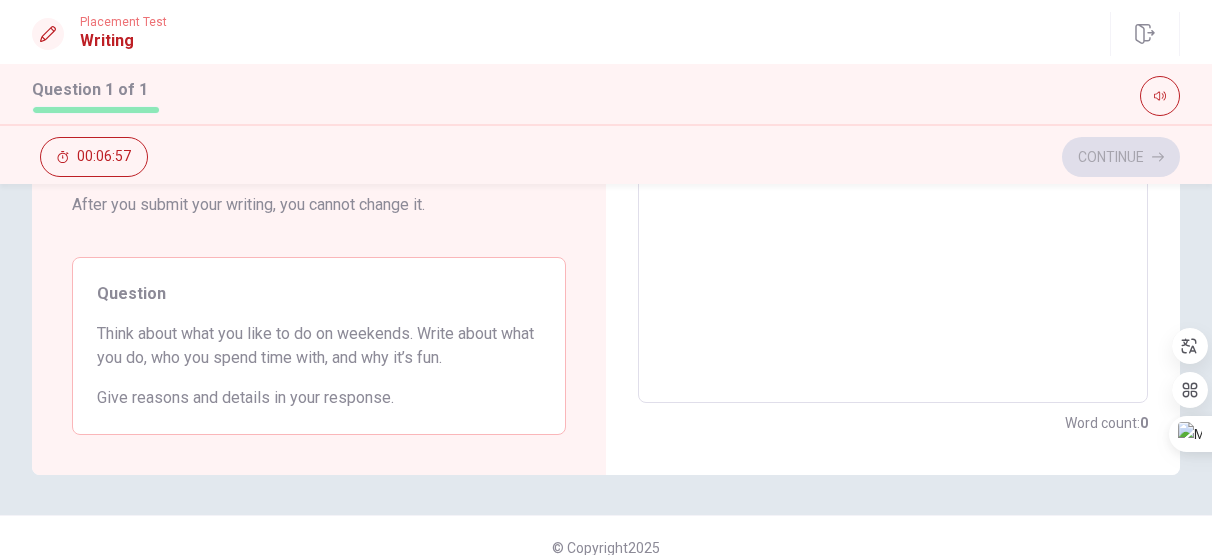drag, startPoint x: 348, startPoint y: 400, endPoint x: 283, endPoint y: 394, distance: 65.27634 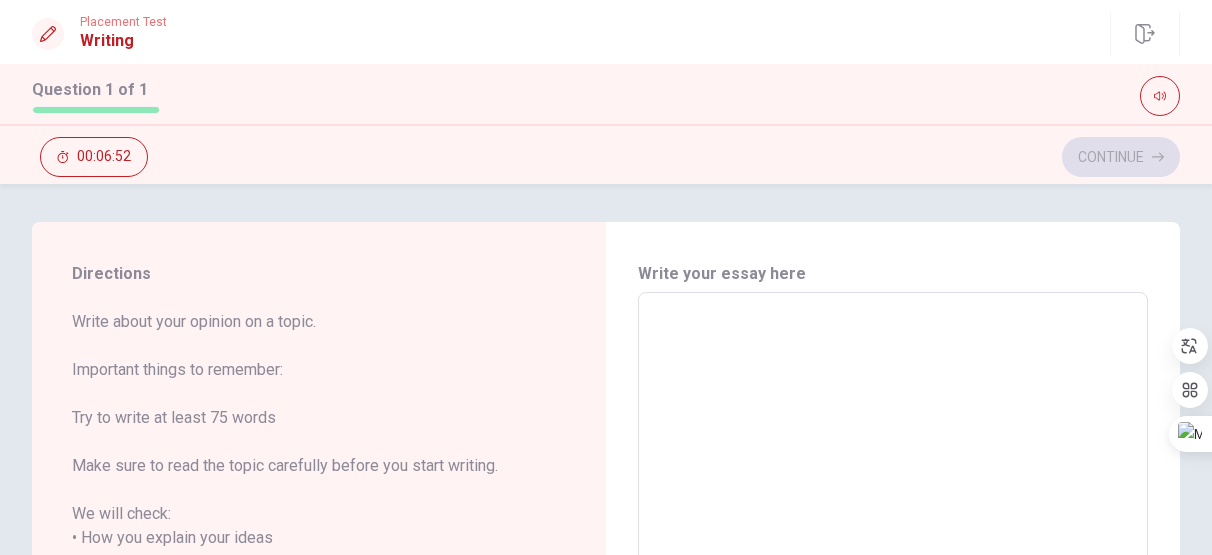 scroll, scrollTop: 0, scrollLeft: 0, axis: both 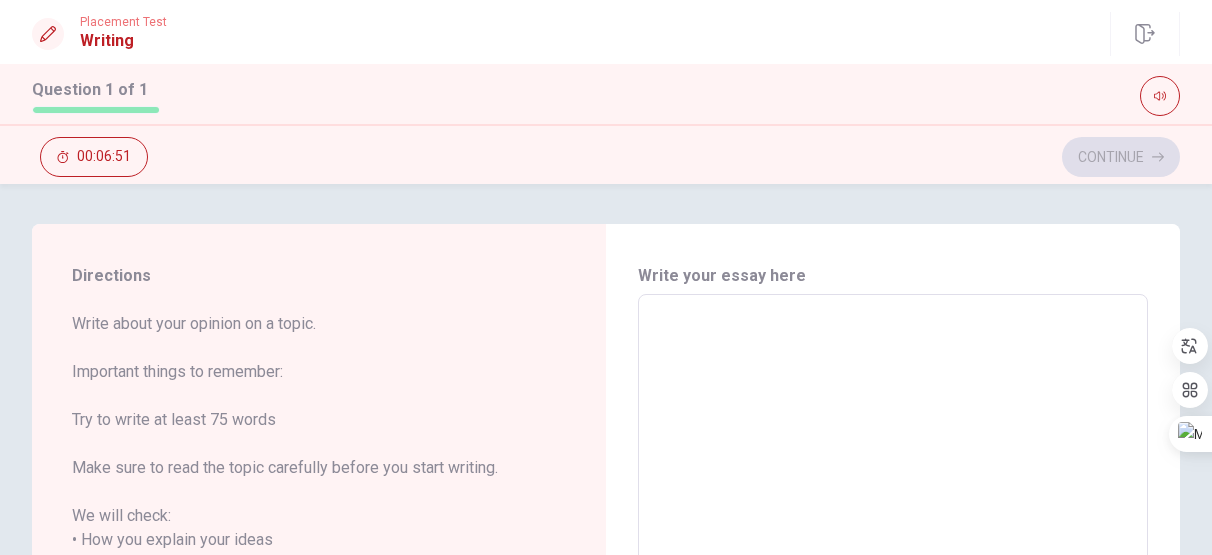 click on "Write about your opinion on a topic.
Important things to remember:
Try to write at least 75 words
Make sure to read the topic carefully before you start writing.
We will check:
• How you explain your ideas
• How you organize your writing
• How well you use English
You have 10 minutes to plan and write.
After you submit your writing, you cannot change it." at bounding box center (319, 516) 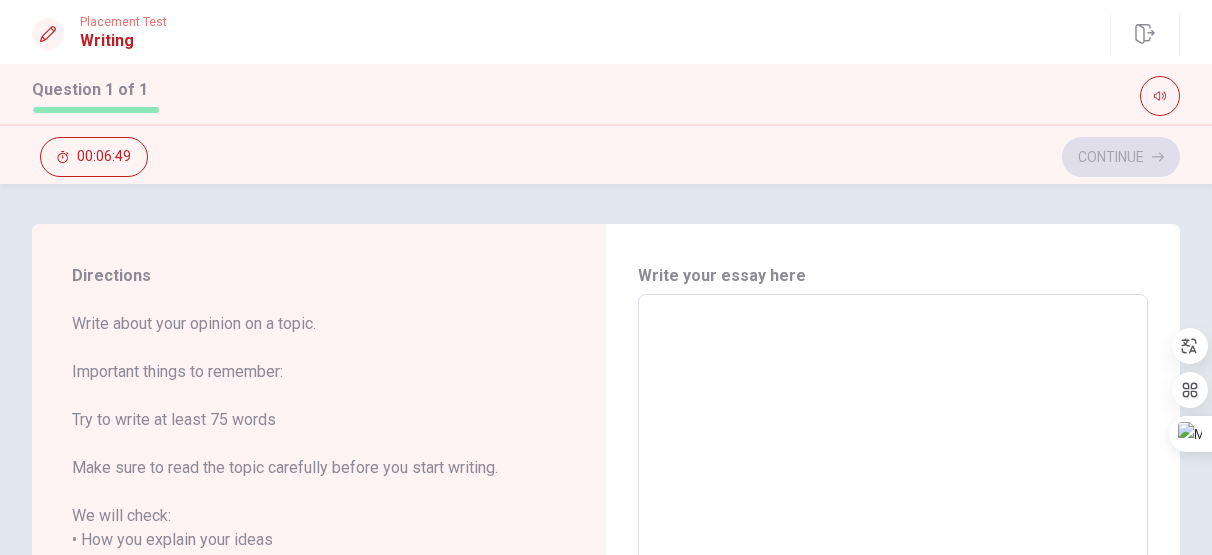 click on "Directions" at bounding box center (319, 276) 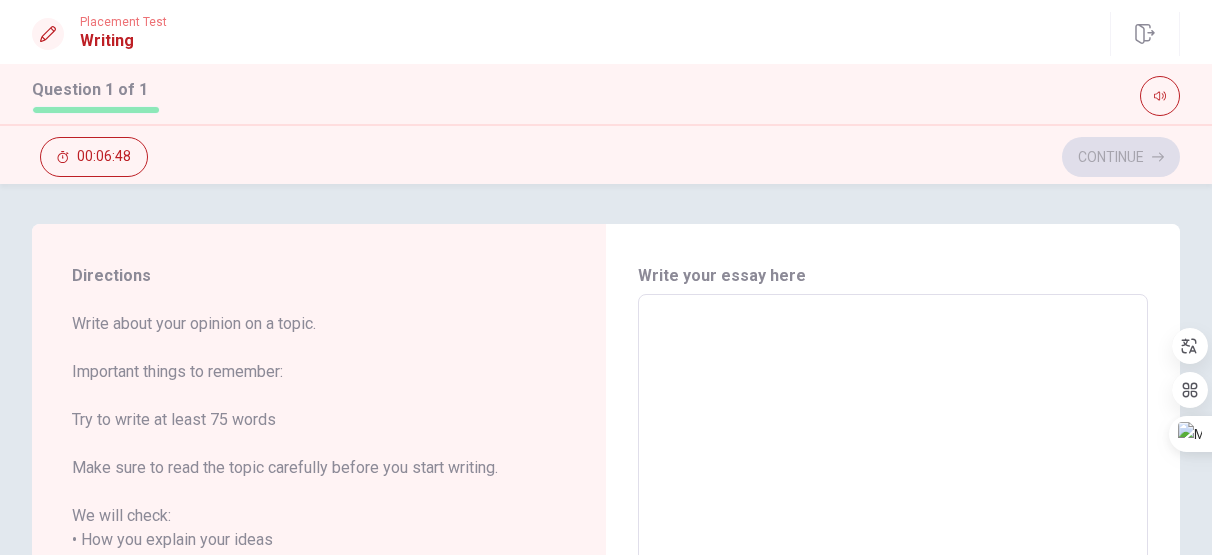 click on "Write about your opinion on a topic.
Important things to remember:
Try to write at least 75 words
Make sure to read the topic carefully before you start writing.
We will check:
• How you explain your ideas
• How you organize your writing
• How well you use English
You have 10 minutes to plan and write.
After you submit your writing, you cannot change it." at bounding box center (319, 516) 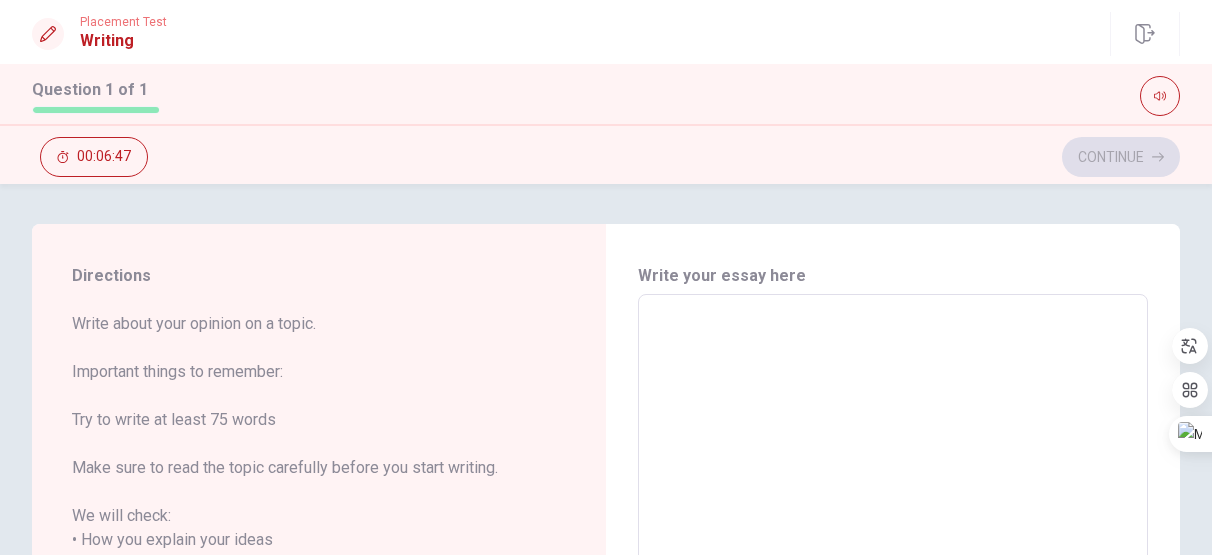 drag, startPoint x: 324, startPoint y: 321, endPoint x: 180, endPoint y: 321, distance: 144 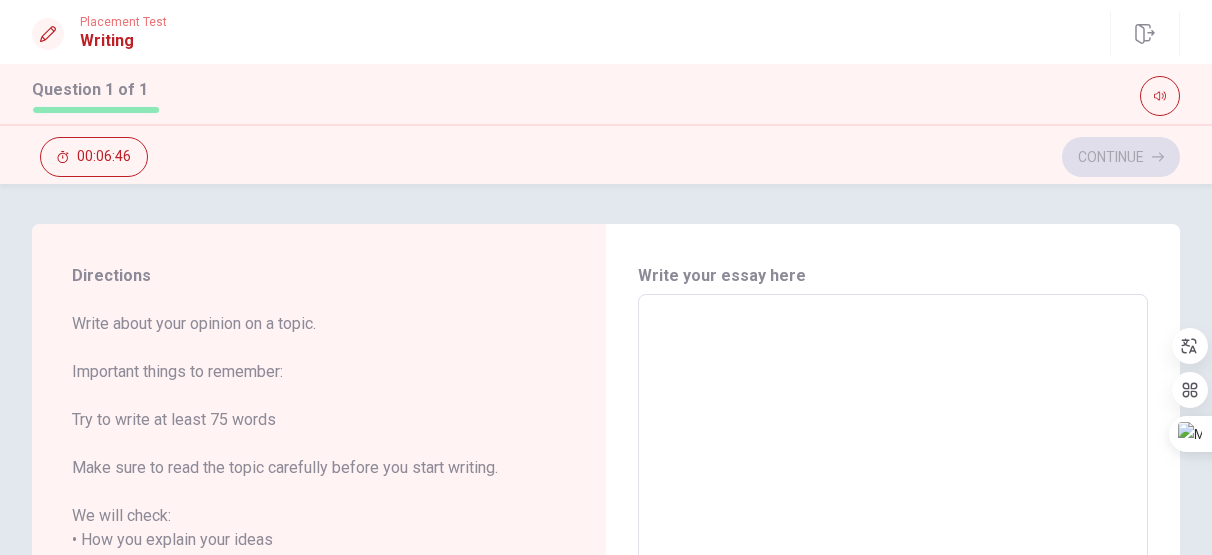 click on "Write about your opinion on a topic.
Important things to remember:
Try to write at least 75 words
Make sure to read the topic carefully before you start writing.
We will check:
• How you explain your ideas
• How you organize your writing
• How well you use English
You have 10 minutes to plan and write.
After you submit your writing, you cannot change it." at bounding box center [319, 516] 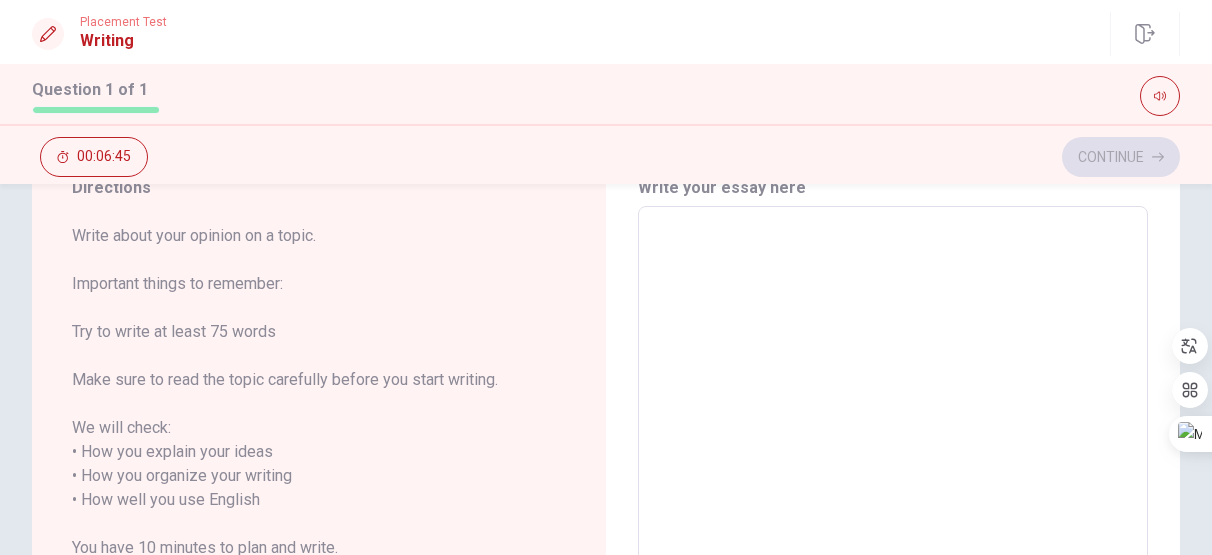 scroll, scrollTop: 105, scrollLeft: 0, axis: vertical 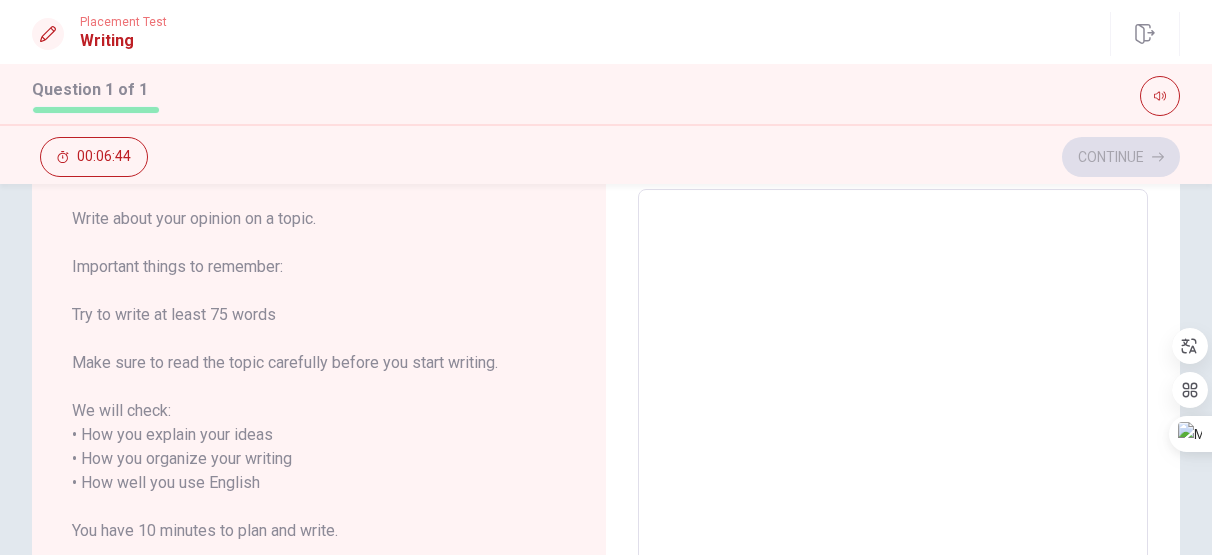 click on "Write about your opinion on a topic.
Important things to remember:
Try to write at least 75 words
Make sure to read the topic carefully before you start writing.
We will check:
• How you explain your ideas
• How you organize your writing
• How well you use English
You have 10 minutes to plan and write.
After you submit your writing, you cannot change it." at bounding box center [319, 411] 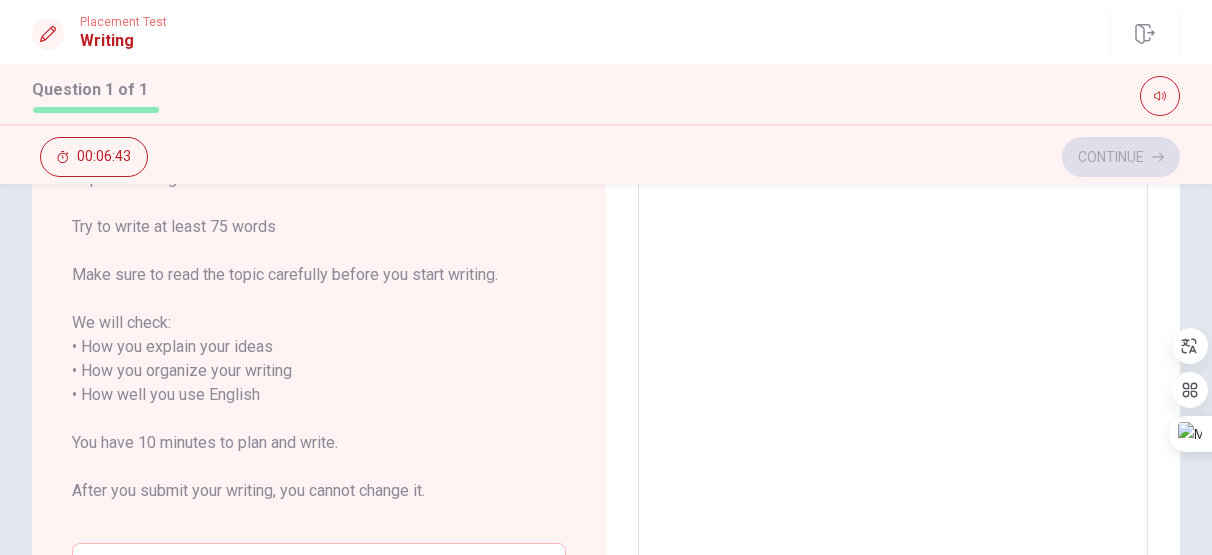 click on "Write about your opinion on a topic.
Important things to remember:
Try to write at least 75 words
Make sure to read the topic carefully before you start writing.
We will check:
• How you explain your ideas
• How you organize your writing
• How well you use English
You have 10 minutes to plan and write.
After you submit your writing, you cannot change it." at bounding box center [319, 323] 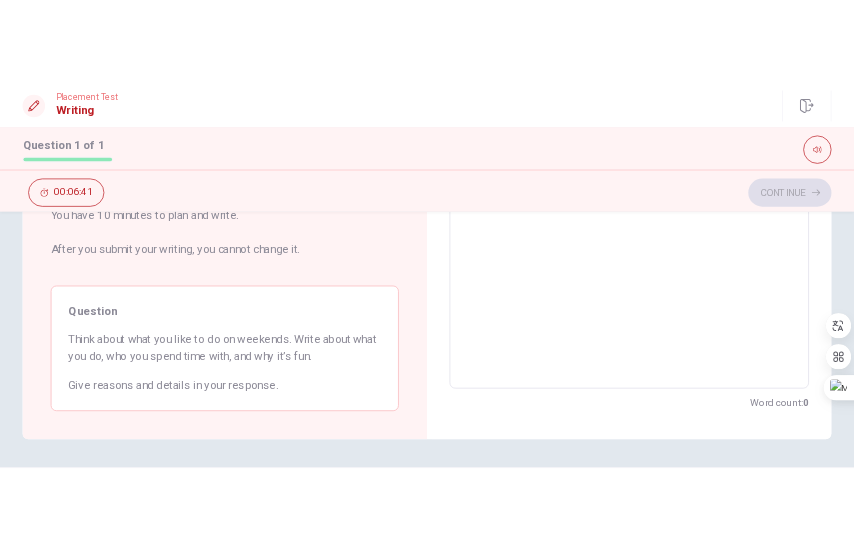 scroll, scrollTop: 503, scrollLeft: 0, axis: vertical 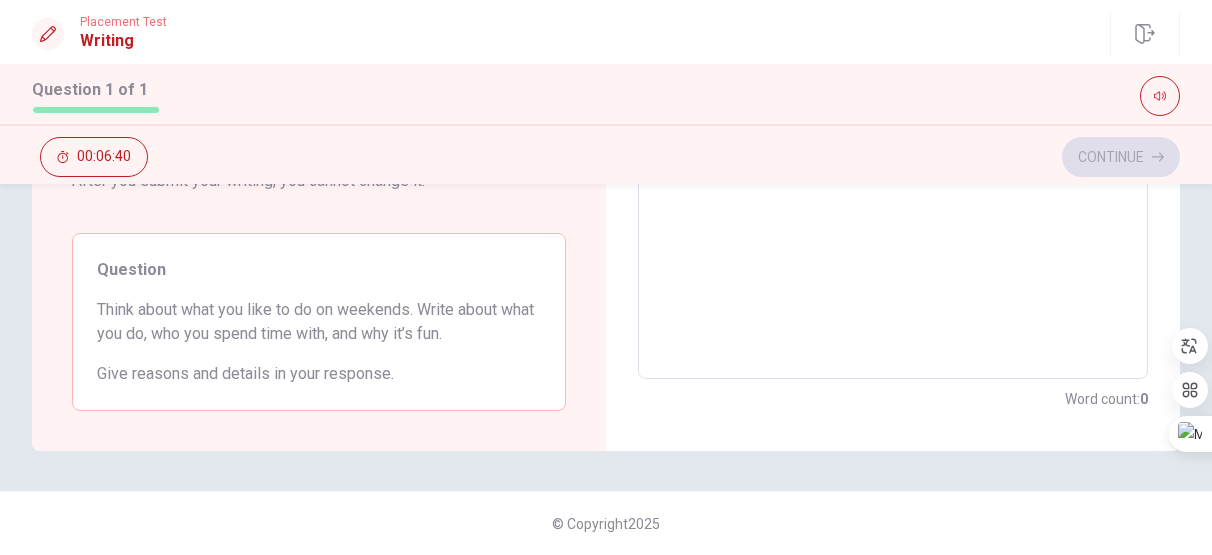click on "Think about what you like to do on weekends. Write about what you do, who you spend time with, and why it’s fun." at bounding box center [319, 322] 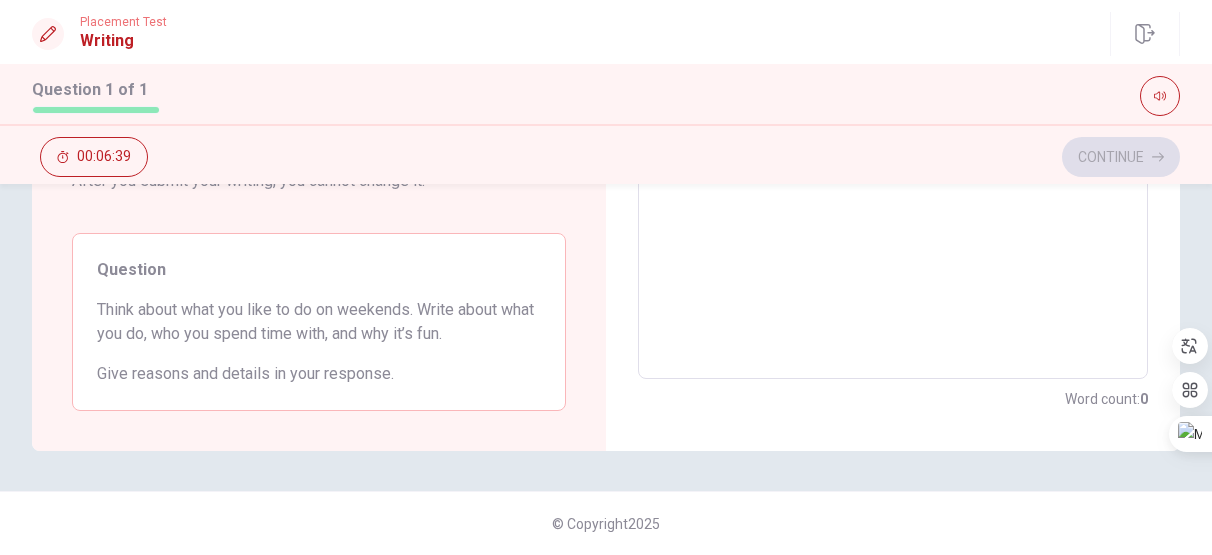 click on "Give reasons and details in your response." at bounding box center (319, 374) 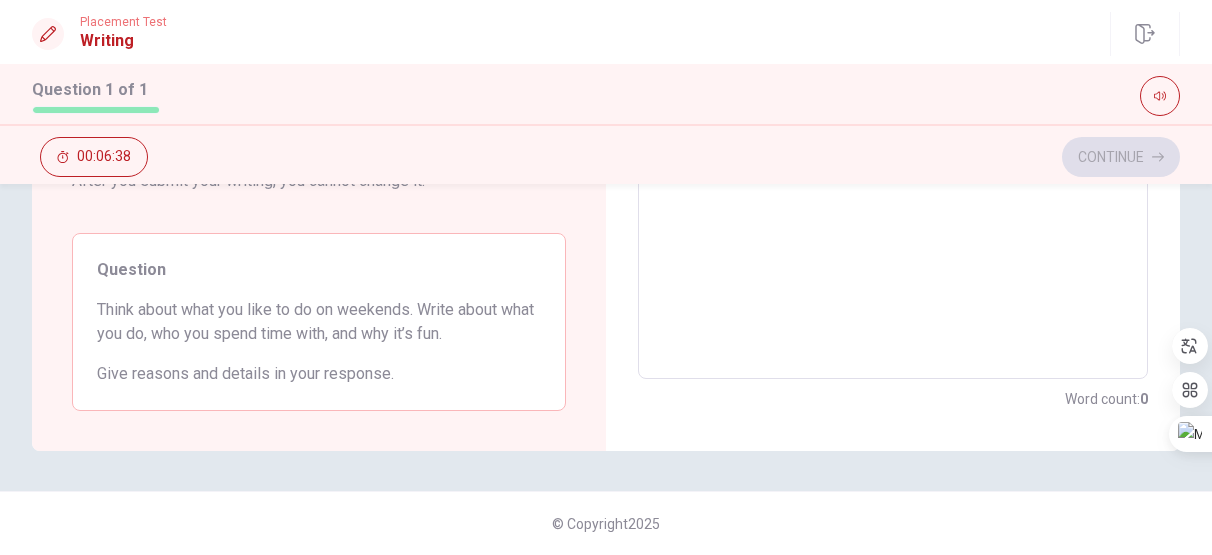 drag, startPoint x: 316, startPoint y: 376, endPoint x: 227, endPoint y: 360, distance: 90.426765 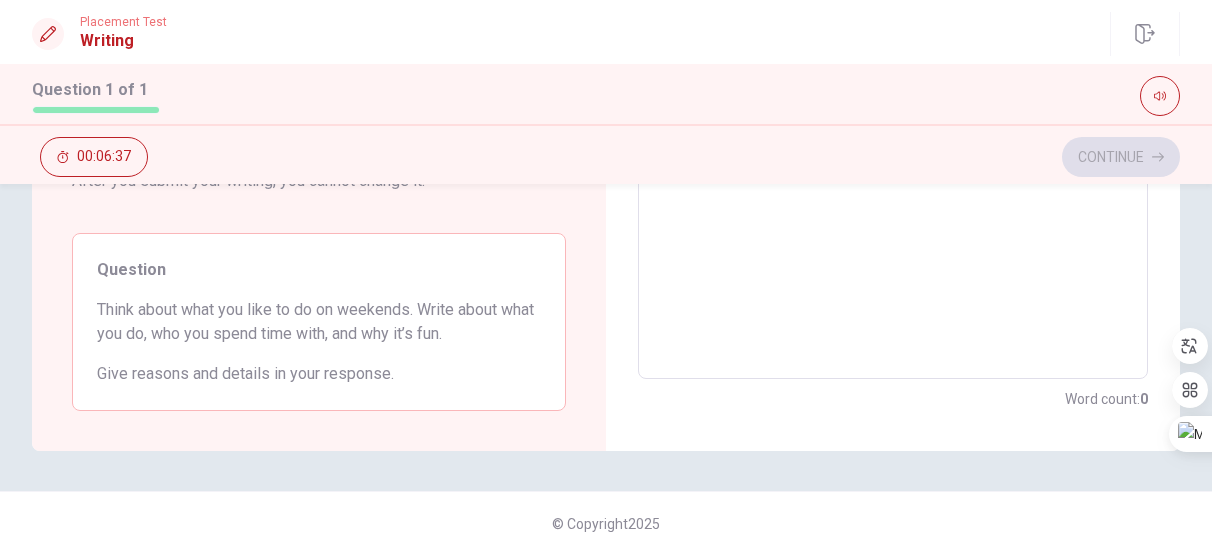 click on "Question" at bounding box center [319, 270] 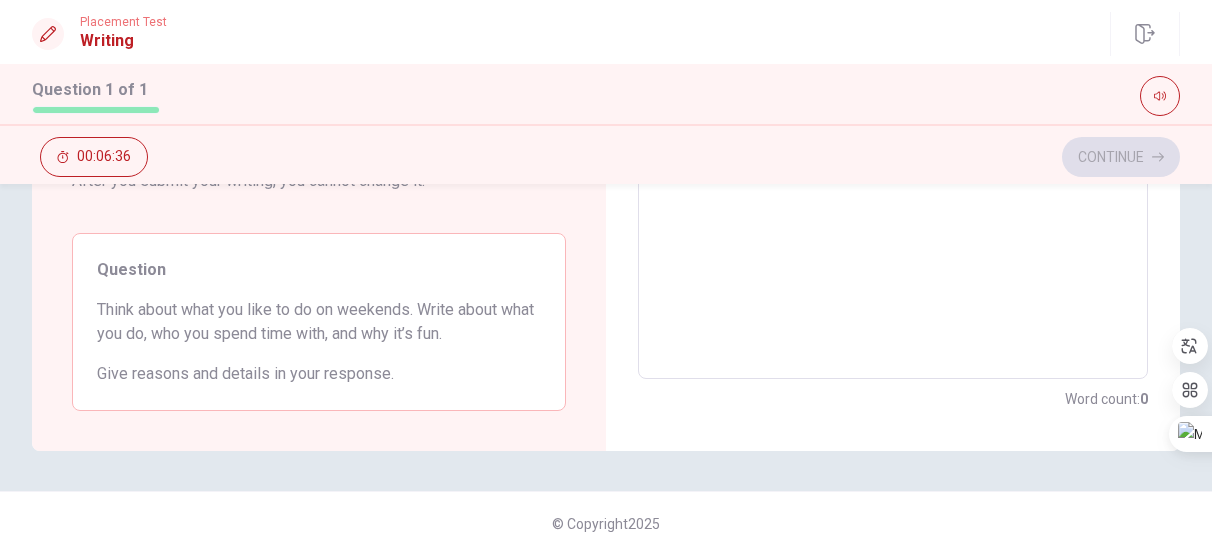 click on "Question" at bounding box center (319, 270) 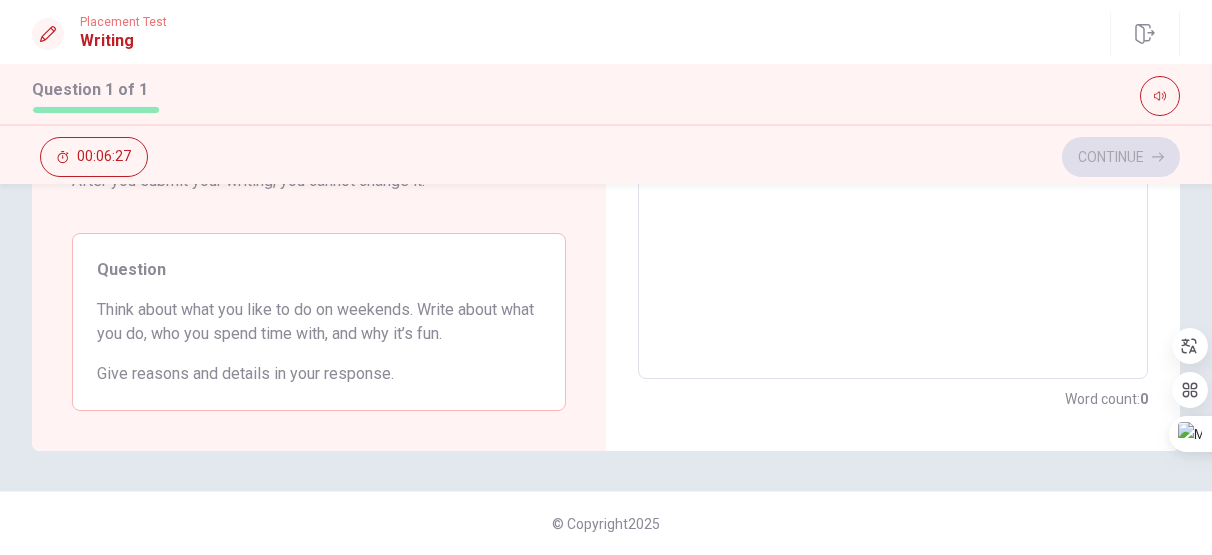 click on "Word count :  0" at bounding box center (1106, 399) 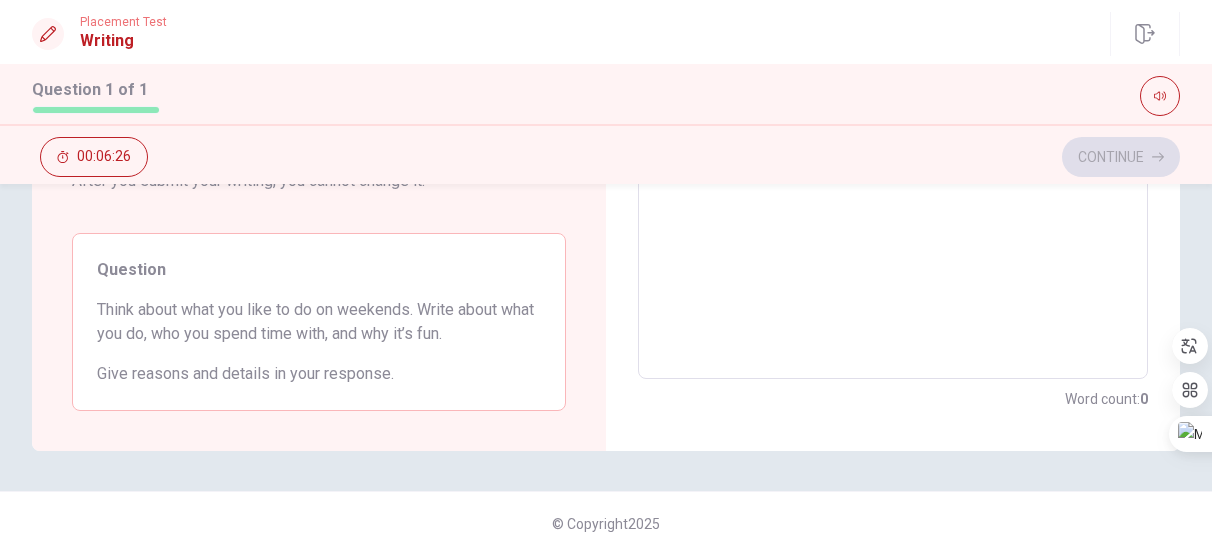 click on "Think about what you like to do on weekends. Write about what you do, who you spend time with, and why it’s fun." at bounding box center [319, 322] 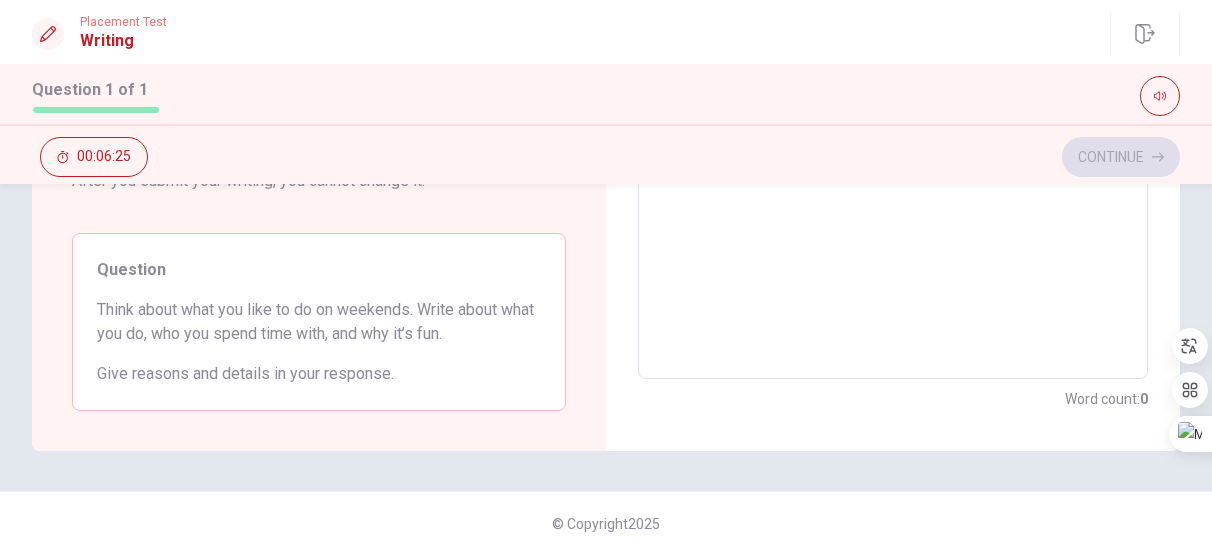 drag, startPoint x: 360, startPoint y: 318, endPoint x: 66, endPoint y: 327, distance: 294.13773 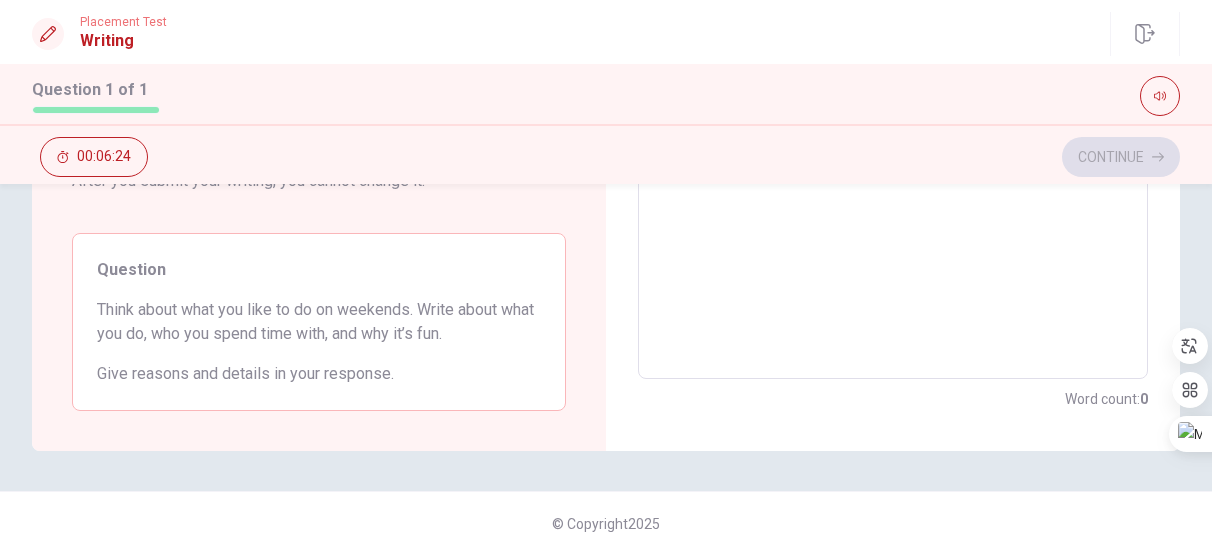 click on "Think about what you like to do on weekends. Write about what you do, who you spend time with, and why it’s fun." at bounding box center [319, 322] 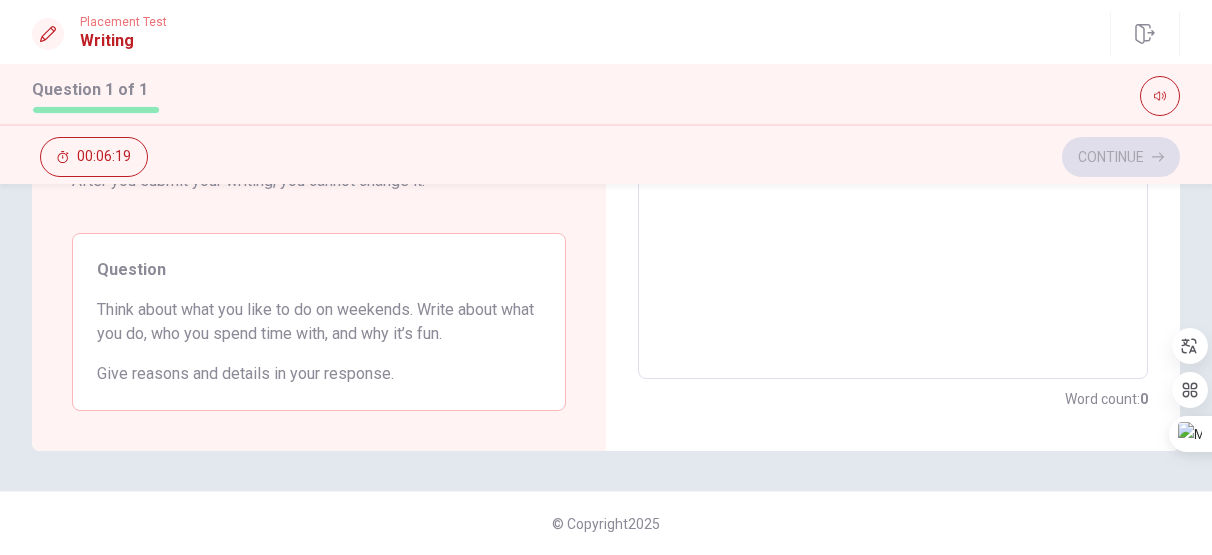 click on "Think about what you like to do on weekends. Write about what you do, who you spend time with, and why it’s fun." at bounding box center [319, 322] 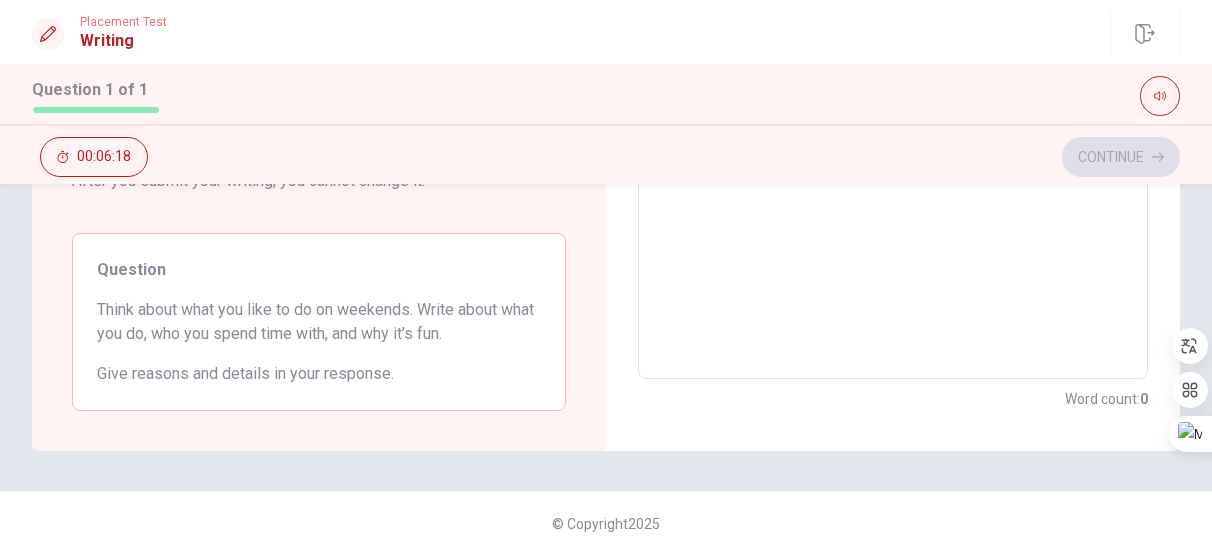 click on "Give reasons and details in your response." at bounding box center (319, 374) 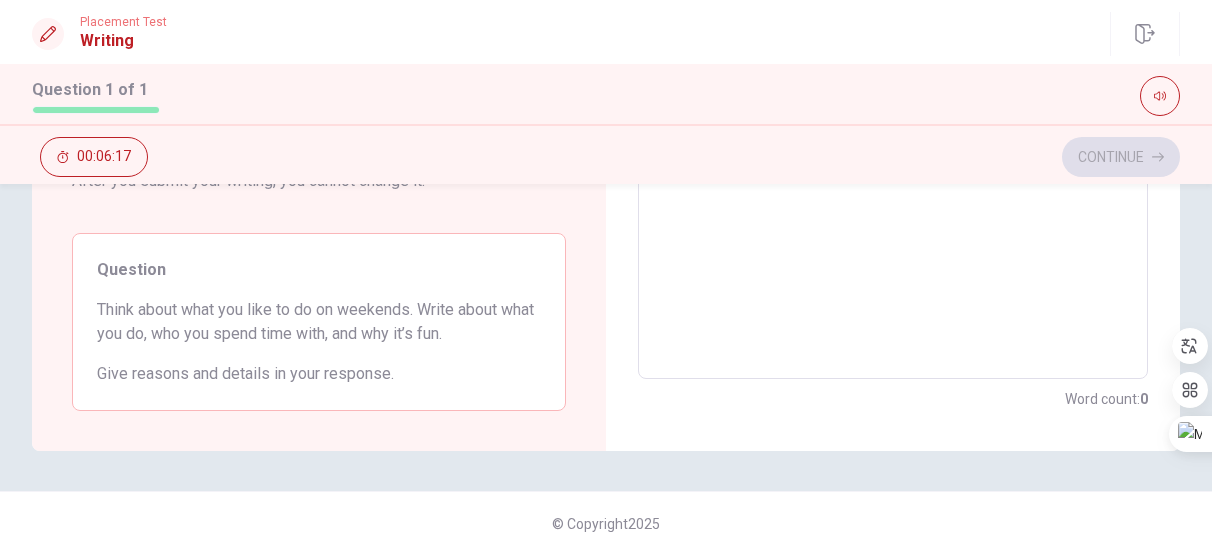 click on "Question Think about what you like to do on weekends. Write about what you do, who you spend time with, and why it’s fun. Give reasons and details in your response." at bounding box center (319, 322) 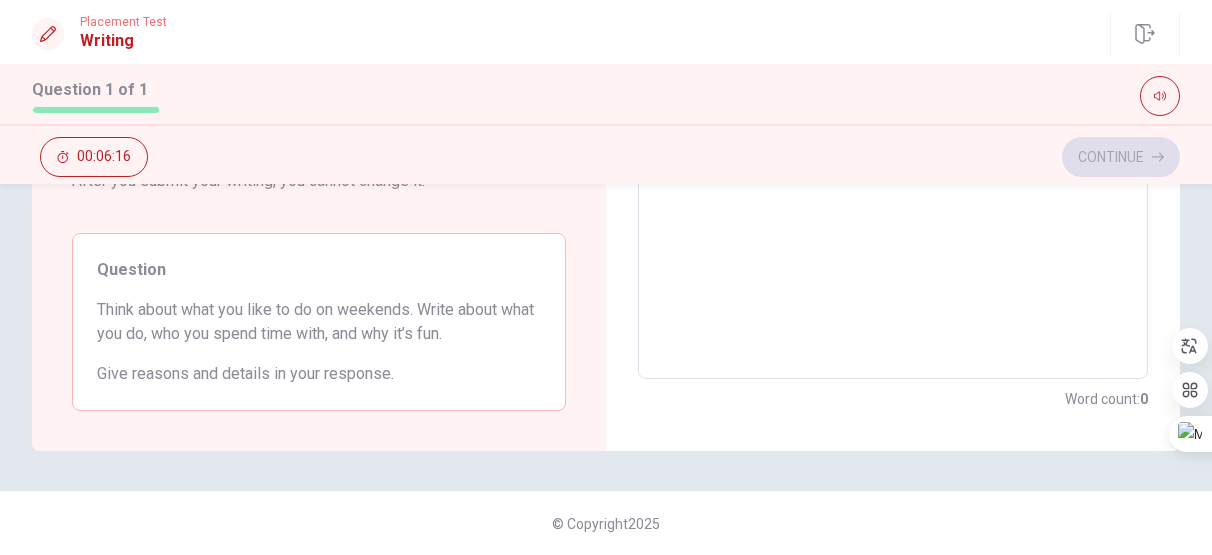 click on "Question Think about what you like to do on weekends. Write about what you do, who you spend time with, and why it’s fun. Give reasons and details in your response." at bounding box center (319, 322) 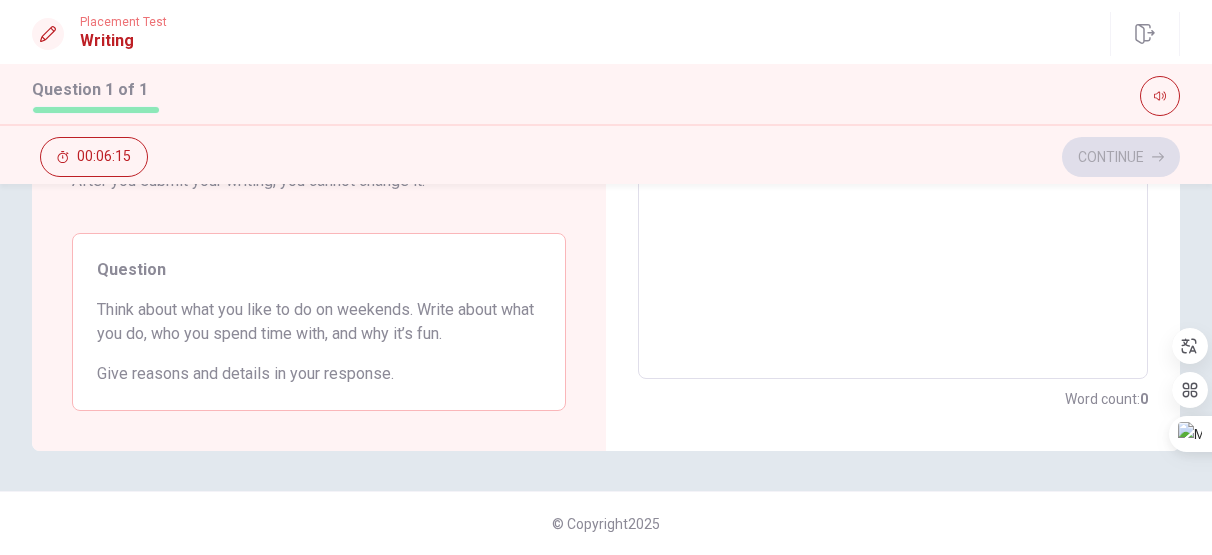 click on "Question Think about what you like to do on weekends. Write about what you do, who you spend time with, and why it’s fun. Give reasons and details in your response." at bounding box center [319, 322] 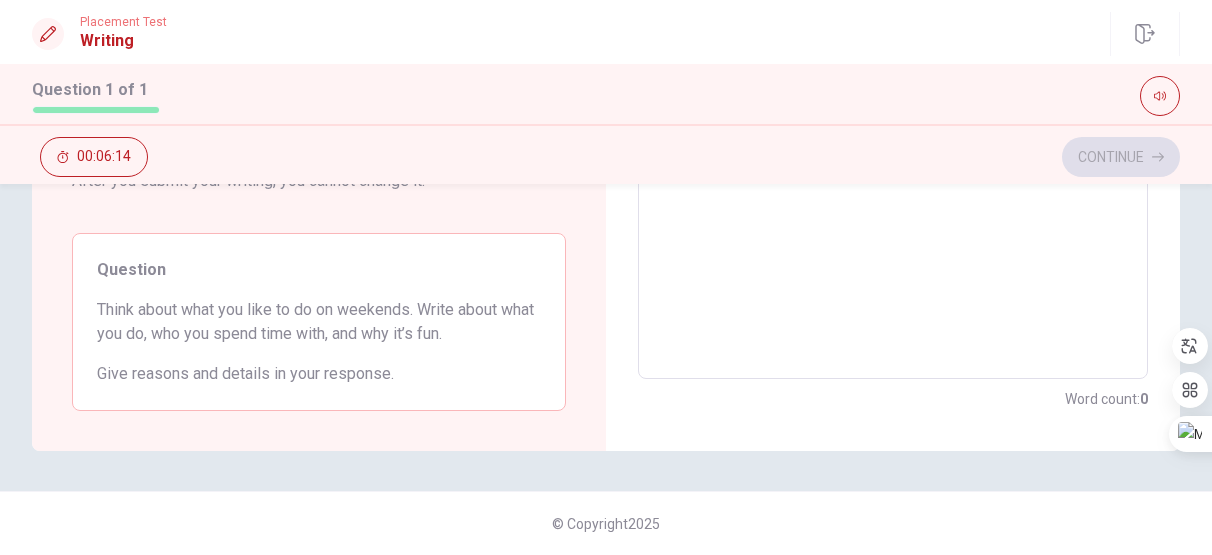 click on "Question Think about what you like to do on weekends. Write about what you do, who you spend time with, and why it’s fun. Give reasons and details in your response." at bounding box center (319, 322) 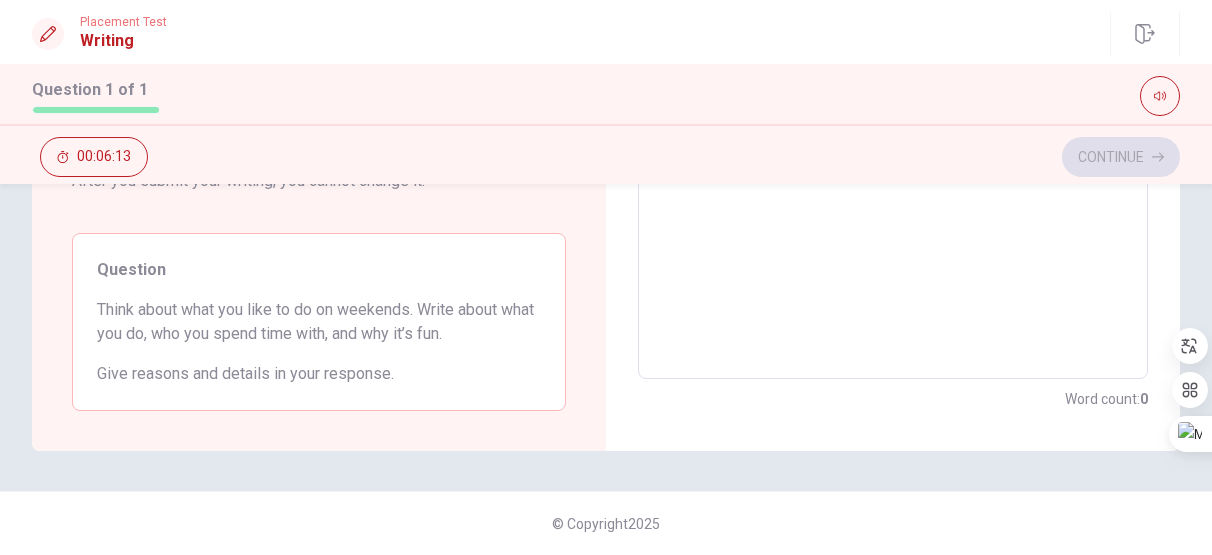 click on "Question Think about what you like to do on weekends. Write about what you do, who you spend time with, and why it’s fun. Give reasons and details in your response." at bounding box center [319, 322] 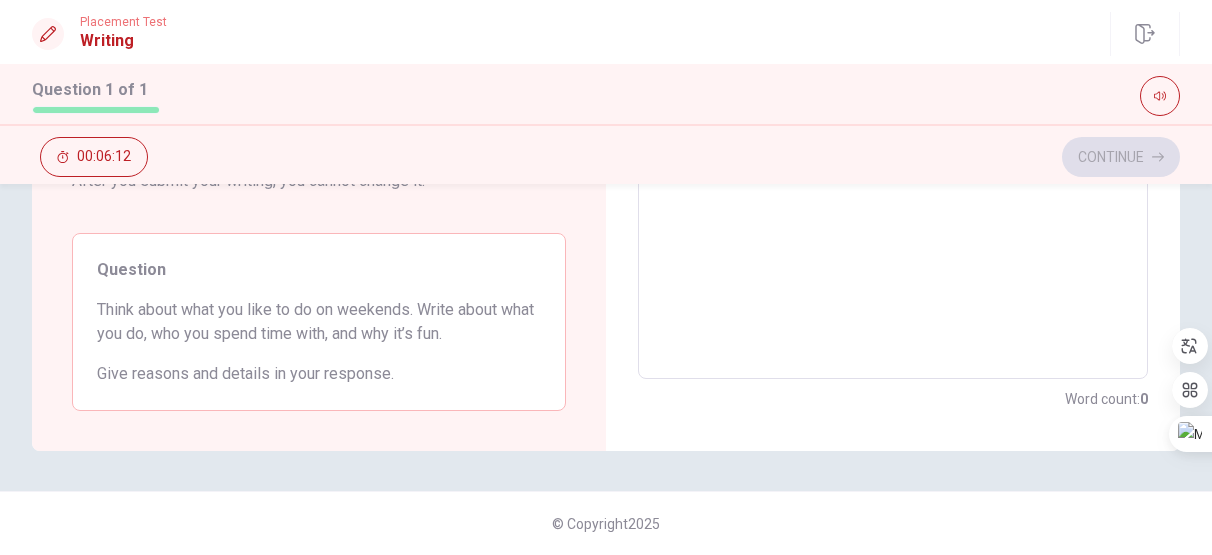 click on "Question Think about what you like to do on weekends. Write about what you do, who you spend time with, and why it’s fun. Give reasons and details in your response." at bounding box center [319, 322] 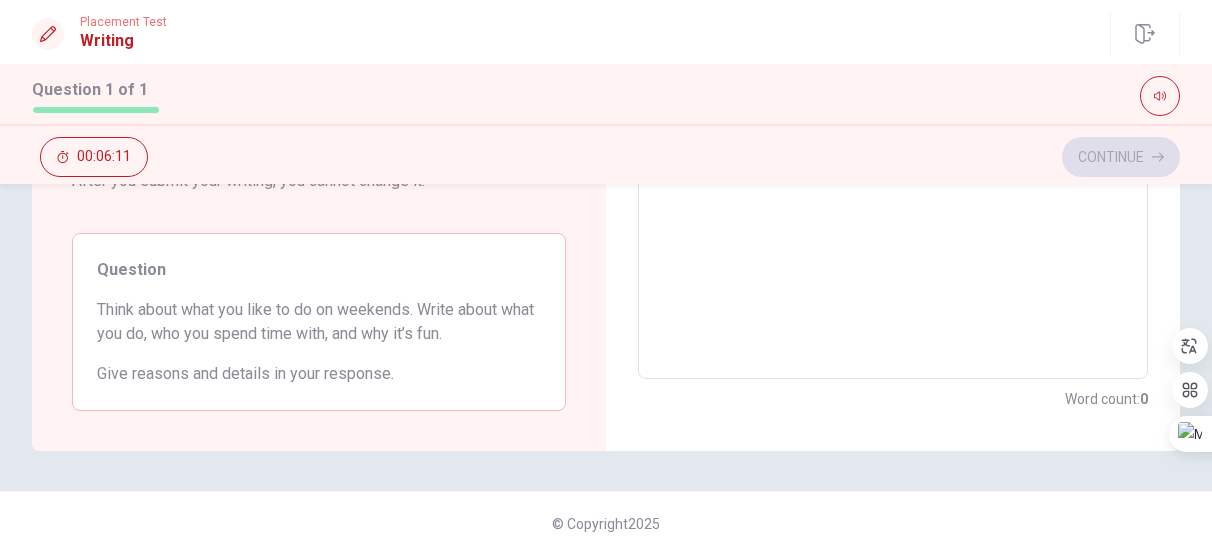 drag, startPoint x: 364, startPoint y: 377, endPoint x: 485, endPoint y: 370, distance: 121.20231 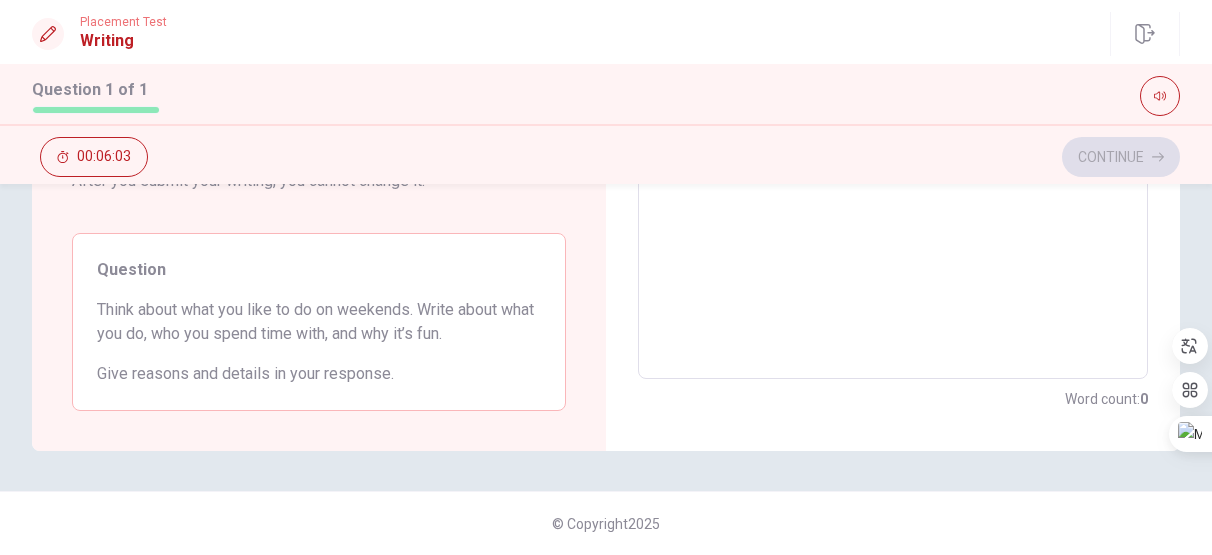 click on "Continue 00:06:03" at bounding box center (606, 157) 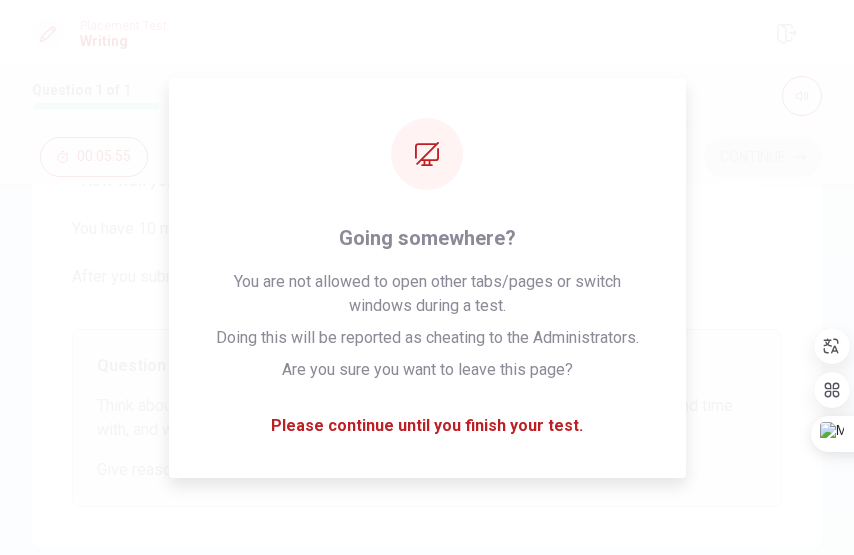 click on "Write about your opinion on a topic.
Important things to remember:
Try to write at least 75 words
Make sure to read the topic carefully before you start writing.
We will check:
• How you explain your ideas
• How you organize your writing
• How well you use English
You have 10 minutes to plan and write.
After you submit your writing, you cannot change it." at bounding box center (427, 109) 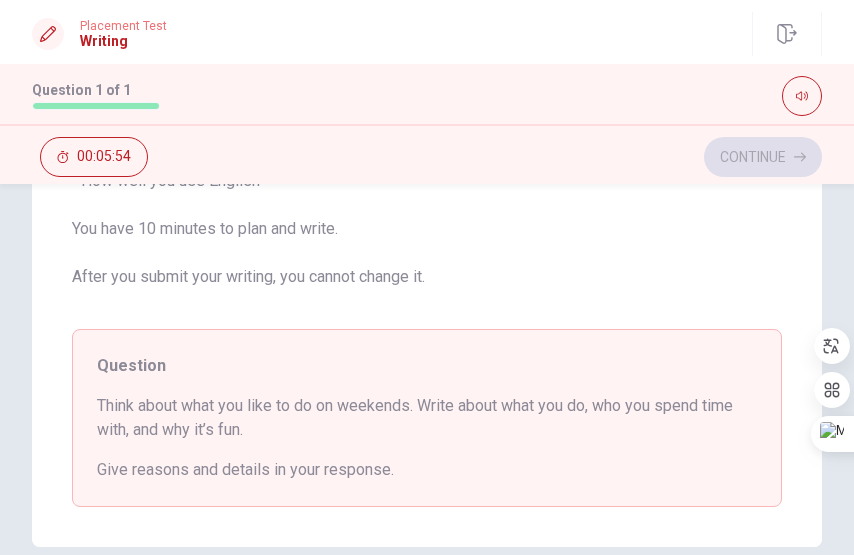 click on "Continue 00:05:54" at bounding box center (427, 157) 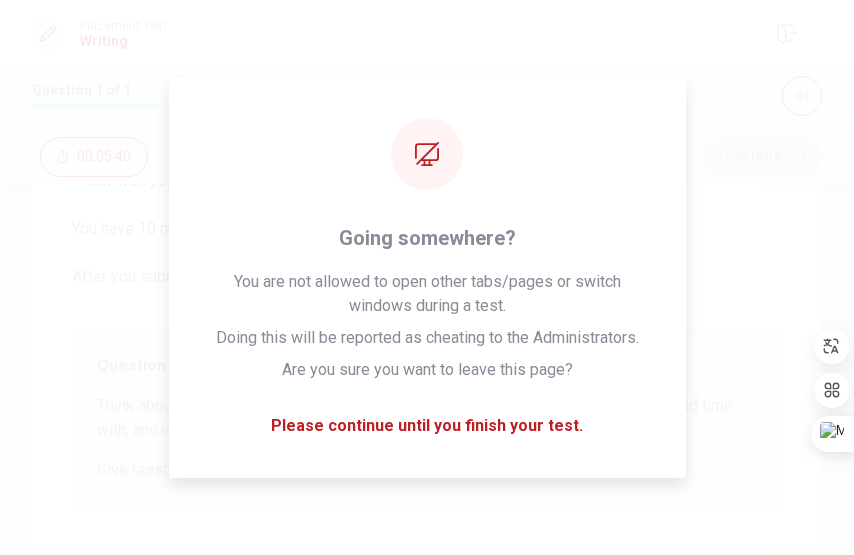 click on "Directions Write about your opinion on a topic.
Important things to remember:
Try to write at least 75 words
Make sure to read the topic carefully before you start writing.
We will check:
• How you explain your ideas
• How you organize your writing
• How well you use English
You have 10 minutes to plan and write.
After you submit your writing, you cannot change it.  Question Think about what you like to do on weekends. Write about what you do, who you spend time with, and why it’s fun. Give reasons and details in your response. Write your essay here x ​ Word count :  0" at bounding box center [427, 134] 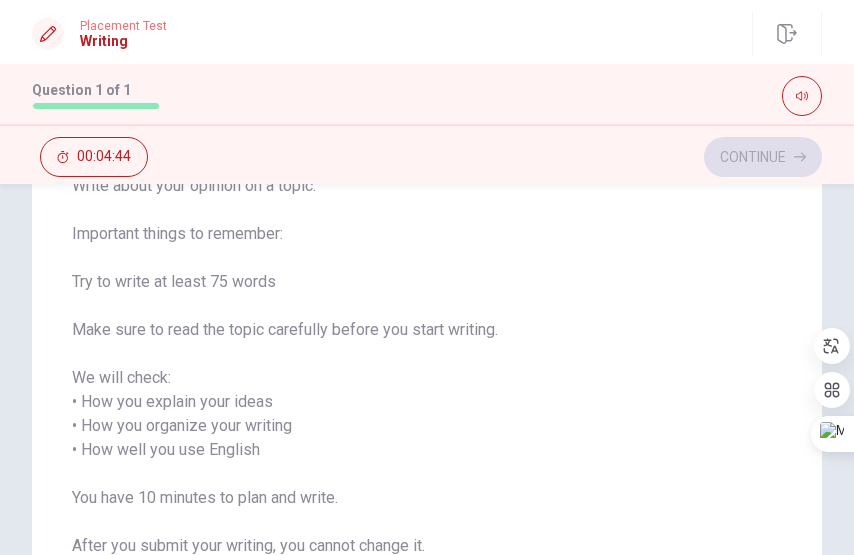 scroll, scrollTop: 0, scrollLeft: 0, axis: both 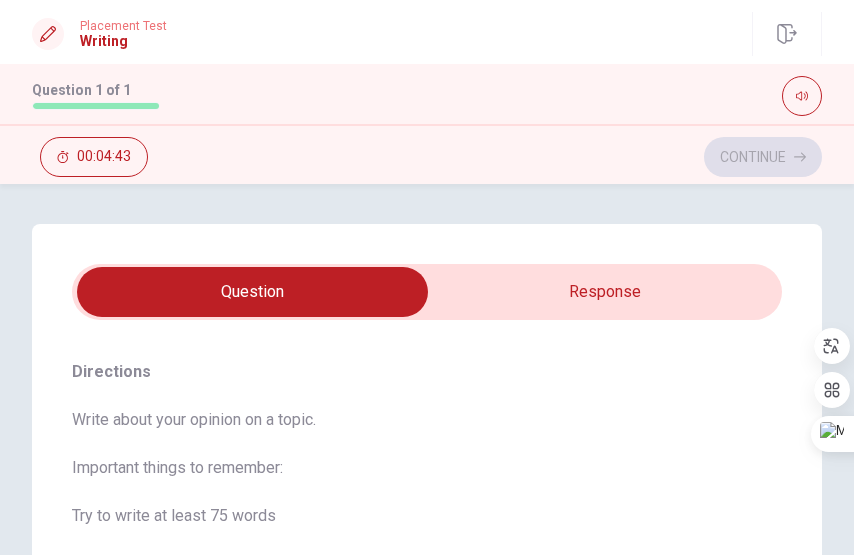 click at bounding box center (252, 292) 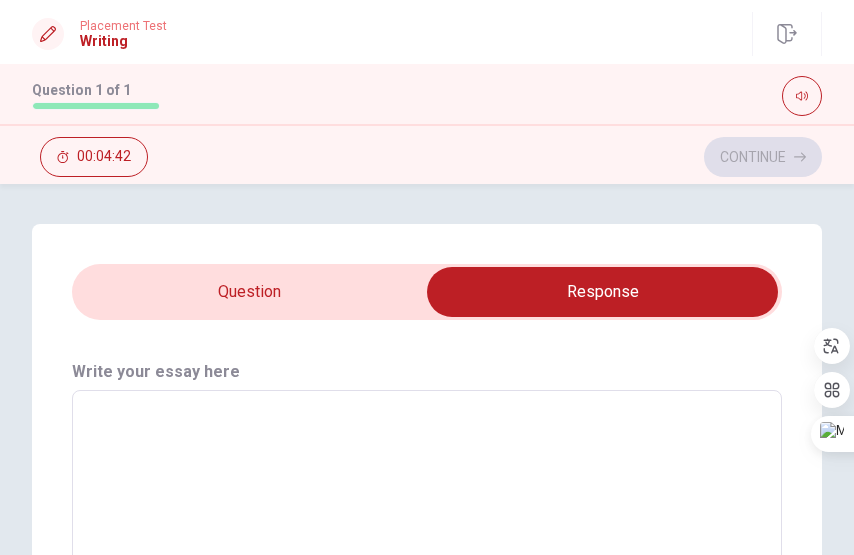 click on "Write your essay here x ​ Word count :  0" at bounding box center [427, 541] 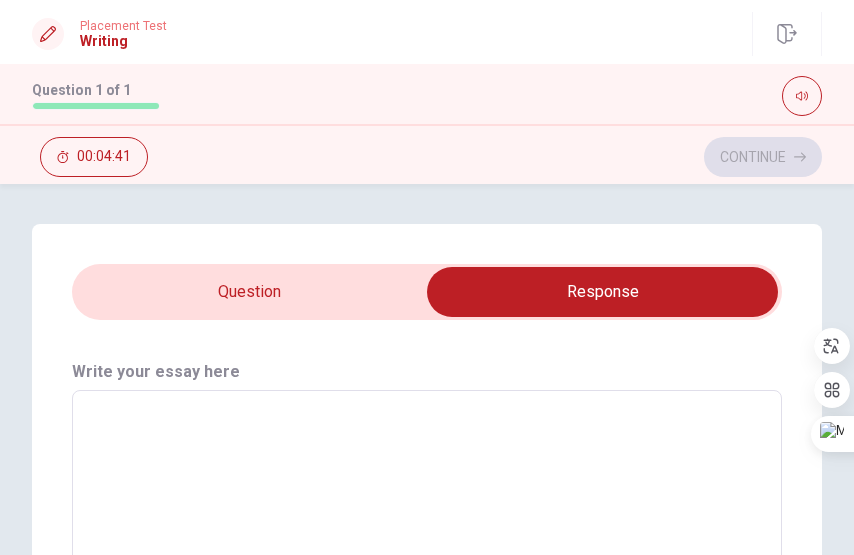 click on "Write your essay here" at bounding box center (427, 372) 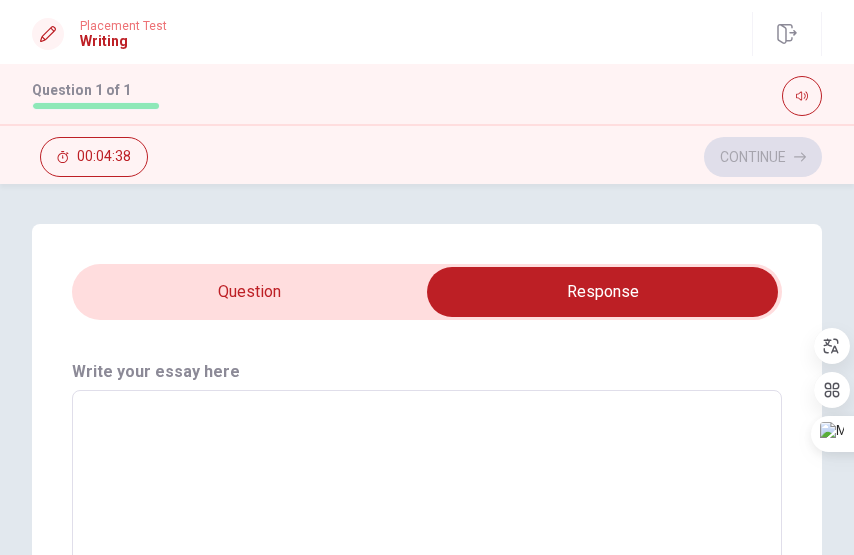 click at bounding box center [602, 292] 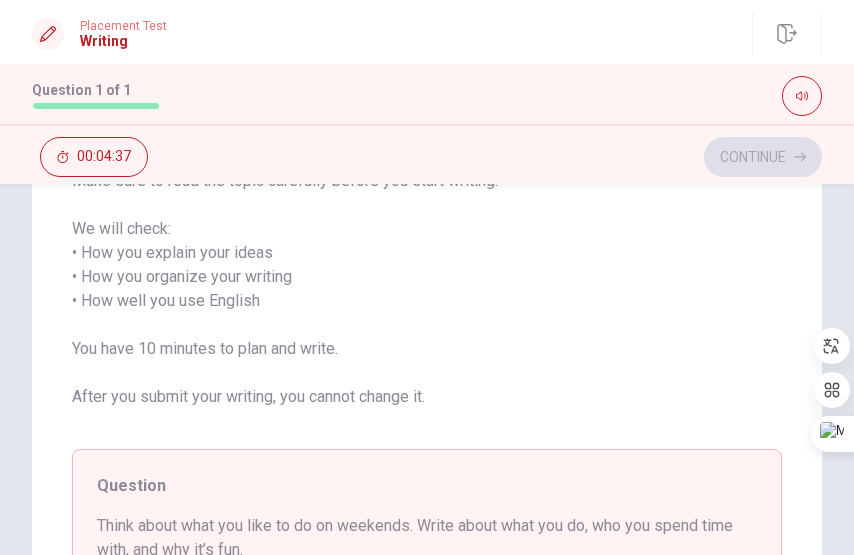 scroll, scrollTop: 590, scrollLeft: 0, axis: vertical 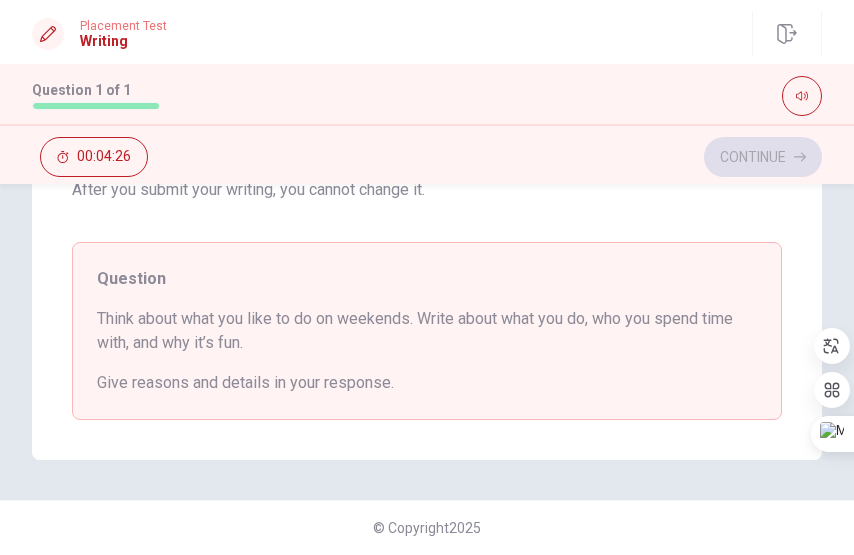 click on "Give reasons and details in your response." at bounding box center (427, 383) 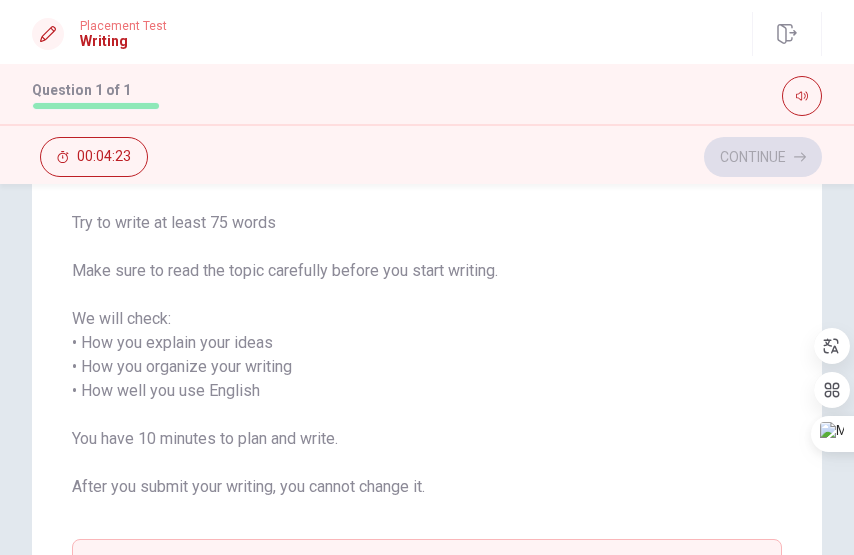 scroll, scrollTop: 0, scrollLeft: 0, axis: both 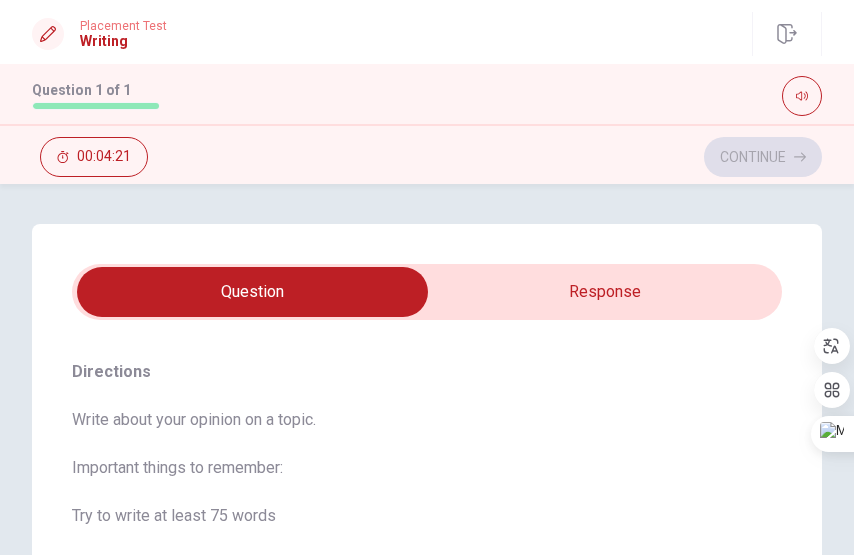 click on "Directions" at bounding box center [427, 372] 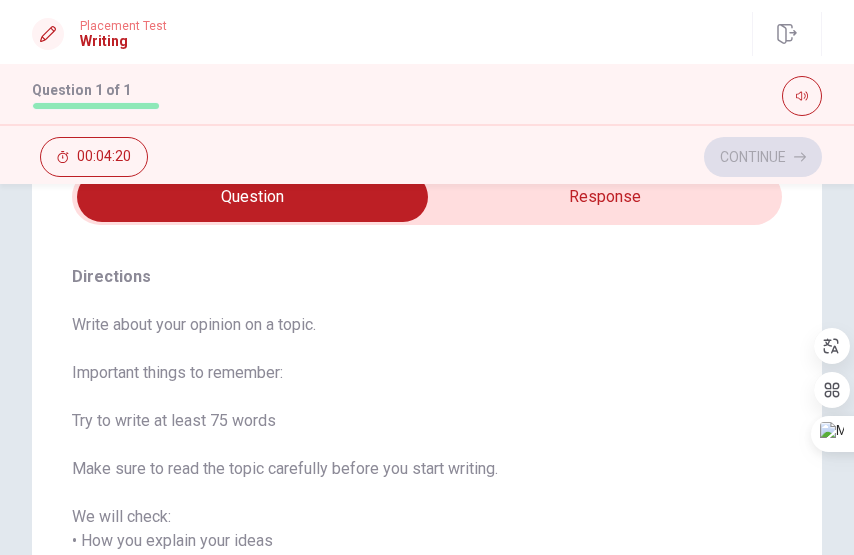 scroll, scrollTop: 100, scrollLeft: 0, axis: vertical 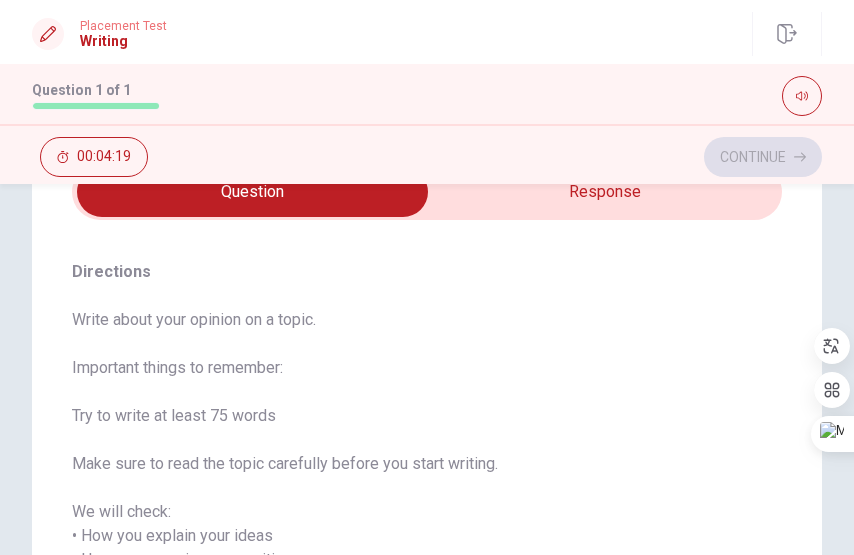 click on "Write about your opinion on a topic.
Important things to remember:
Try to write at least 75 words
Make sure to read the topic carefully before you start writing.
We will check:
• How you explain your ideas
• How you organize your writing
• How well you use English
You have 10 minutes to plan and write.
After you submit your writing, you cannot change it." at bounding box center [427, 512] 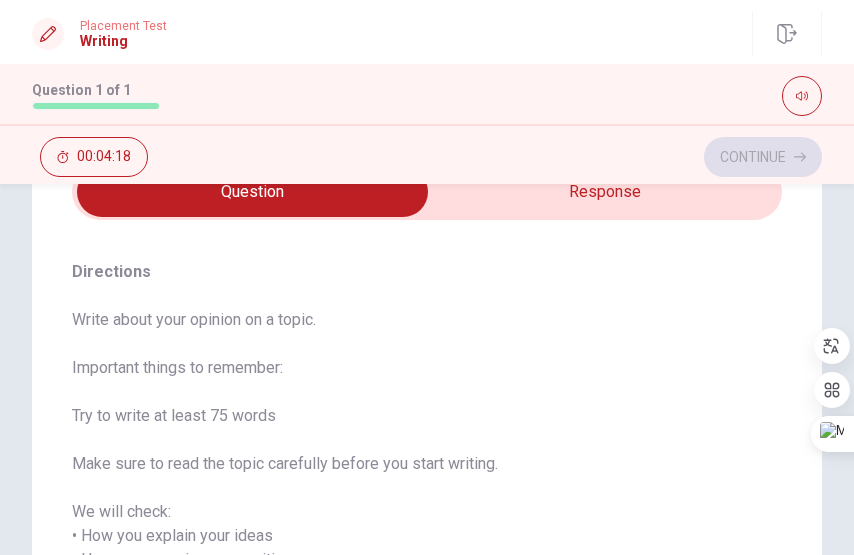 click on "Write about your opinion on a topic.
Important things to remember:
Try to write at least 75 words
Make sure to read the topic carefully before you start writing.
We will check:
• How you explain your ideas
• How you organize your writing
• How well you use English
You have 10 minutes to plan and write.
After you submit your writing, you cannot change it." at bounding box center [427, 512] 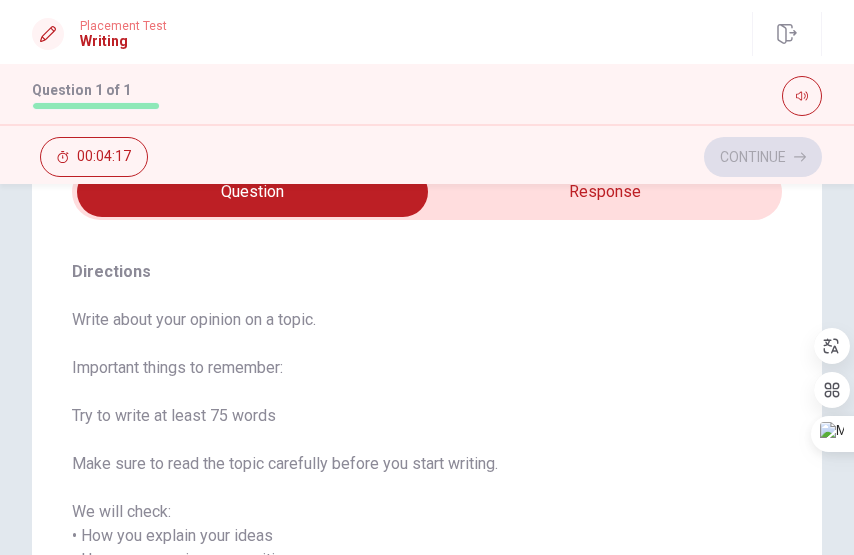 click on "Write about your opinion on a topic.
Important things to remember:
Try to write at least 75 words
Make sure to read the topic carefully before you start writing.
We will check:
• How you explain your ideas
• How you organize your writing
• How well you use English
You have 10 minutes to plan and write.
After you submit your writing, you cannot change it." at bounding box center [427, 512] 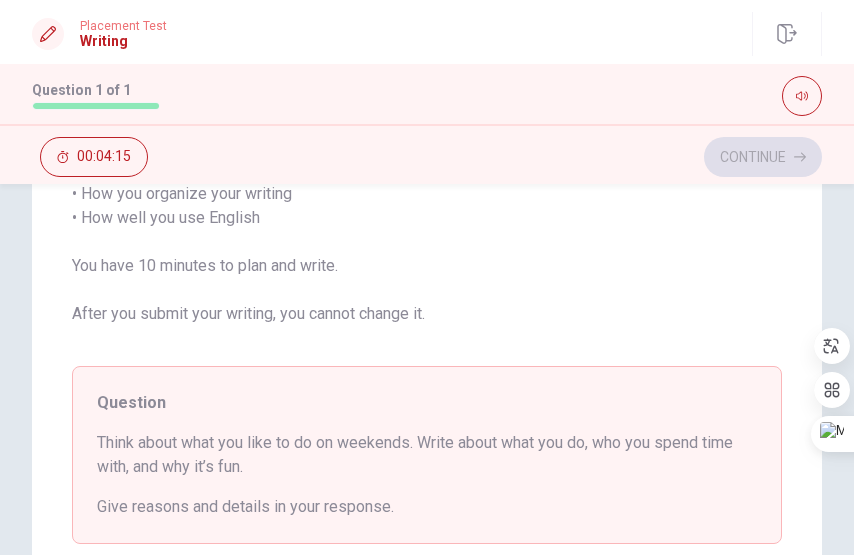 scroll, scrollTop: 590, scrollLeft: 0, axis: vertical 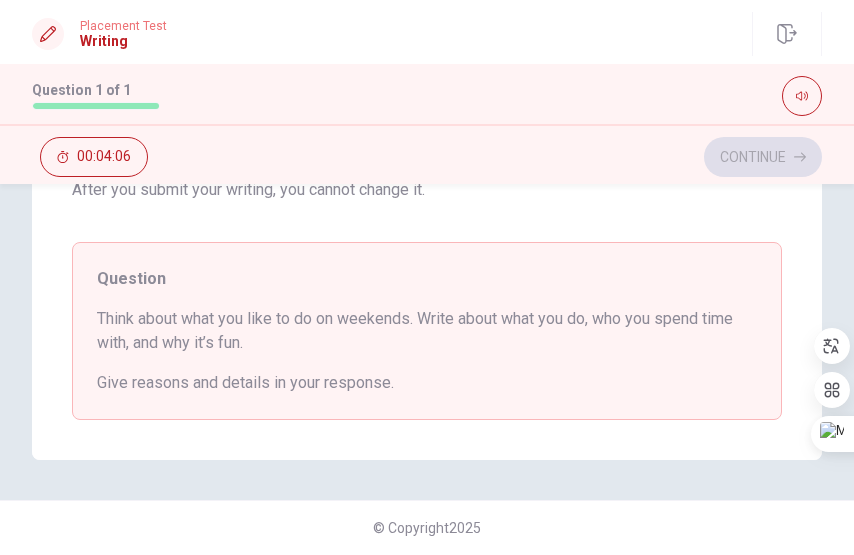 click on "Give reasons and details in your response." at bounding box center [427, 383] 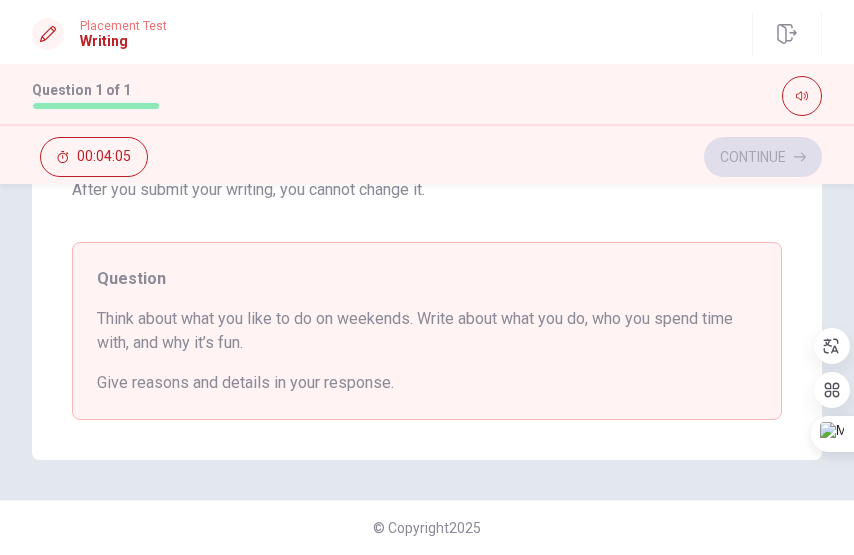 drag, startPoint x: 291, startPoint y: 376, endPoint x: 219, endPoint y: 369, distance: 72.33948 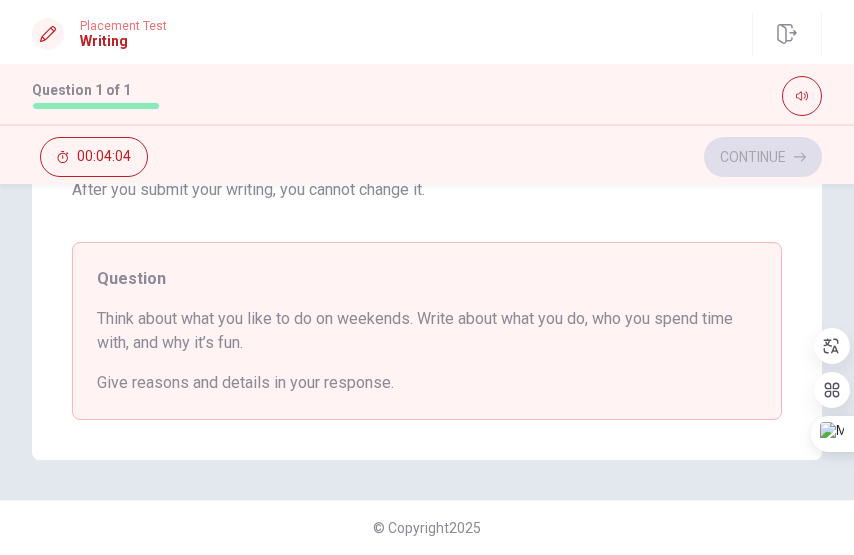 click on "Give reasons and details in your response." at bounding box center [427, 383] 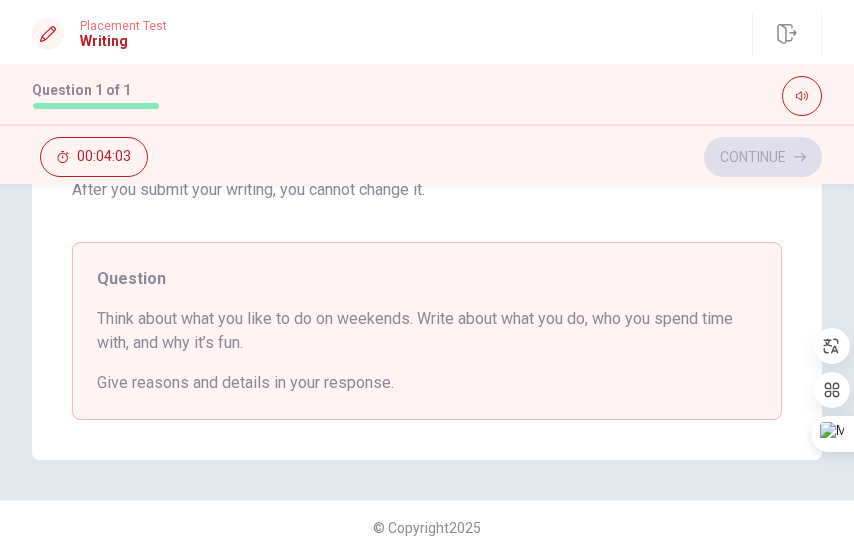 click on "Give reasons and details in your response." at bounding box center (427, 383) 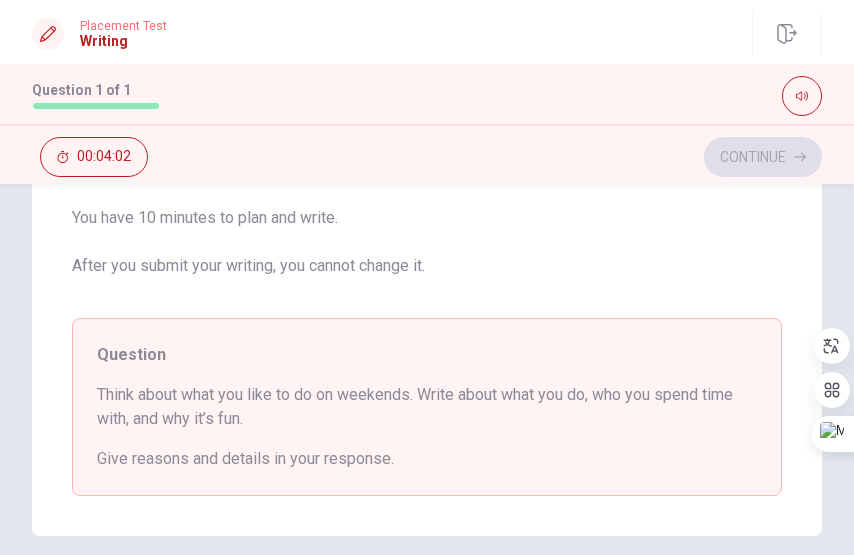 scroll, scrollTop: 516, scrollLeft: 0, axis: vertical 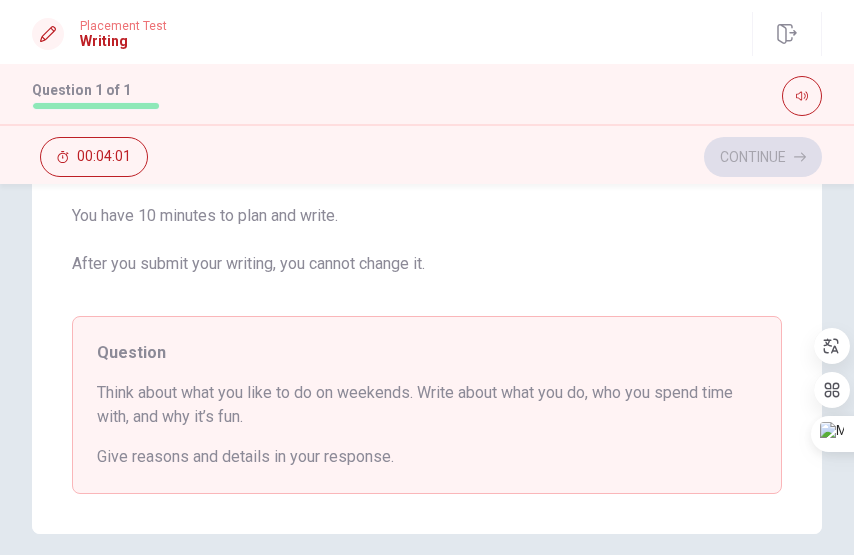 click on "Think about what you like to do on weekends. Write about what you do, who you spend time with, and why it’s fun." at bounding box center [427, 405] 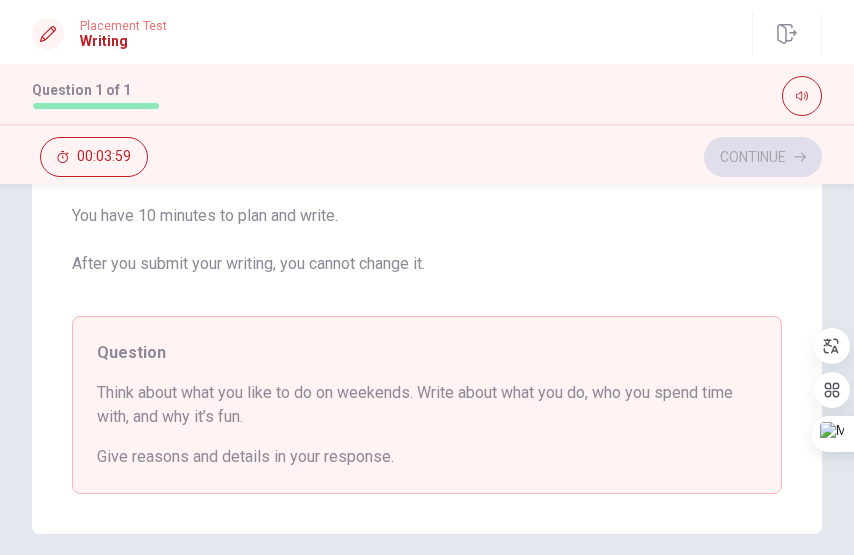 click on "Think about what you like to do on weekends. Write about what you do, who you spend time with, and why it’s fun." at bounding box center [427, 405] 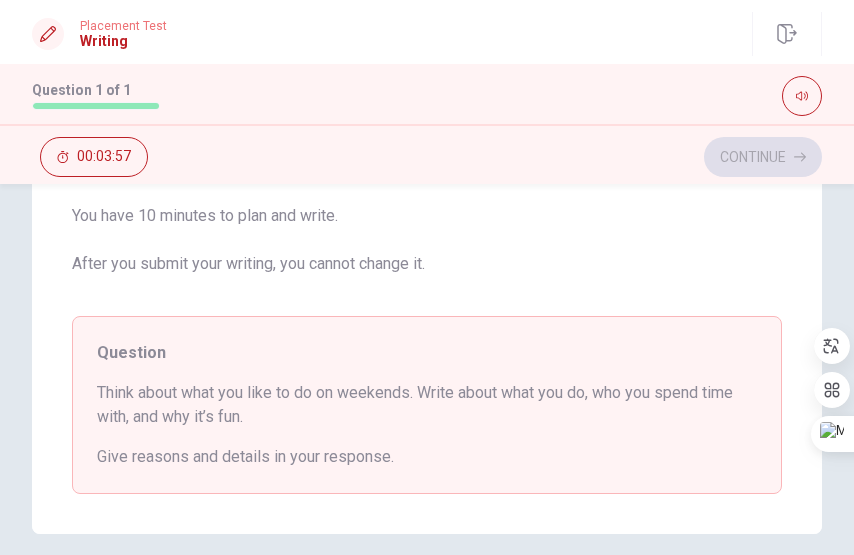 click on "Think about what you like to do on weekends. Write about what you do, who you spend time with, and why it’s fun." at bounding box center (427, 405) 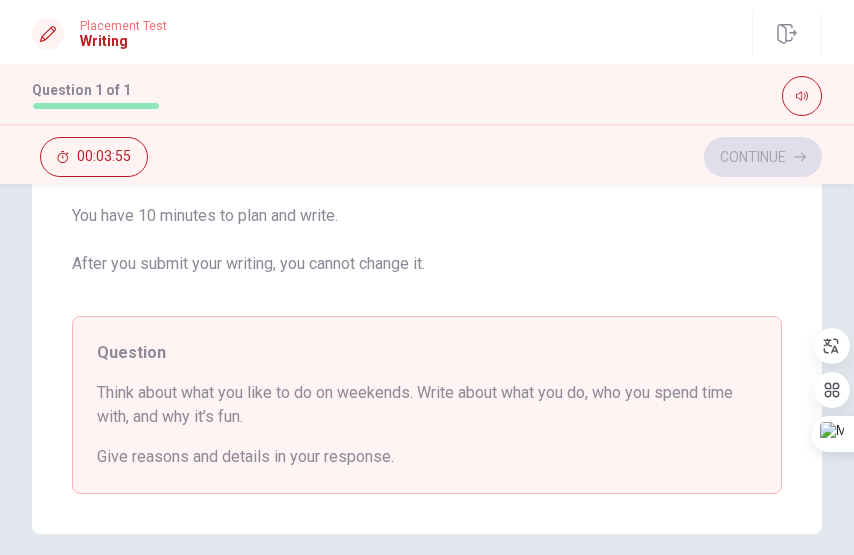 scroll, scrollTop: 590, scrollLeft: 0, axis: vertical 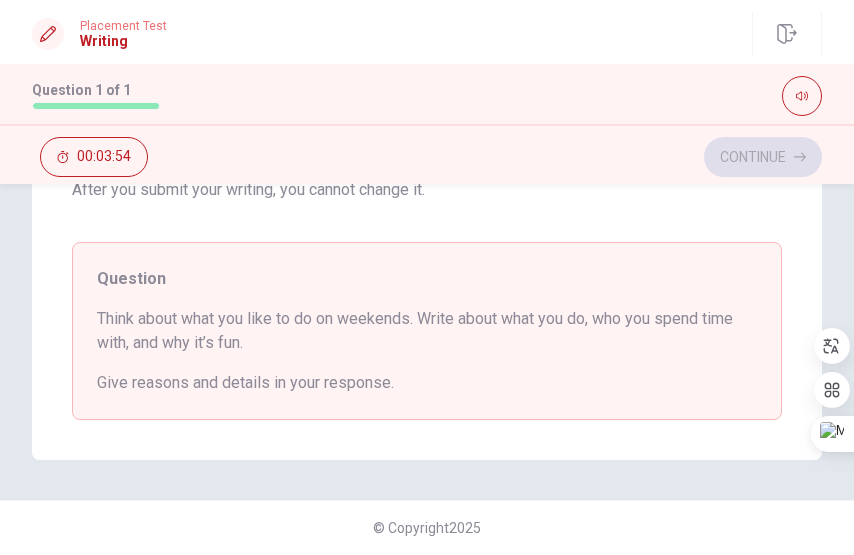 click on "Give reasons and details in your response." at bounding box center [427, 383] 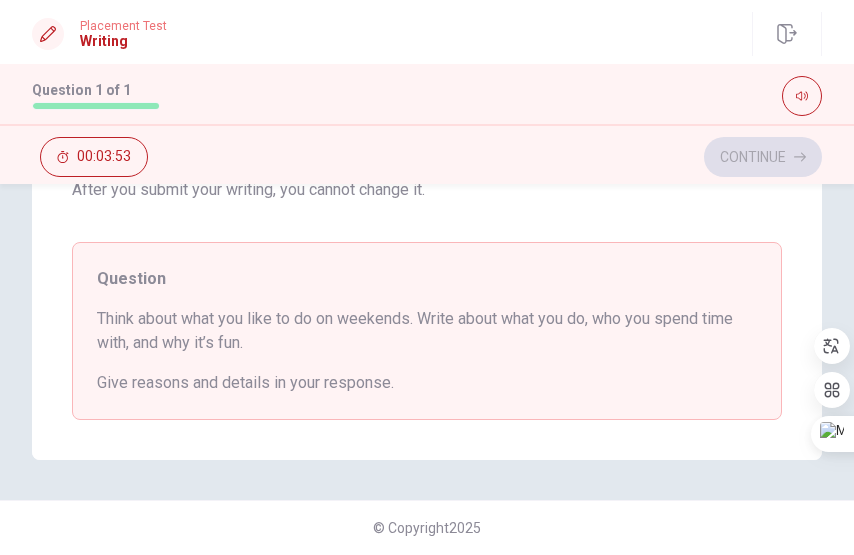click on "Give reasons and details in your response." at bounding box center [427, 383] 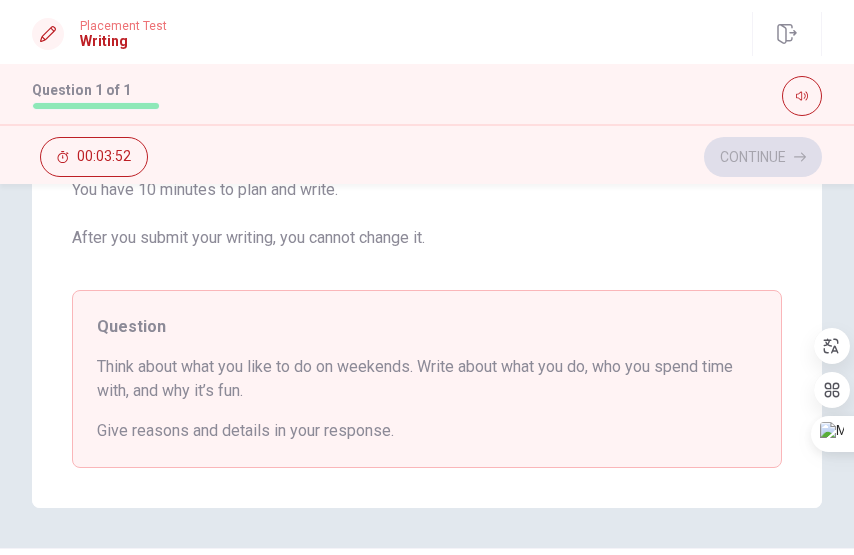 click on "Continue 00:03:52" at bounding box center [427, 157] 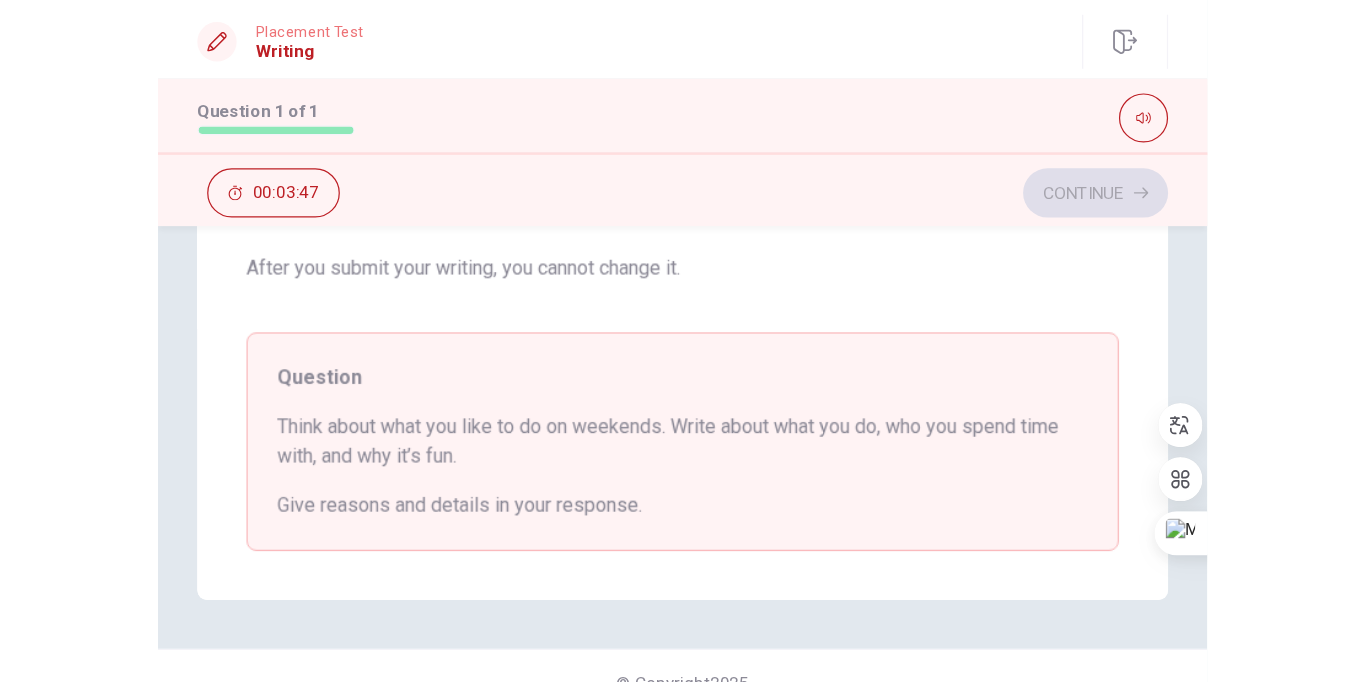 scroll, scrollTop: 590, scrollLeft: 0, axis: vertical 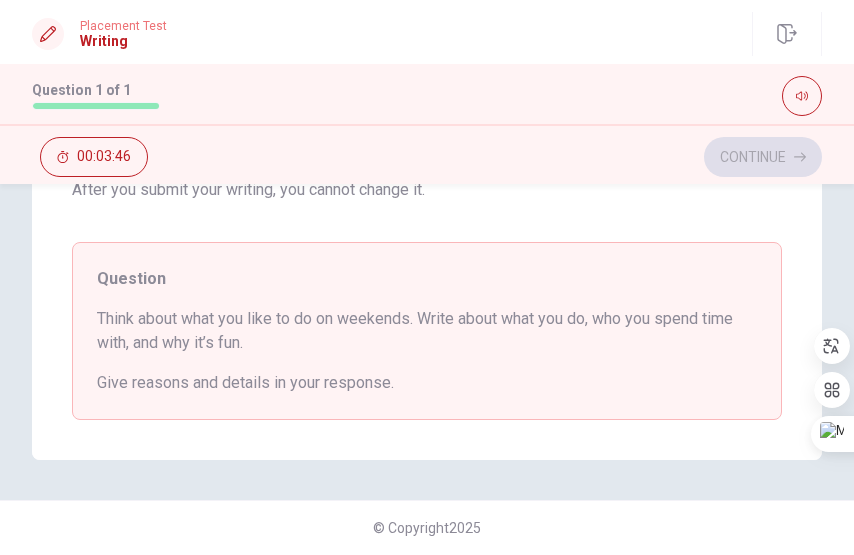 click on "Give reasons and details in your response." at bounding box center [427, 383] 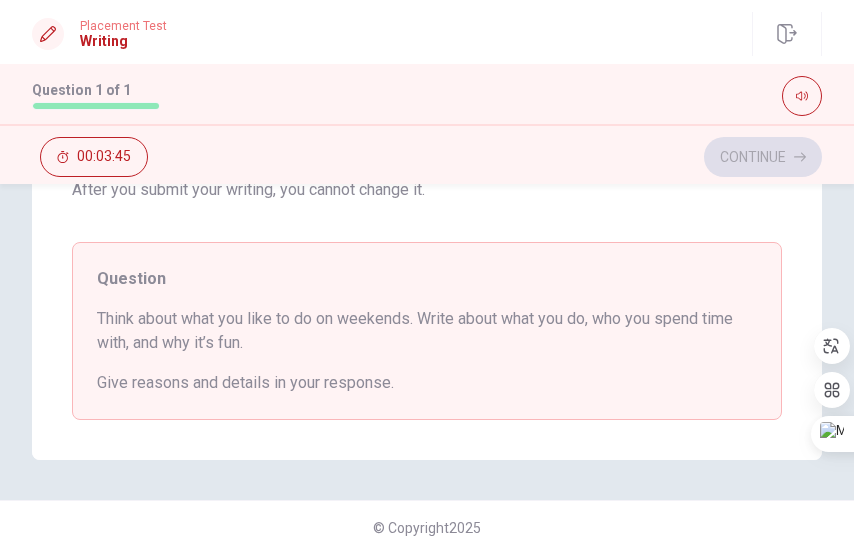 drag, startPoint x: 333, startPoint y: 378, endPoint x: 152, endPoint y: 339, distance: 185.15399 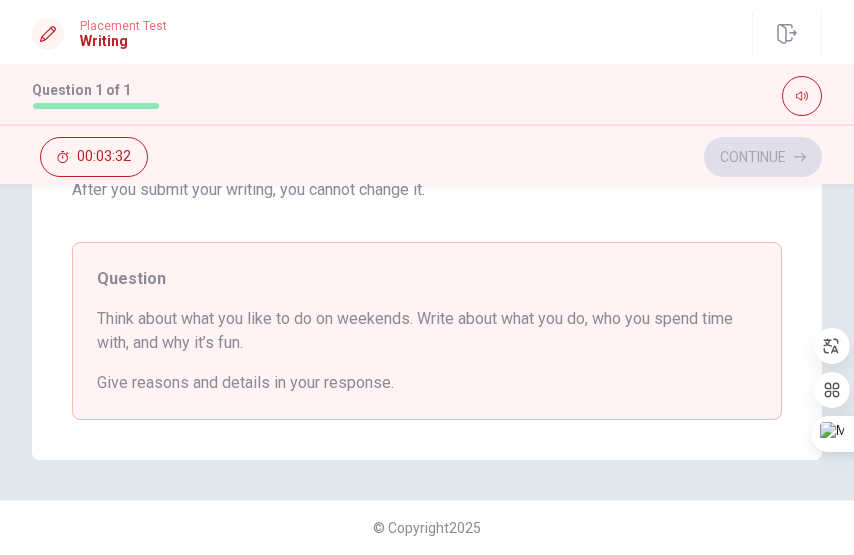 click on "Think about what you like to do on weekends. Write about what you do, who you spend time with, and why it’s fun." at bounding box center (427, 331) 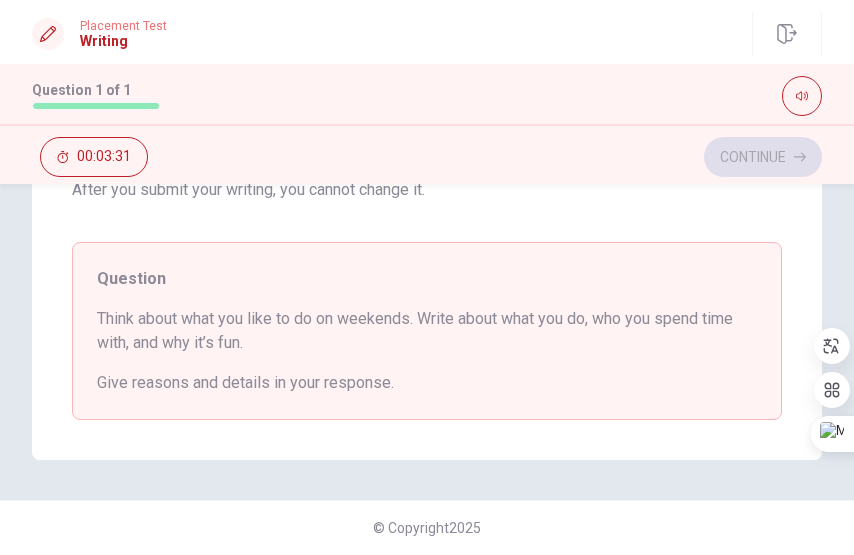 drag, startPoint x: 152, startPoint y: 339, endPoint x: 72, endPoint y: 254, distance: 116.72617 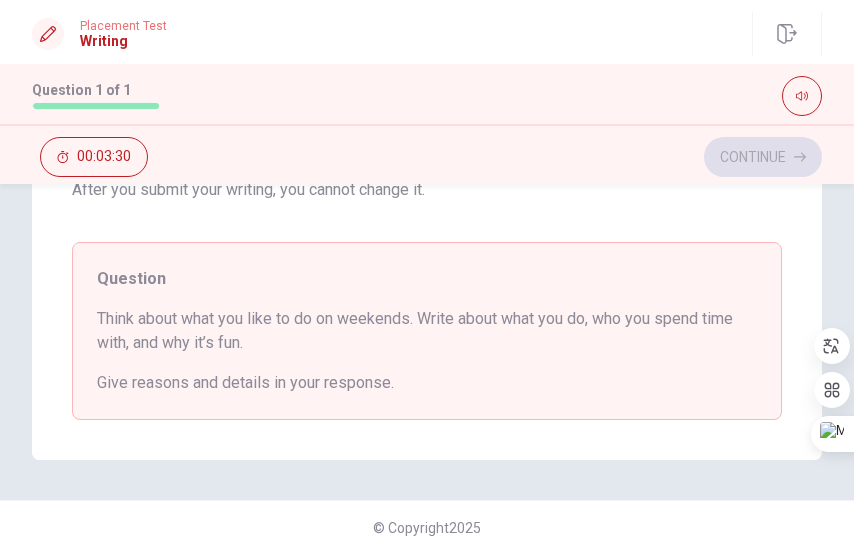 click on "Give reasons and details in your response." at bounding box center (427, 383) 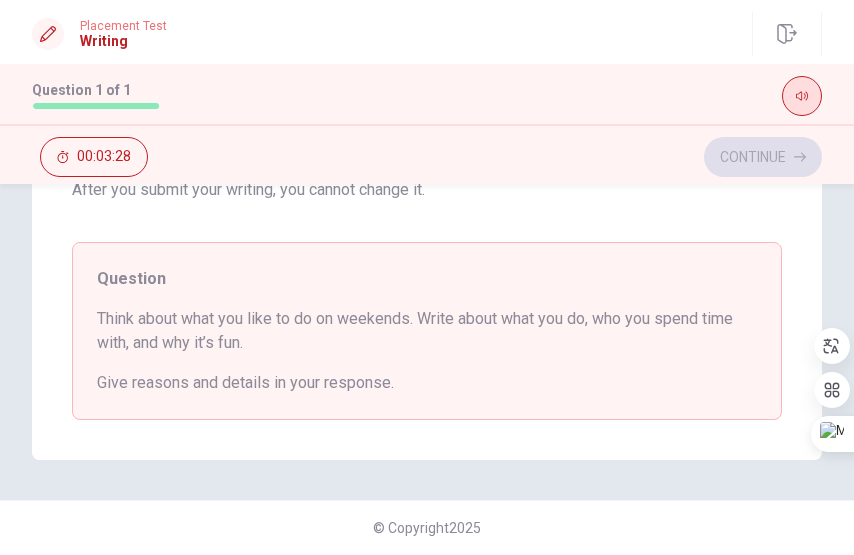 click 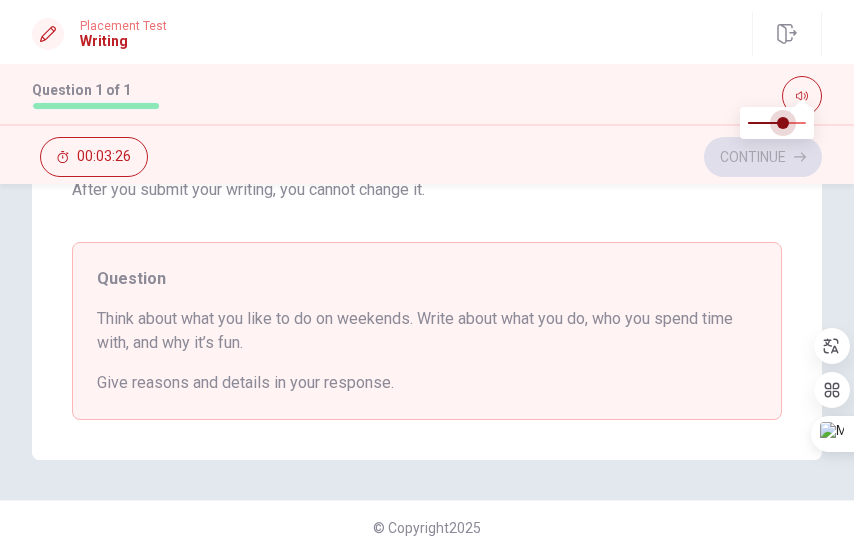 type on "1" 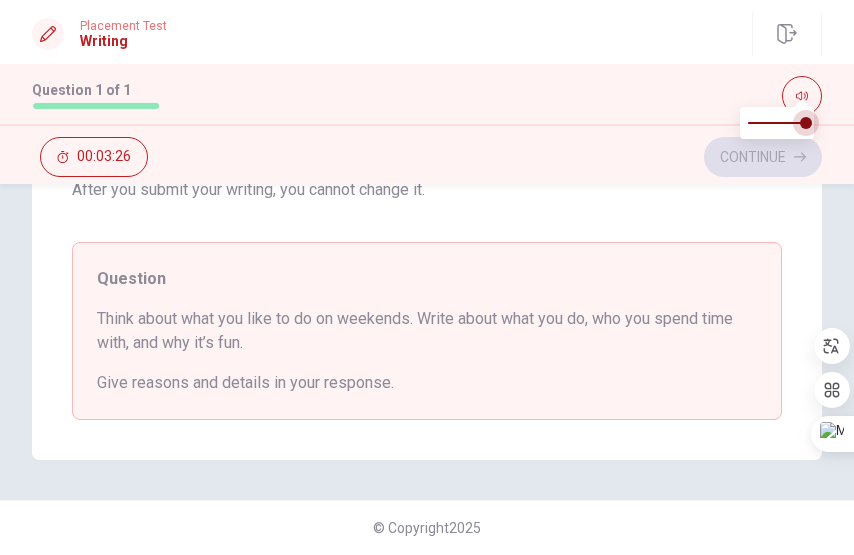 drag, startPoint x: 799, startPoint y: 120, endPoint x: 885, endPoint y: 126, distance: 86.209045 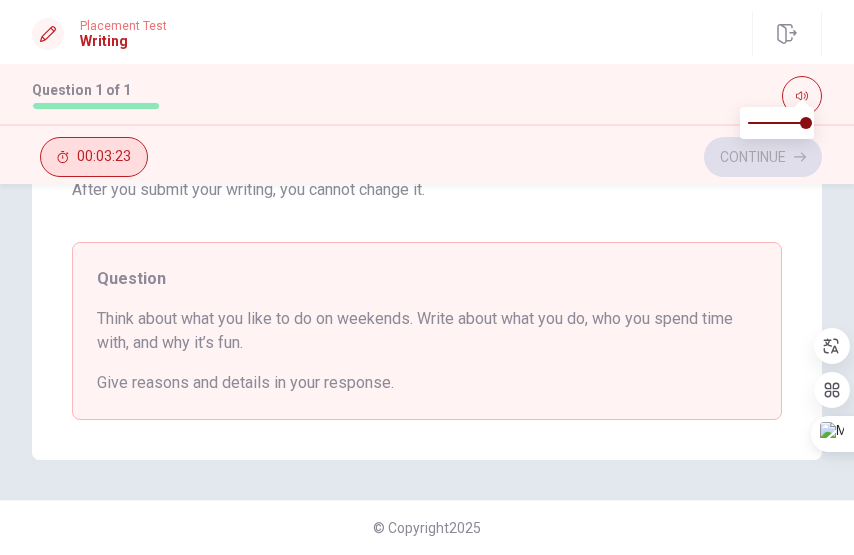 click on "00:03:23" at bounding box center (104, 157) 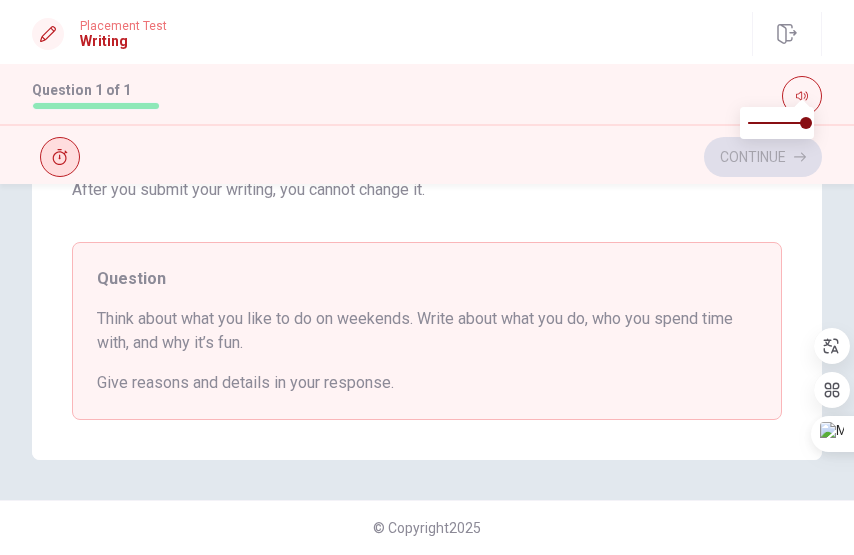 click at bounding box center (60, 157) 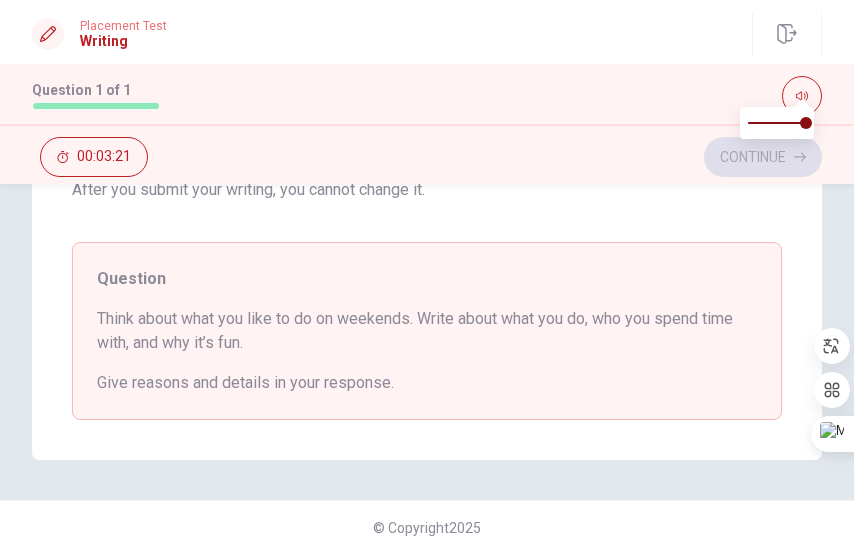 click on "Question Think about what you like to do on weekends. Write about what you do, who you spend time with, and why it’s fun. Give reasons and details in your response." at bounding box center (427, 331) 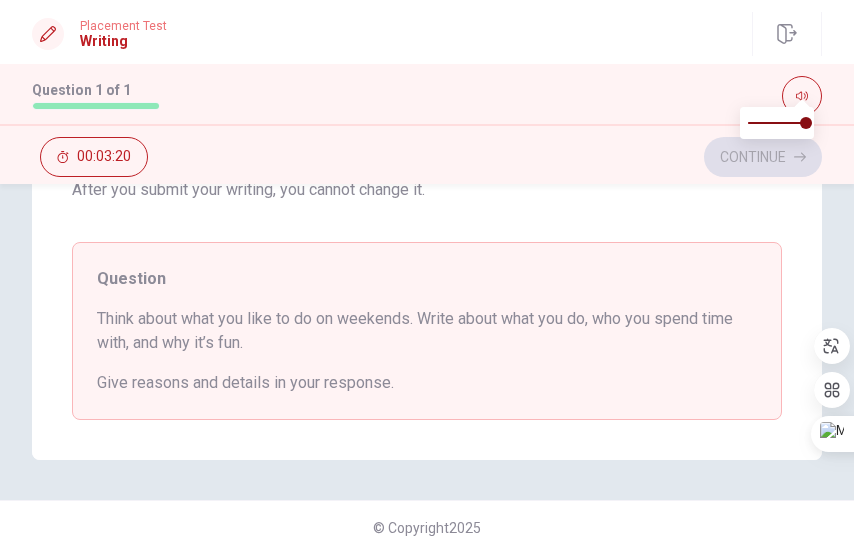 click on "Give reasons and details in your response." at bounding box center (427, 383) 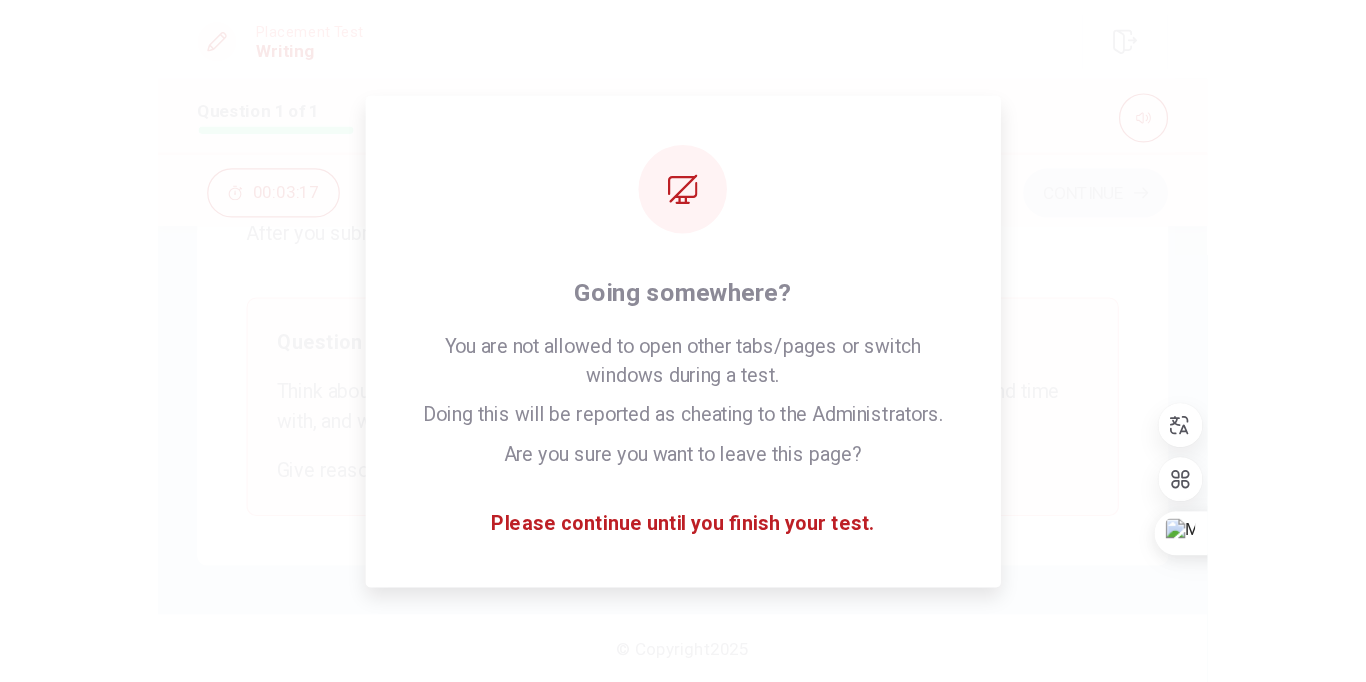 scroll, scrollTop: 232, scrollLeft: 0, axis: vertical 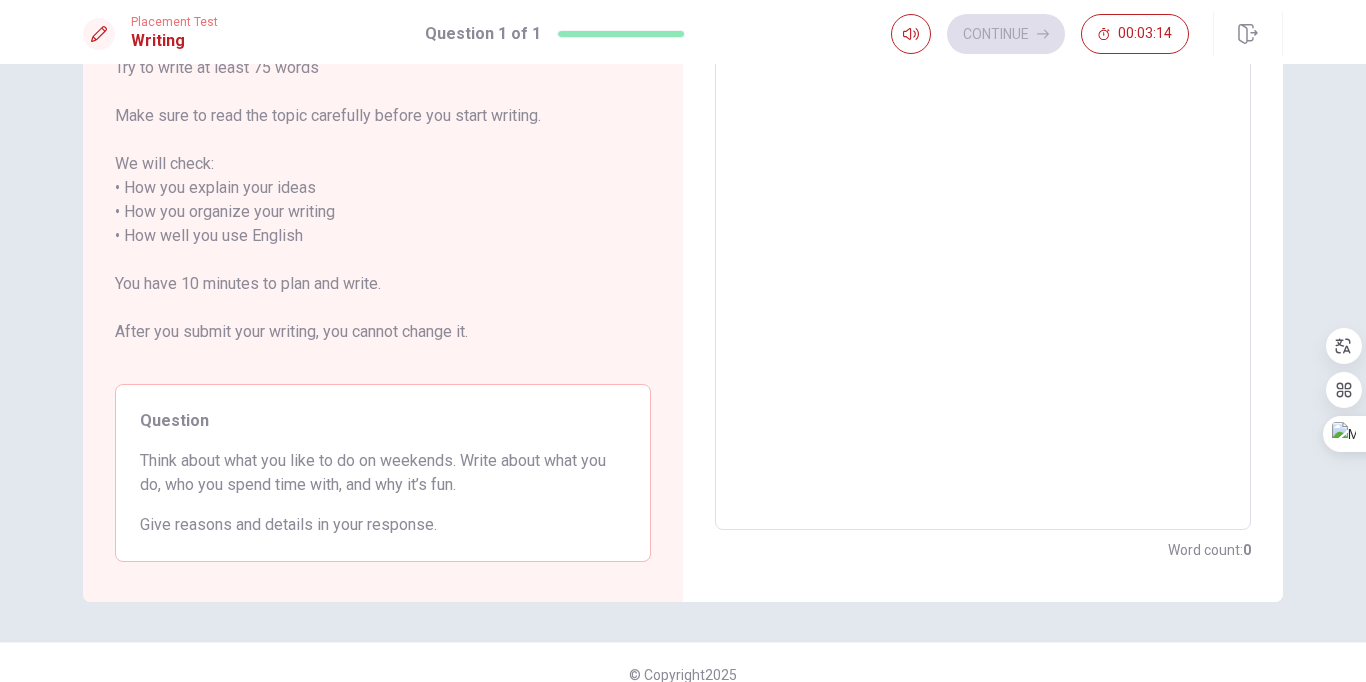 click on "Word count :  0" at bounding box center (1209, 550) 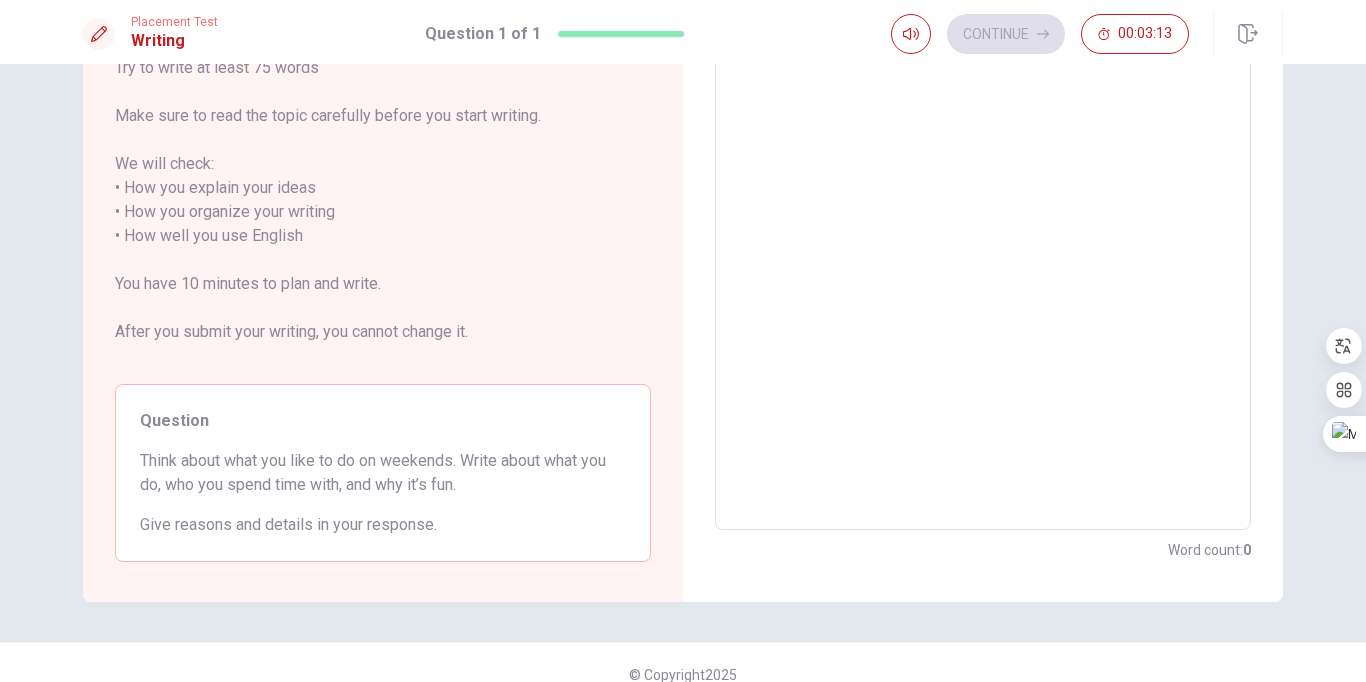 click at bounding box center (983, 236) 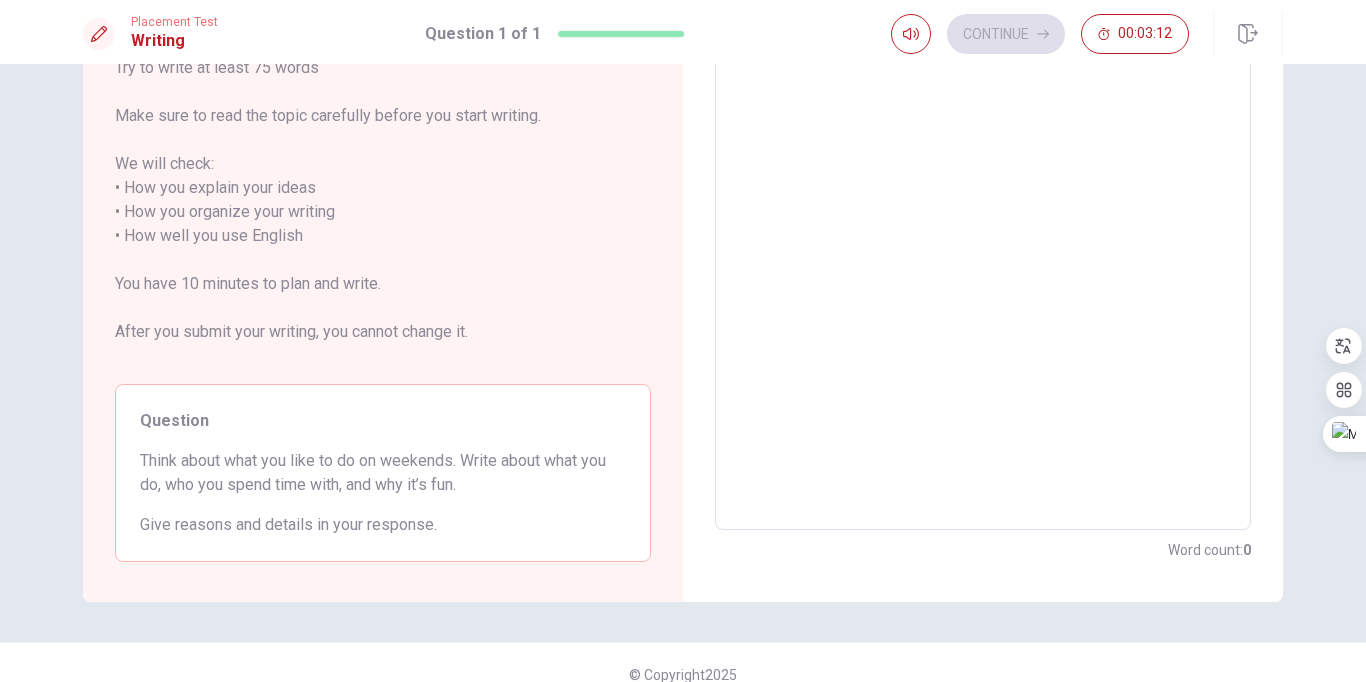 type on "h" 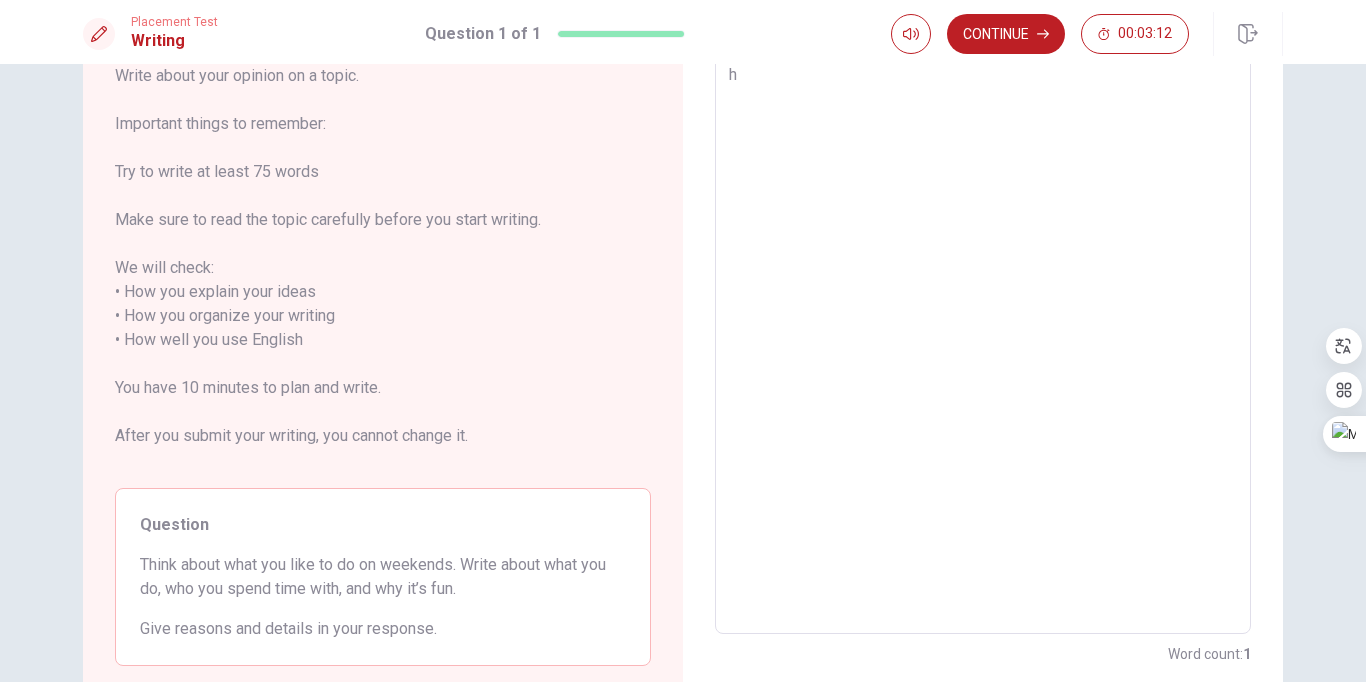type on "hp" 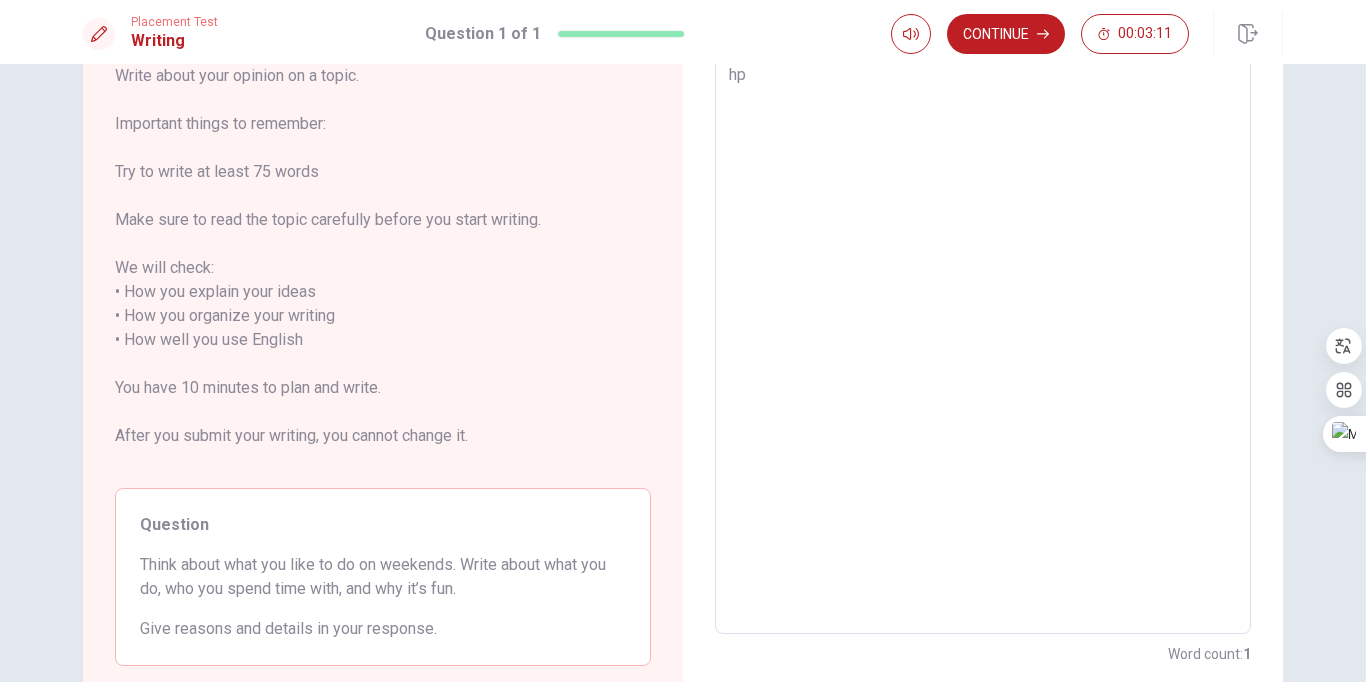 type on "x" 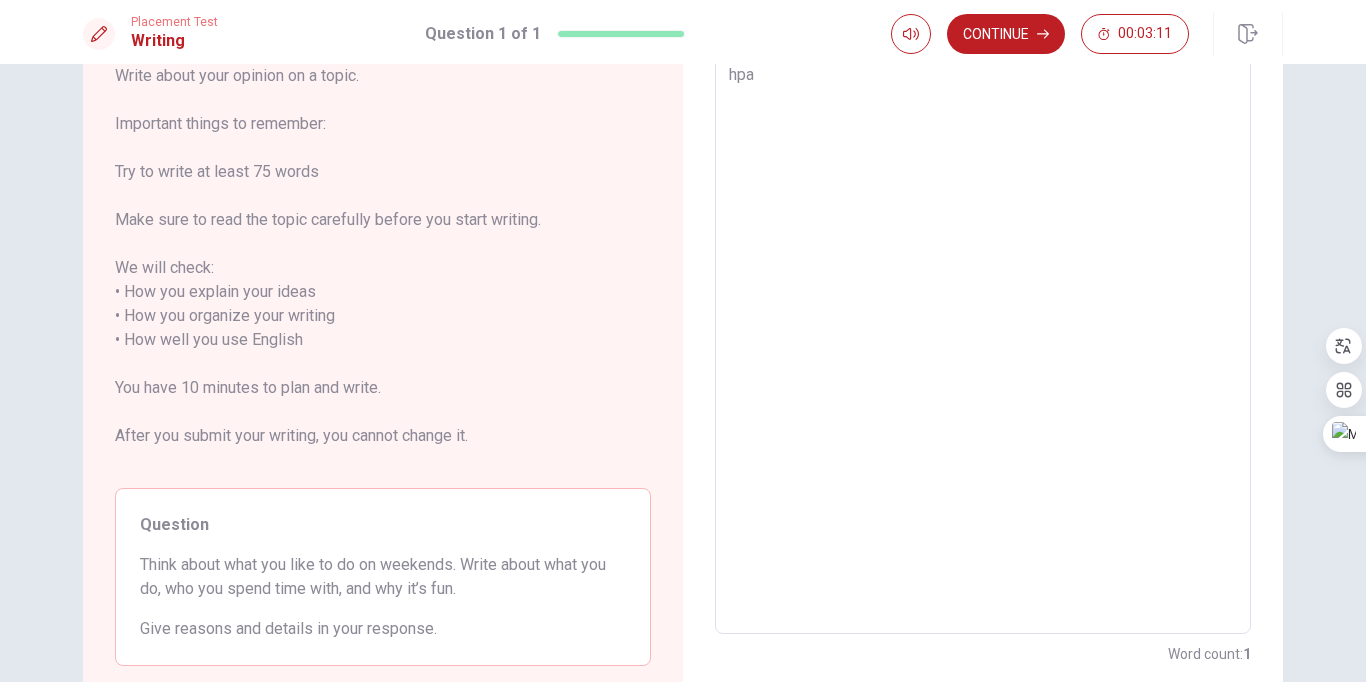 type on "x" 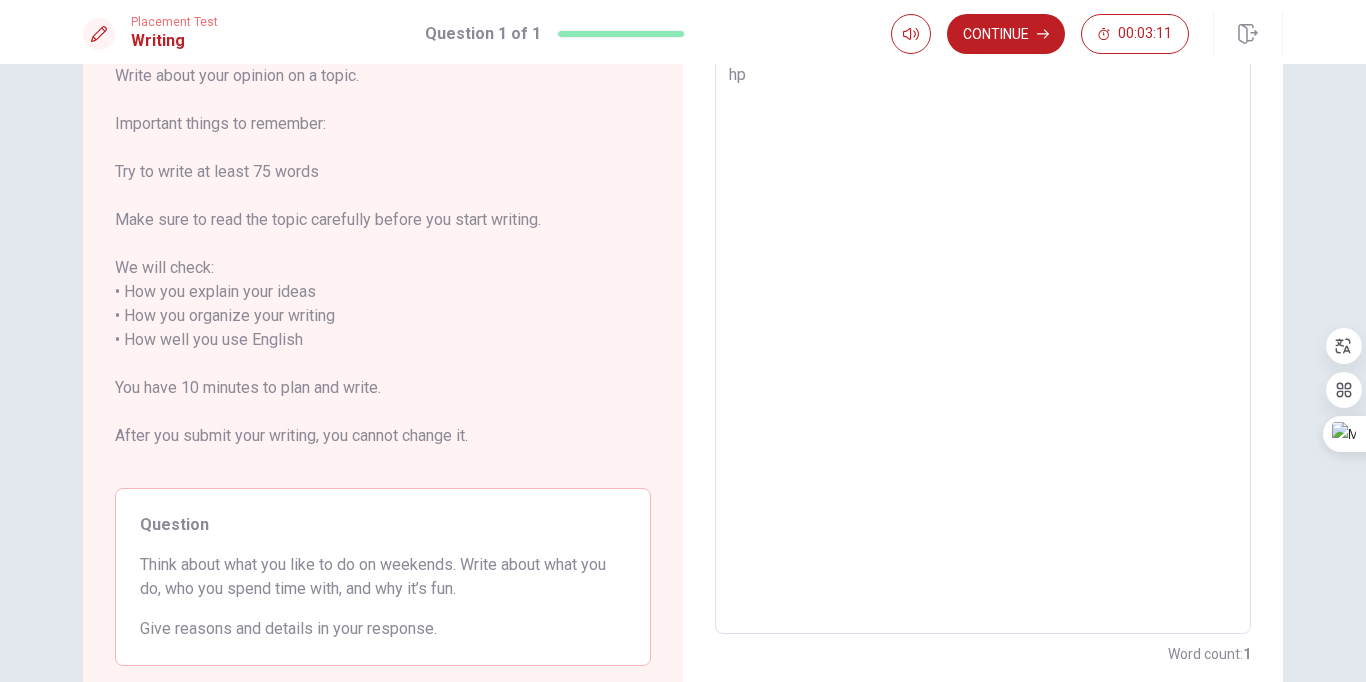 type on "x" 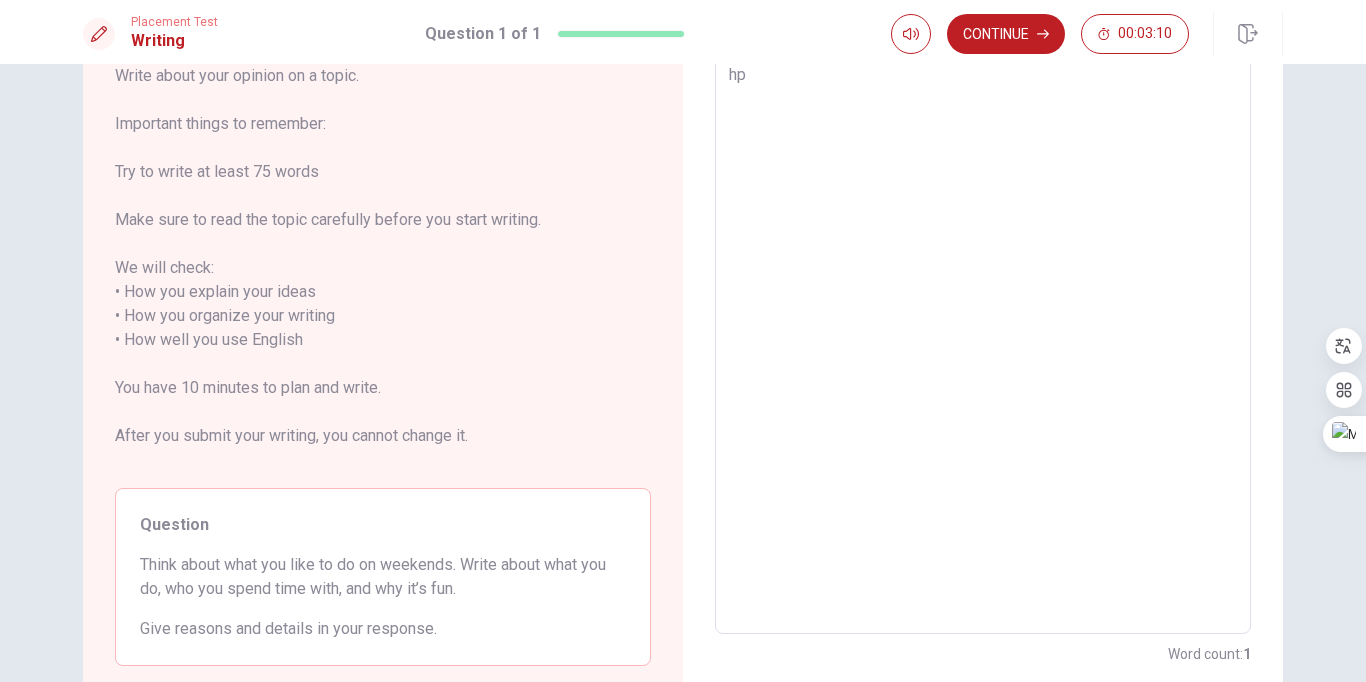 type on "h" 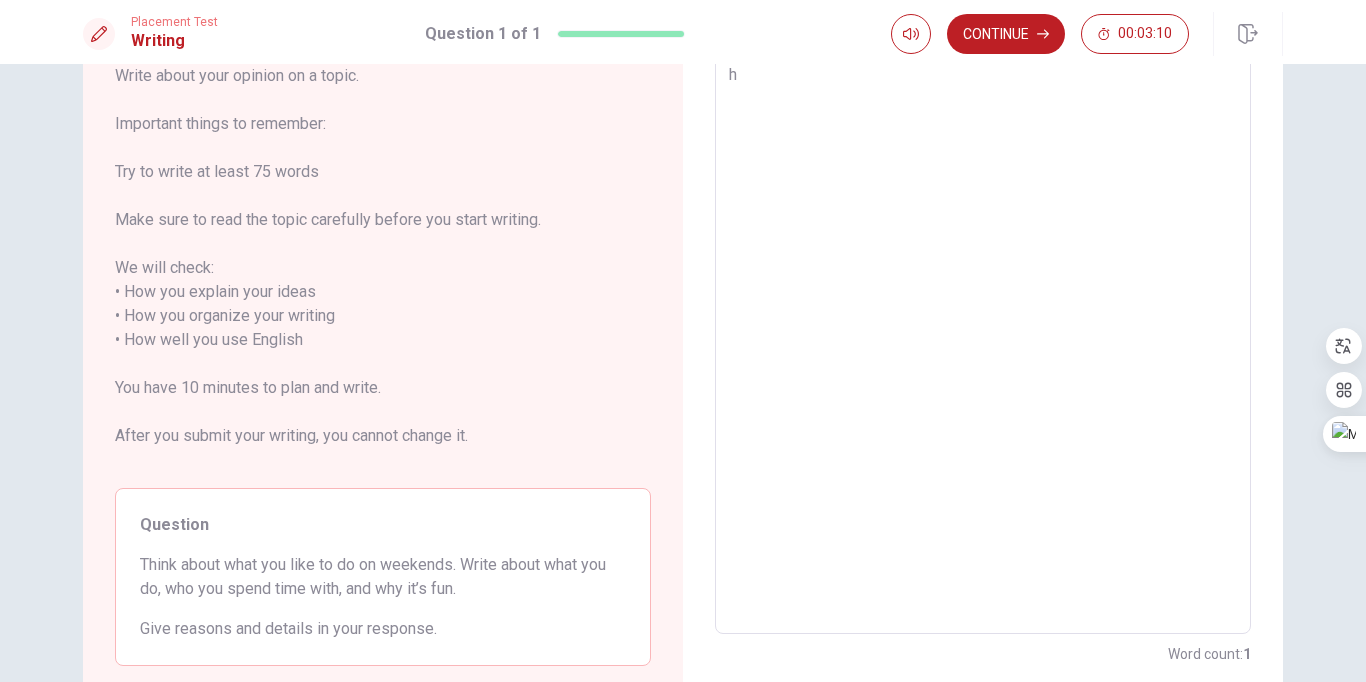 type on "x" 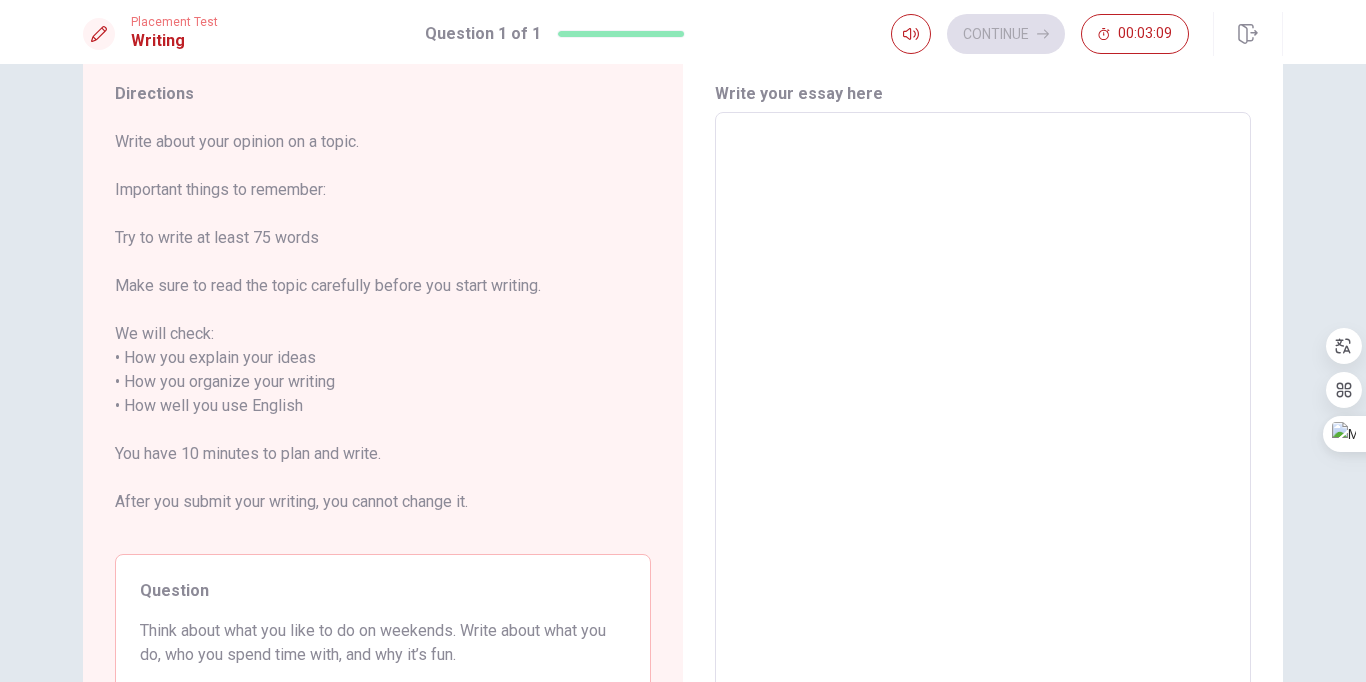 scroll, scrollTop: 63, scrollLeft: 0, axis: vertical 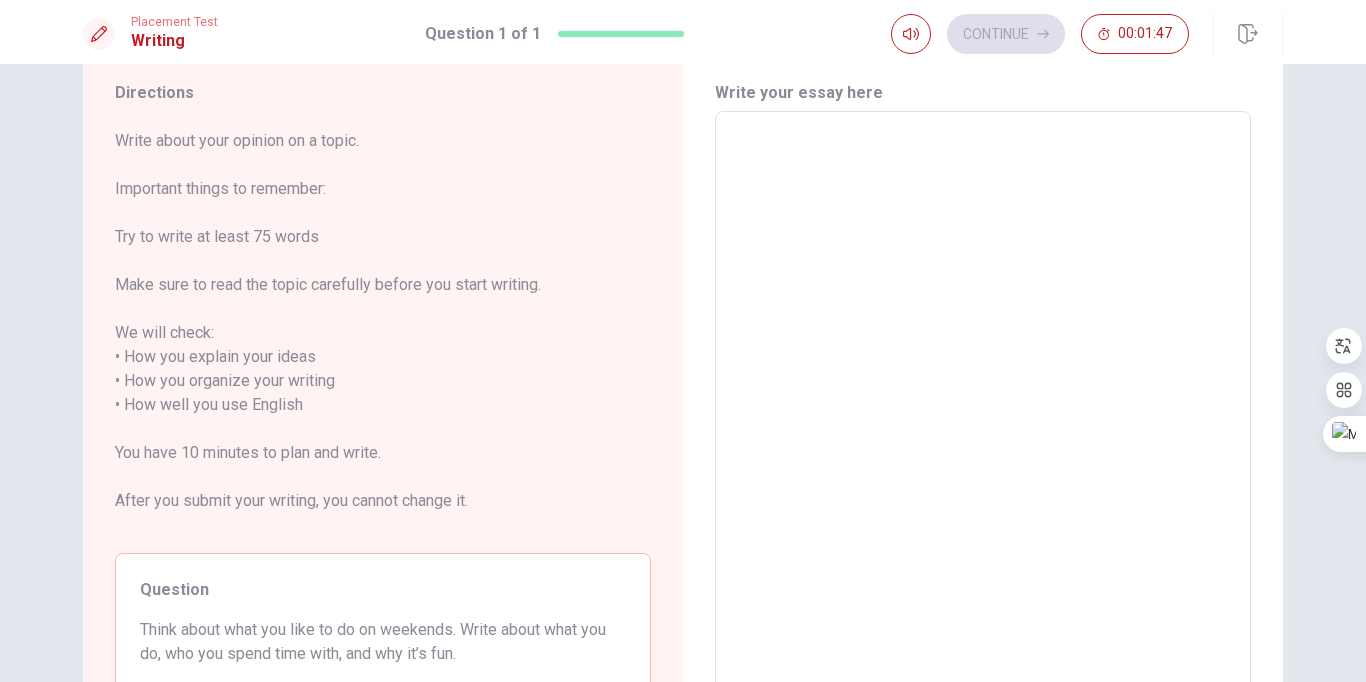 type on "i" 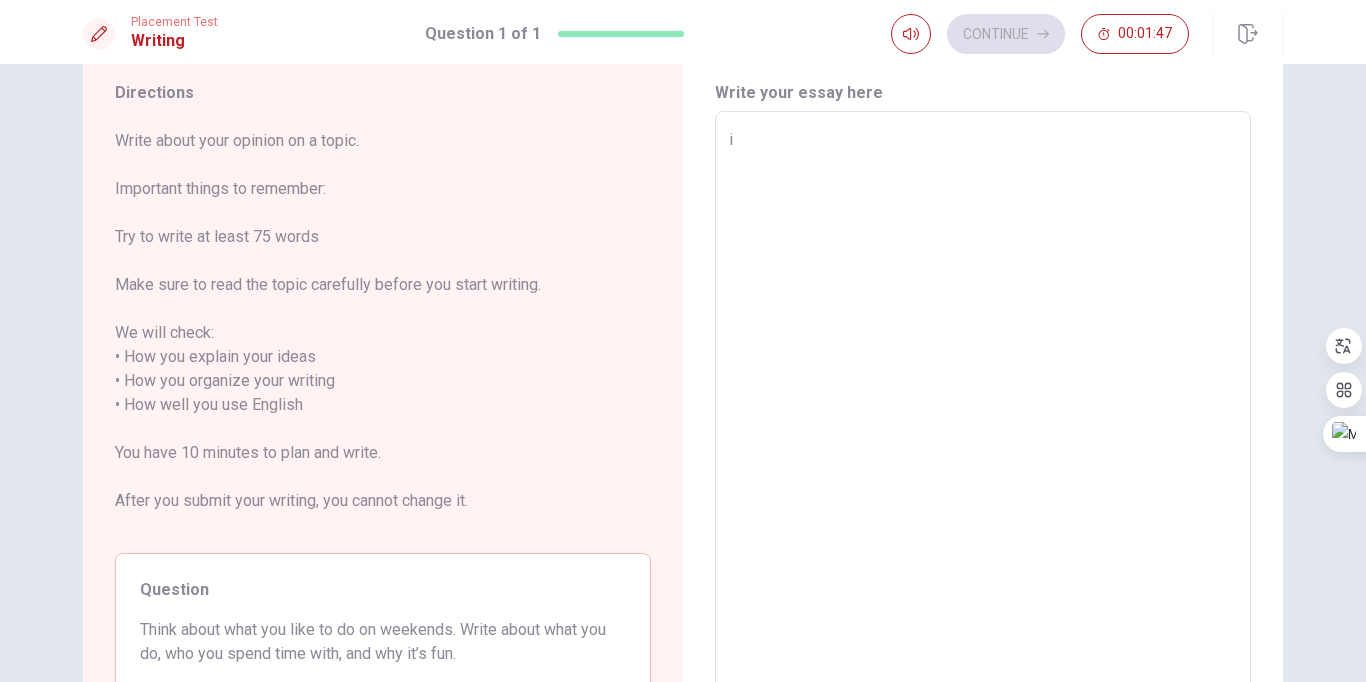 type on "x" 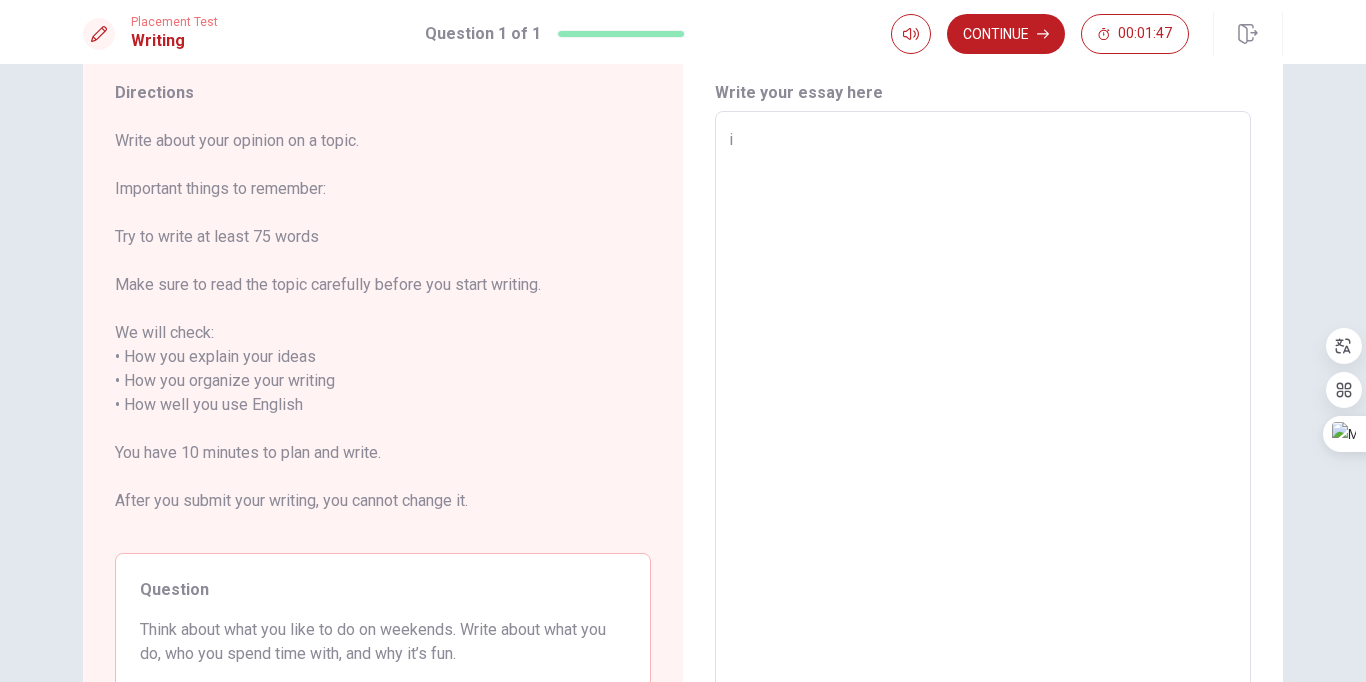 type on "i l" 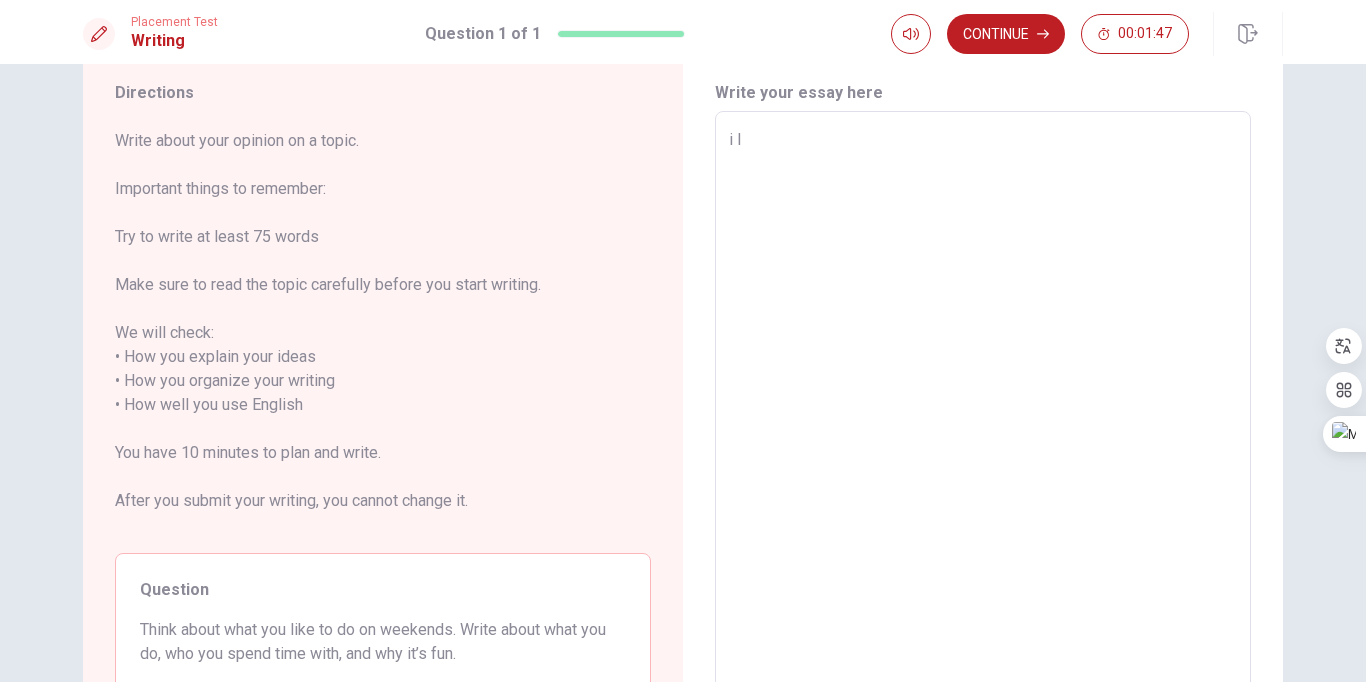 type on "x" 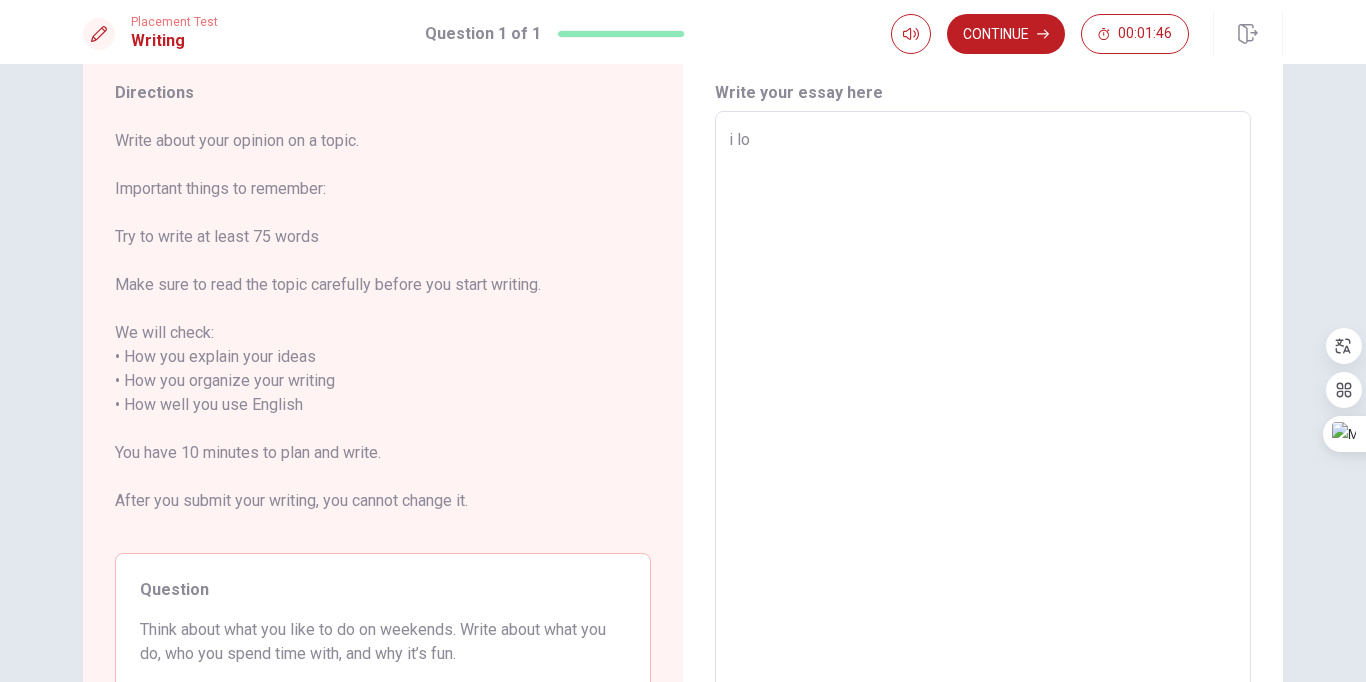 type on "x" 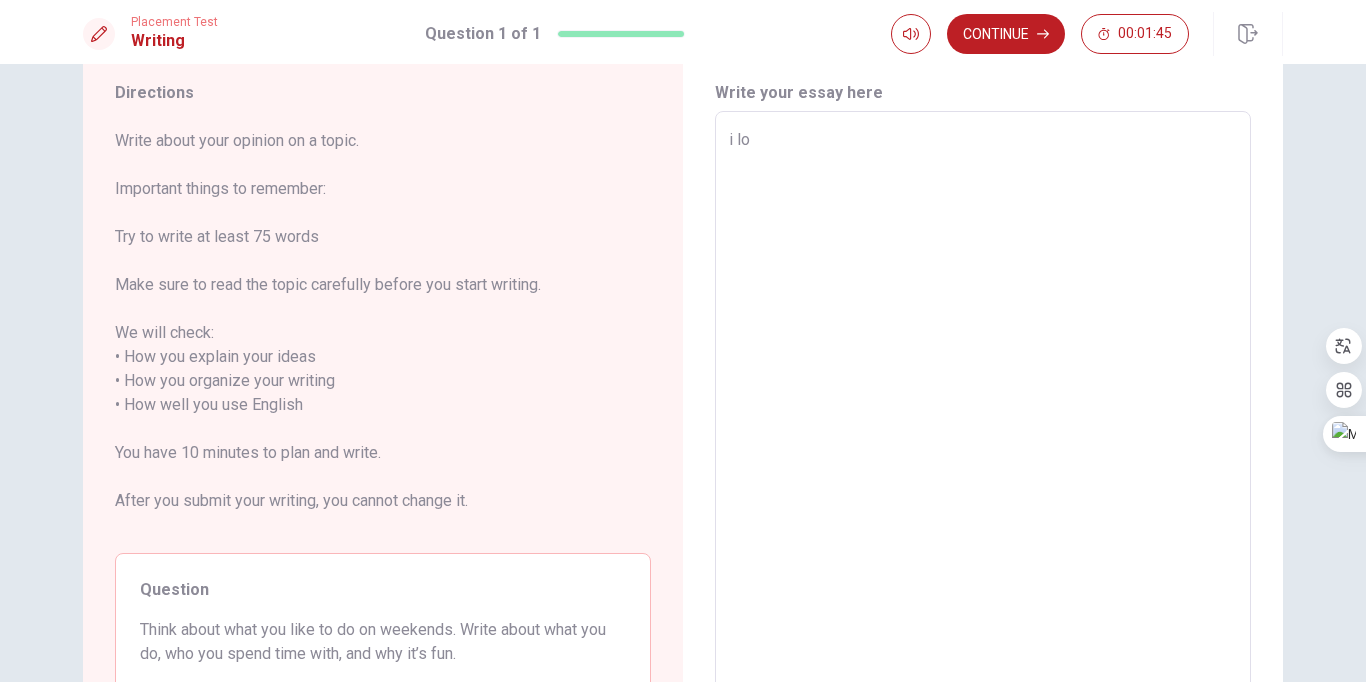 type on "i lok" 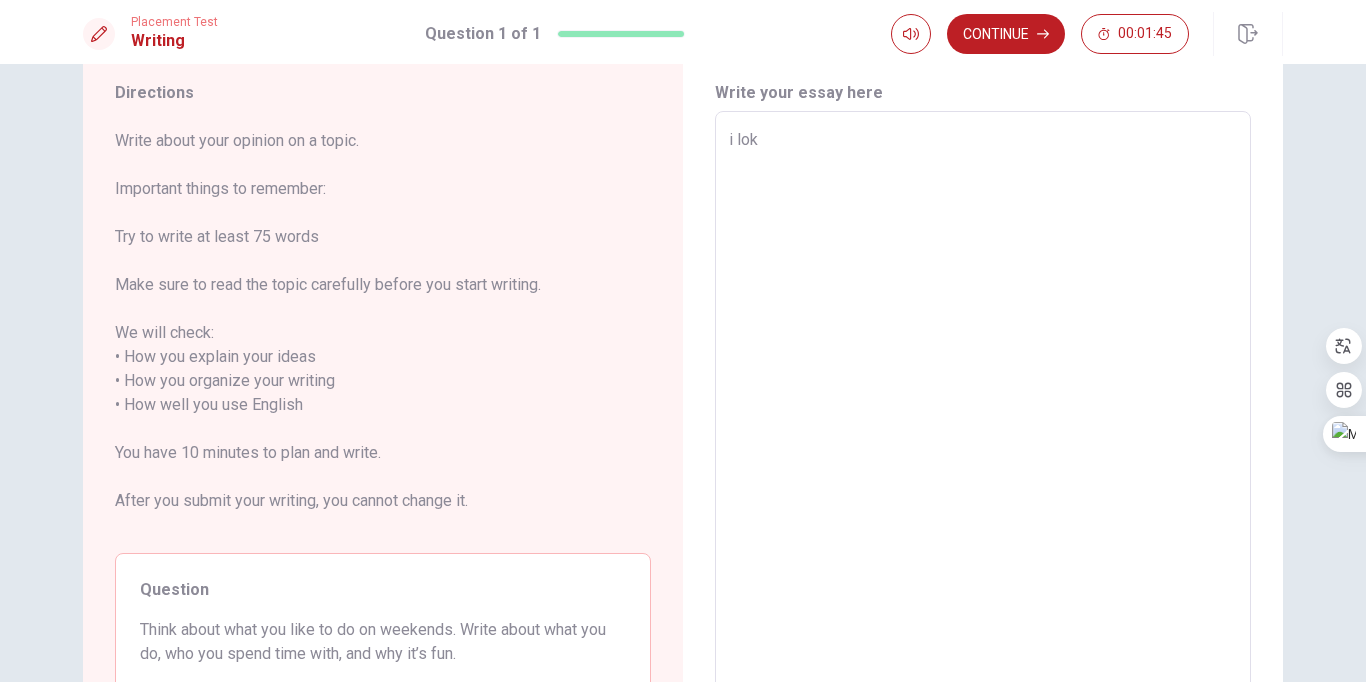 type on "x" 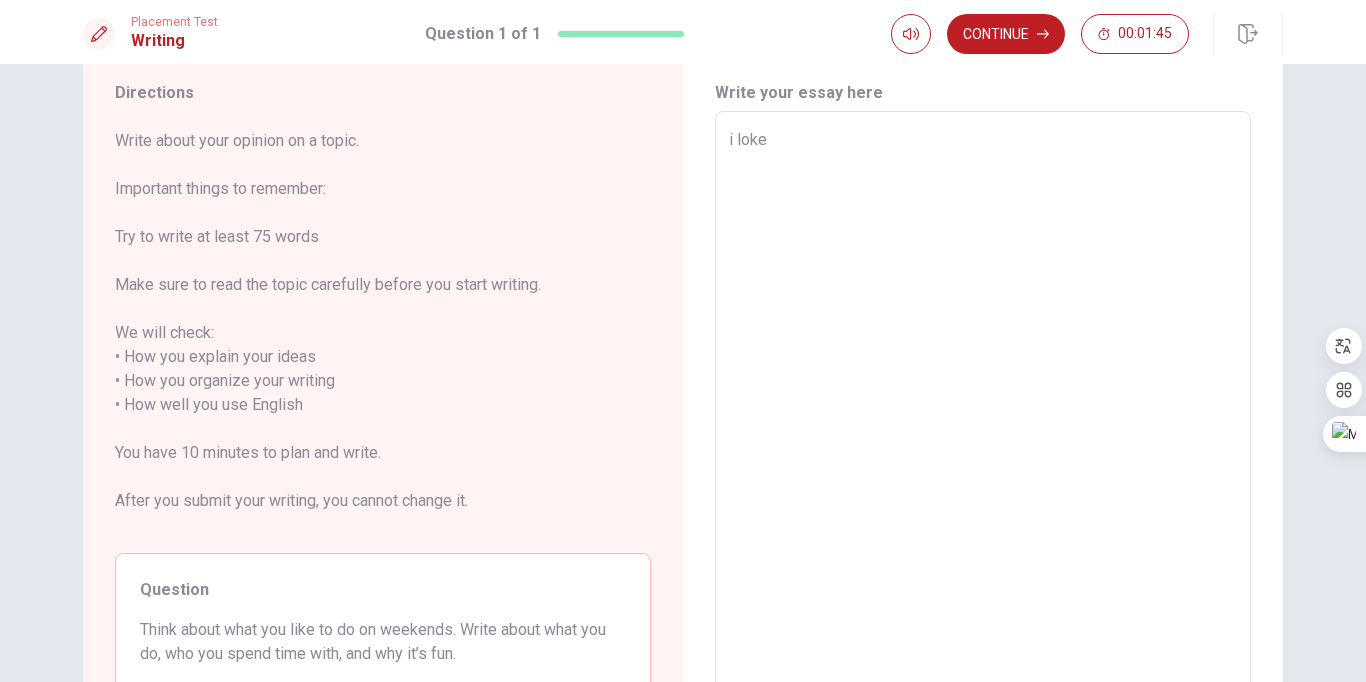 type on "x" 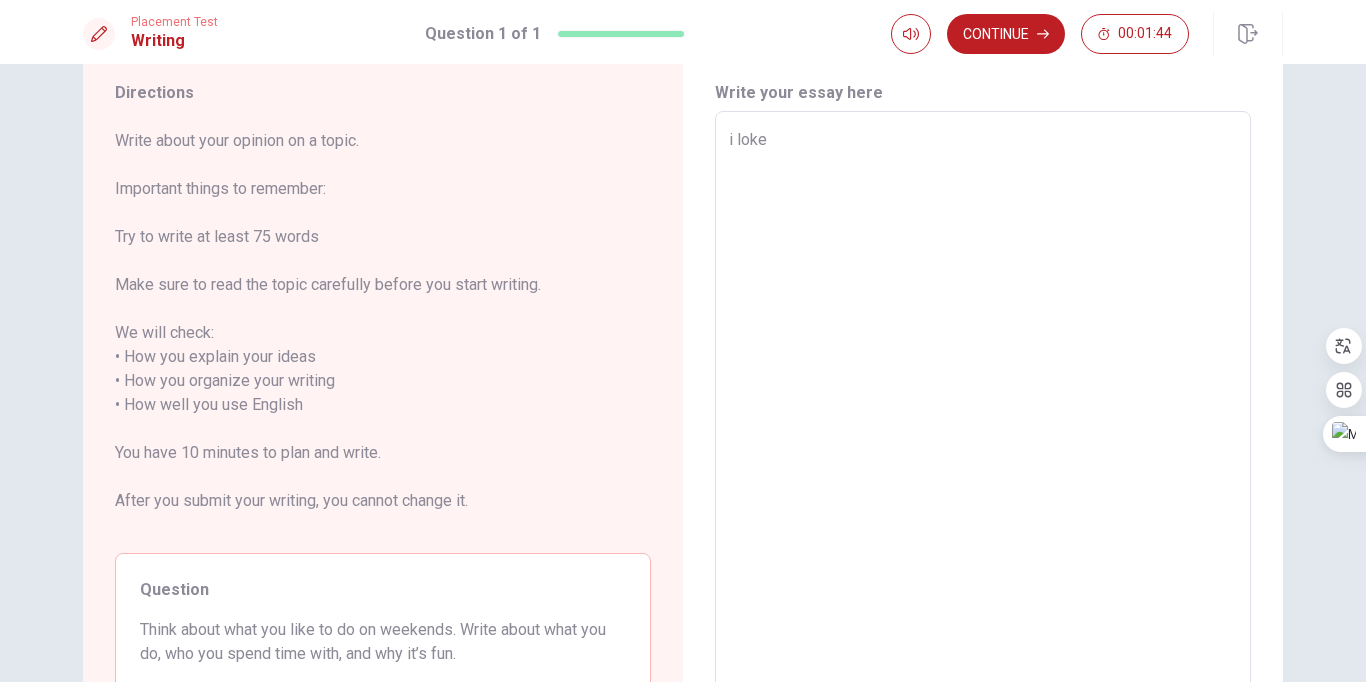 type on "i lok" 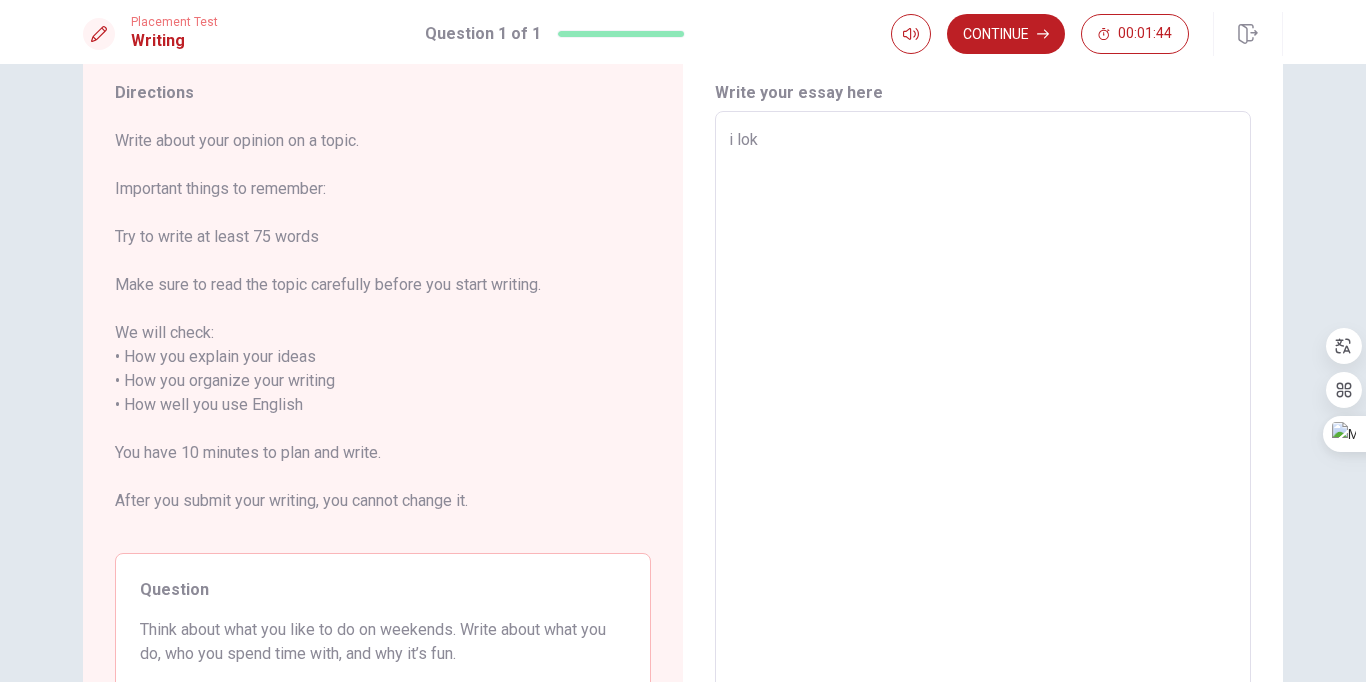 type on "i lo" 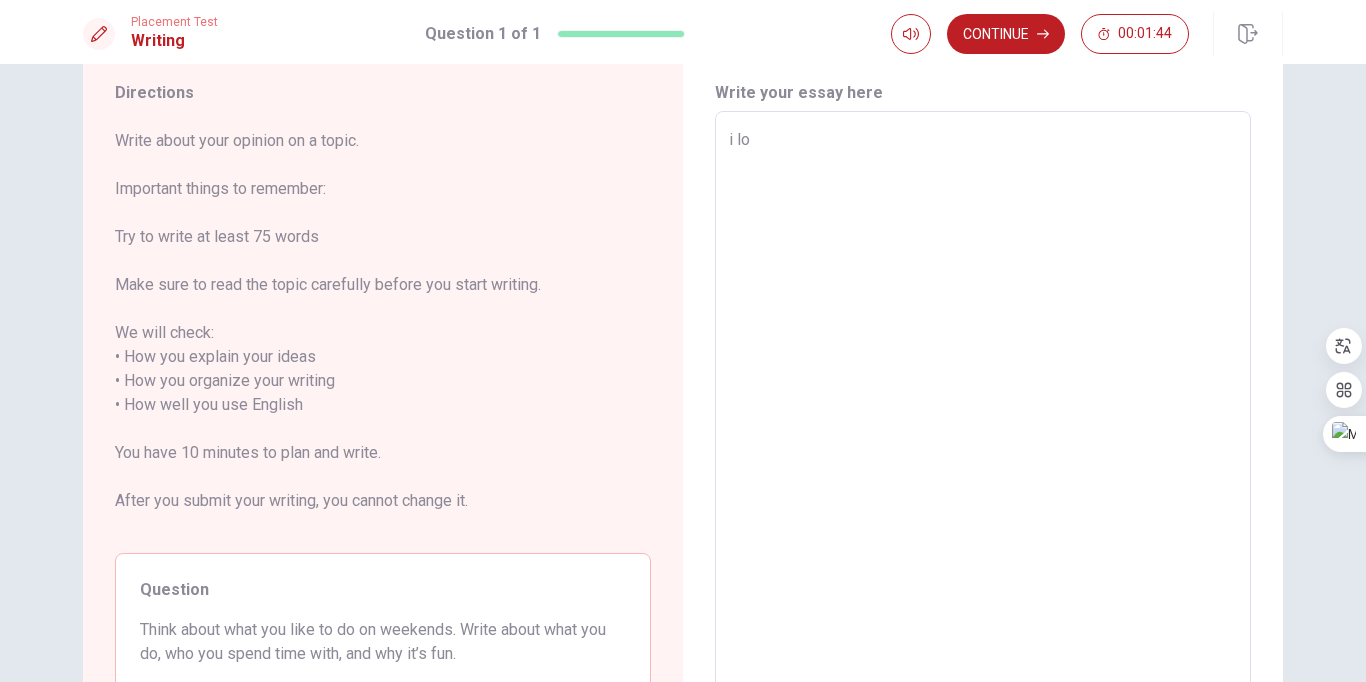 type on "i l" 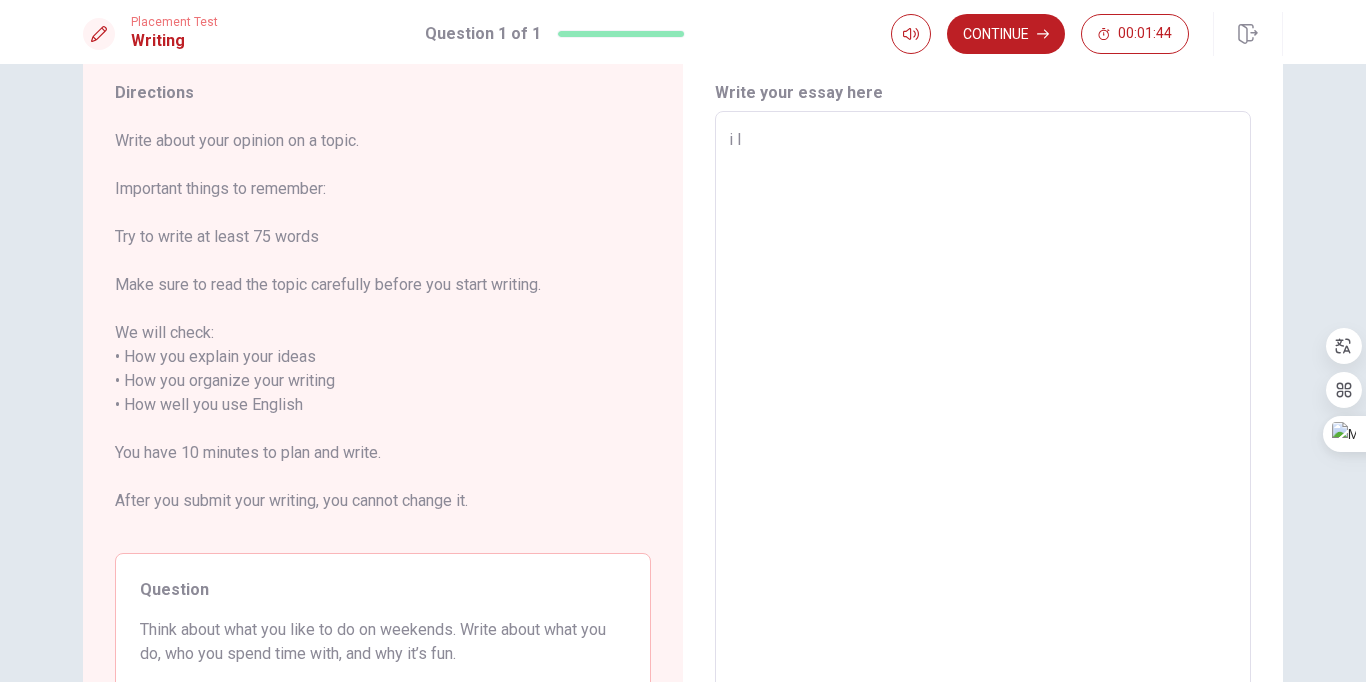 type on "i" 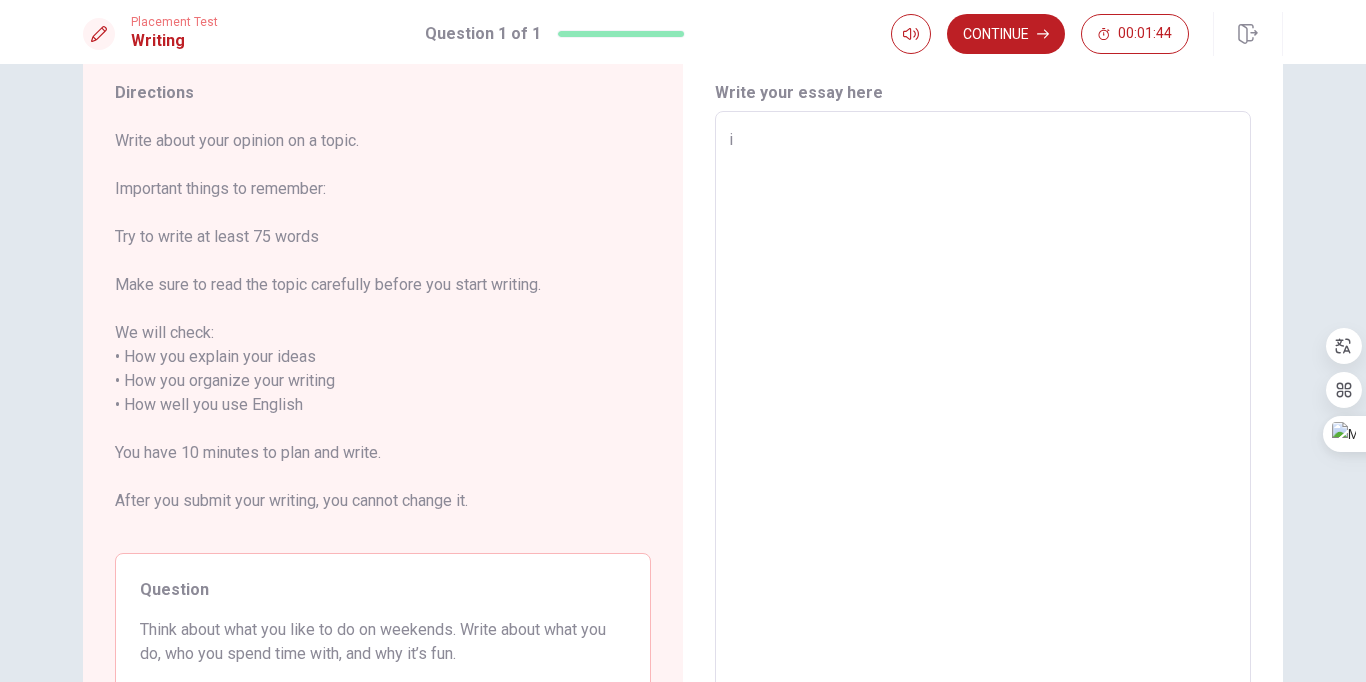 type on "i" 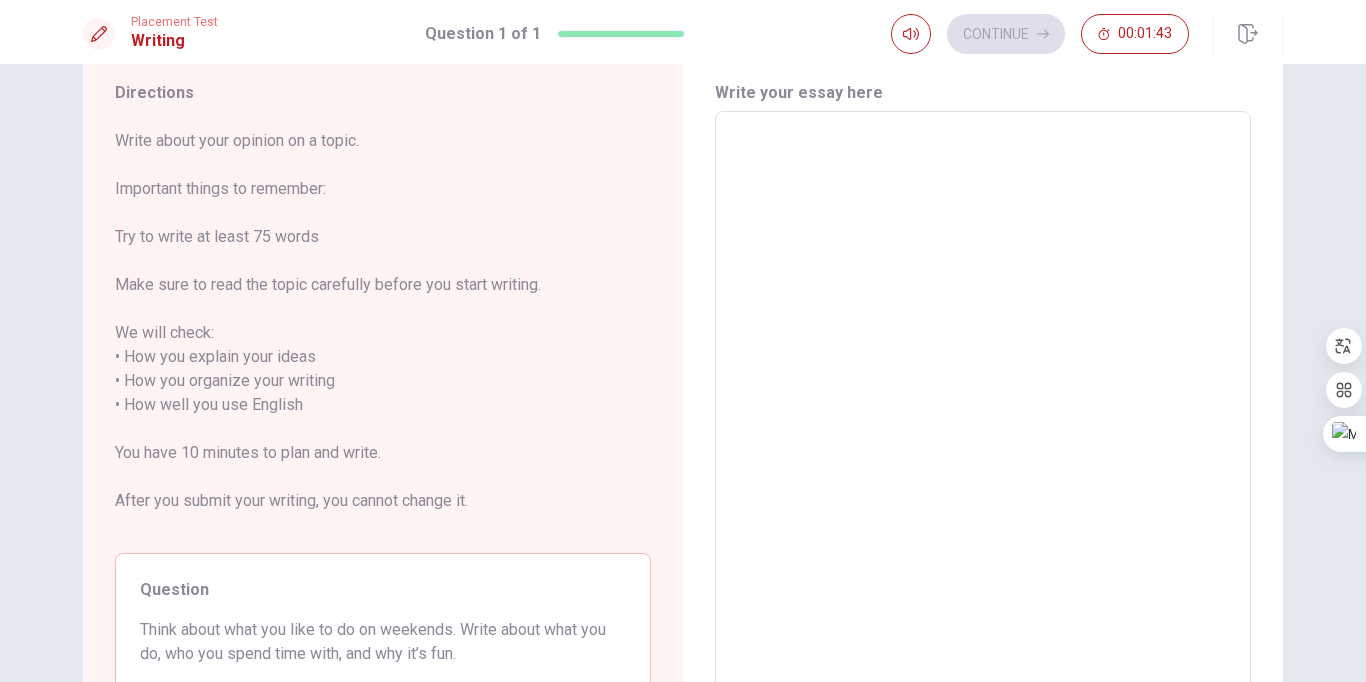 type on "I" 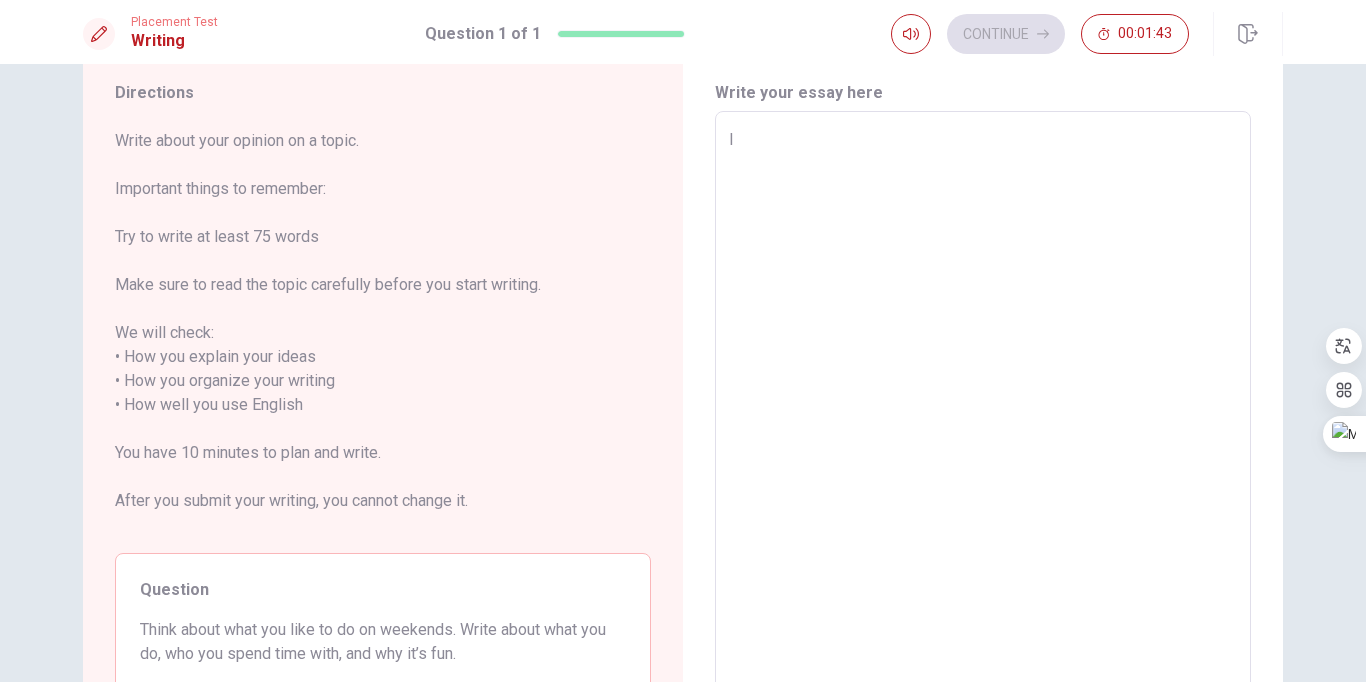 type on "x" 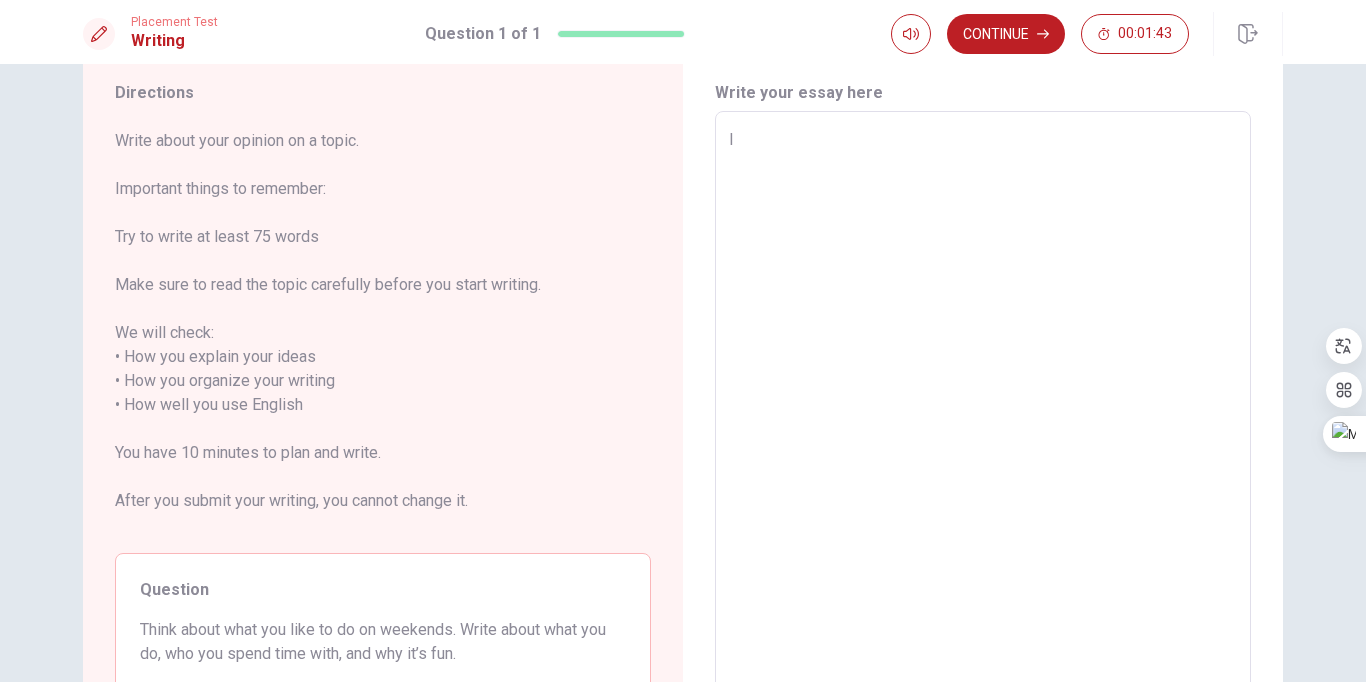 type on "I" 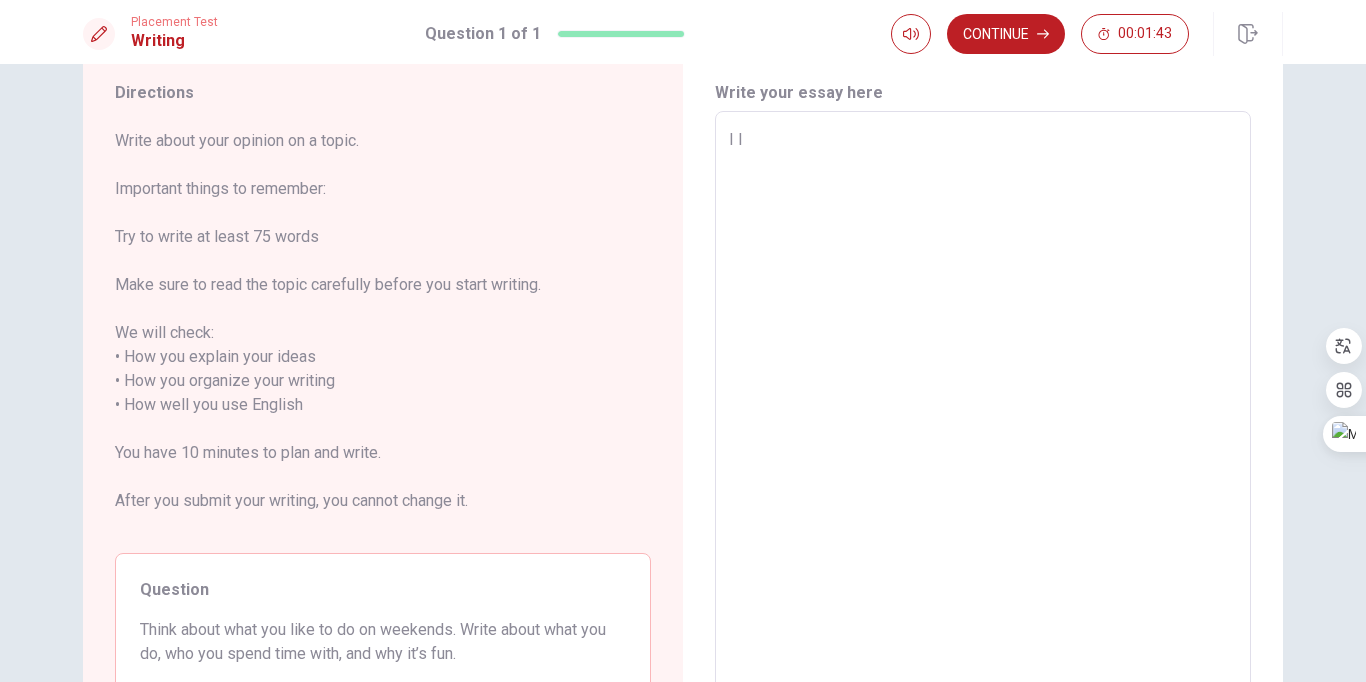 type on "x" 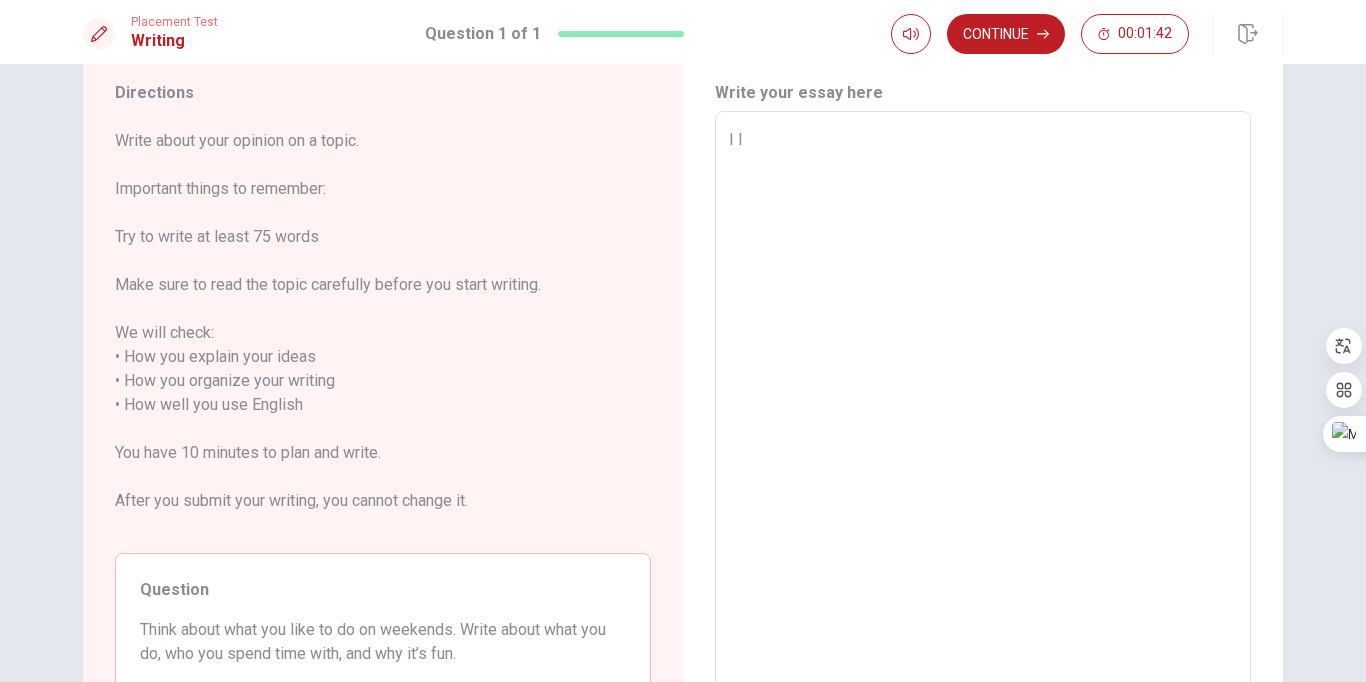 type on "I li" 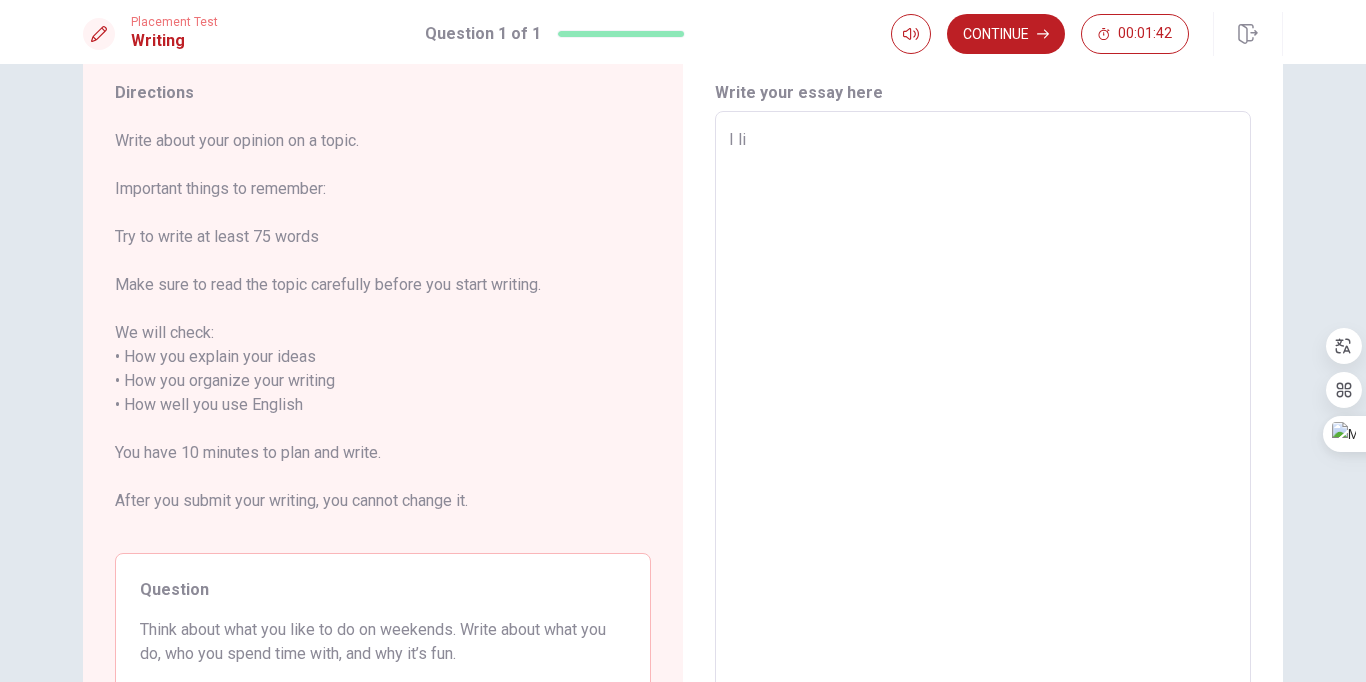 type on "x" 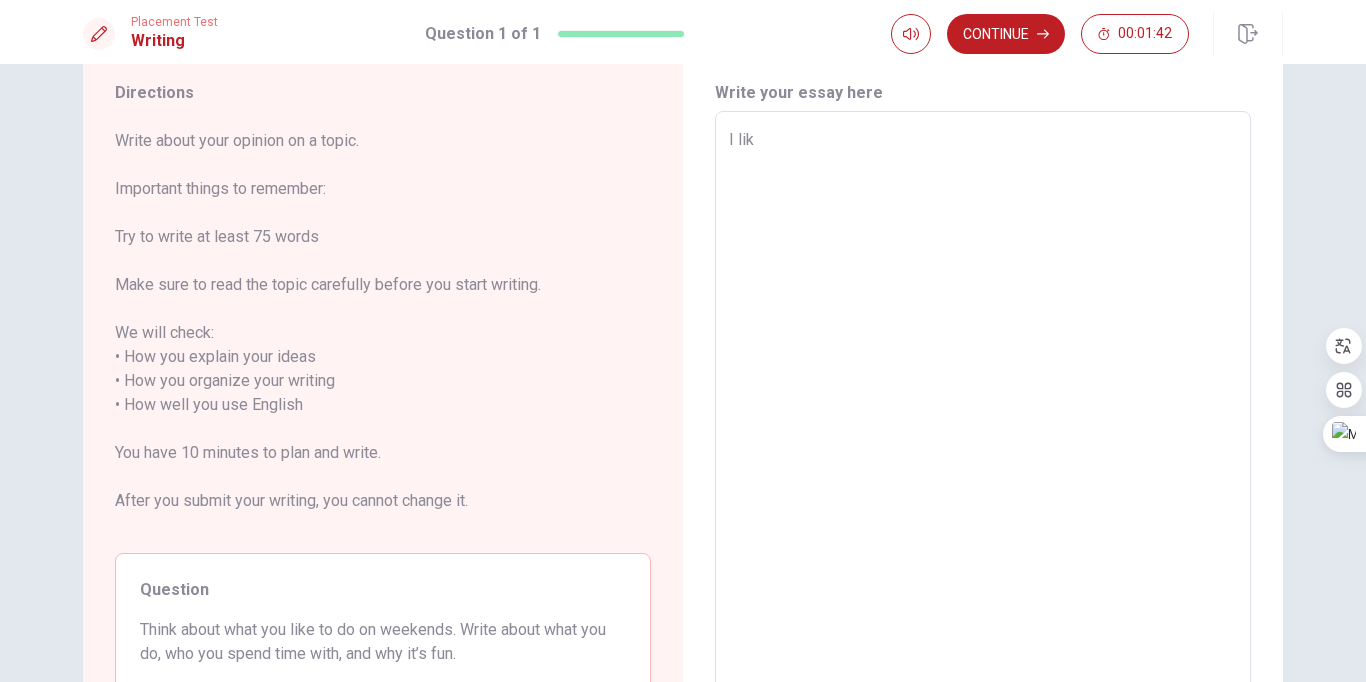 type on "x" 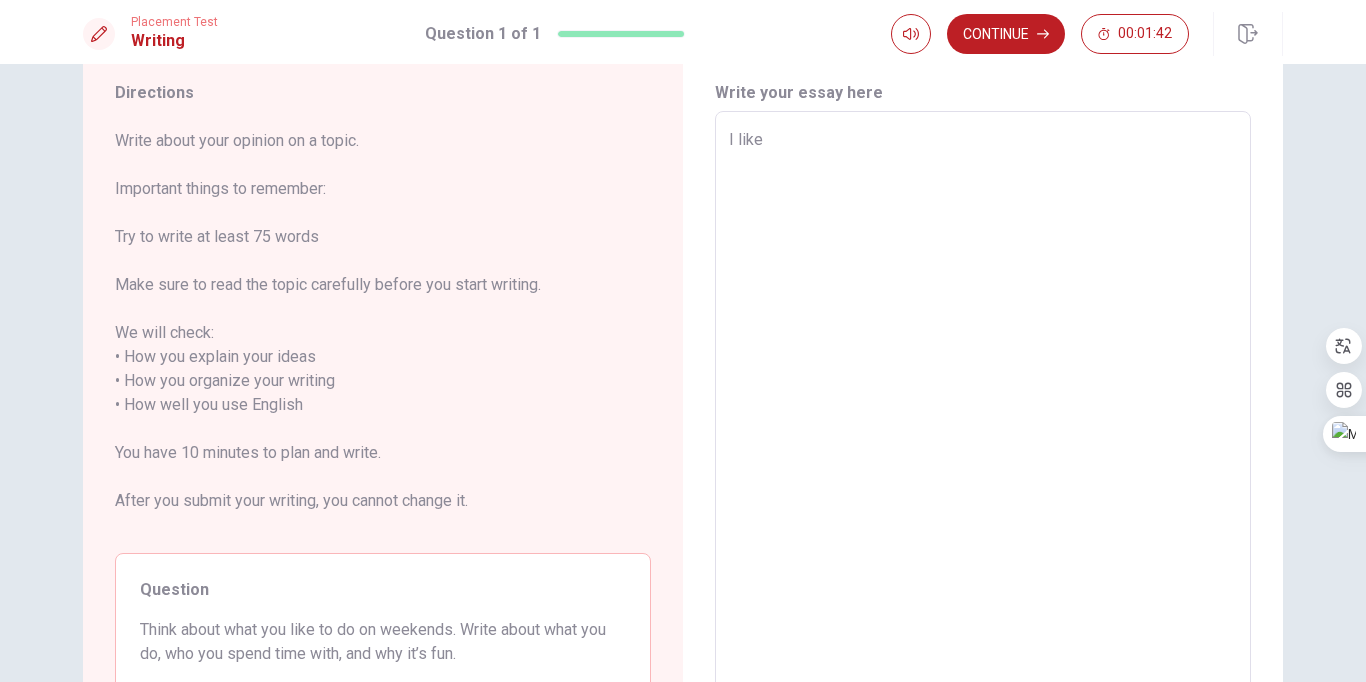type on "x" 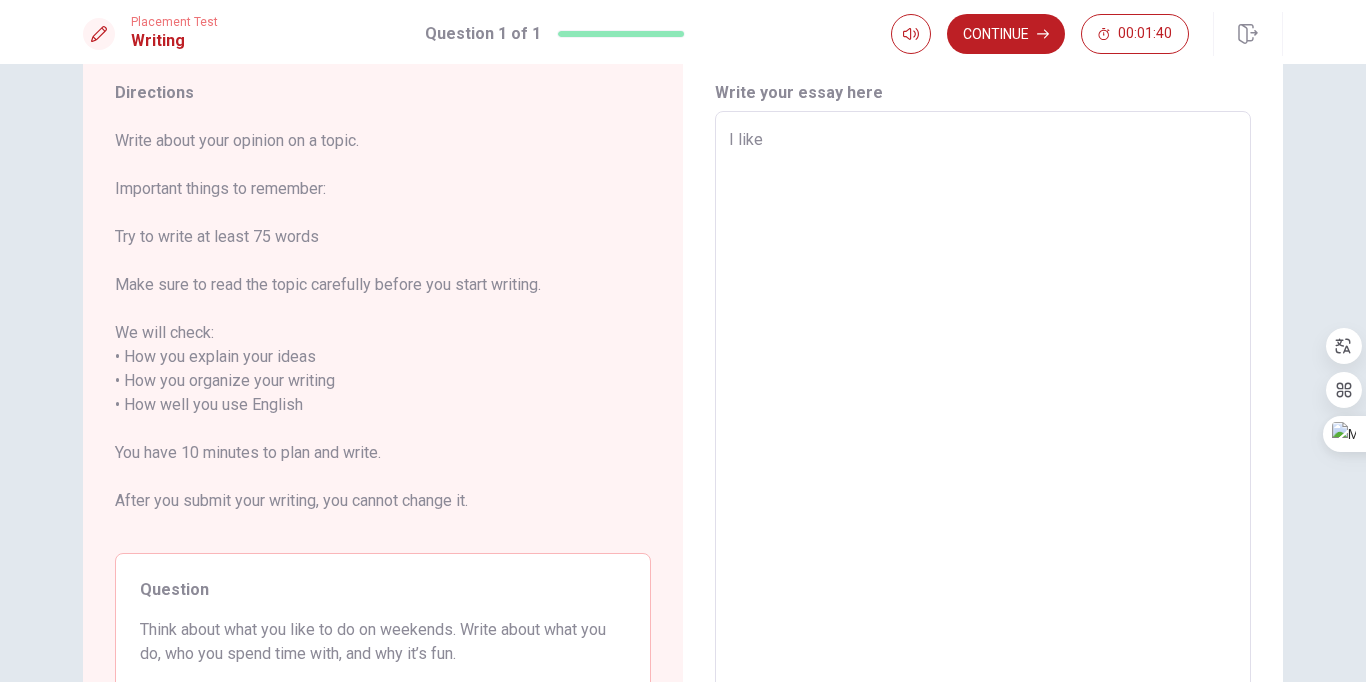 type on "x" 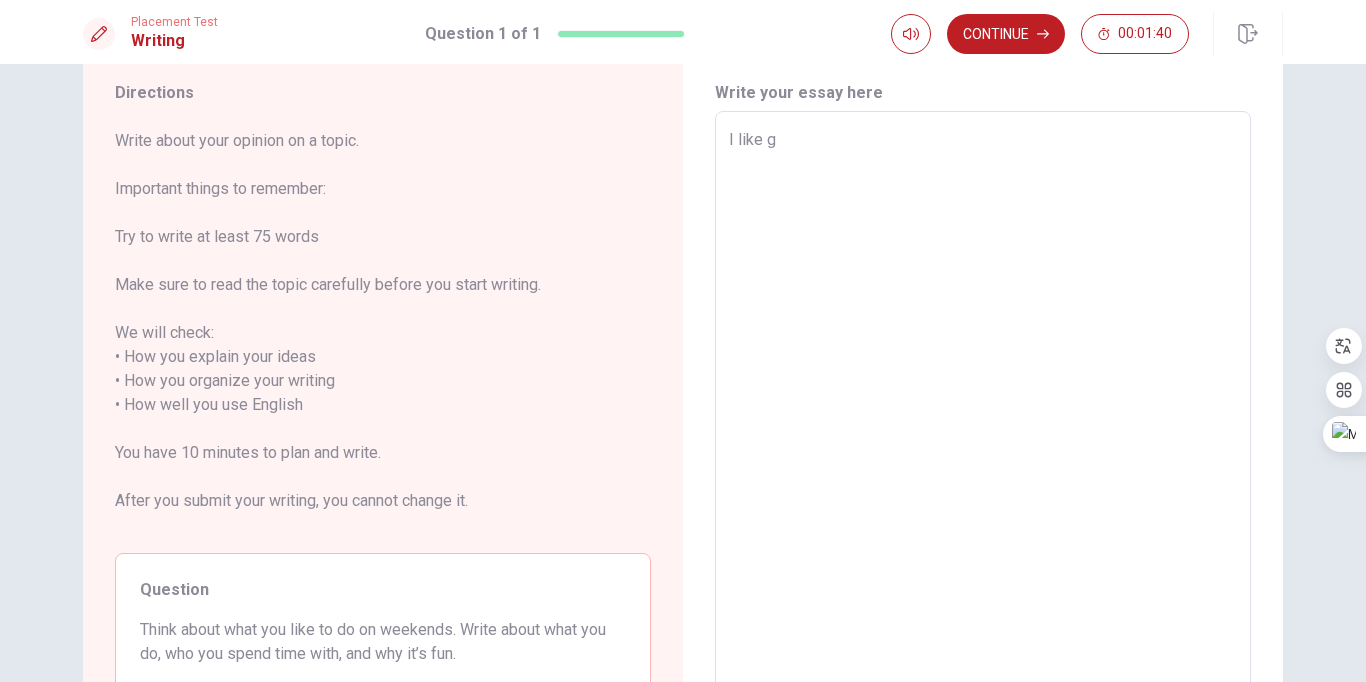 type on "x" 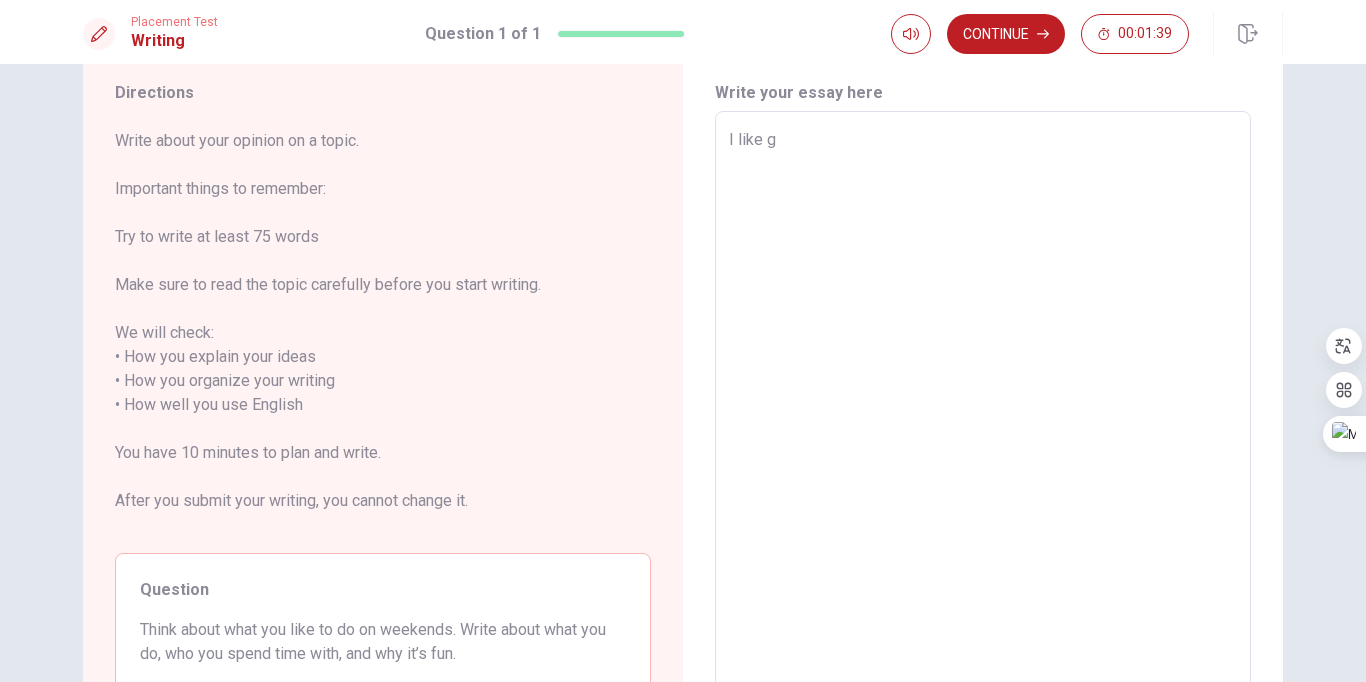 type on "I like go" 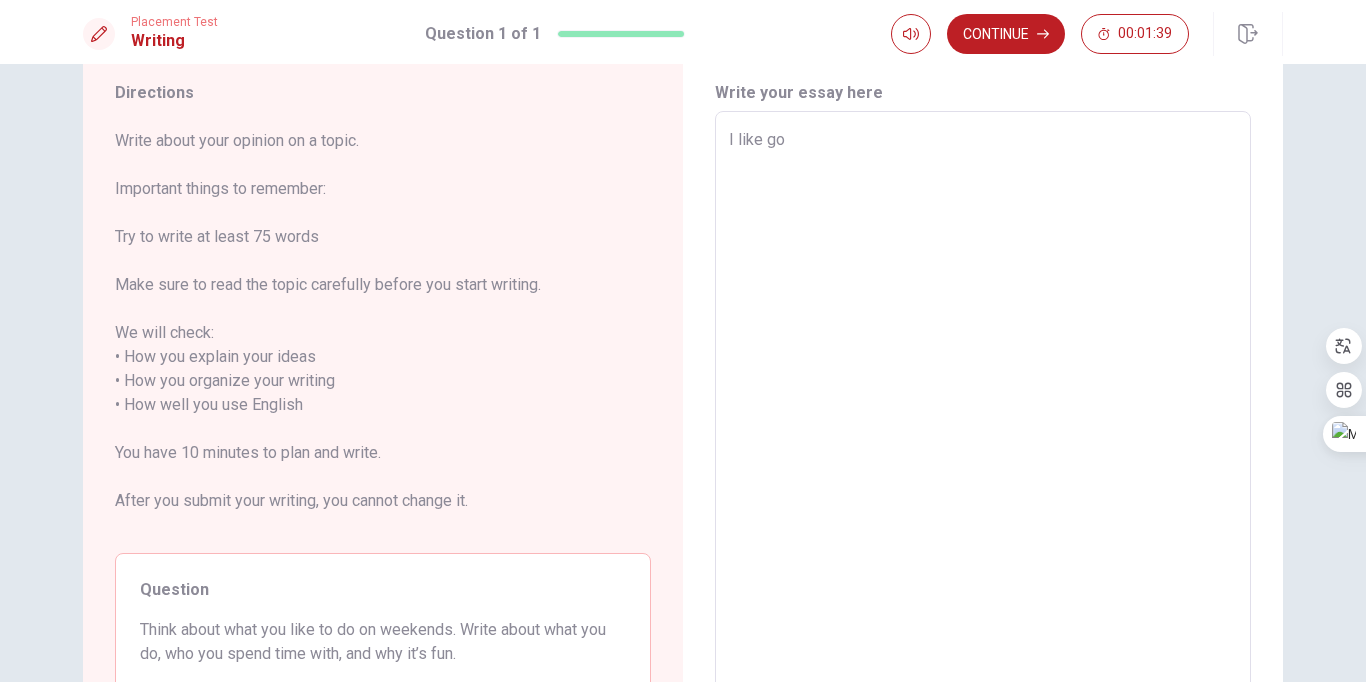 type on "x" 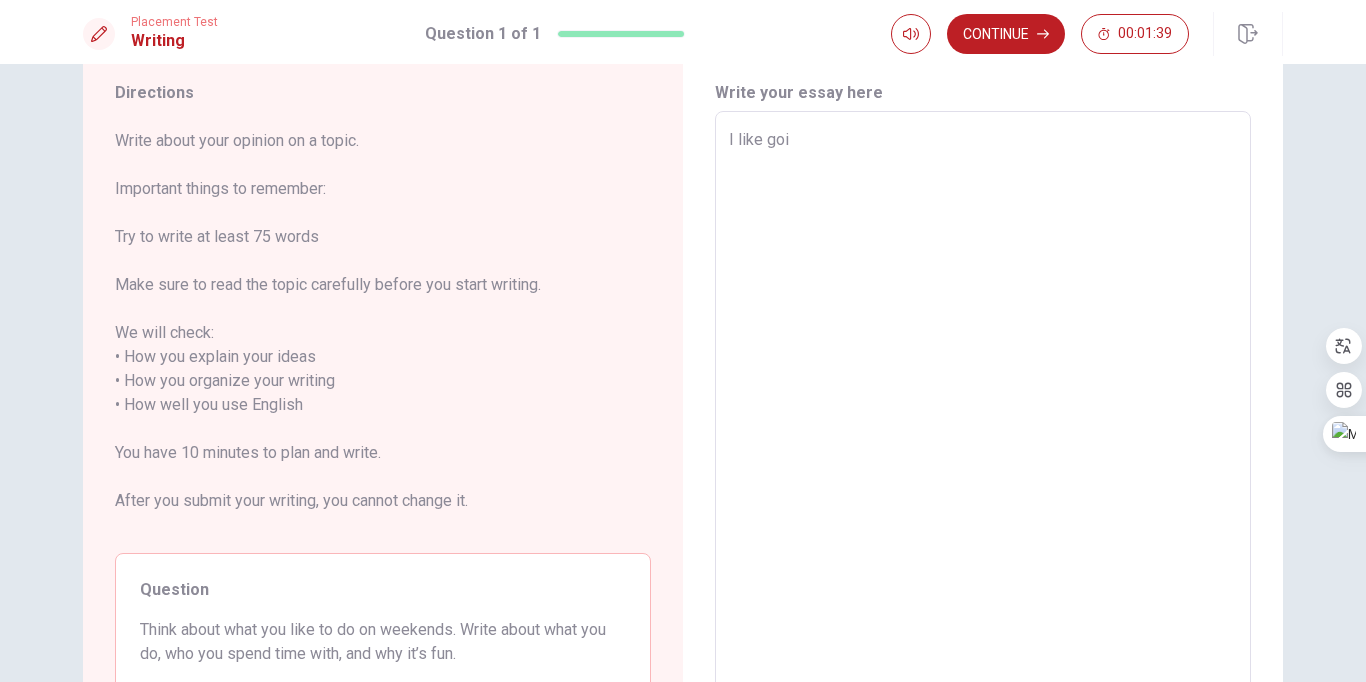 type on "x" 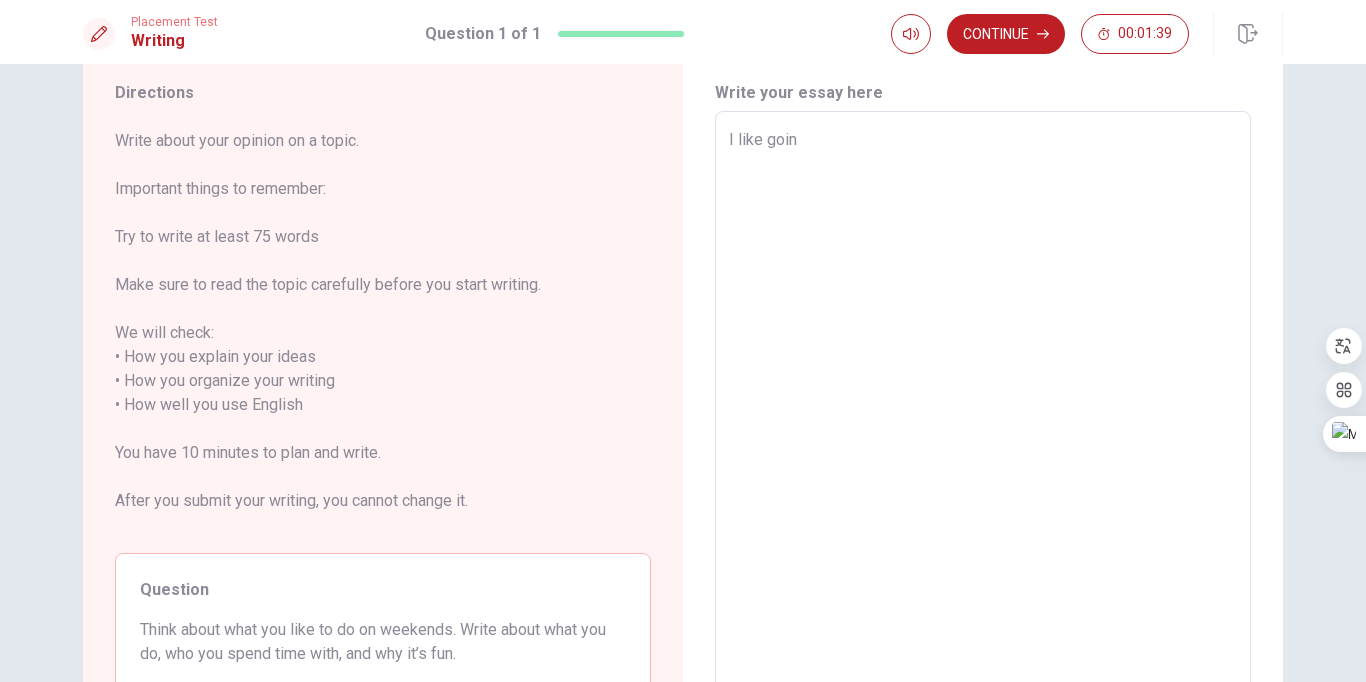 type on "x" 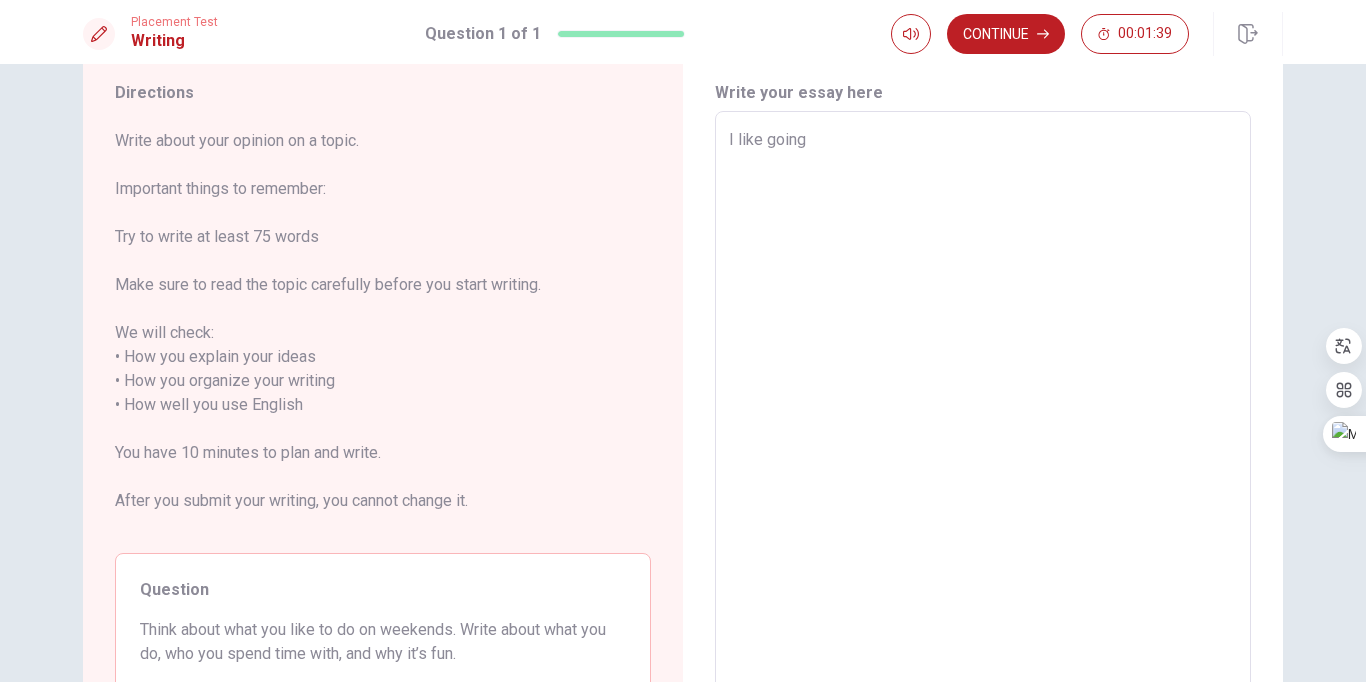 type on "x" 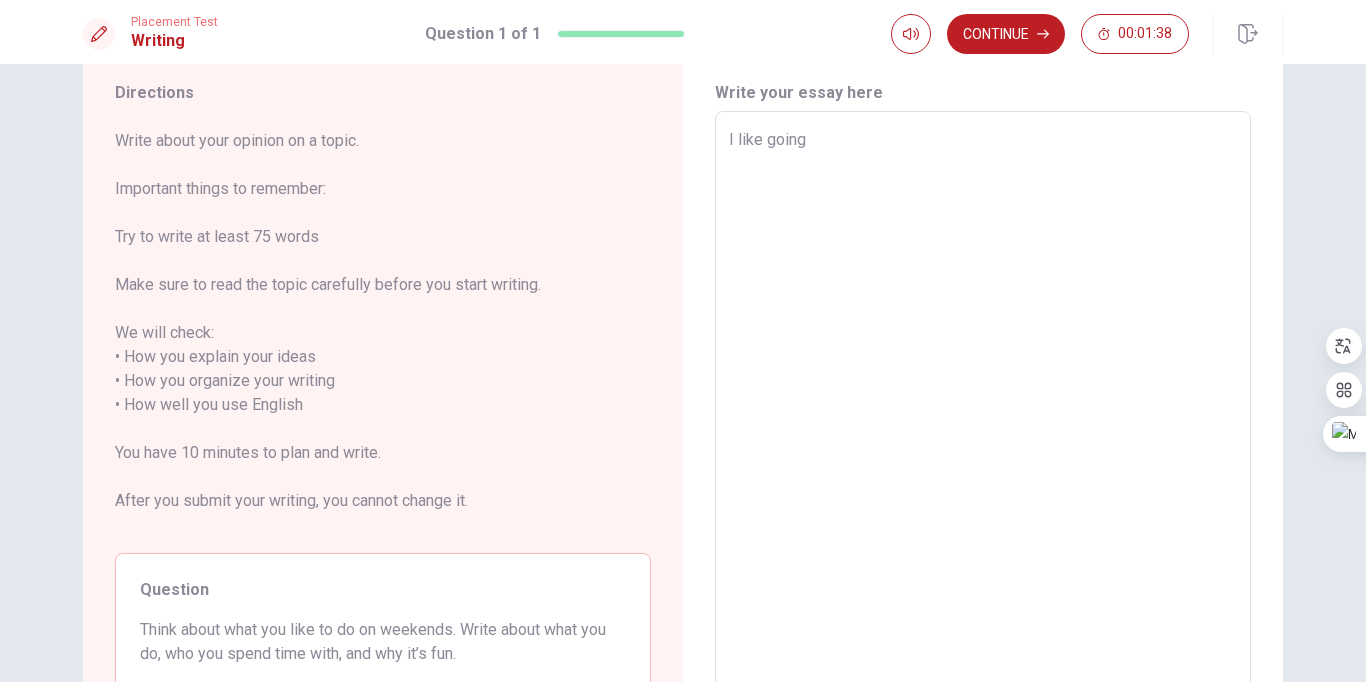 type on "x" 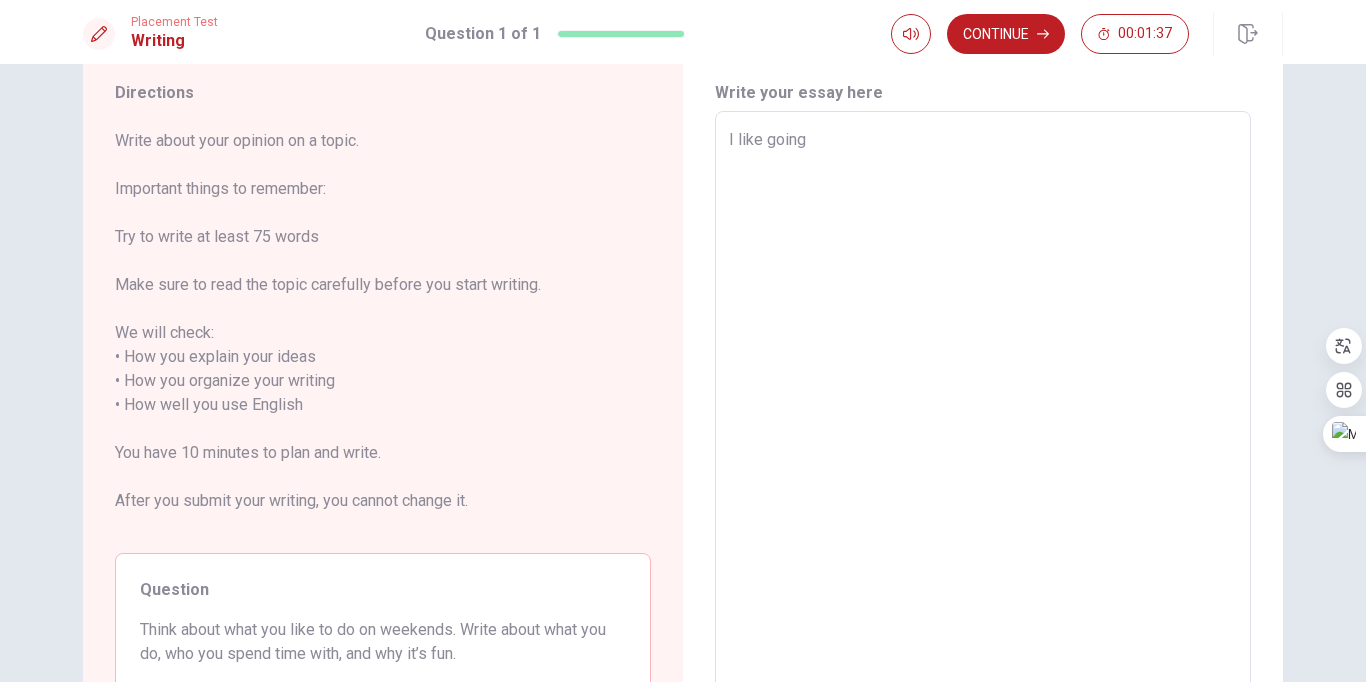 type on "I like going o" 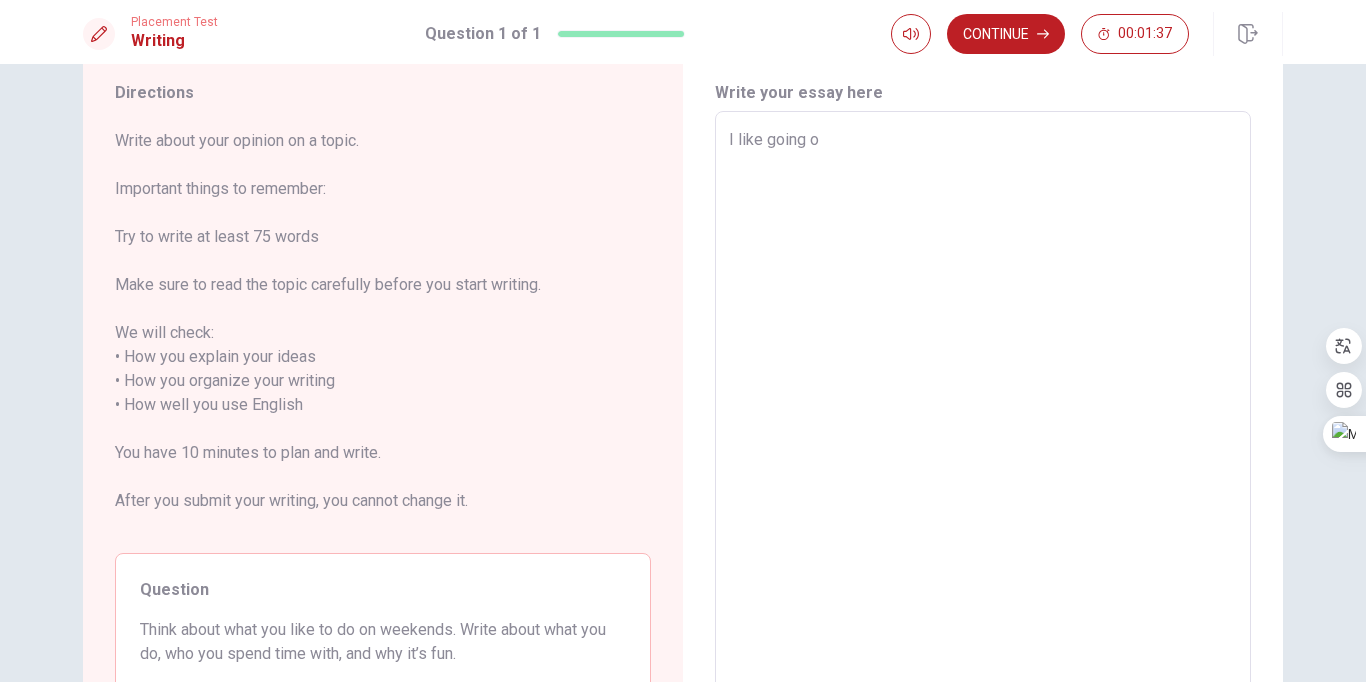type on "x" 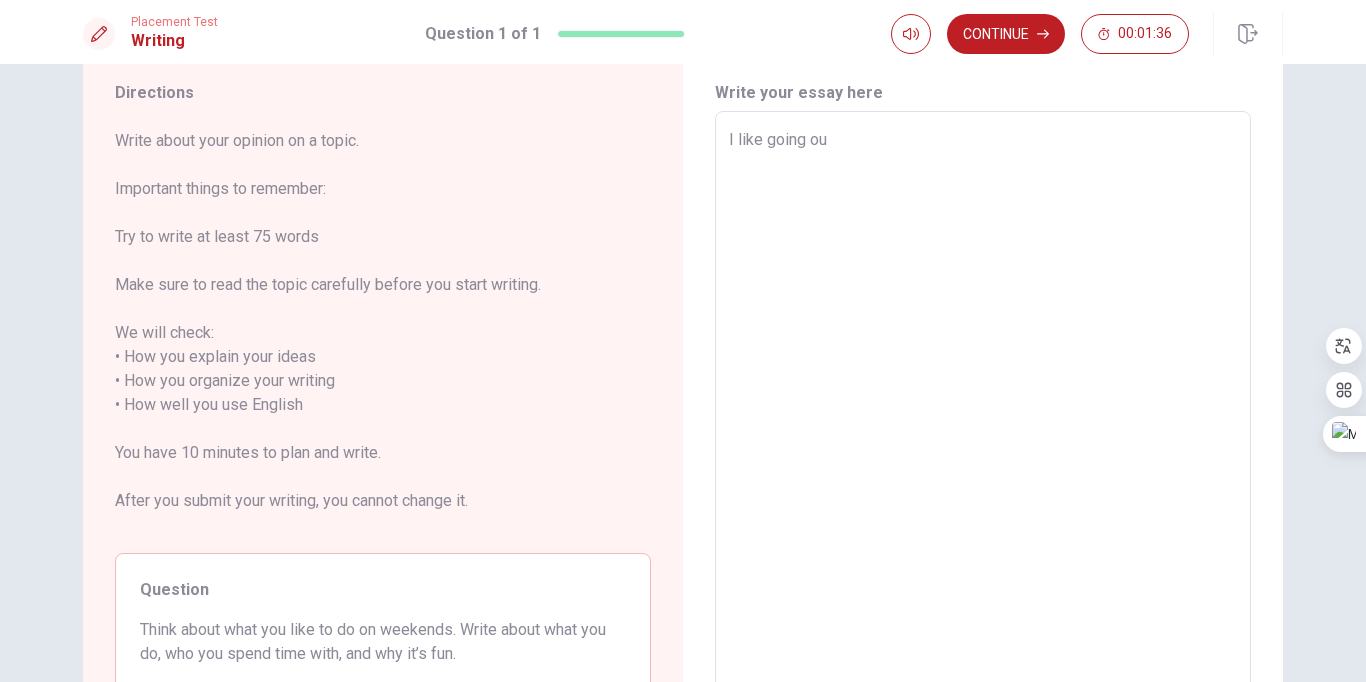 type on "x" 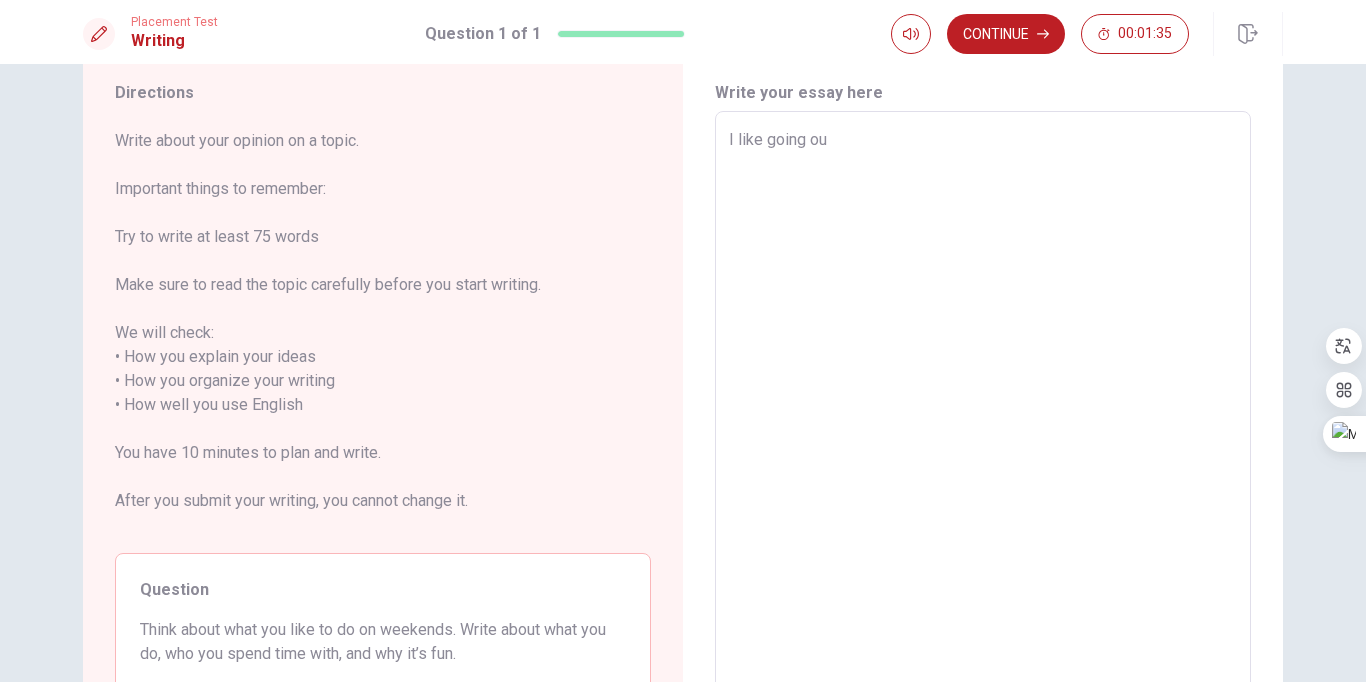 type on "I like going out" 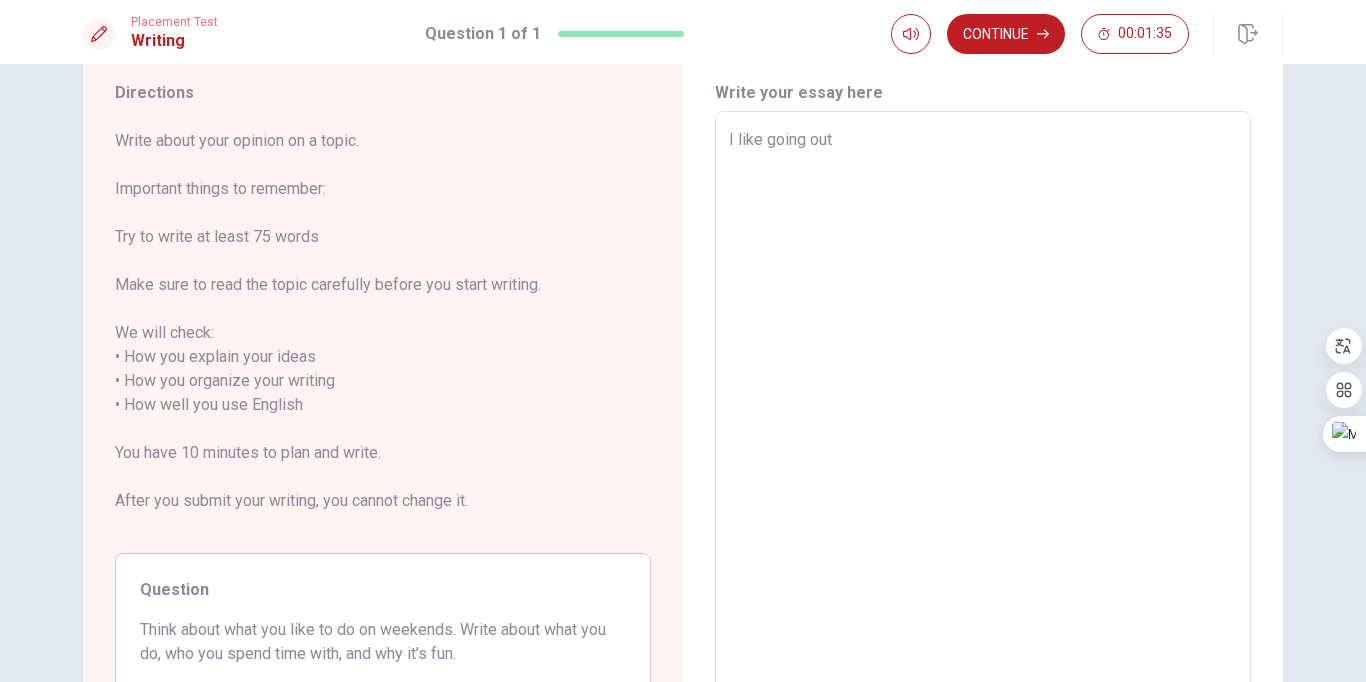type on "x" 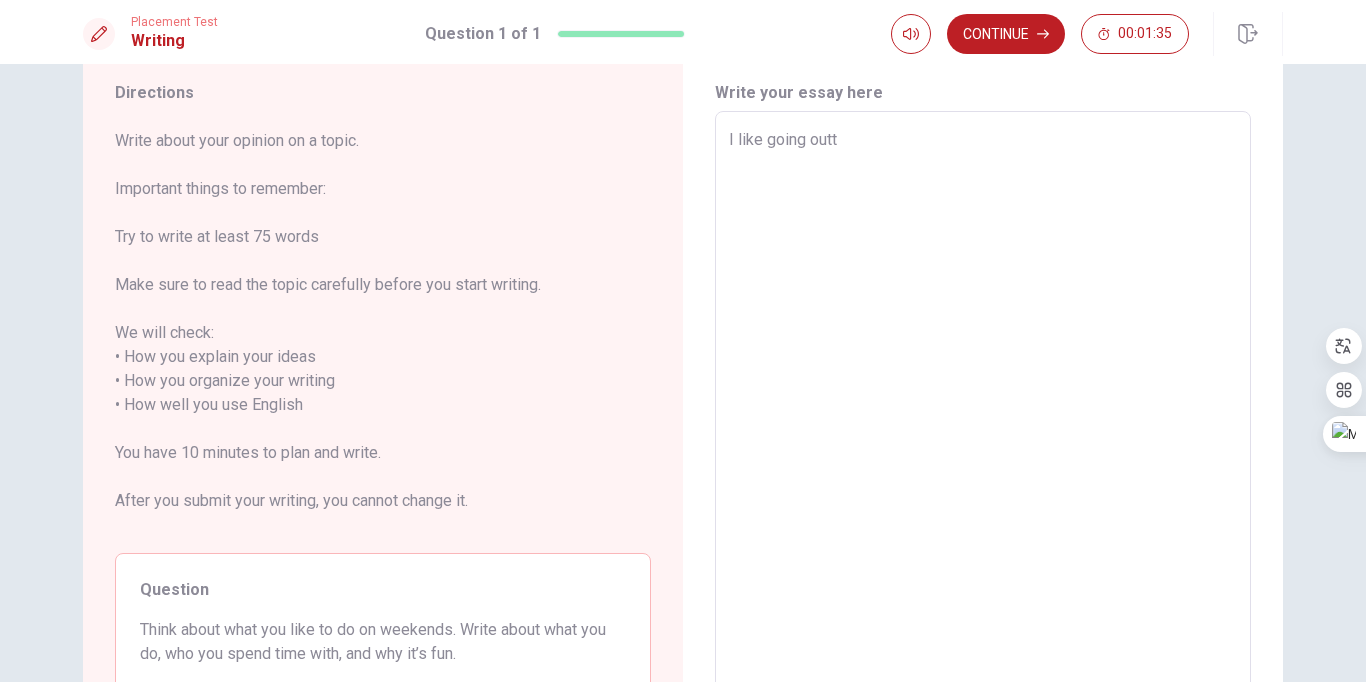 type on "x" 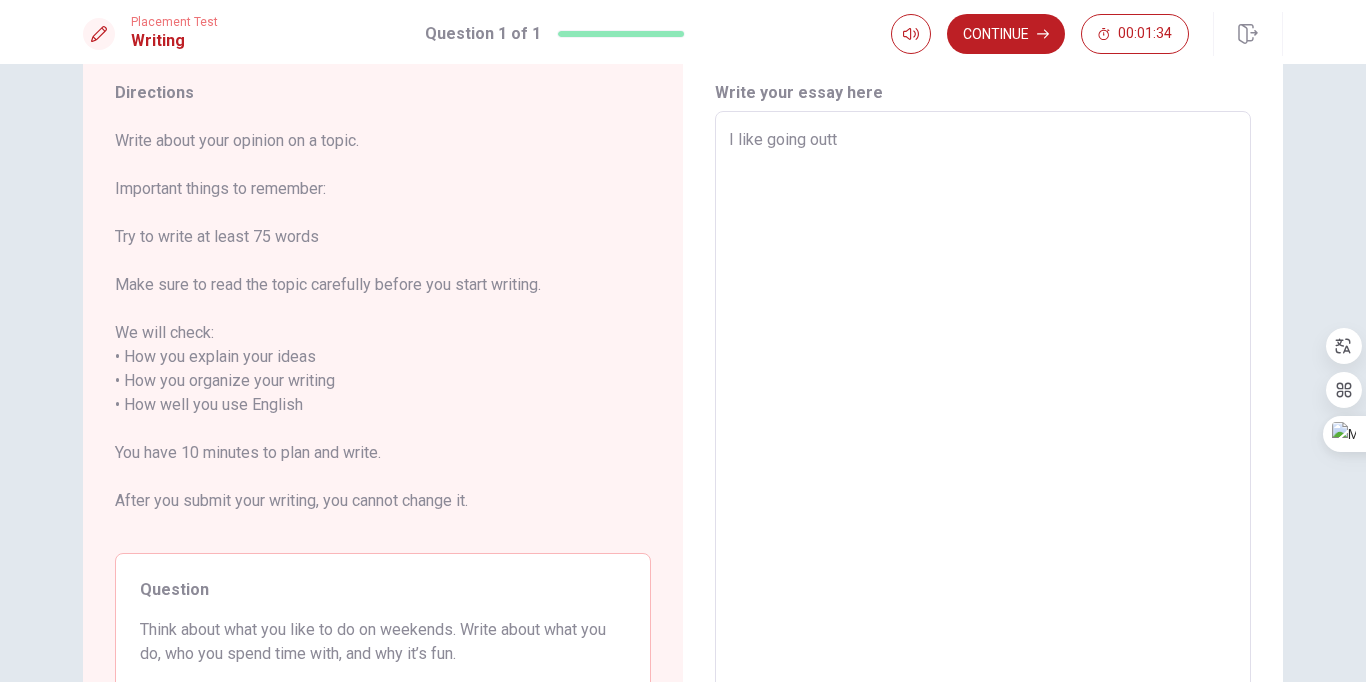 type on "x" 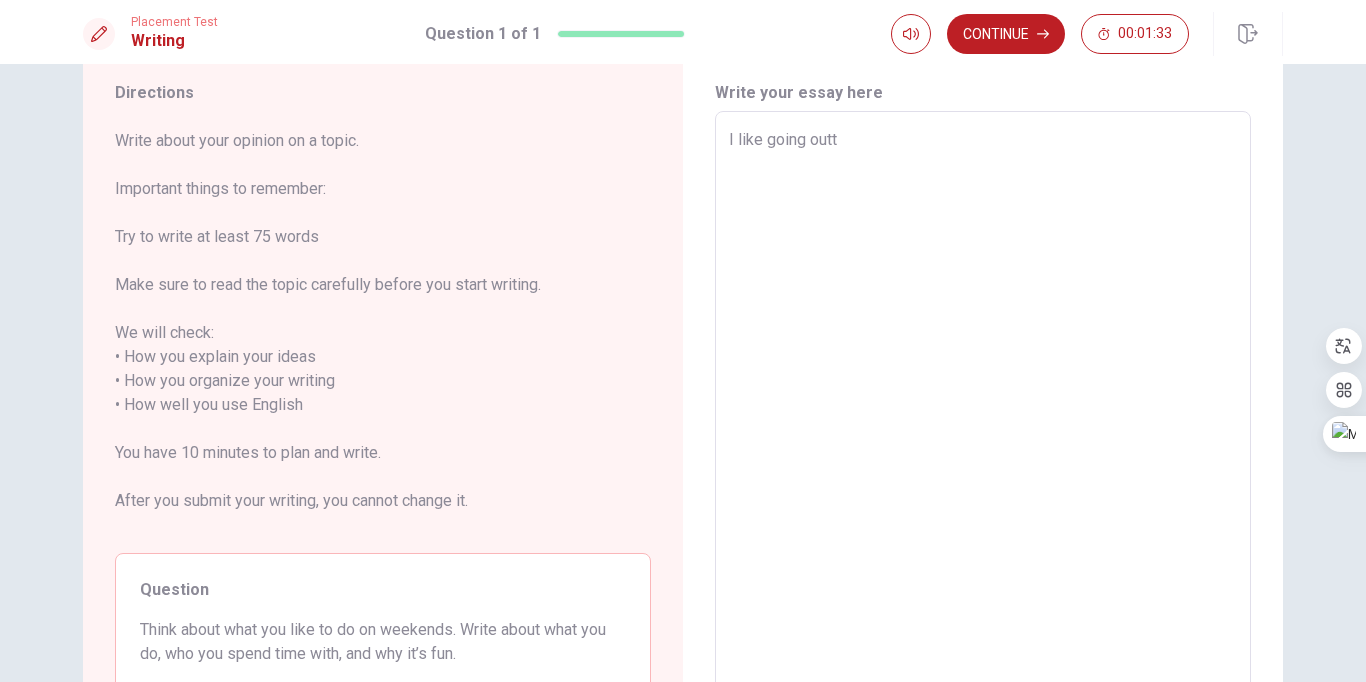 type on "I like going outt w" 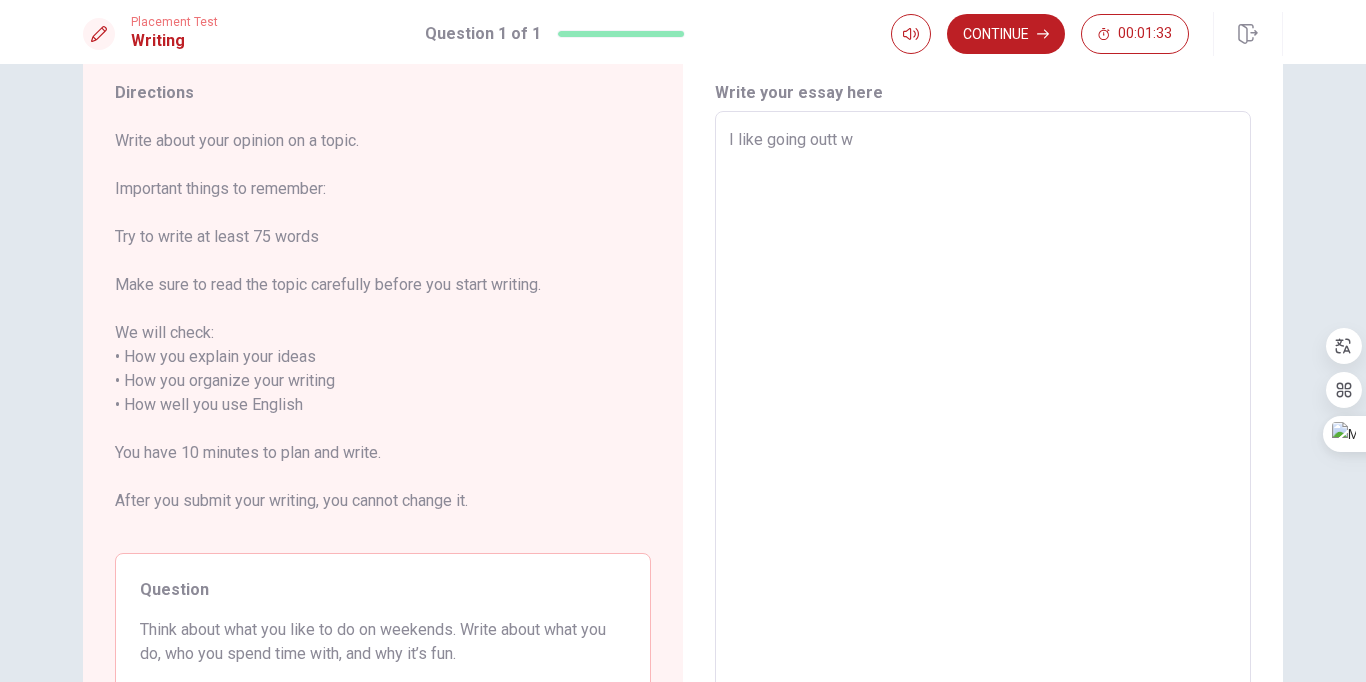 type on "x" 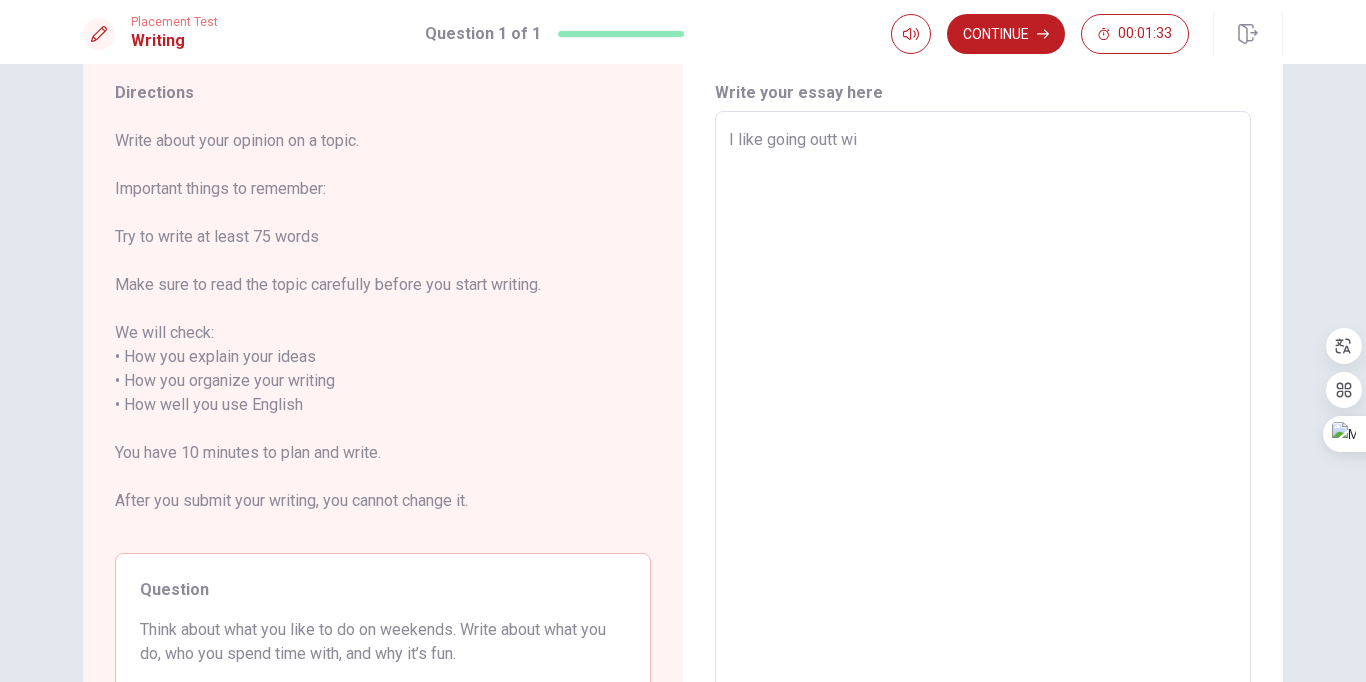 type on "x" 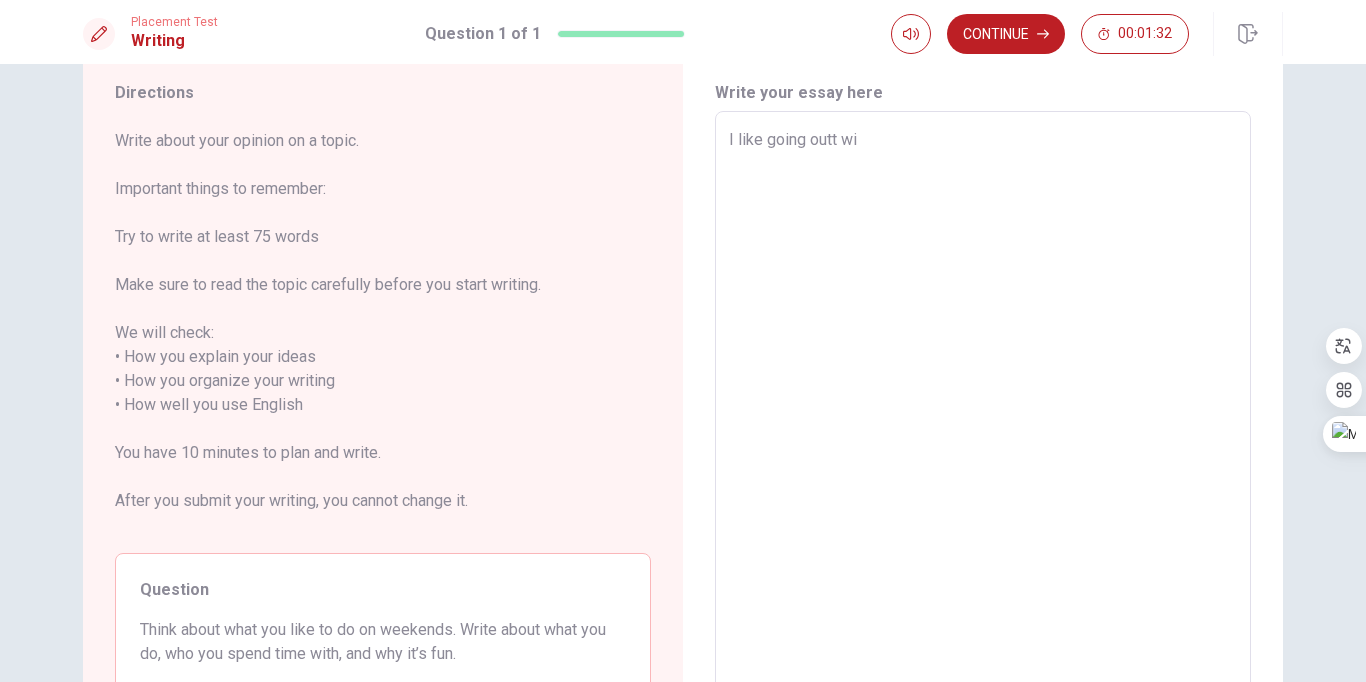 type on "I like going outt wit" 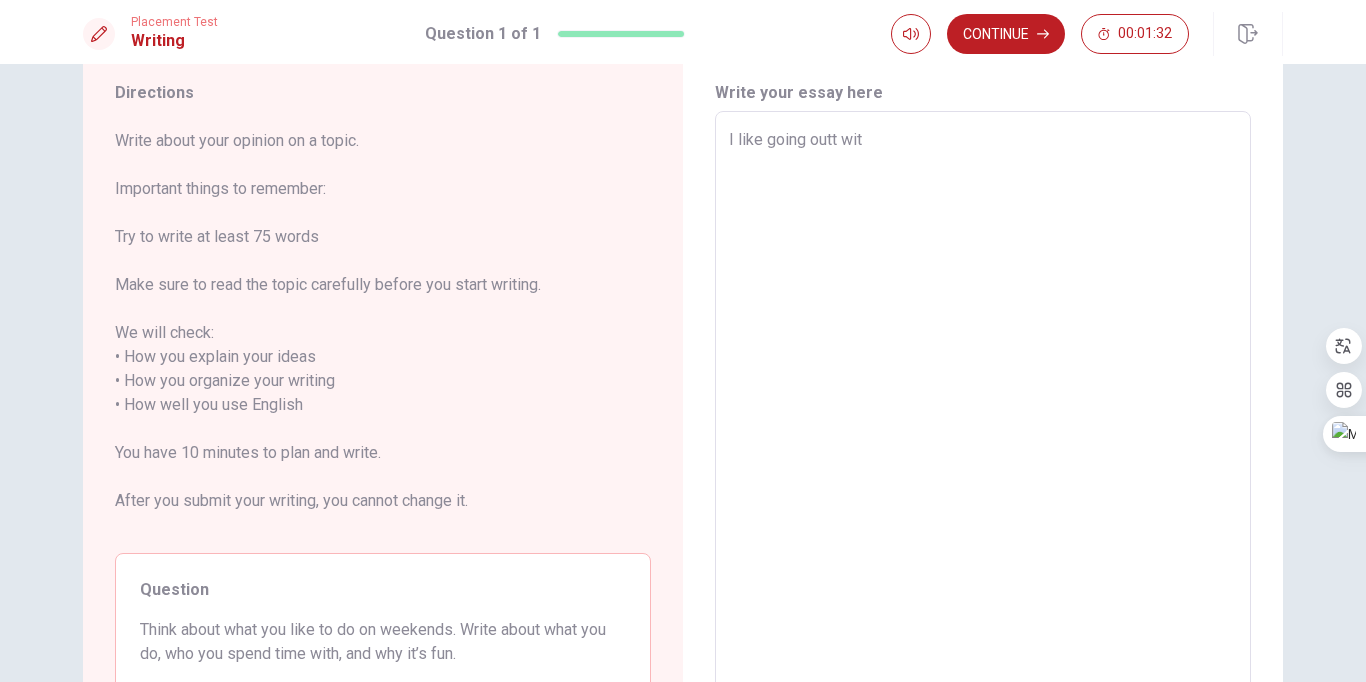 type on "x" 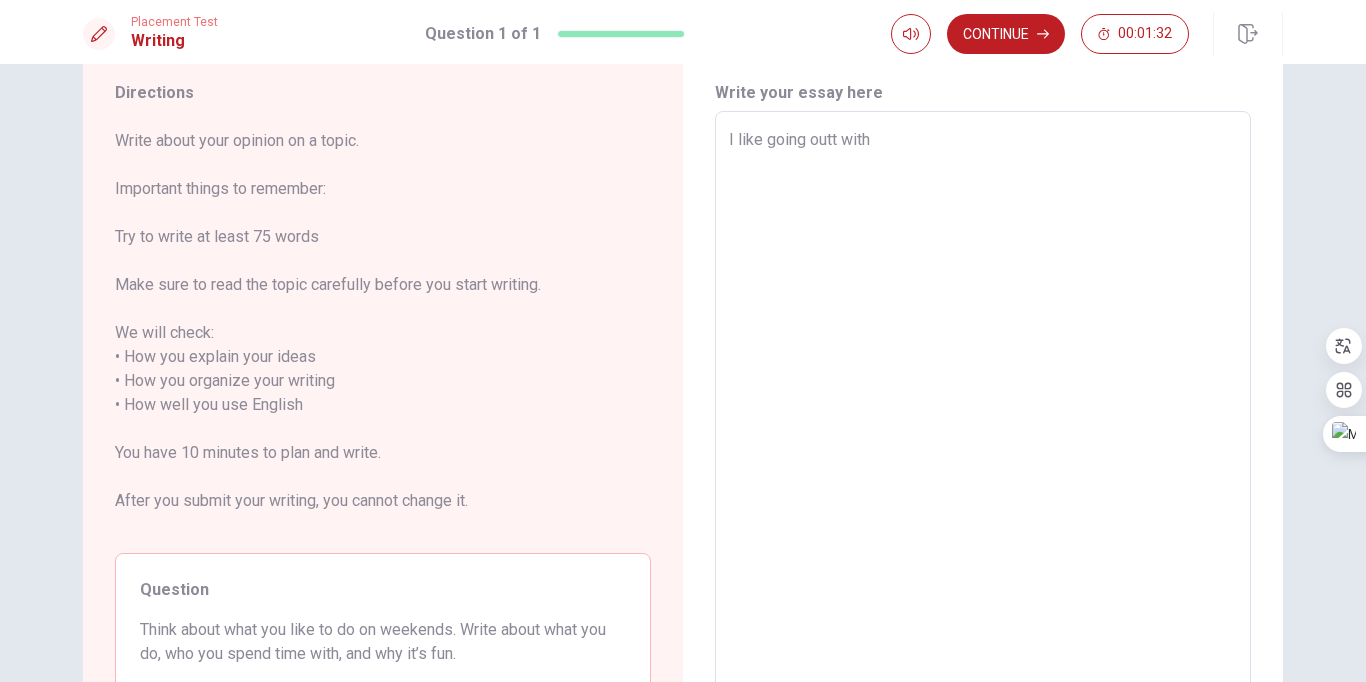 type on "I like going outt with" 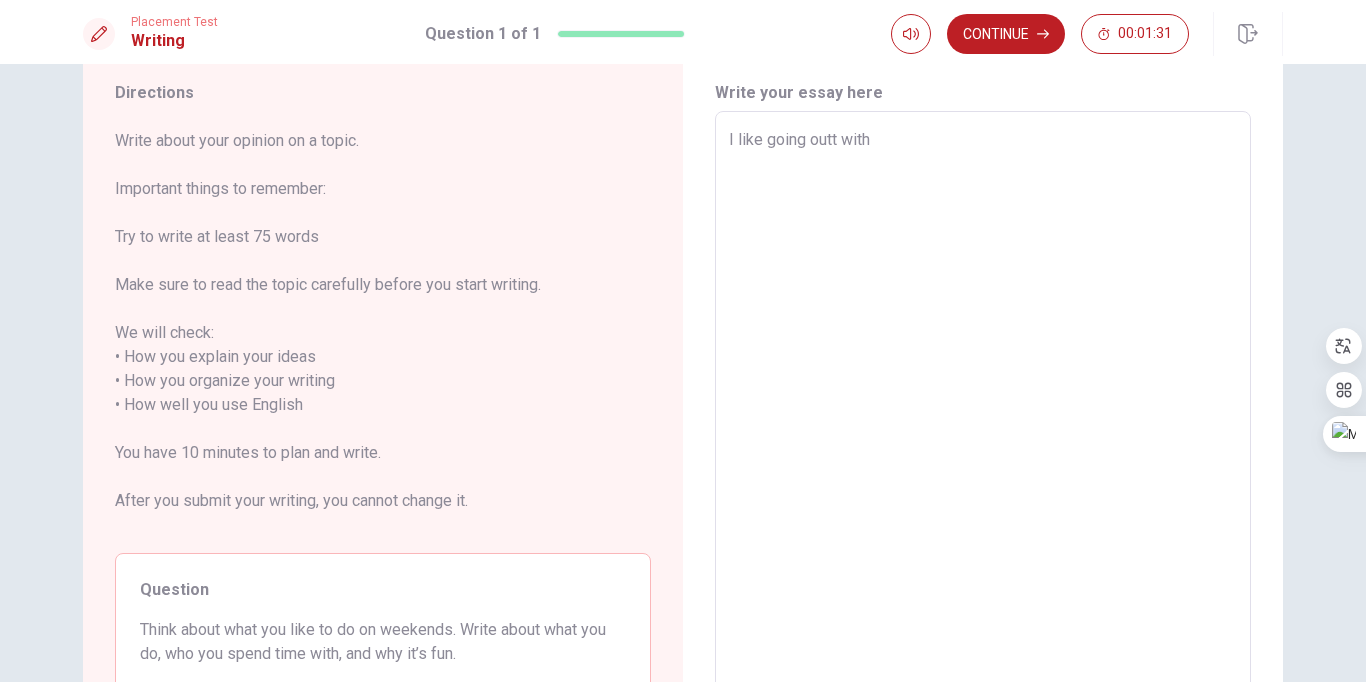 type on "I like going outt with m" 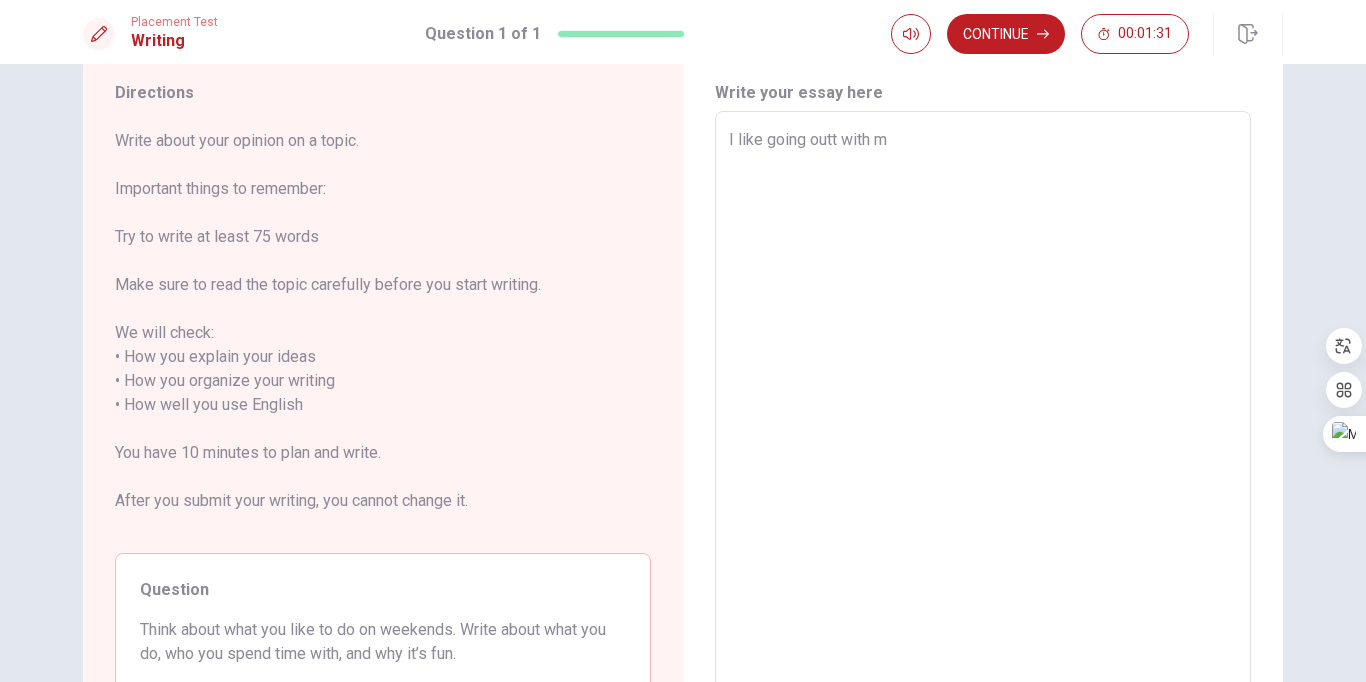type on "x" 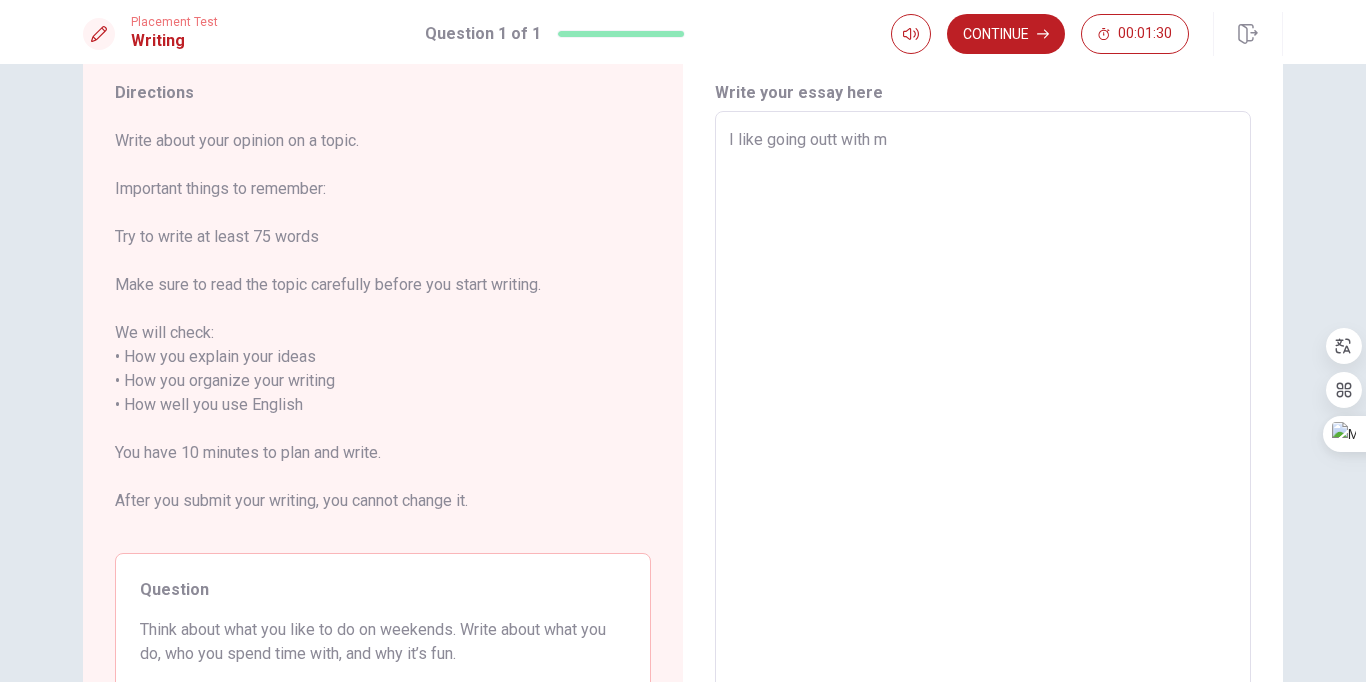 type on "I like going outt with my" 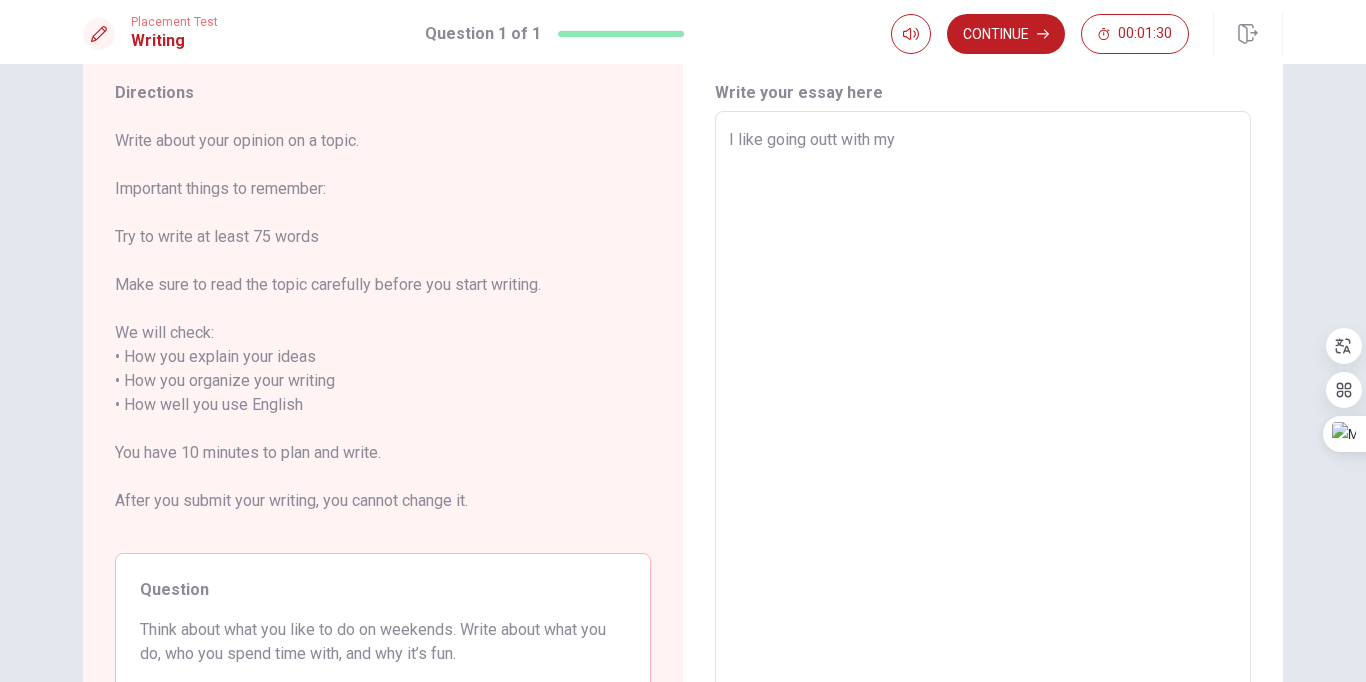 type on "x" 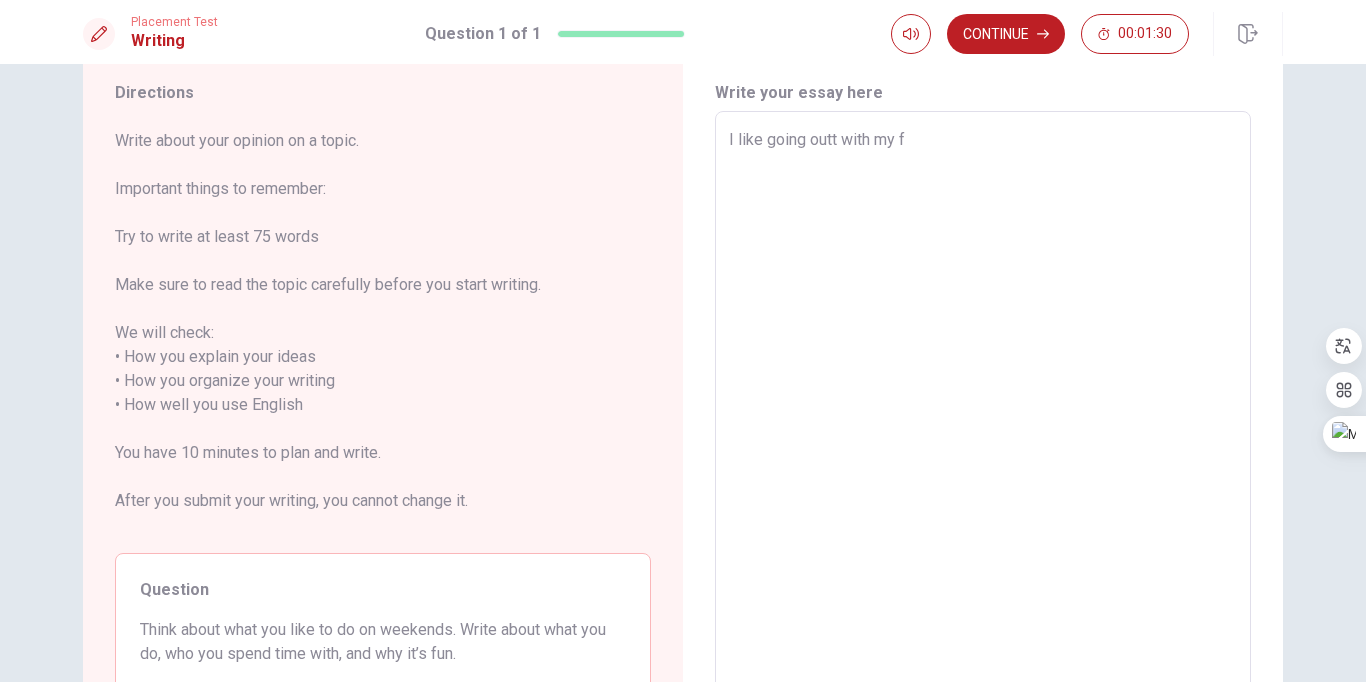 type on "x" 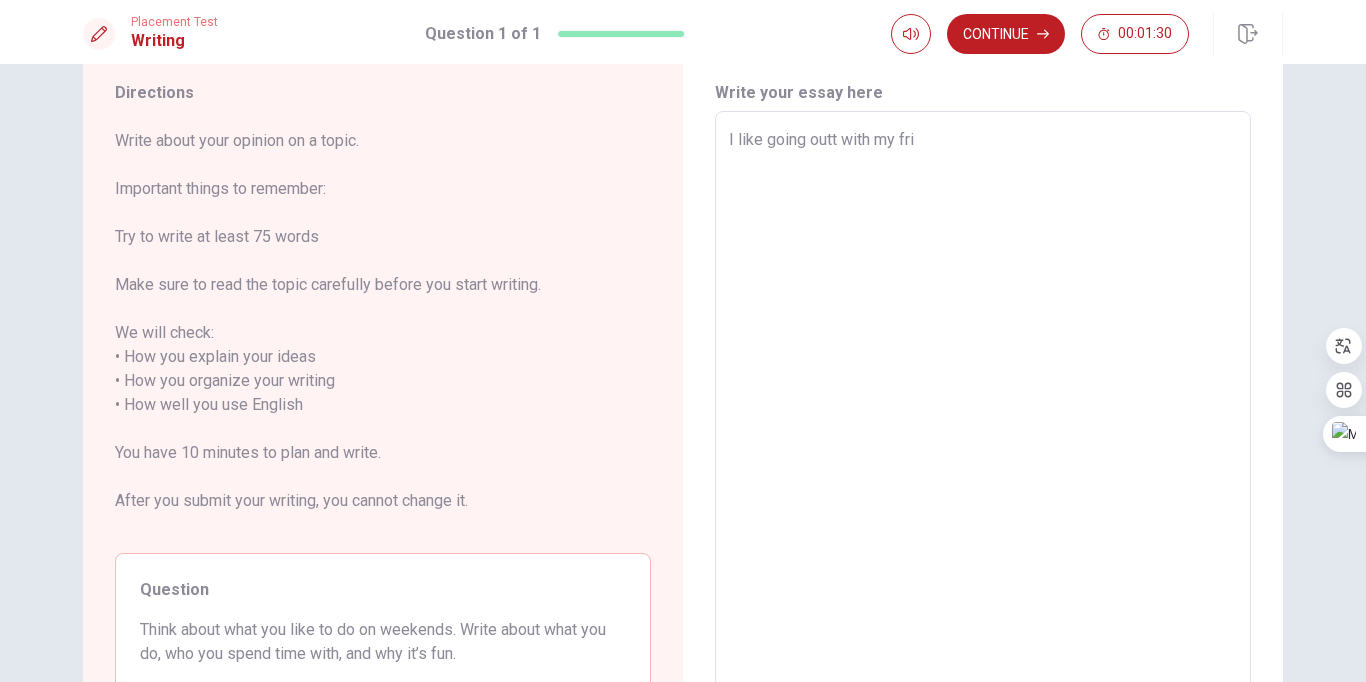 type on "I like going outt with my frie" 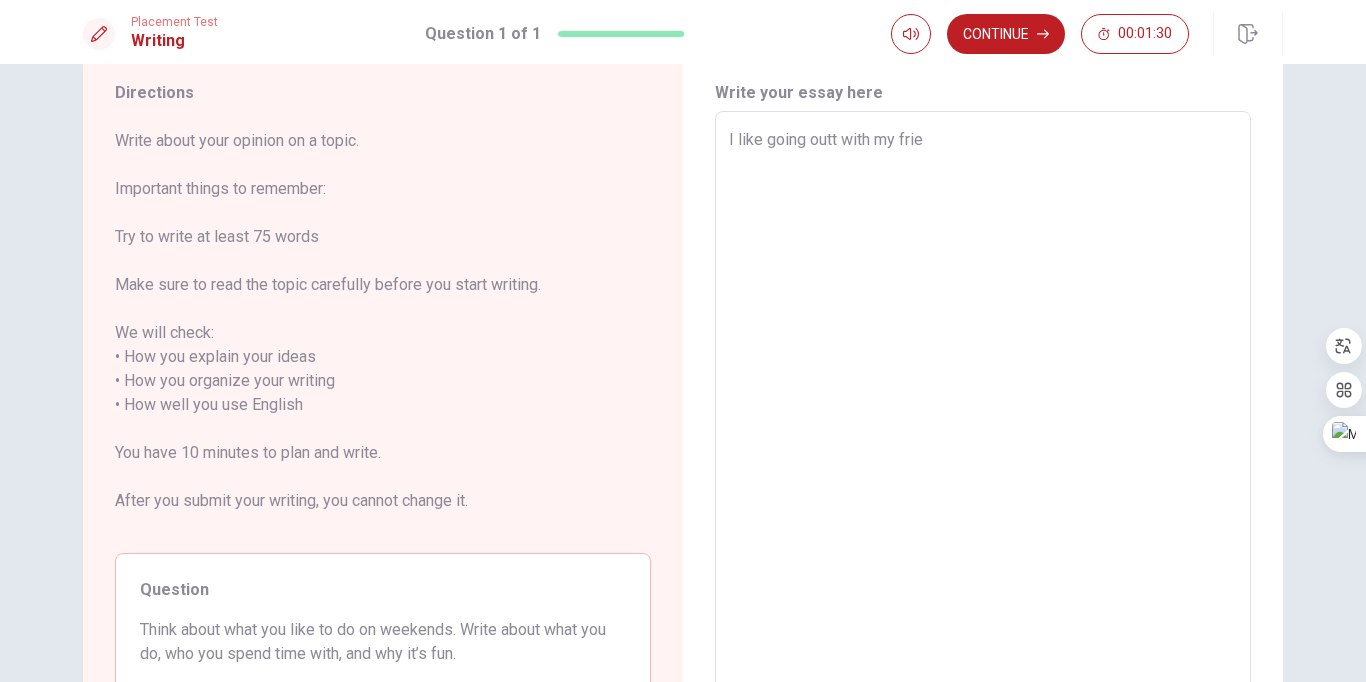 type on "x" 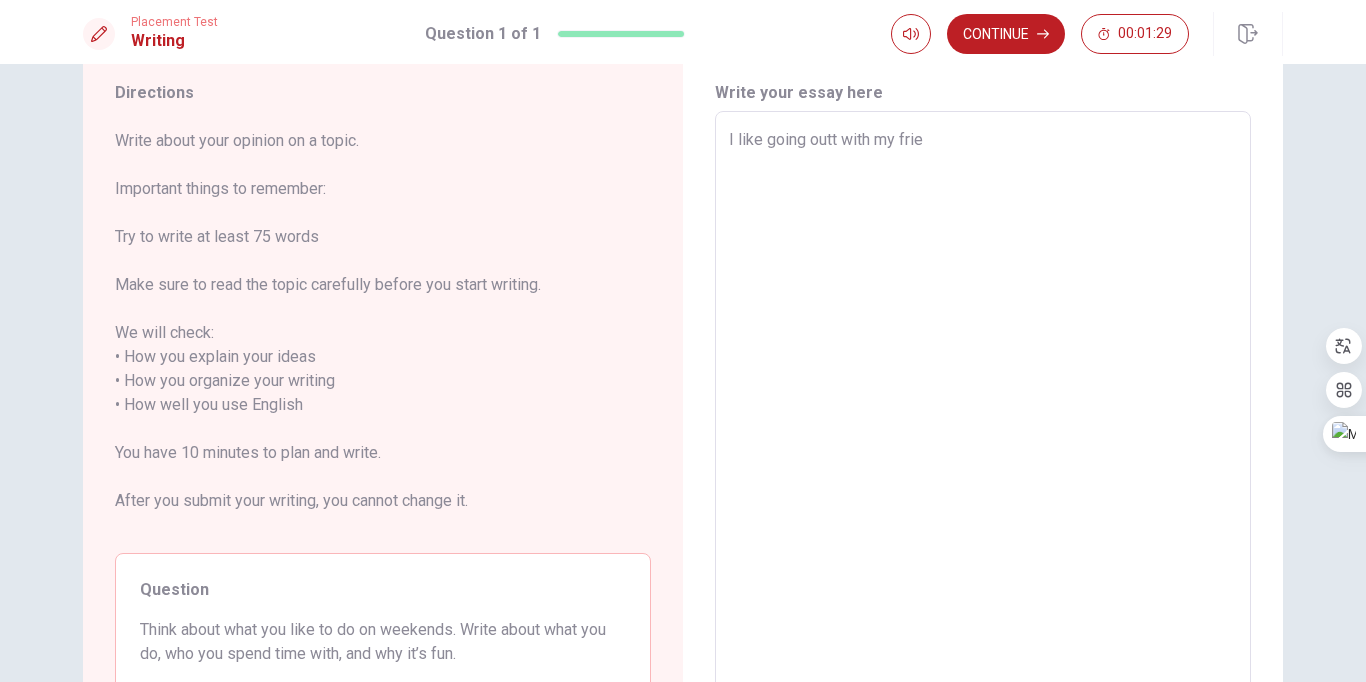 type on "I like going outt with my frien" 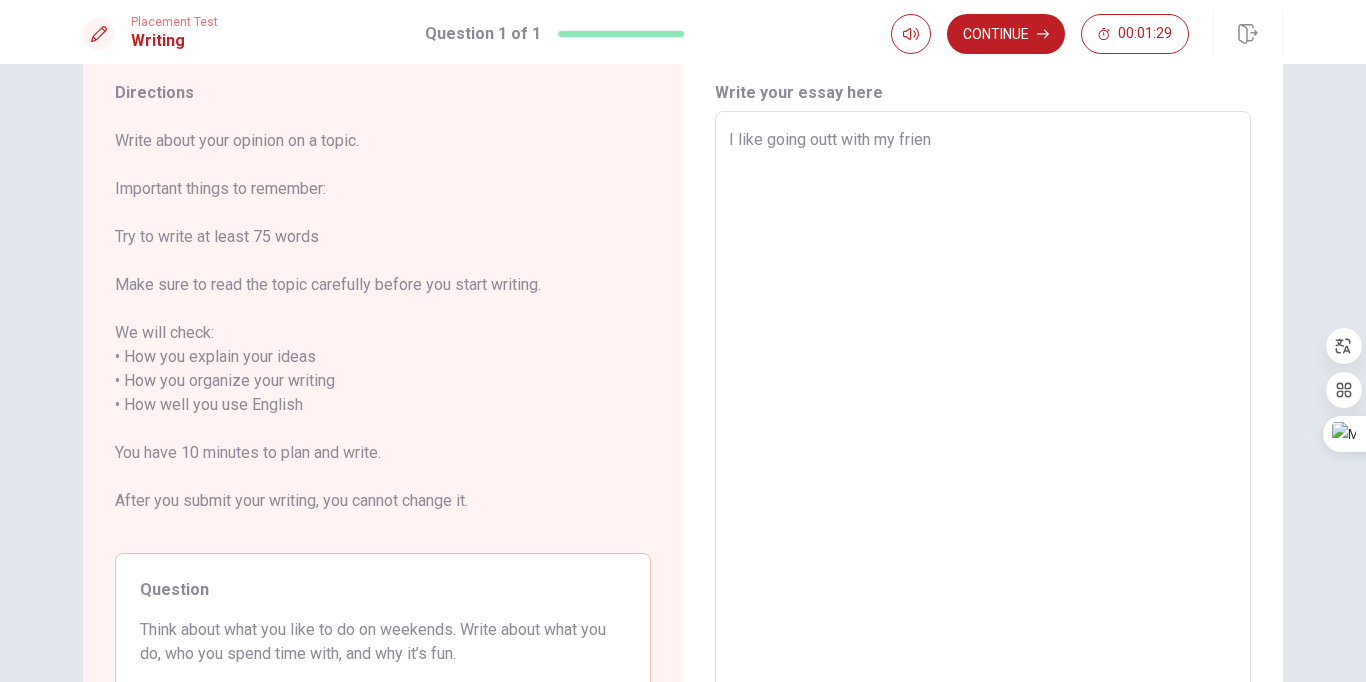 type on "x" 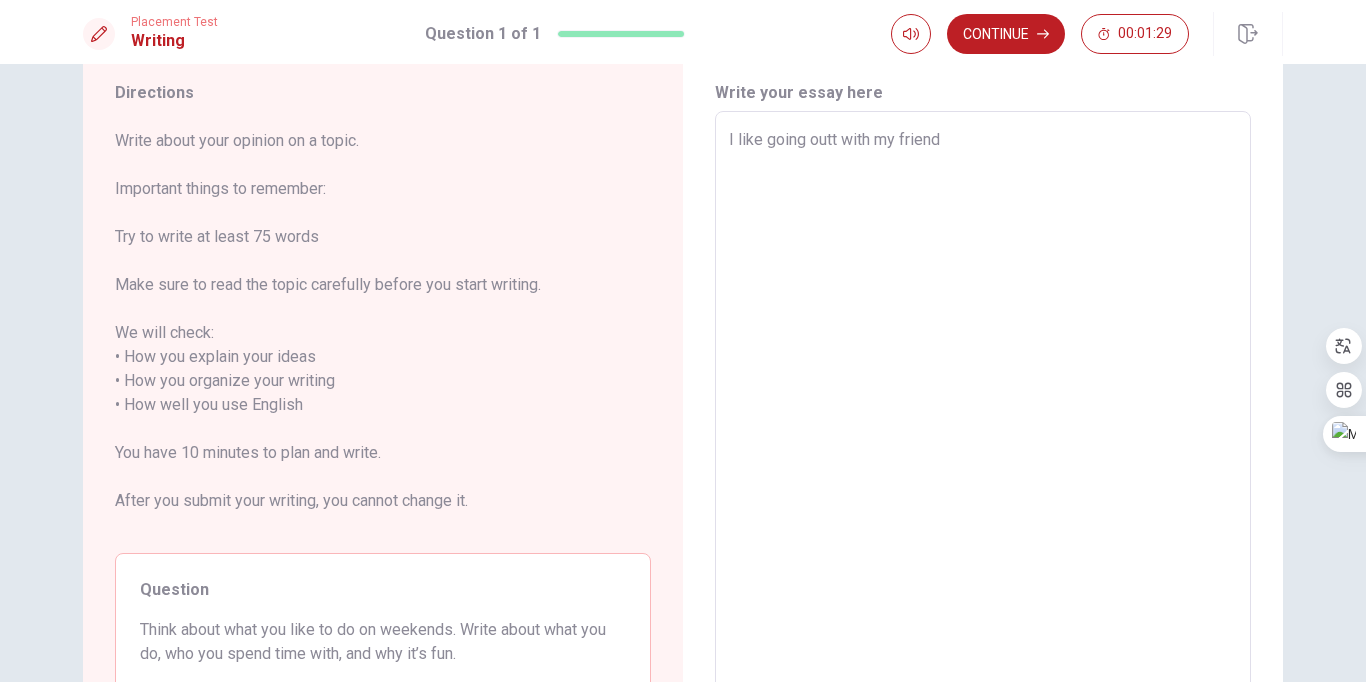 type on "x" 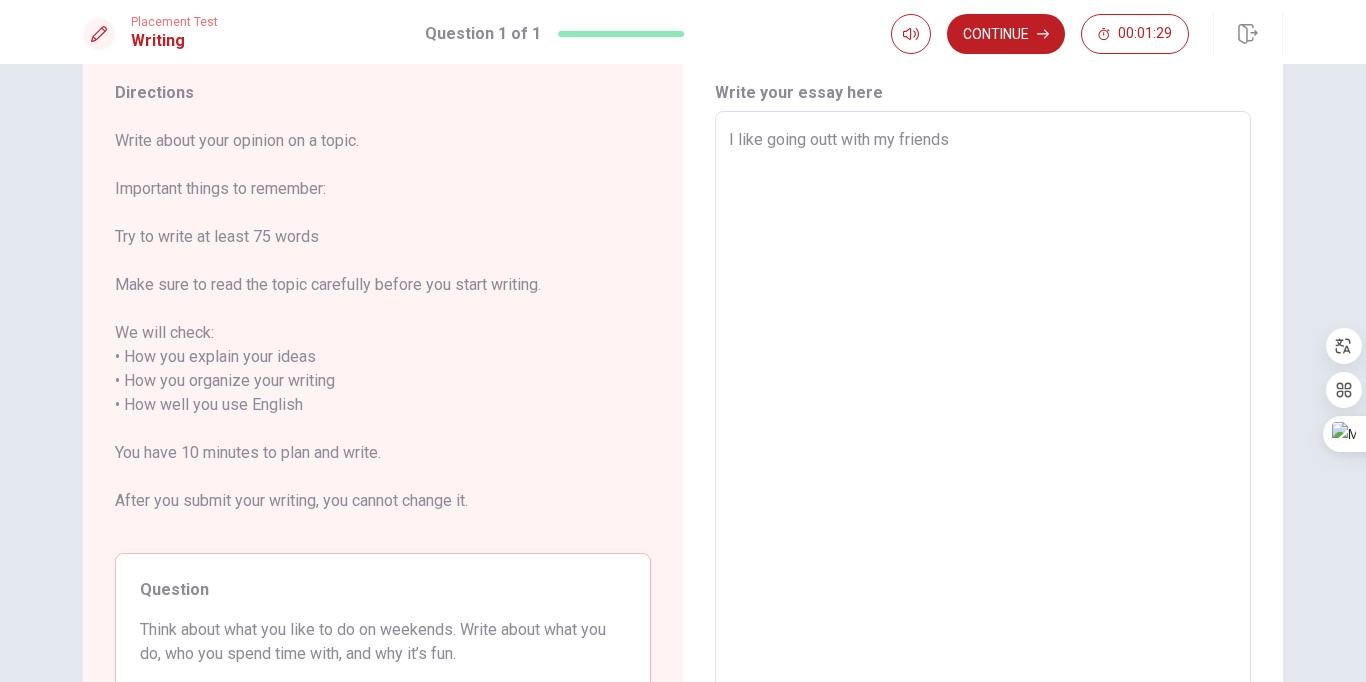 type on "x" 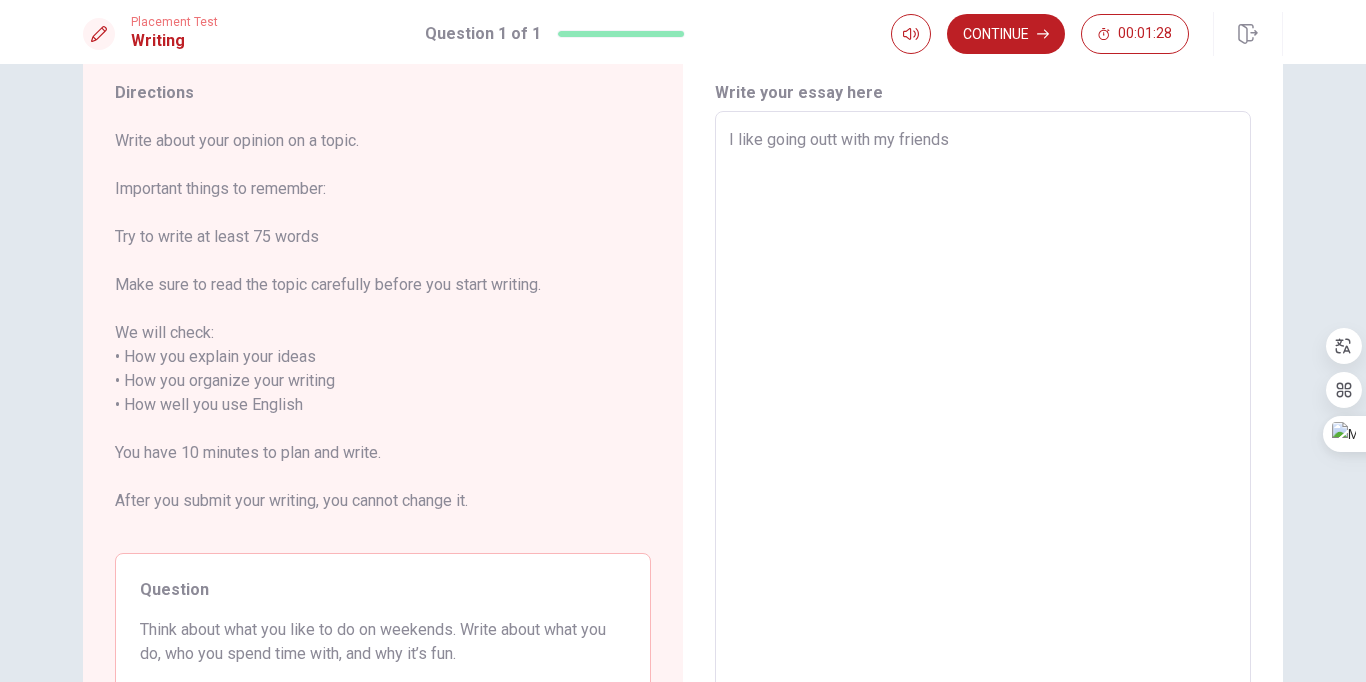 type on "I like going outt with my friends" 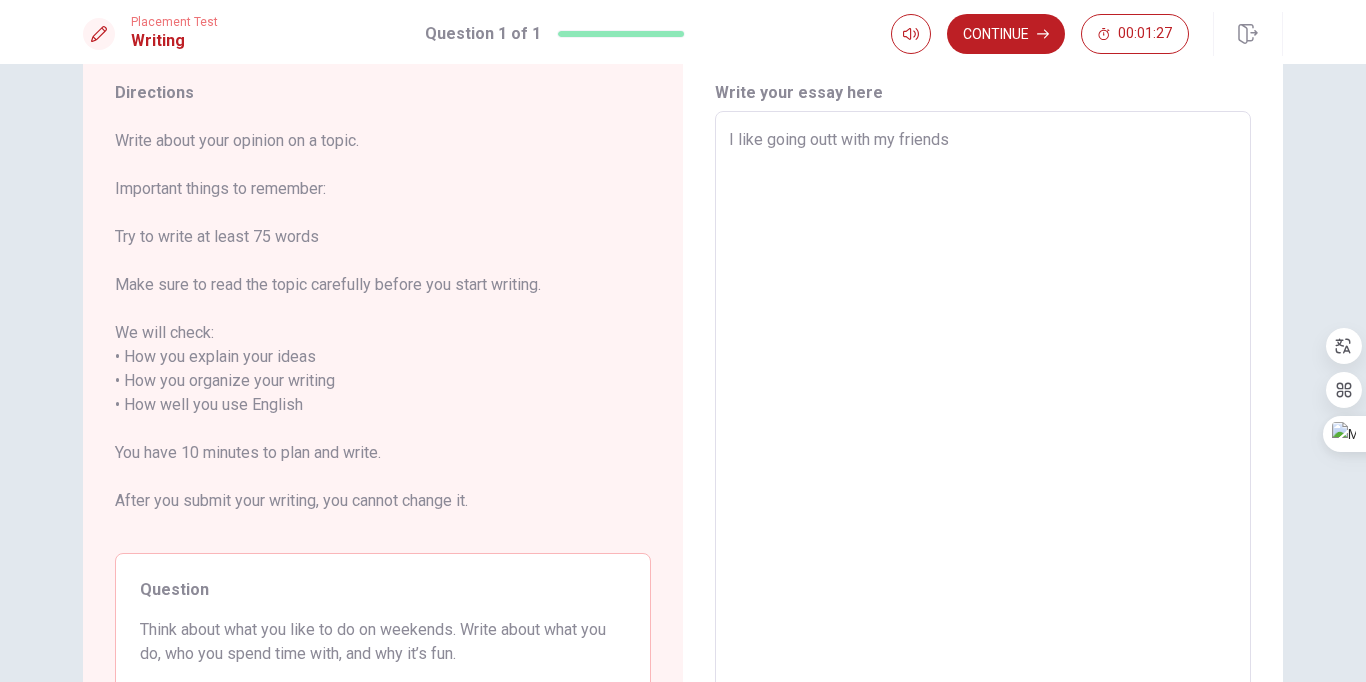 type on "x" 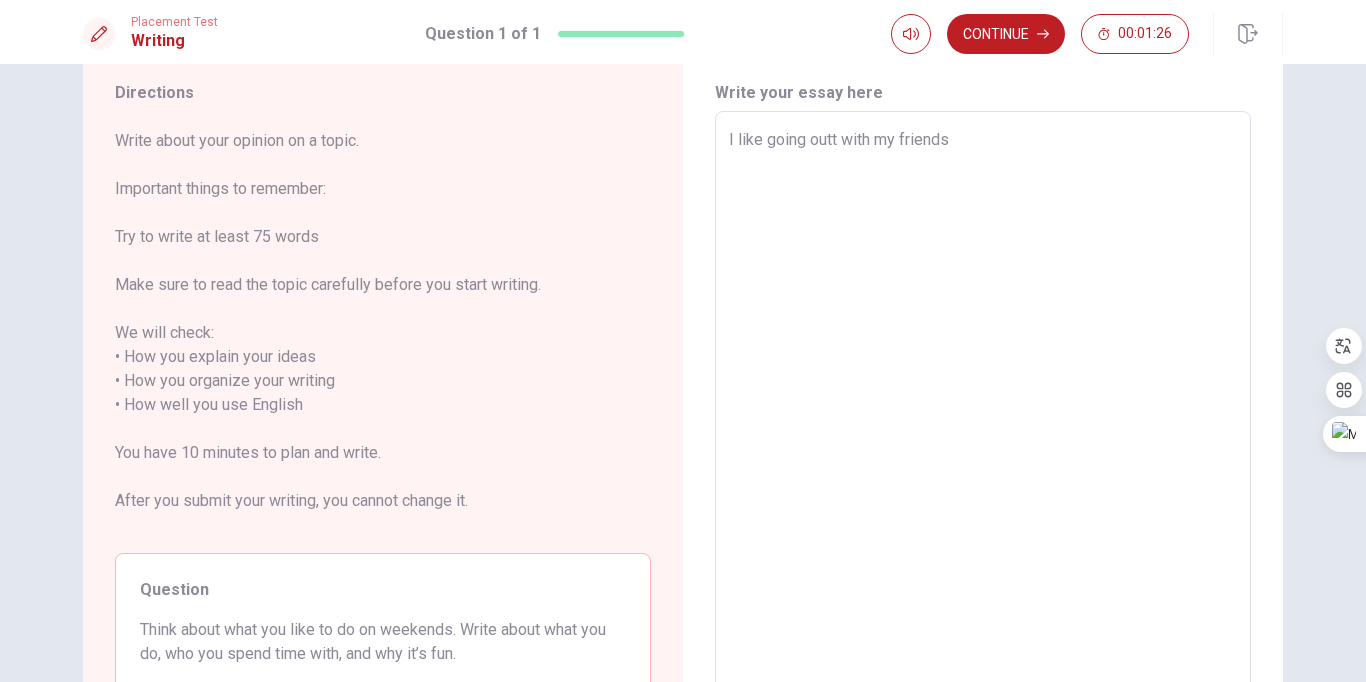 type on "I like going outt with my friends" 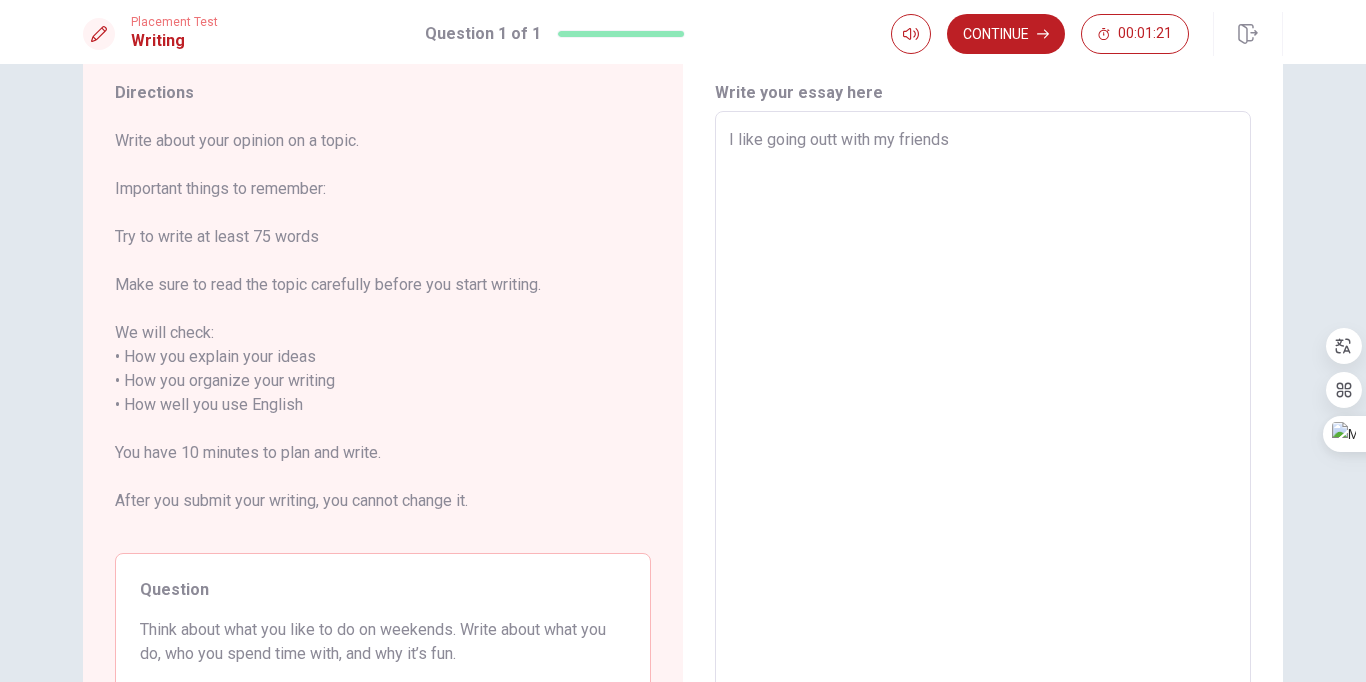 type on "x" 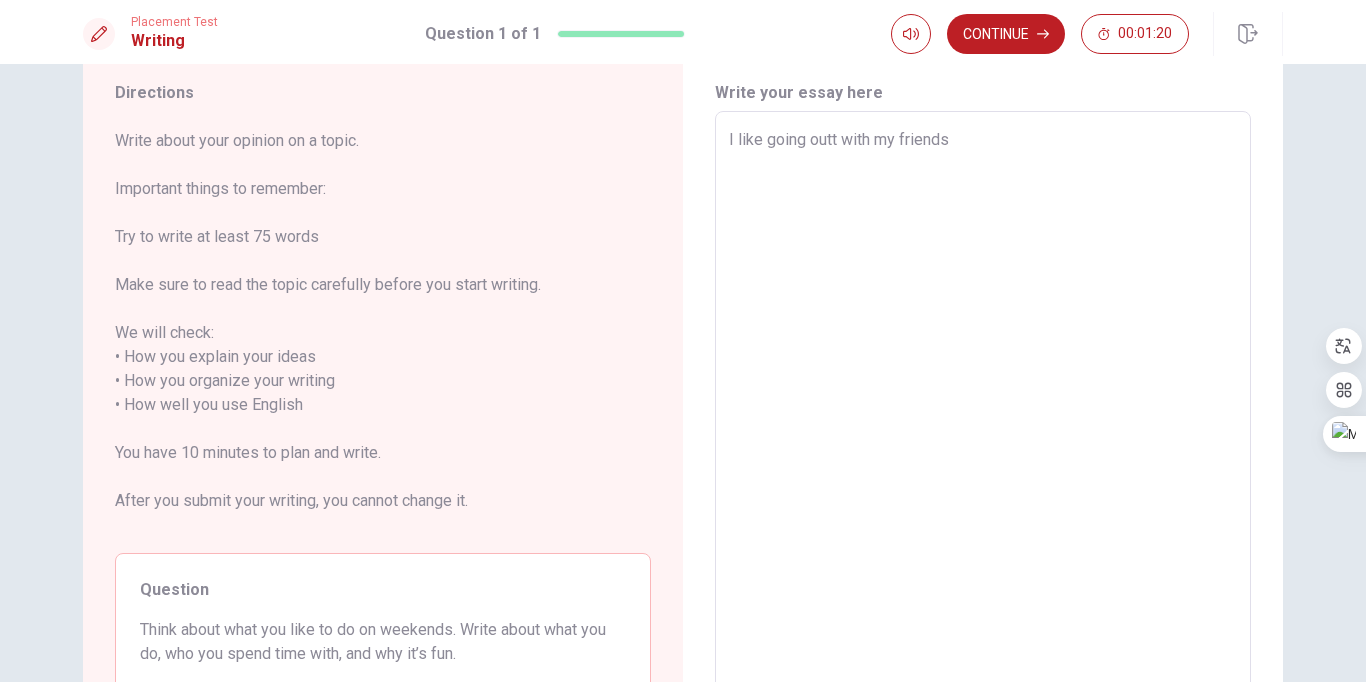 type on "I like going outt with my friendsd" 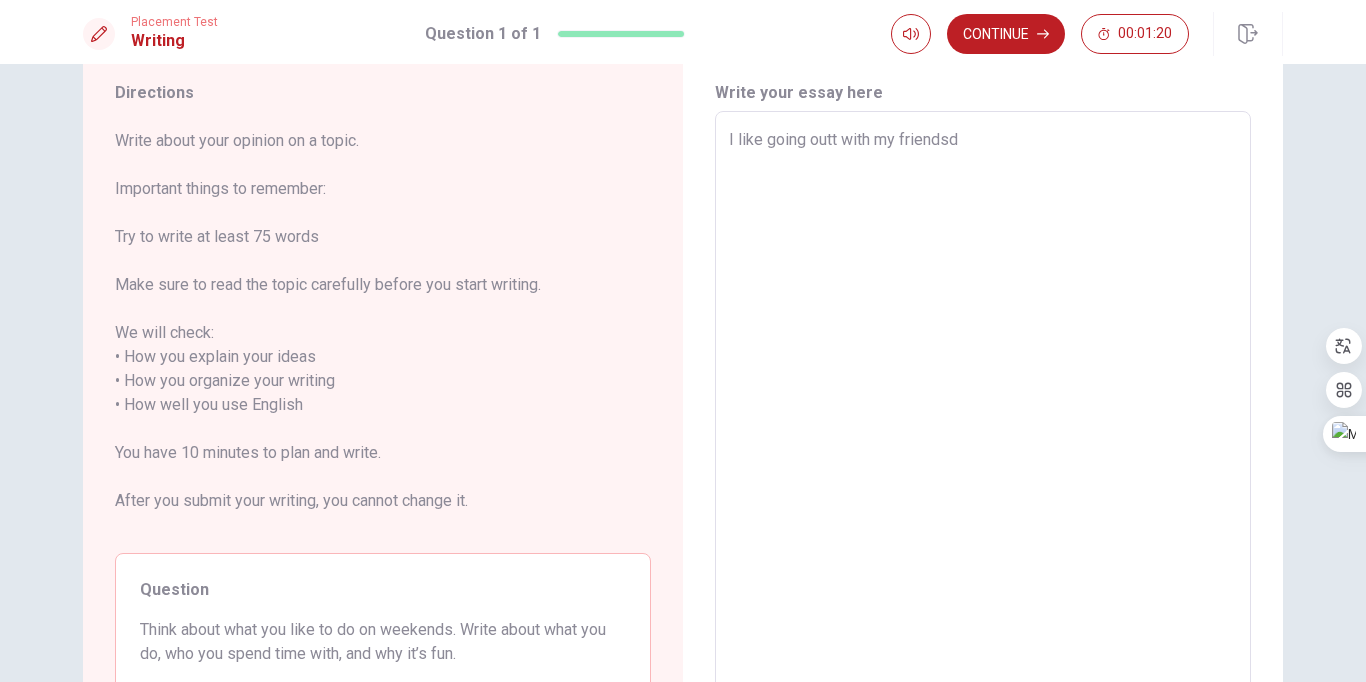 type on "x" 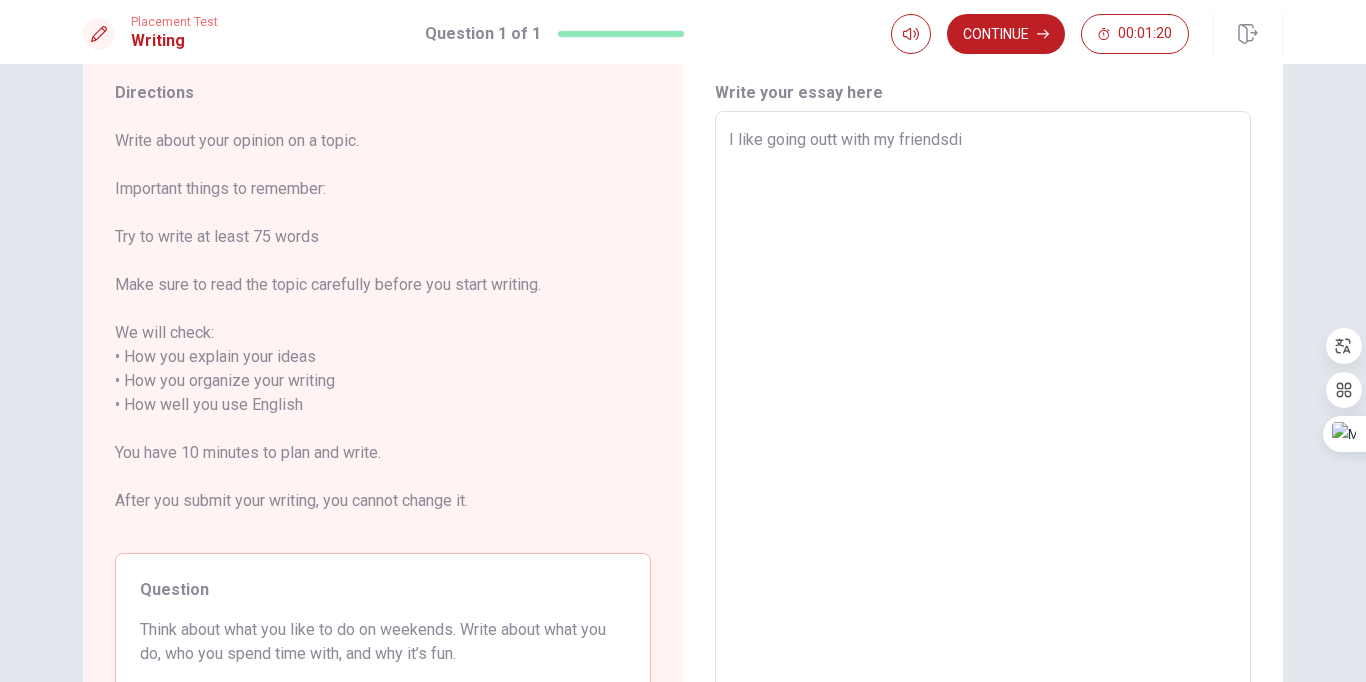 type on "x" 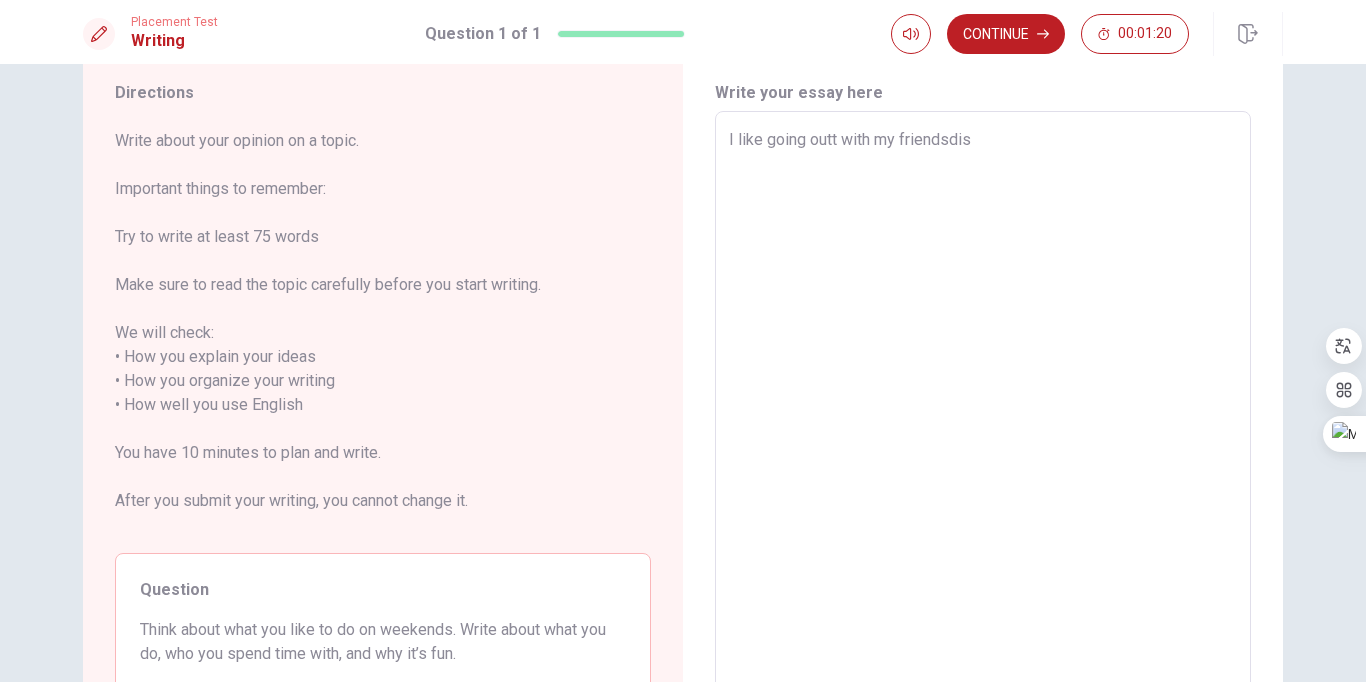 type on "x" 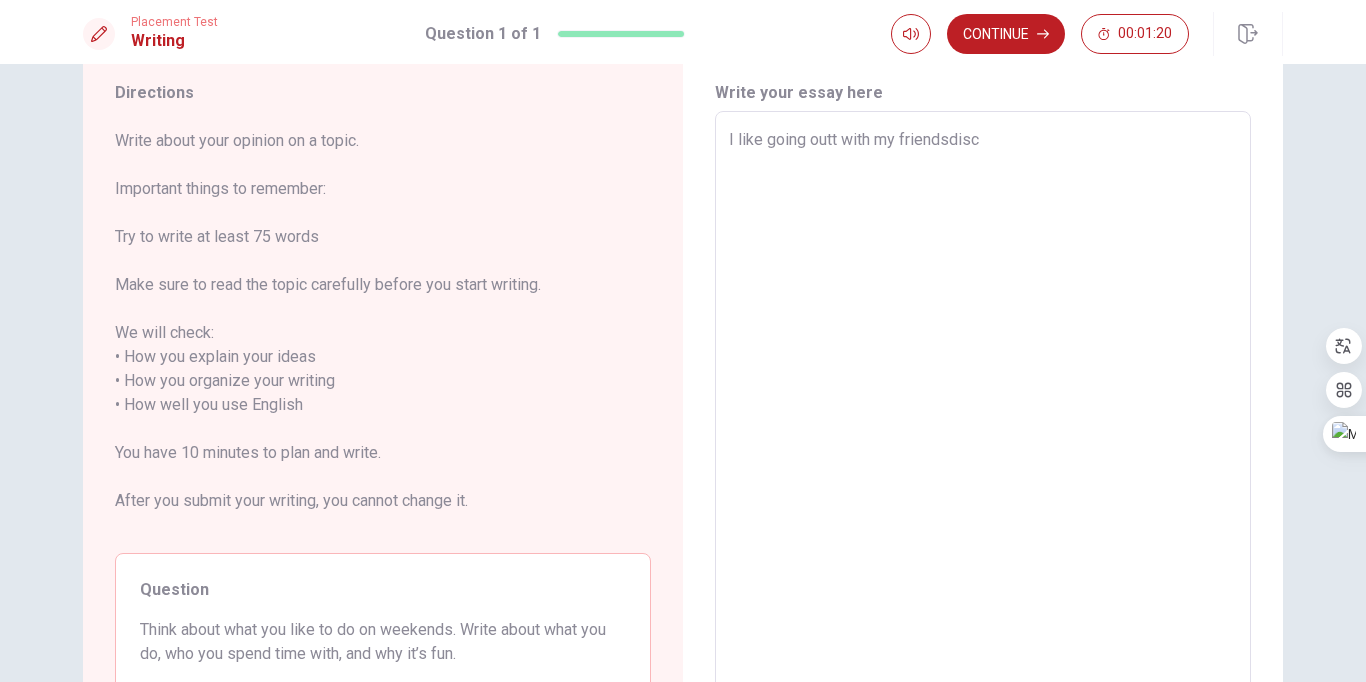 type on "x" 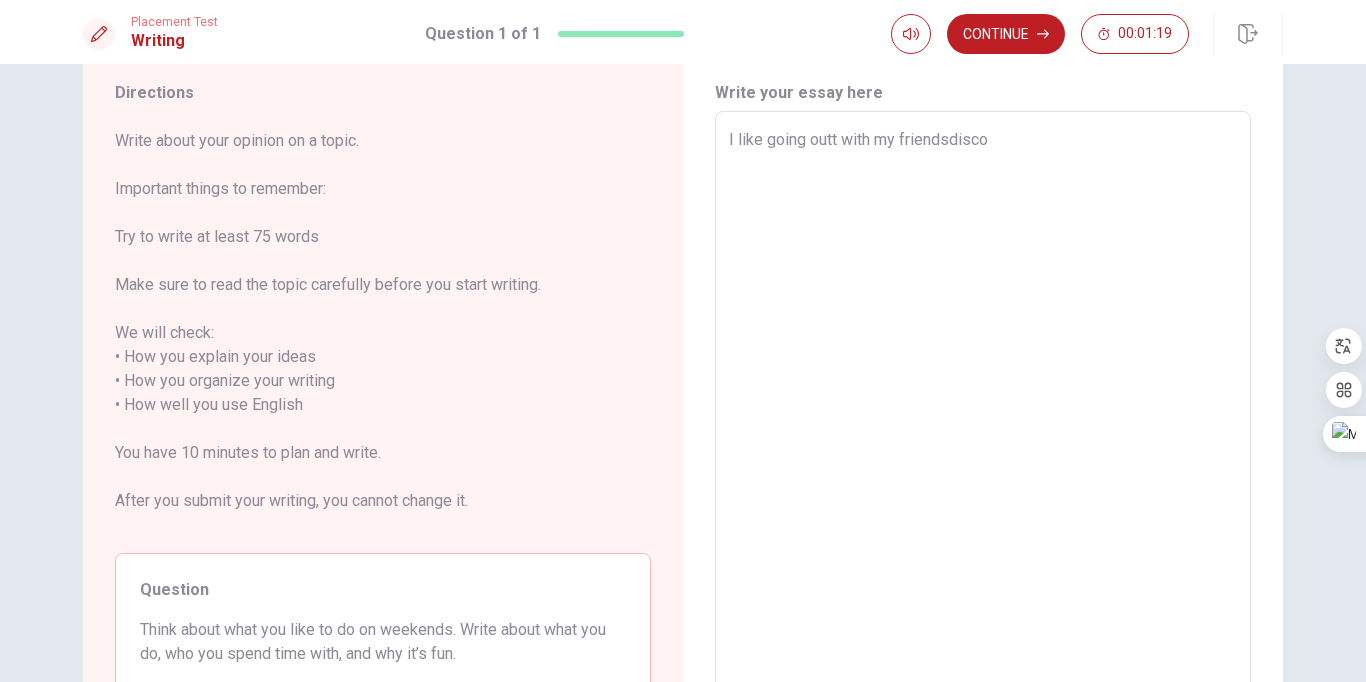 type on "x" 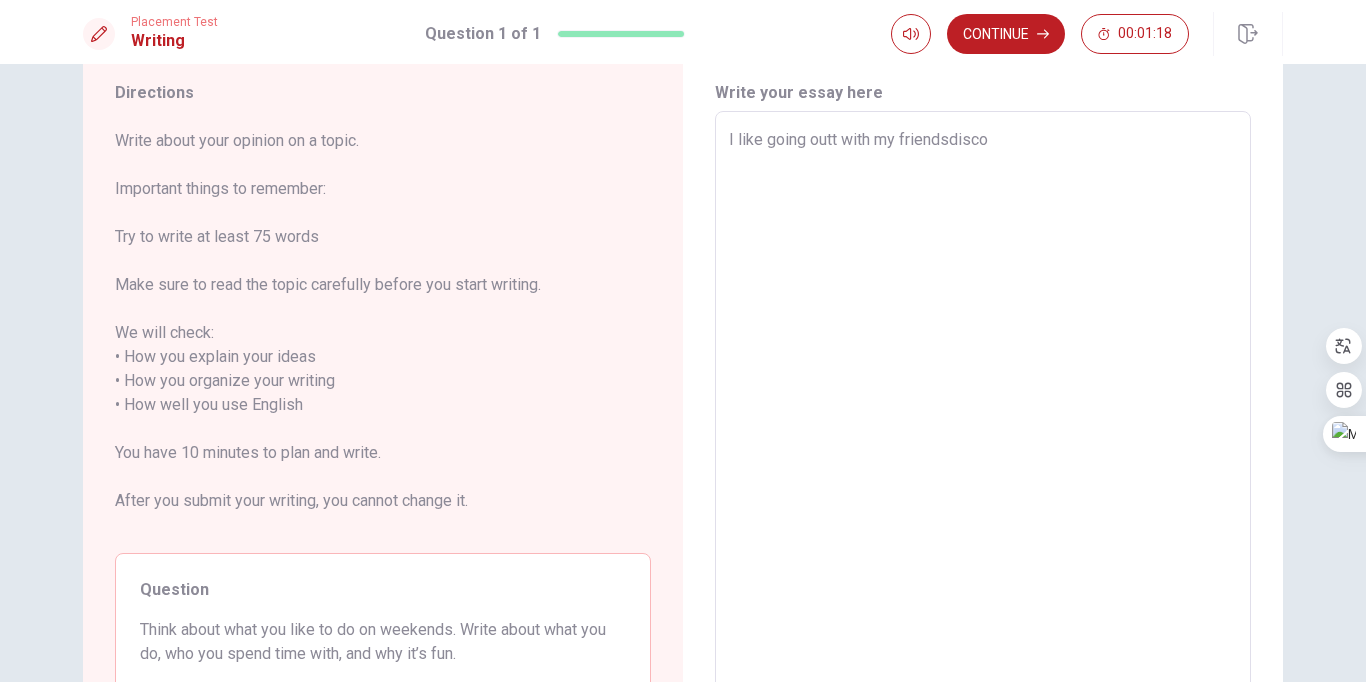 type on "I like going outt with my friendsdiscov" 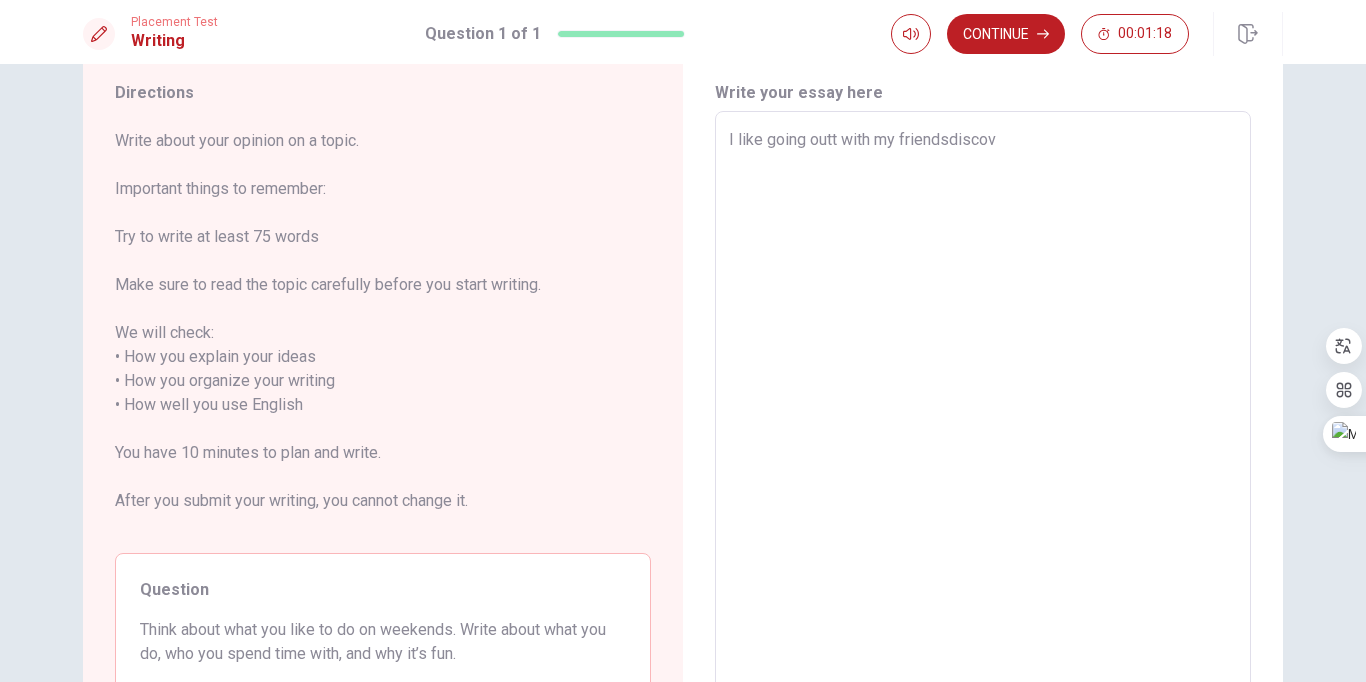 type on "x" 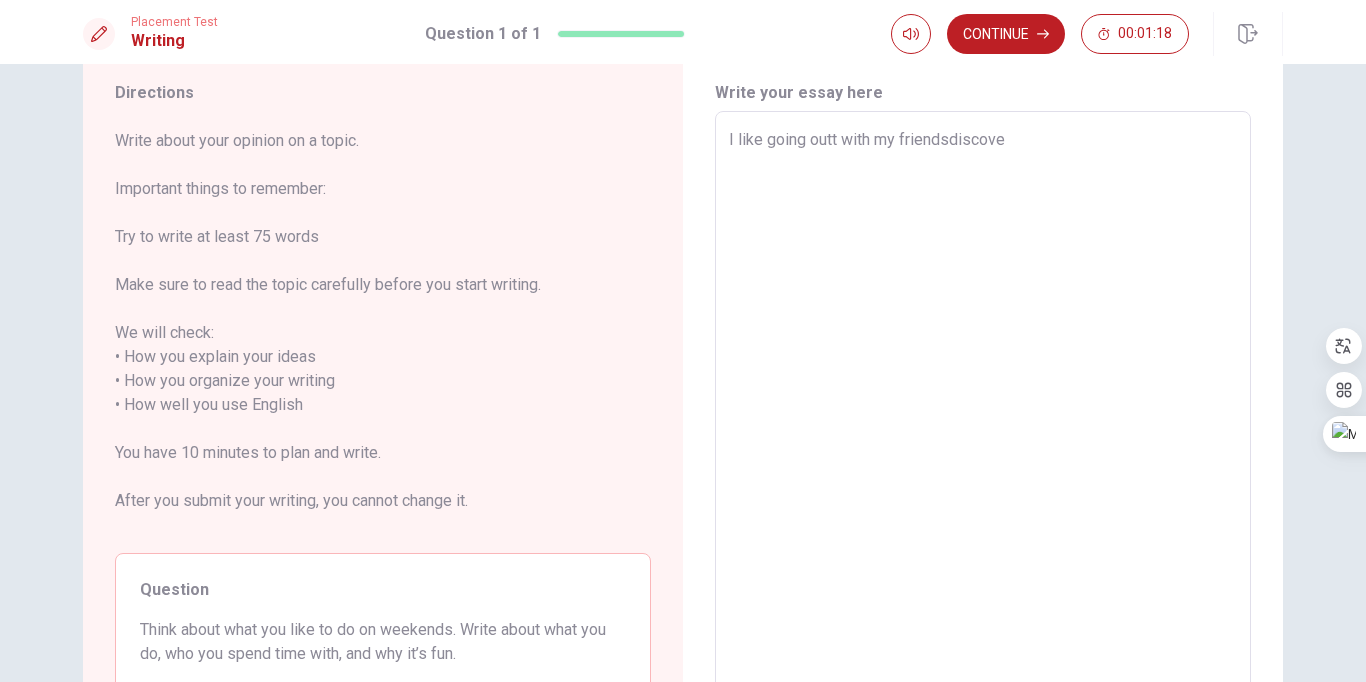 type on "x" 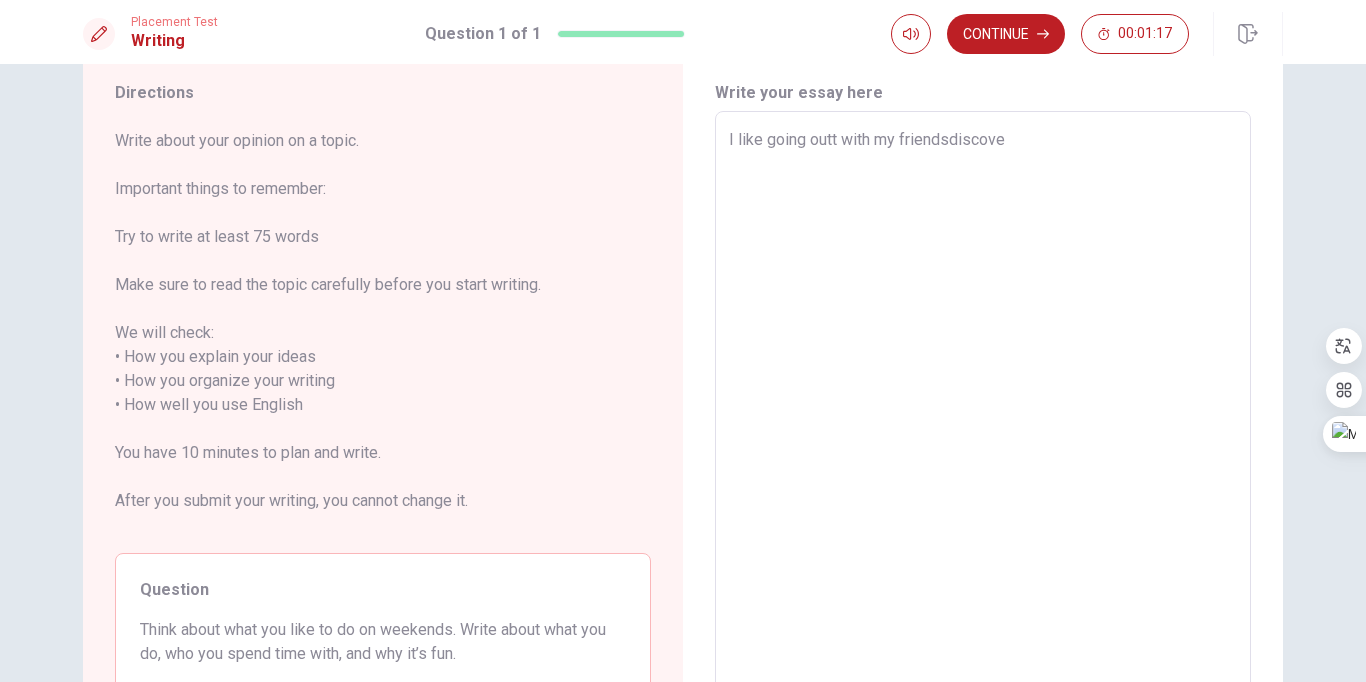 type on "I like going outt with my friendsdiscover" 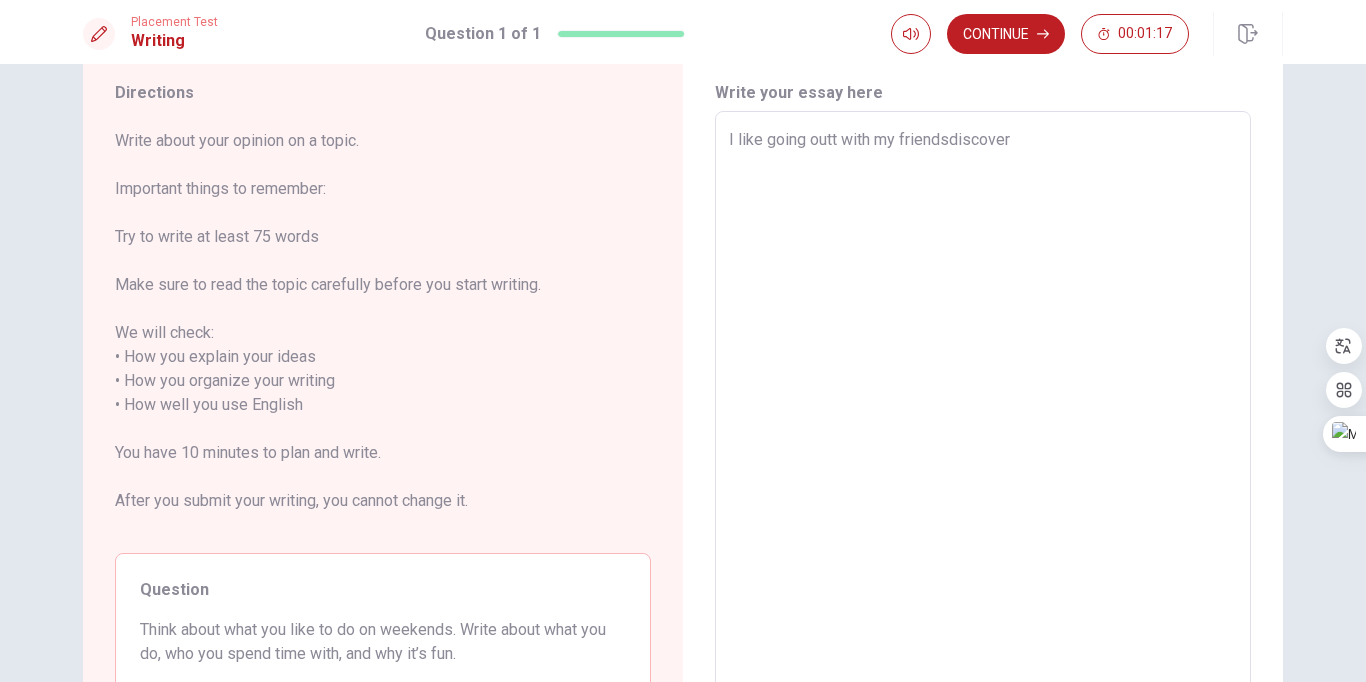 type on "x" 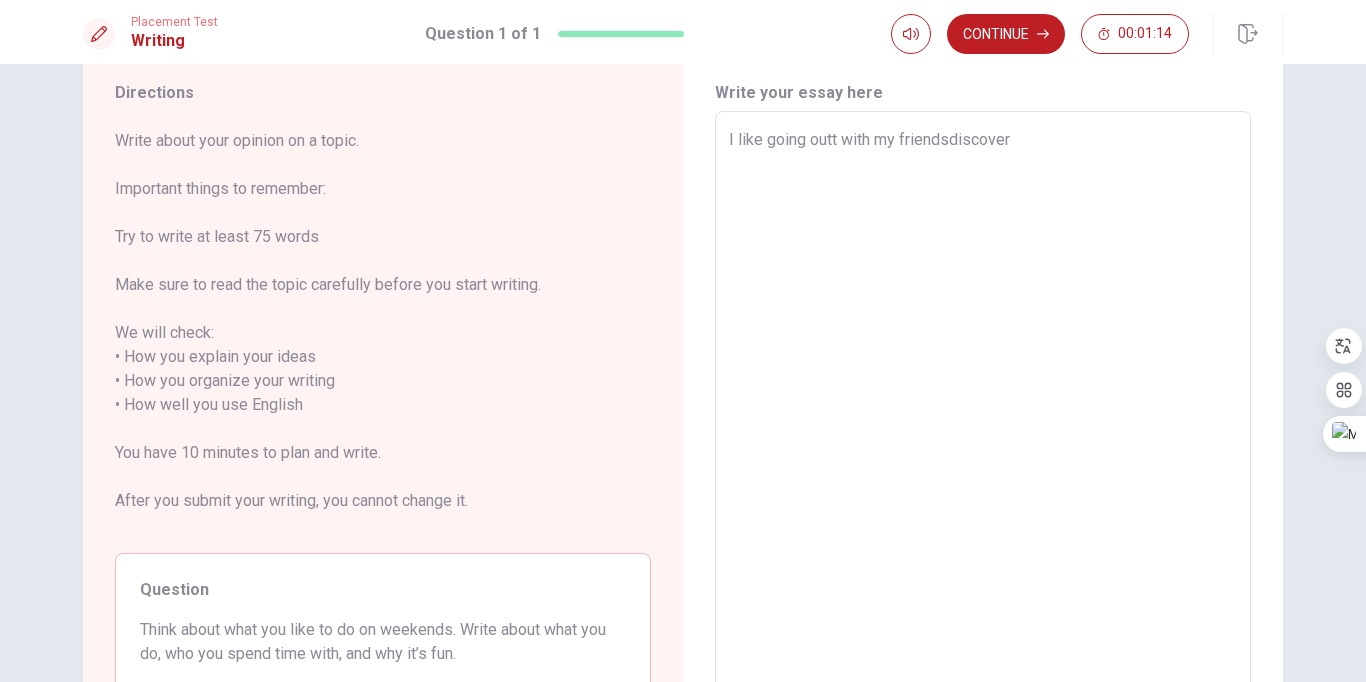 type on "x" 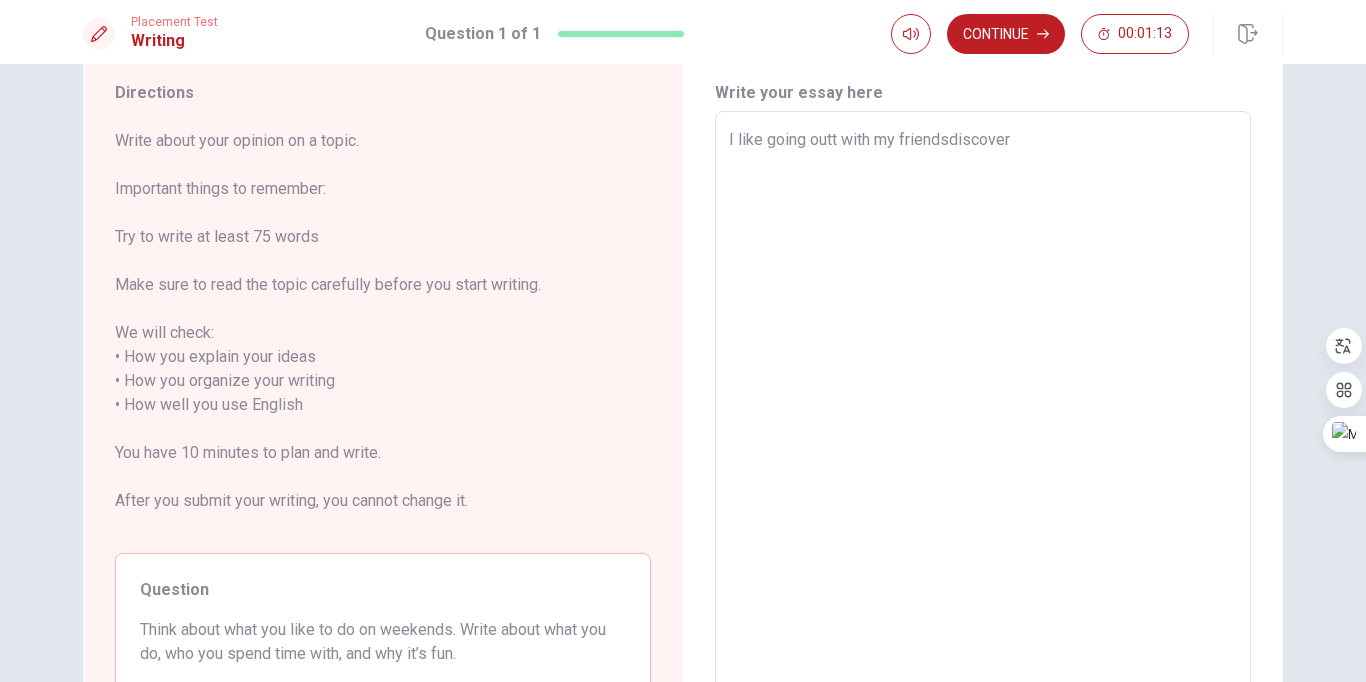 type on "I like going outt with my friends discover" 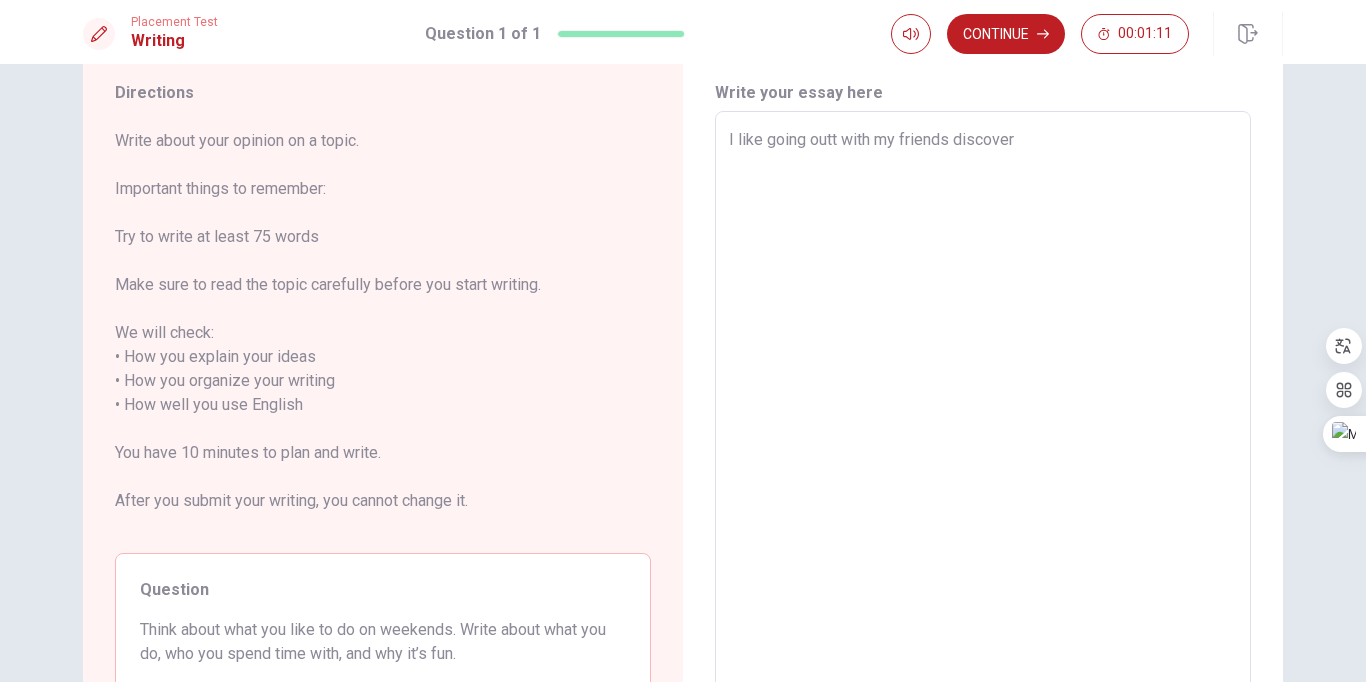 type on "x" 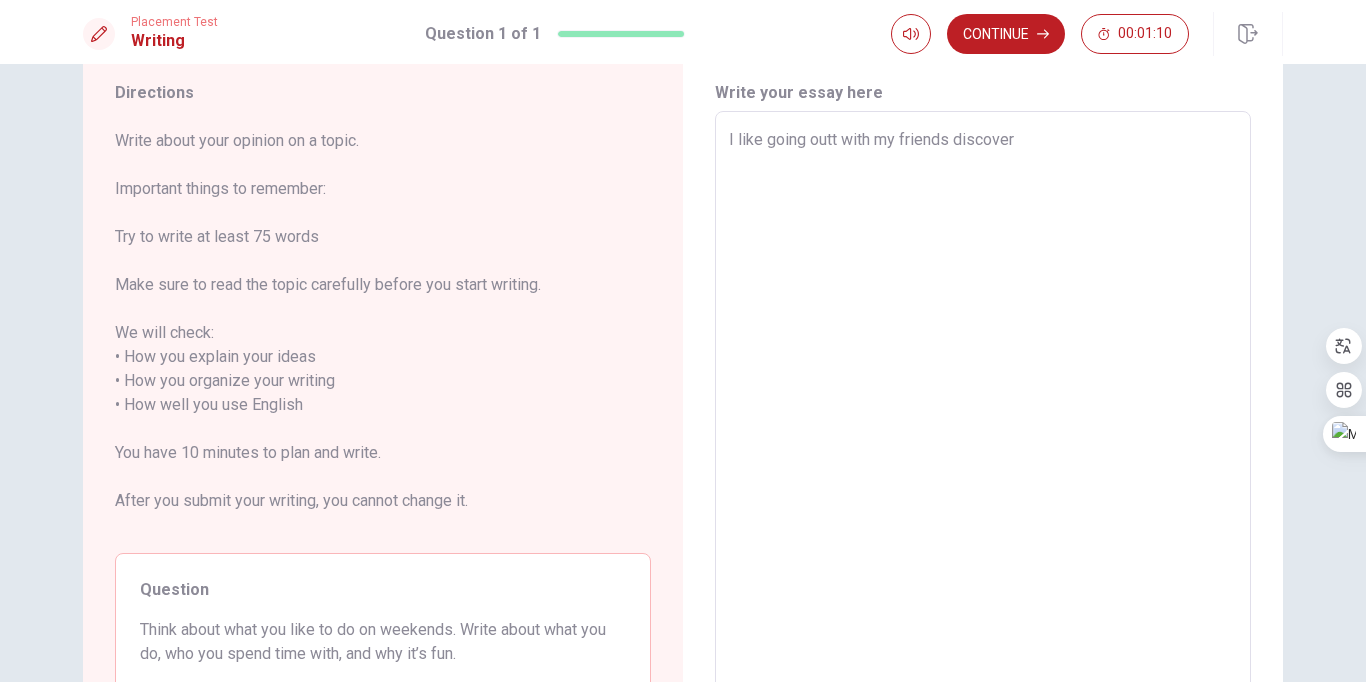 type on "I like going outt with my friends discover n" 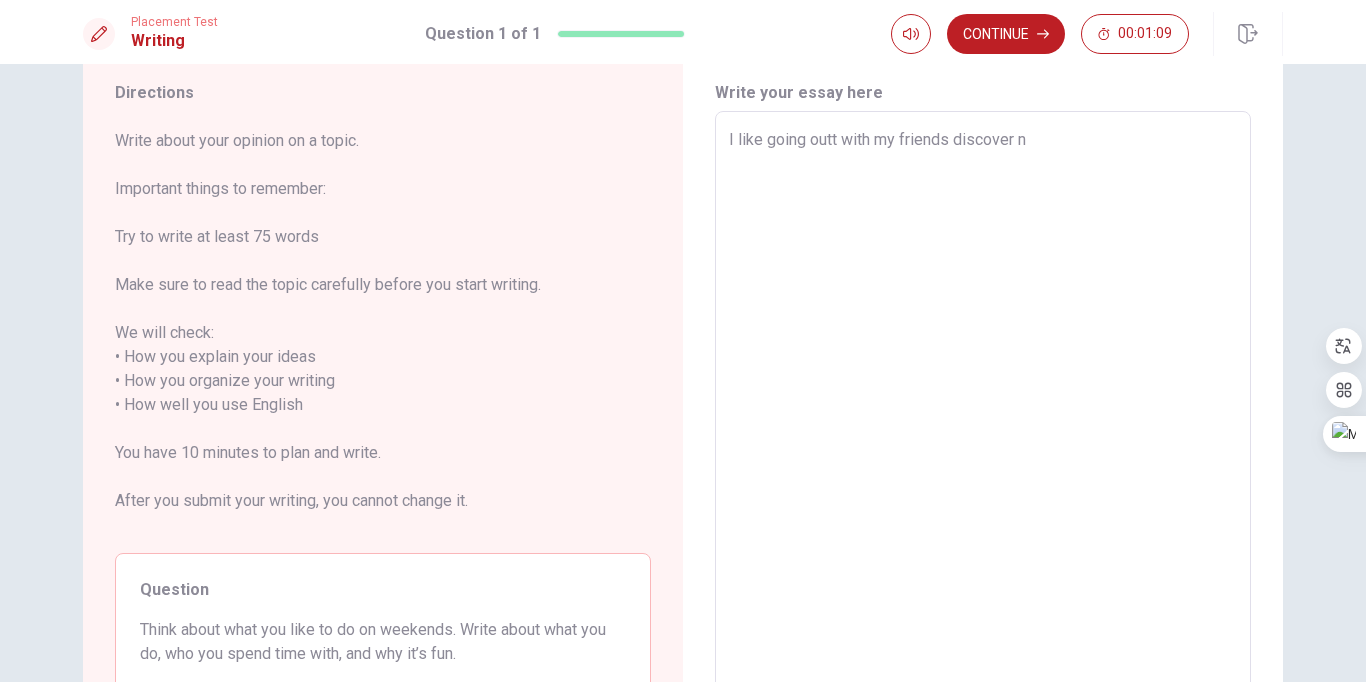 type on "x" 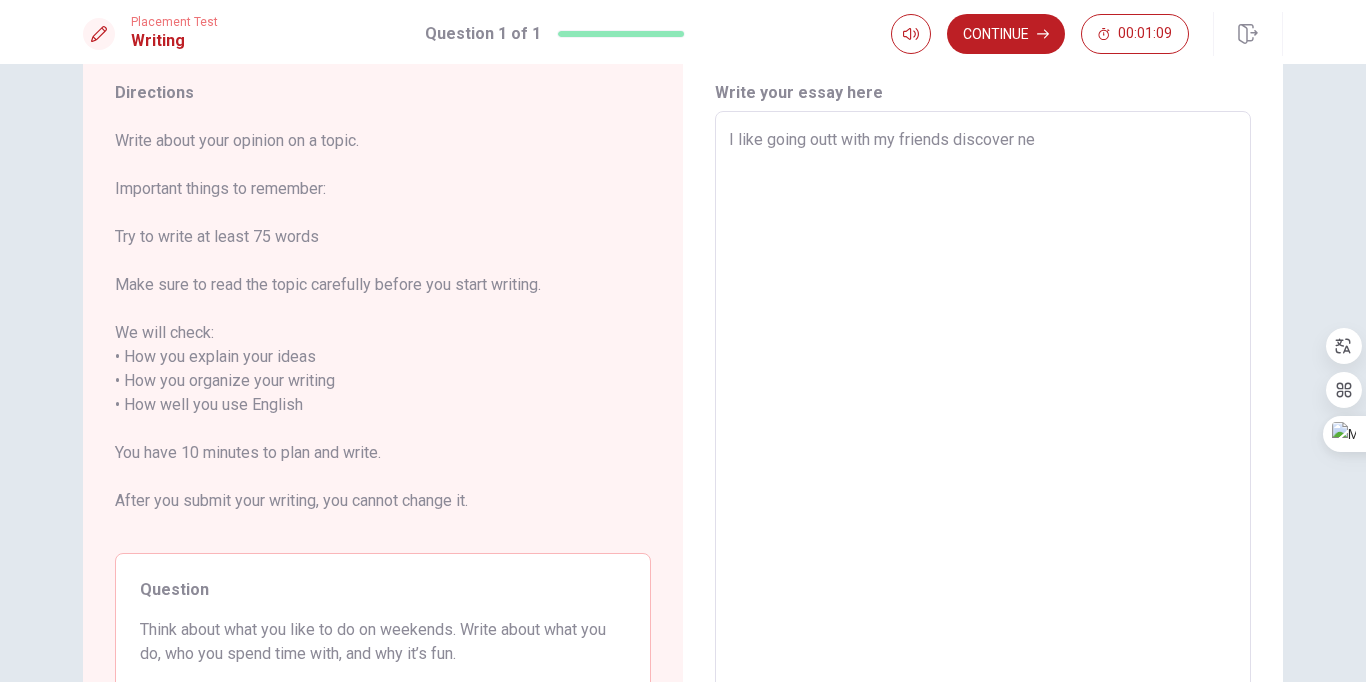 type on "x" 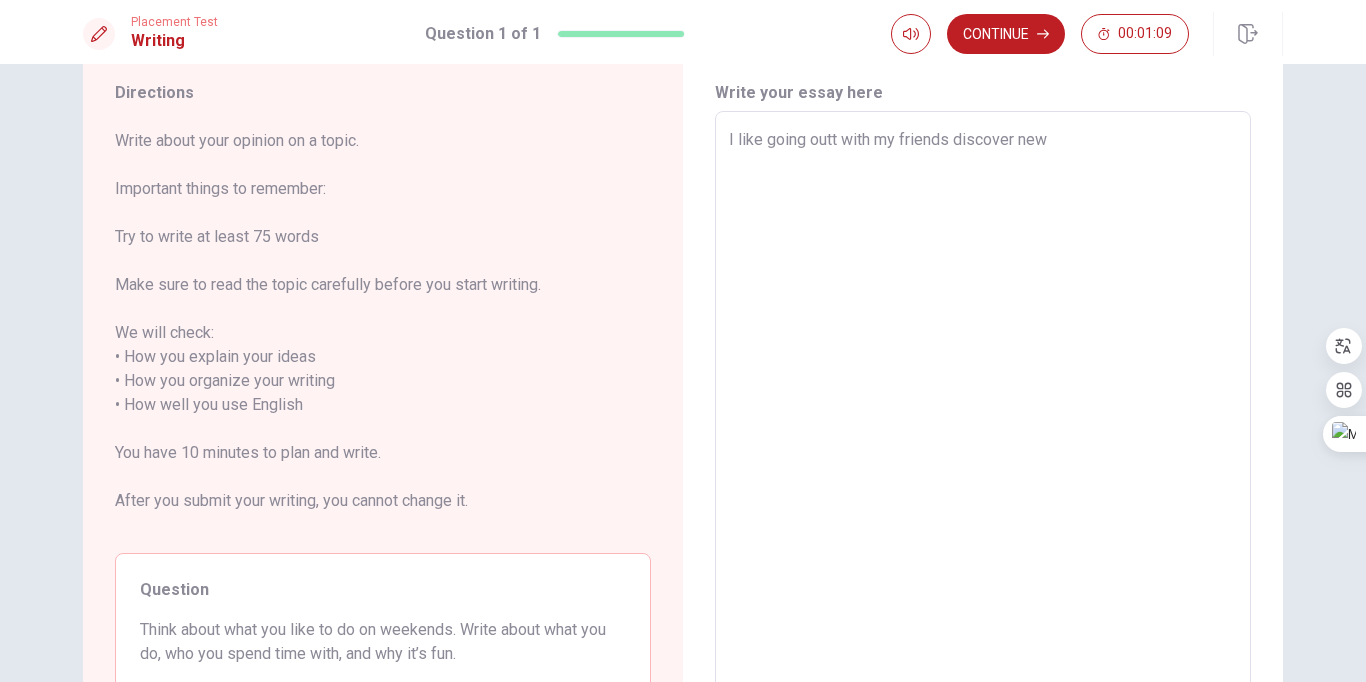 type on "x" 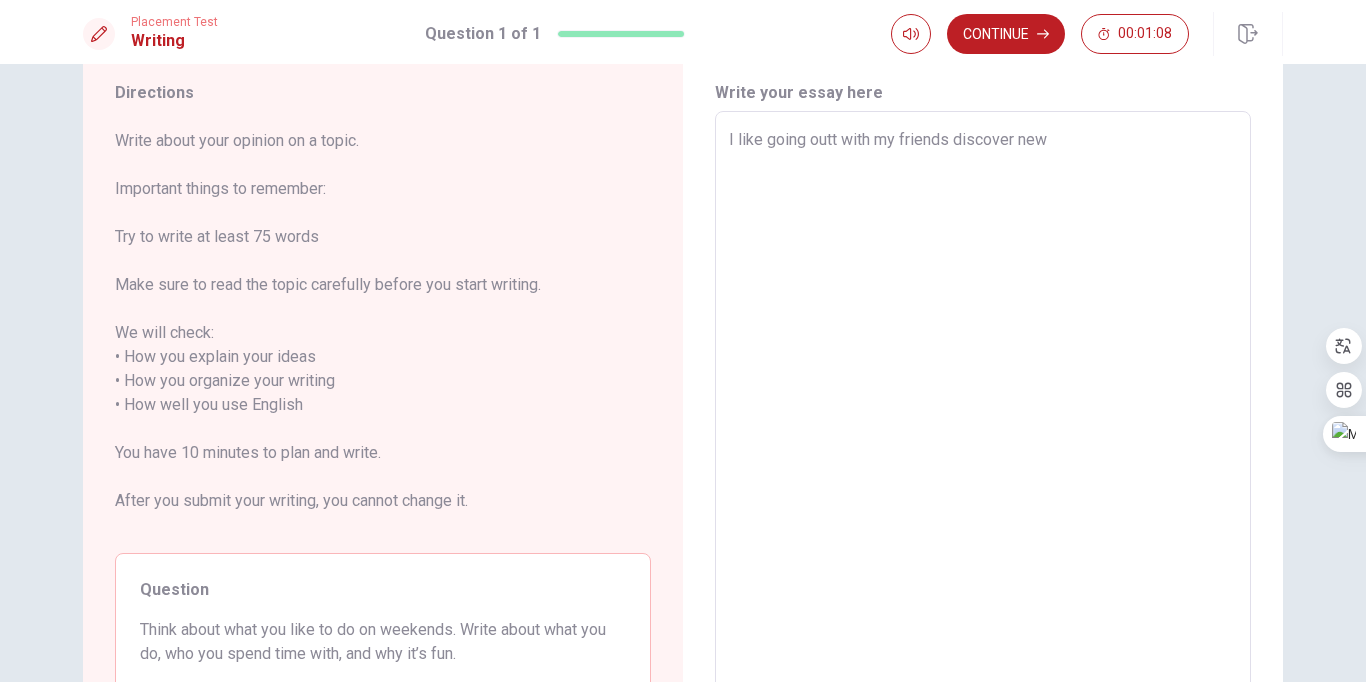 type on "I like going outt with my friends discover new p" 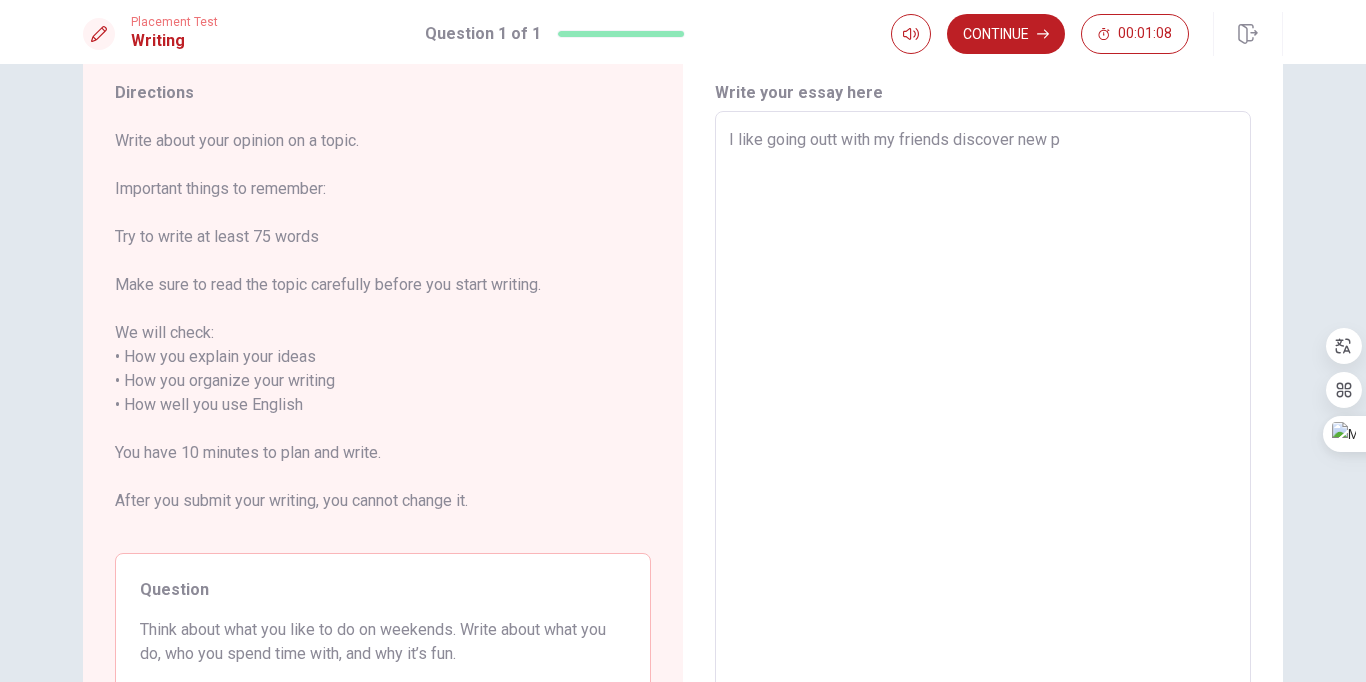 type on "x" 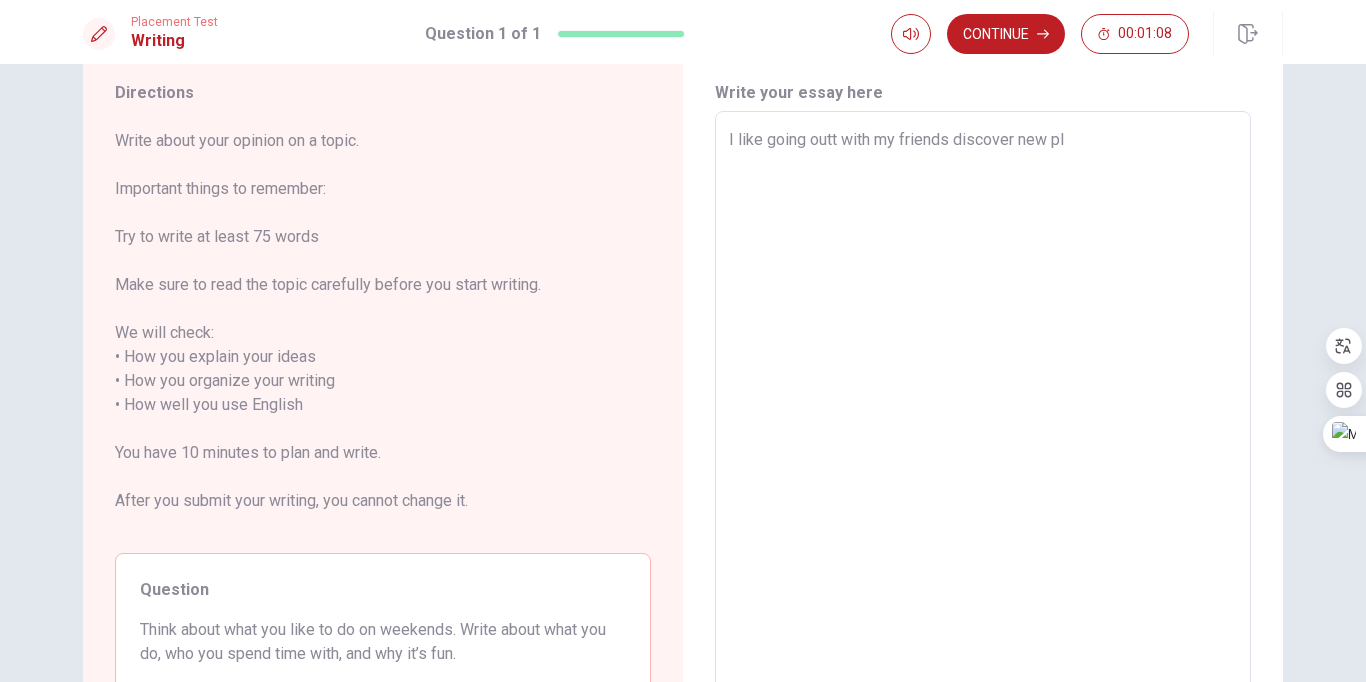 type on "x" 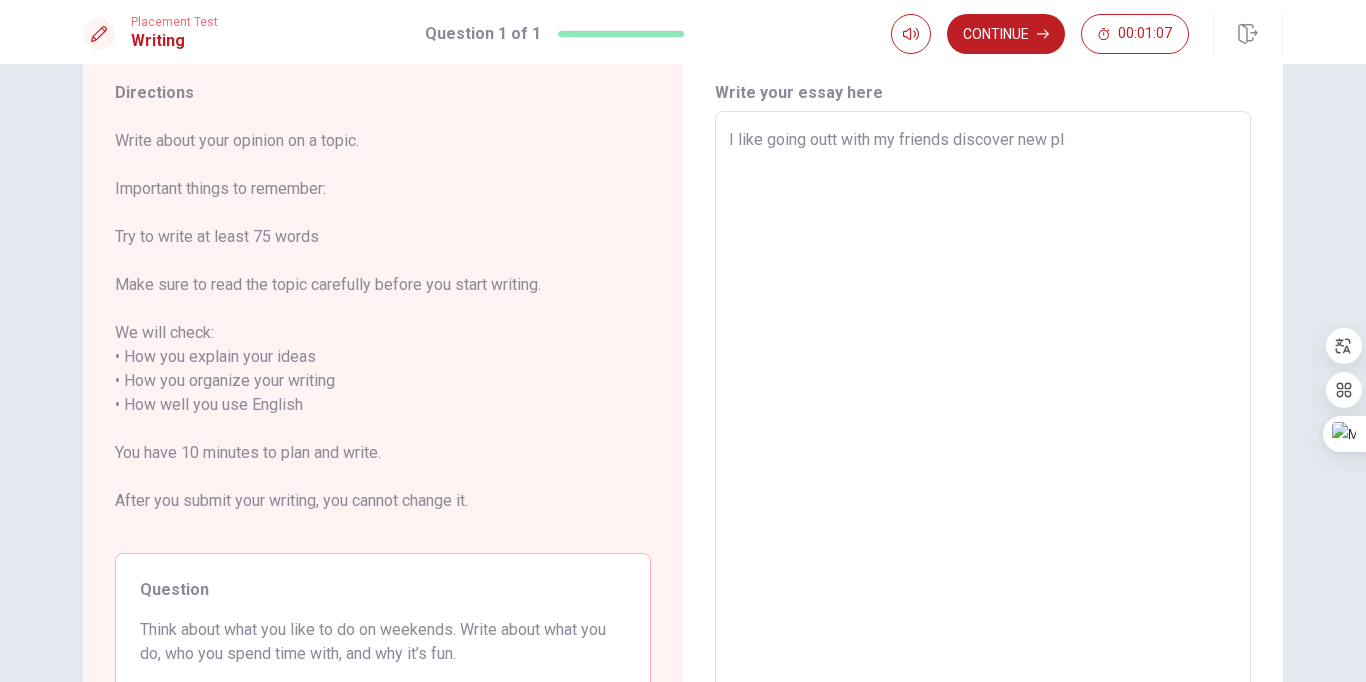 type on "I like going outt with my friends discover new pla" 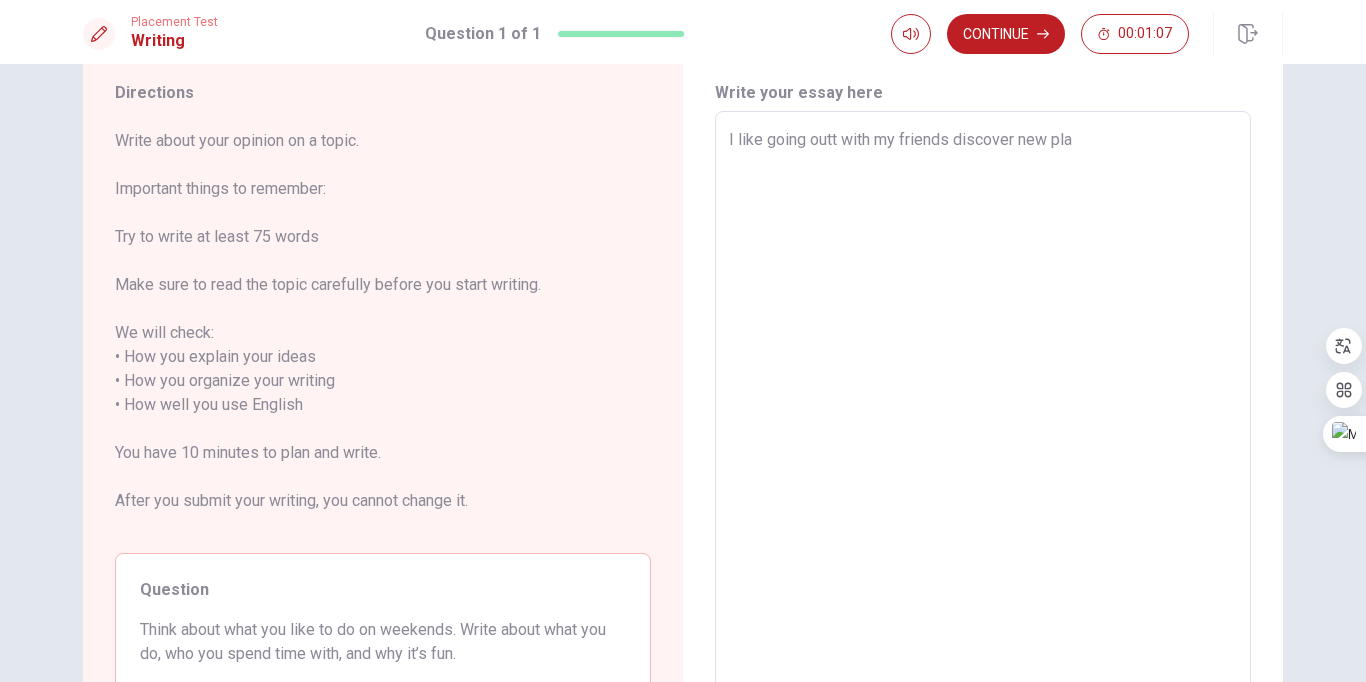 type on "x" 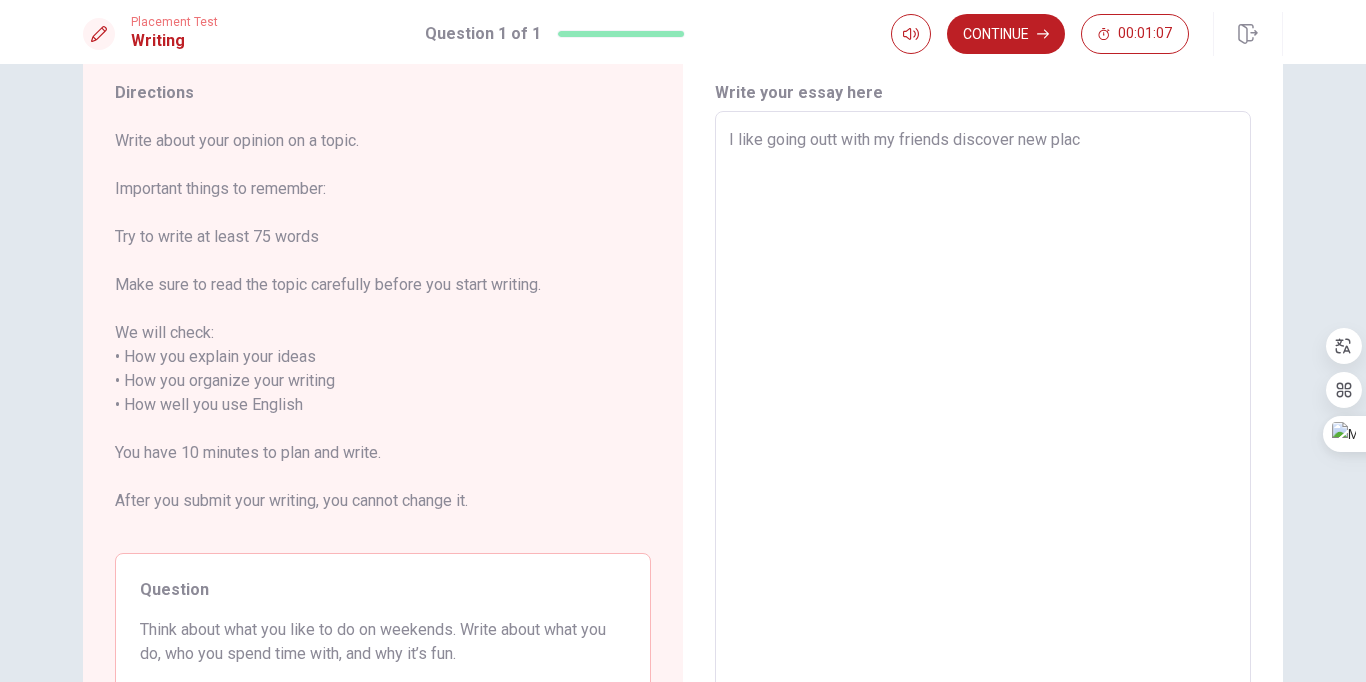 type on "x" 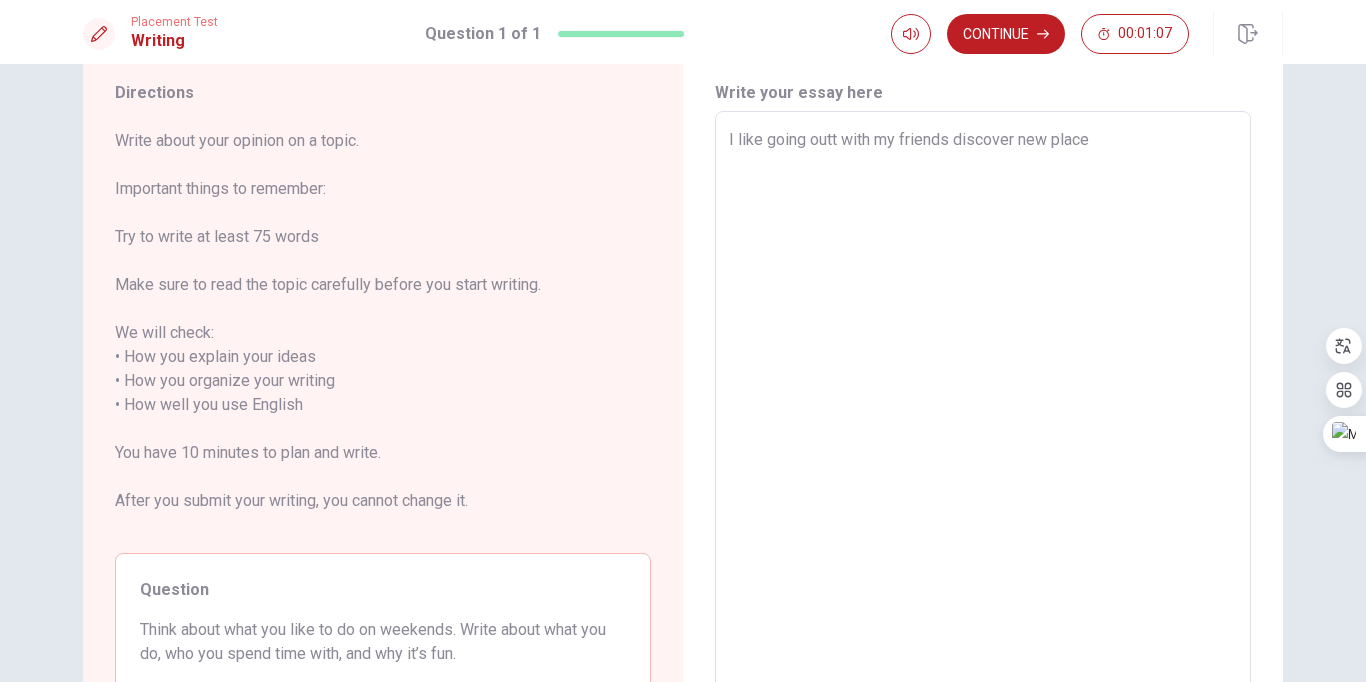 type on "x" 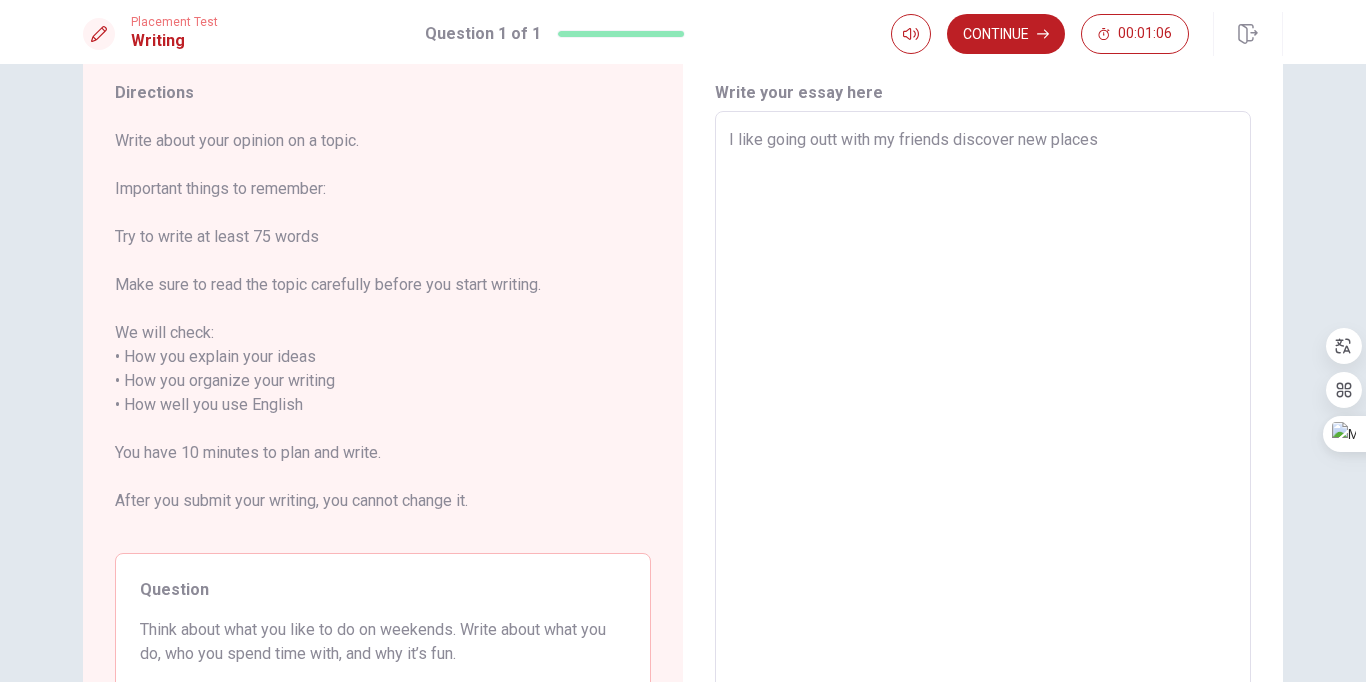 type on "x" 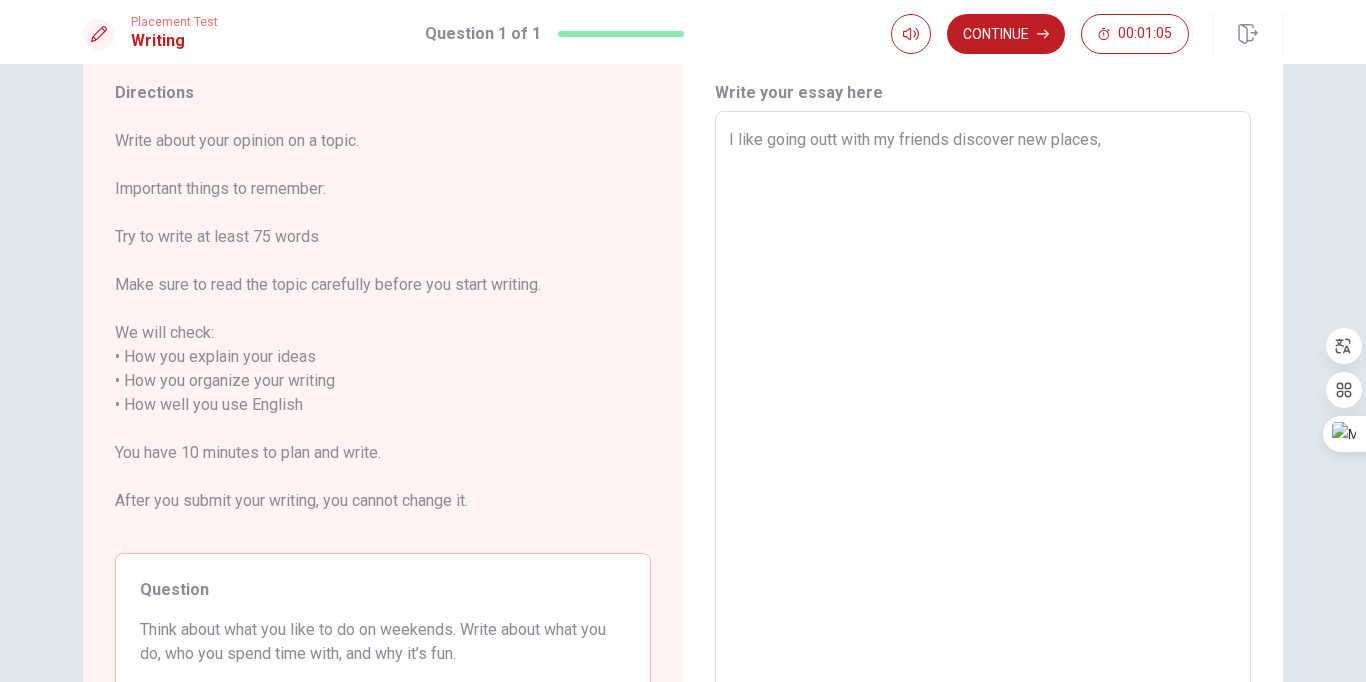 type on "x" 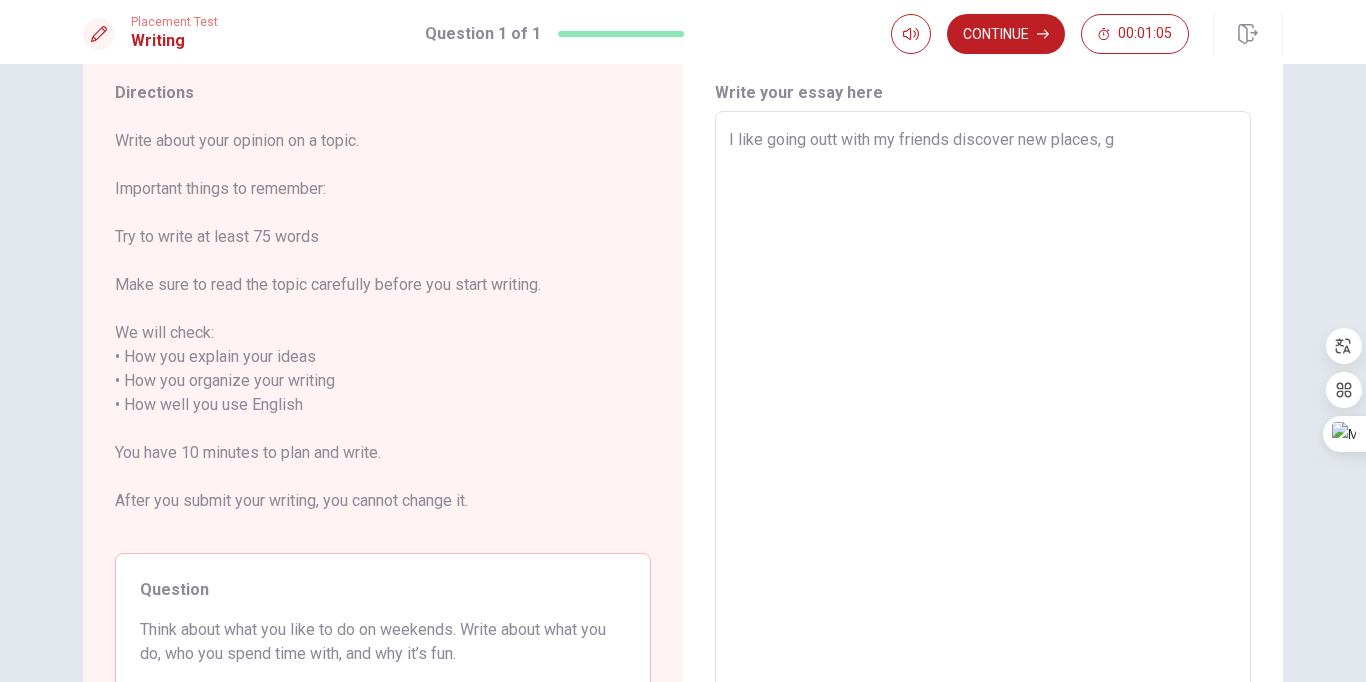 type on "x" 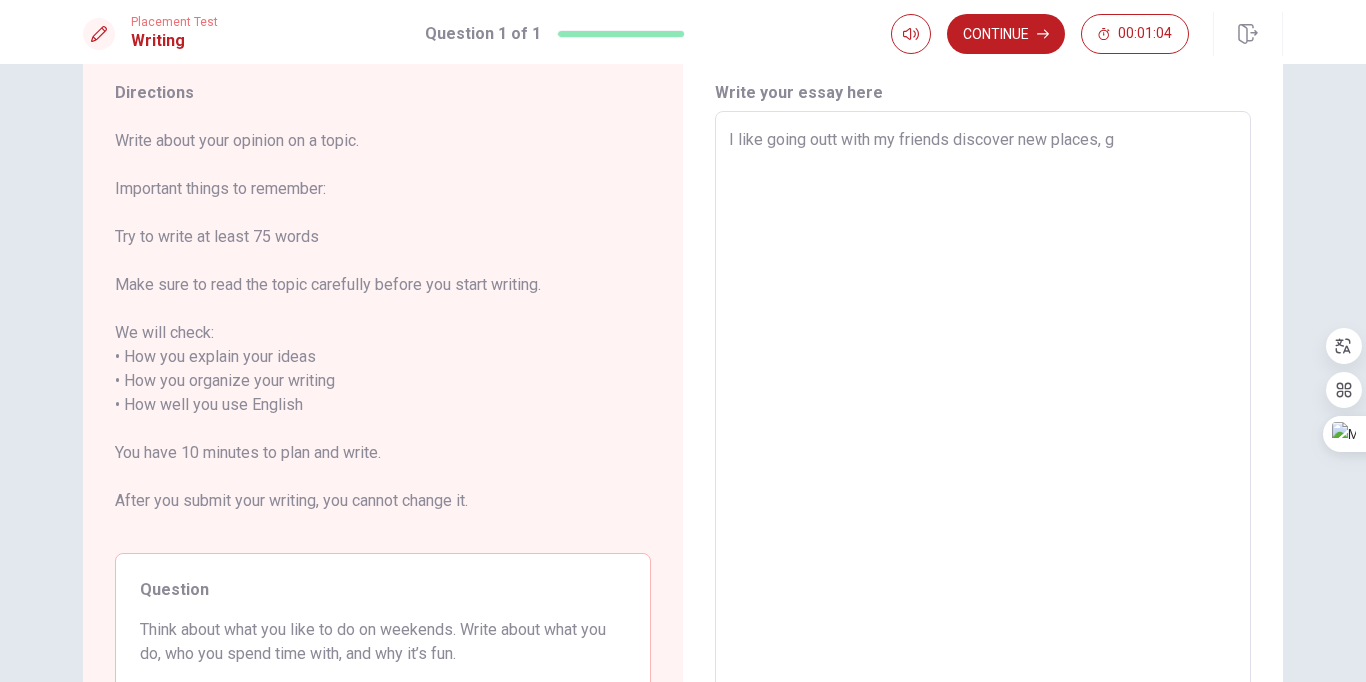 type on "I like going outt with my friends discover new places, go" 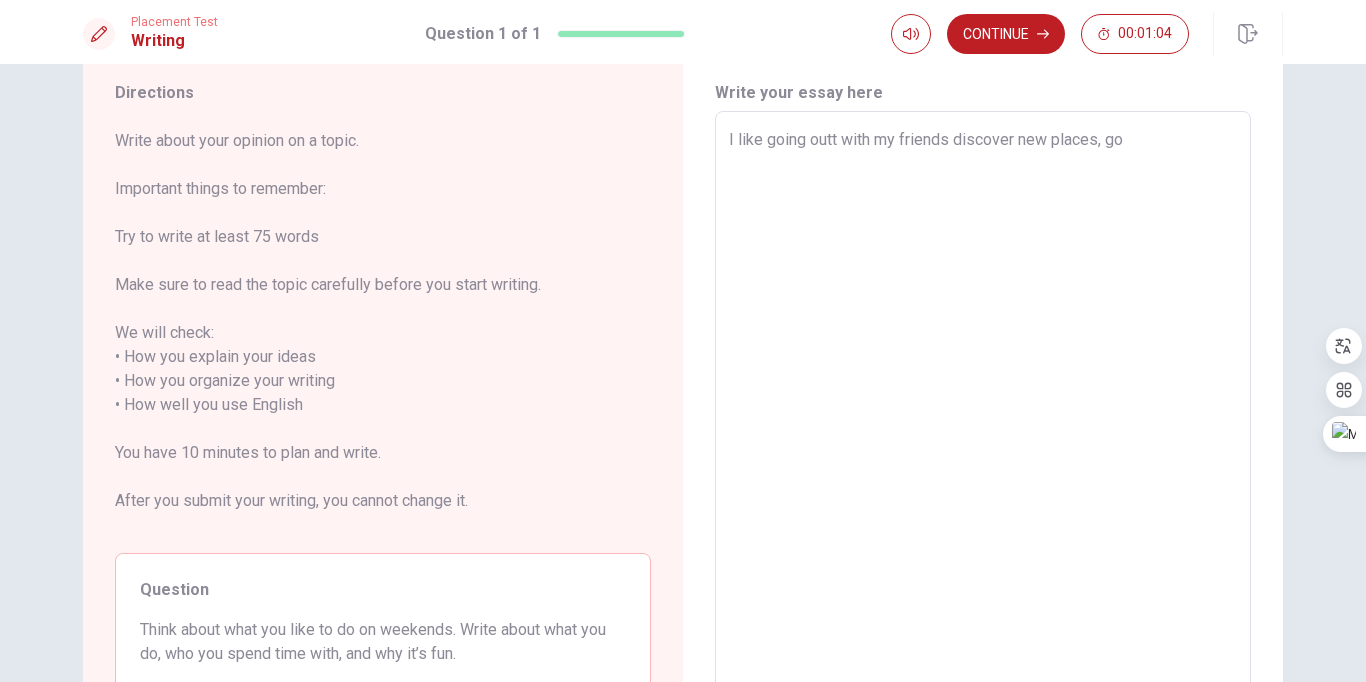 type on "x" 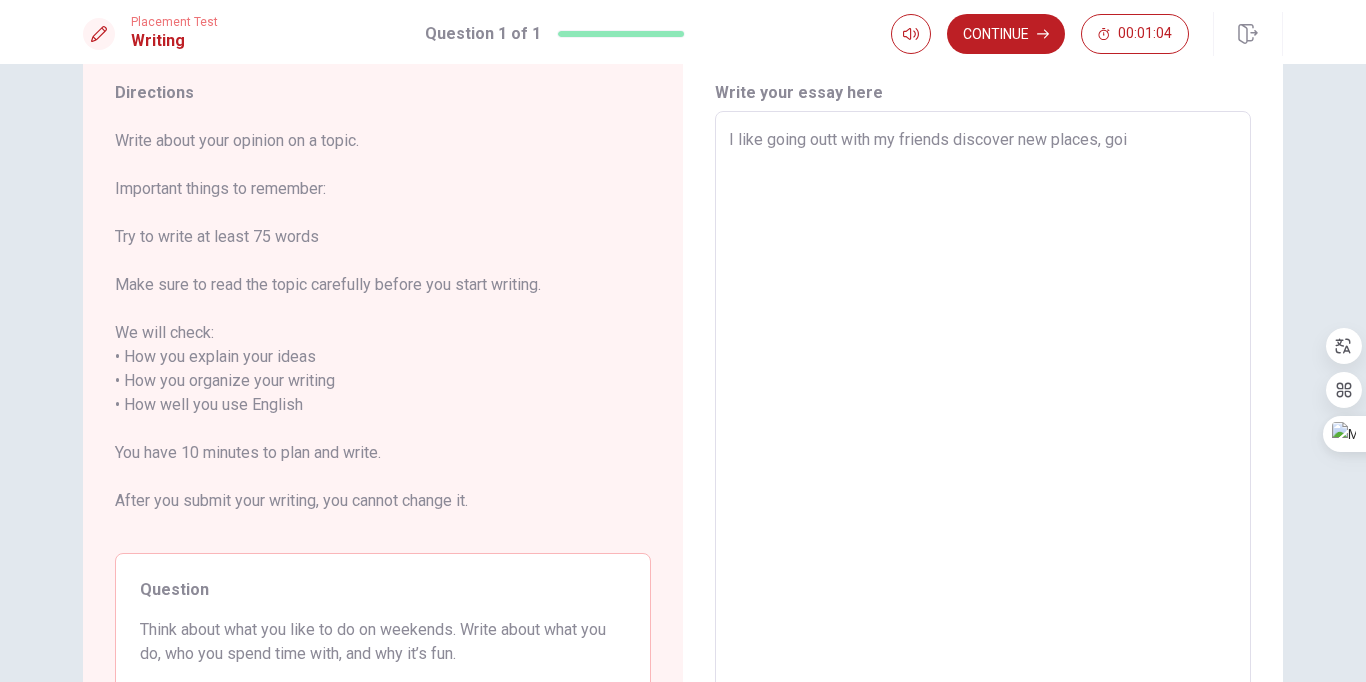 type on "x" 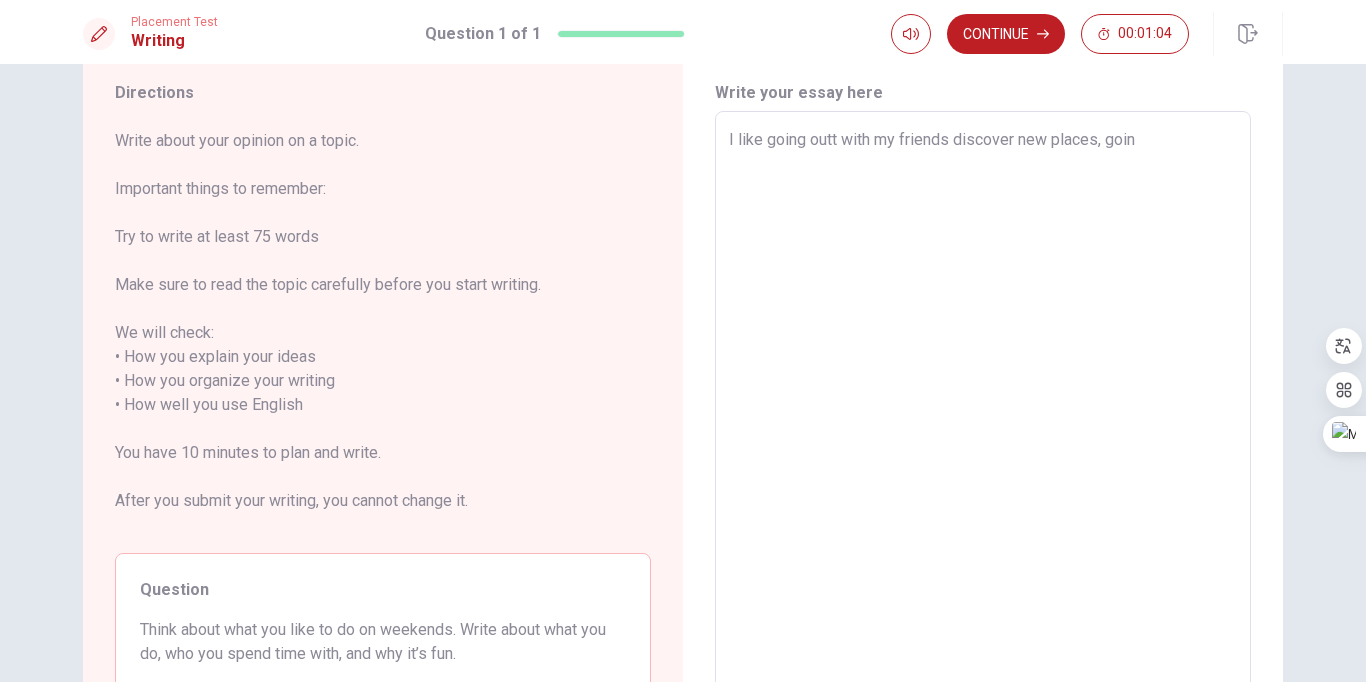 type on "x" 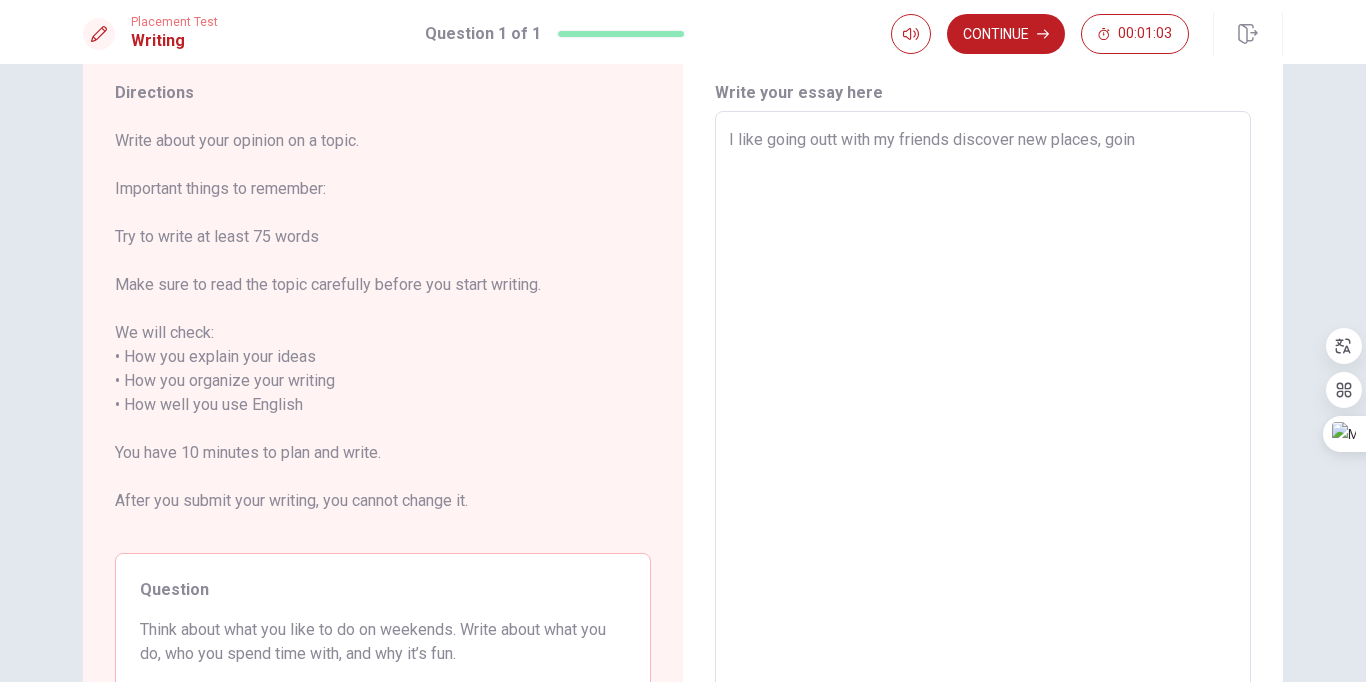 type on "I like going outt with my friends discover new places, goint" 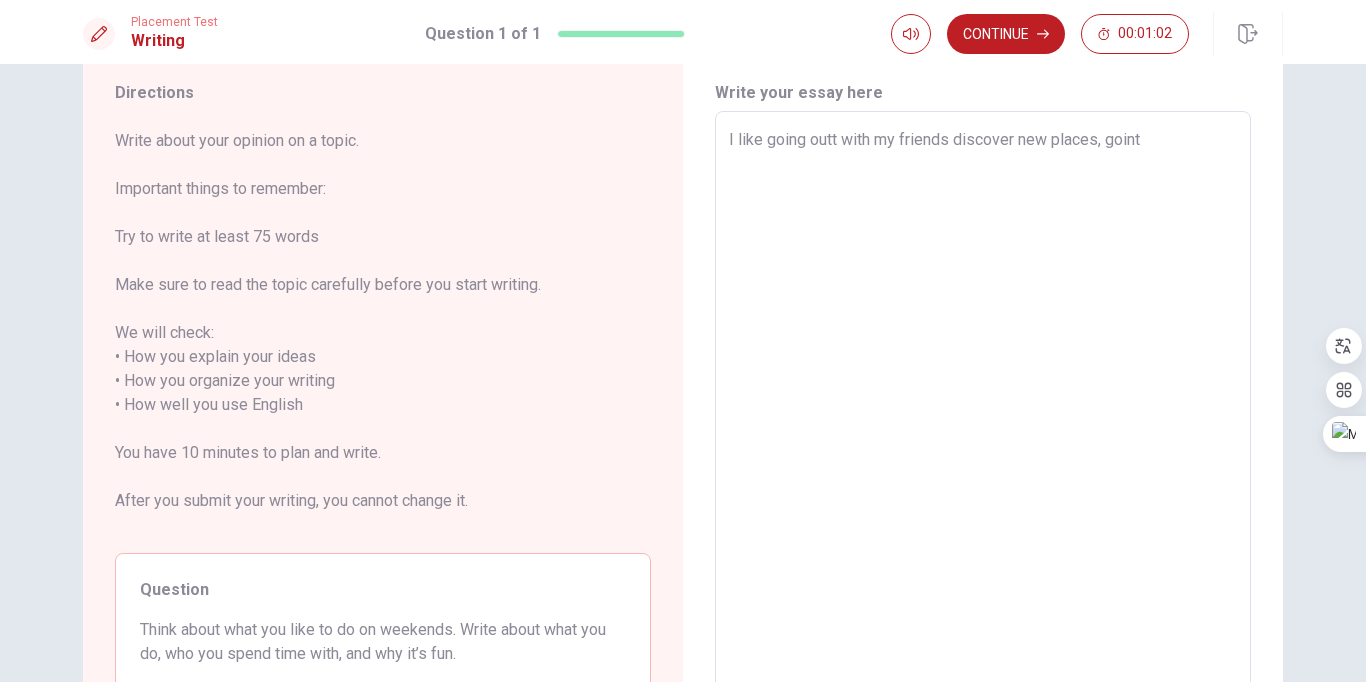 type on "x" 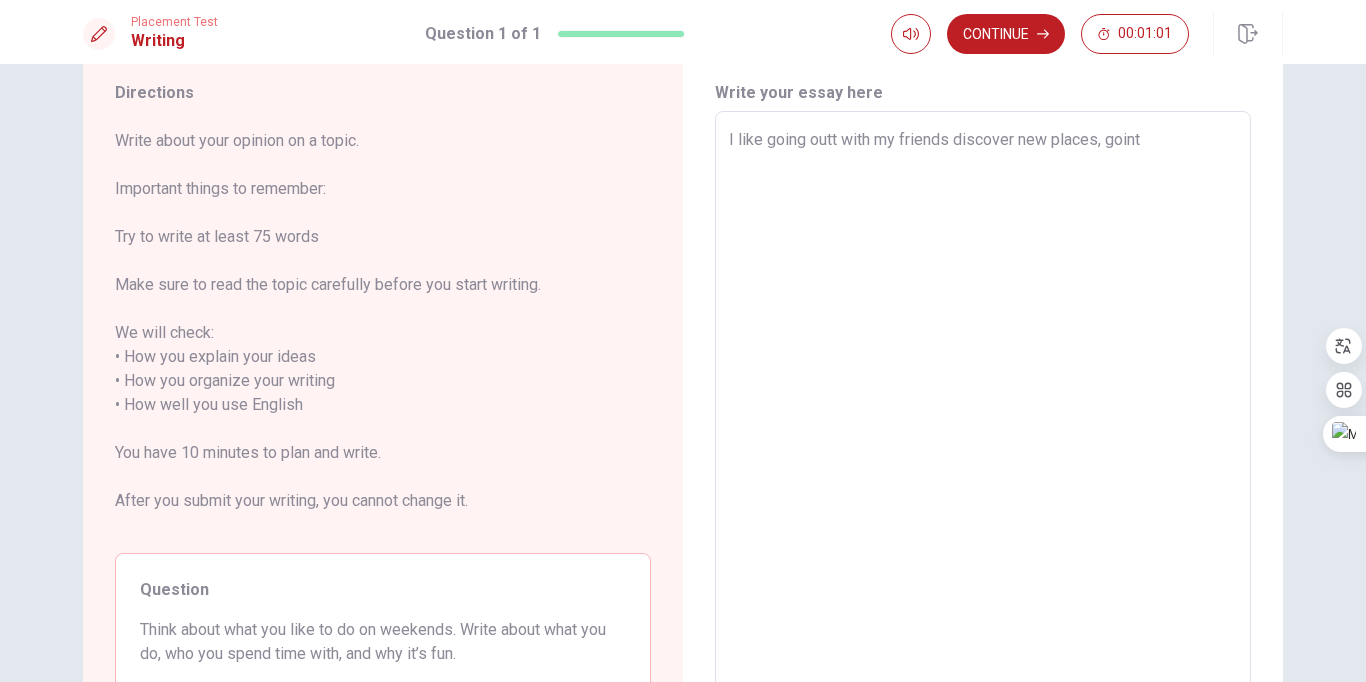 type on "I like going outt with my friends discover new places, goint" 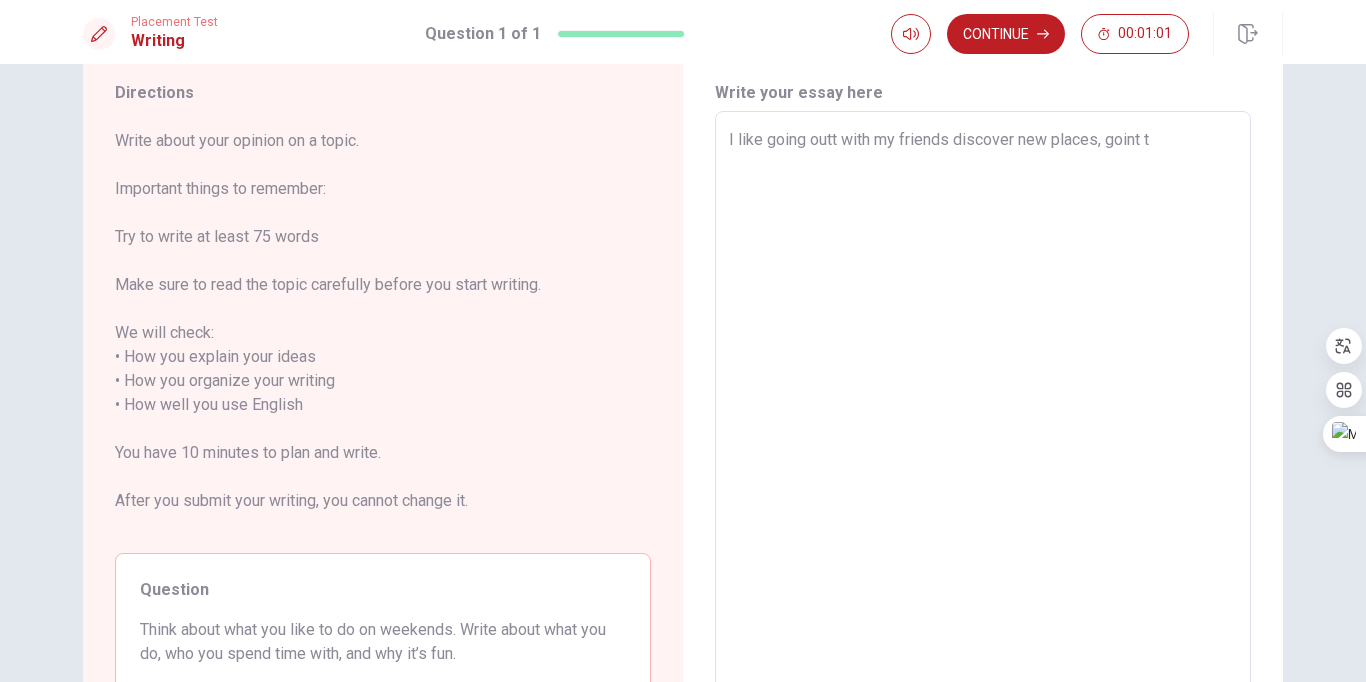 type on "x" 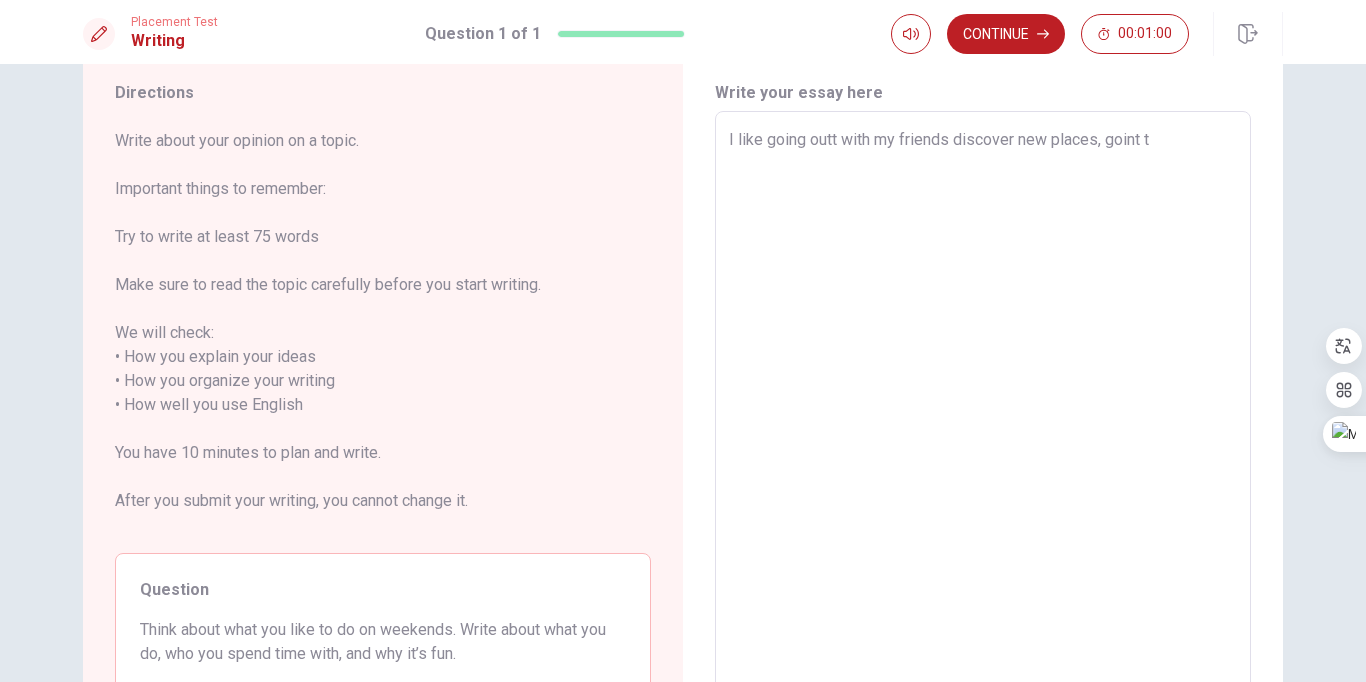 type on "I like going outt with my friends discover new places, goint to" 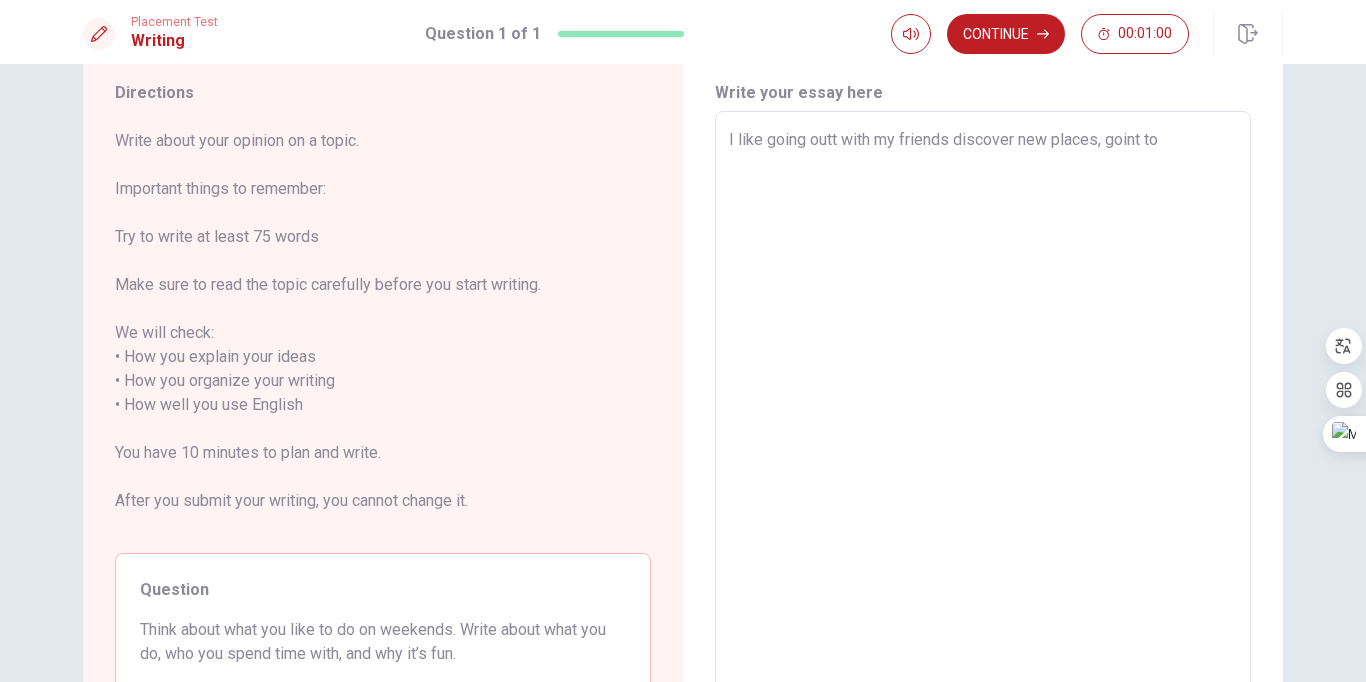 type on "x" 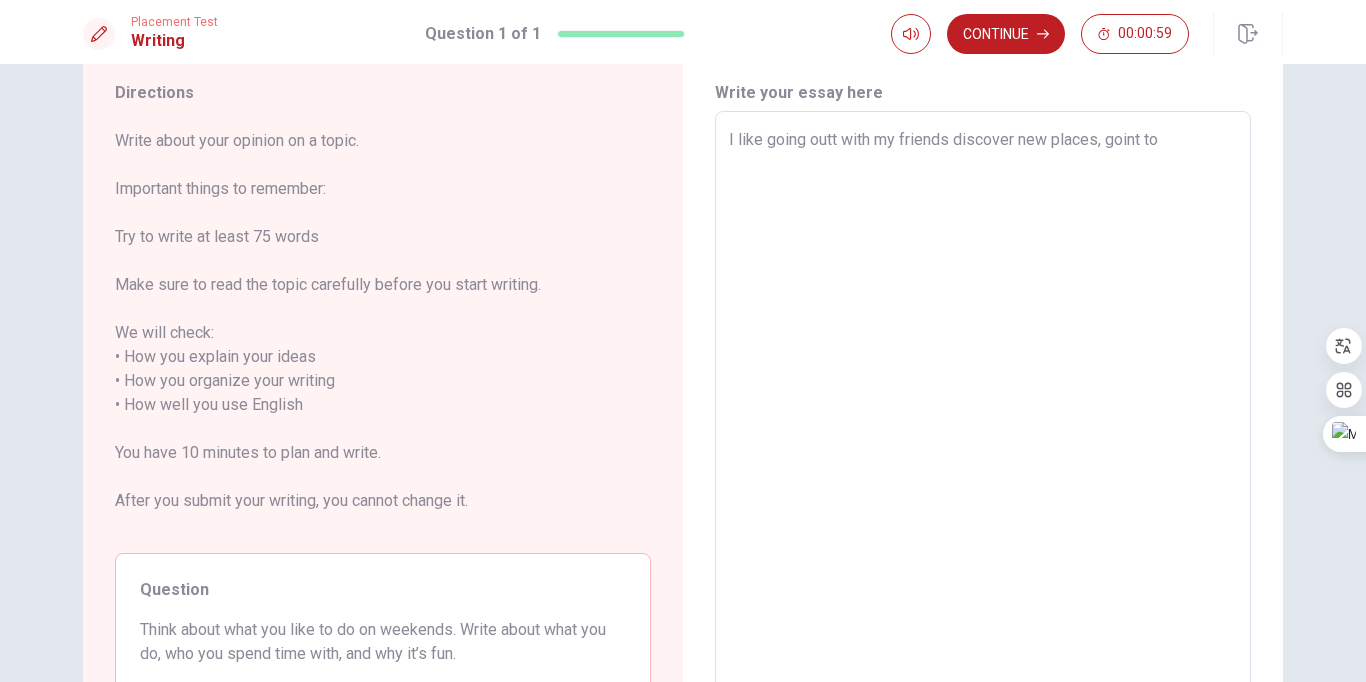 type on "I like going outt with my friends discover new places, goint to m" 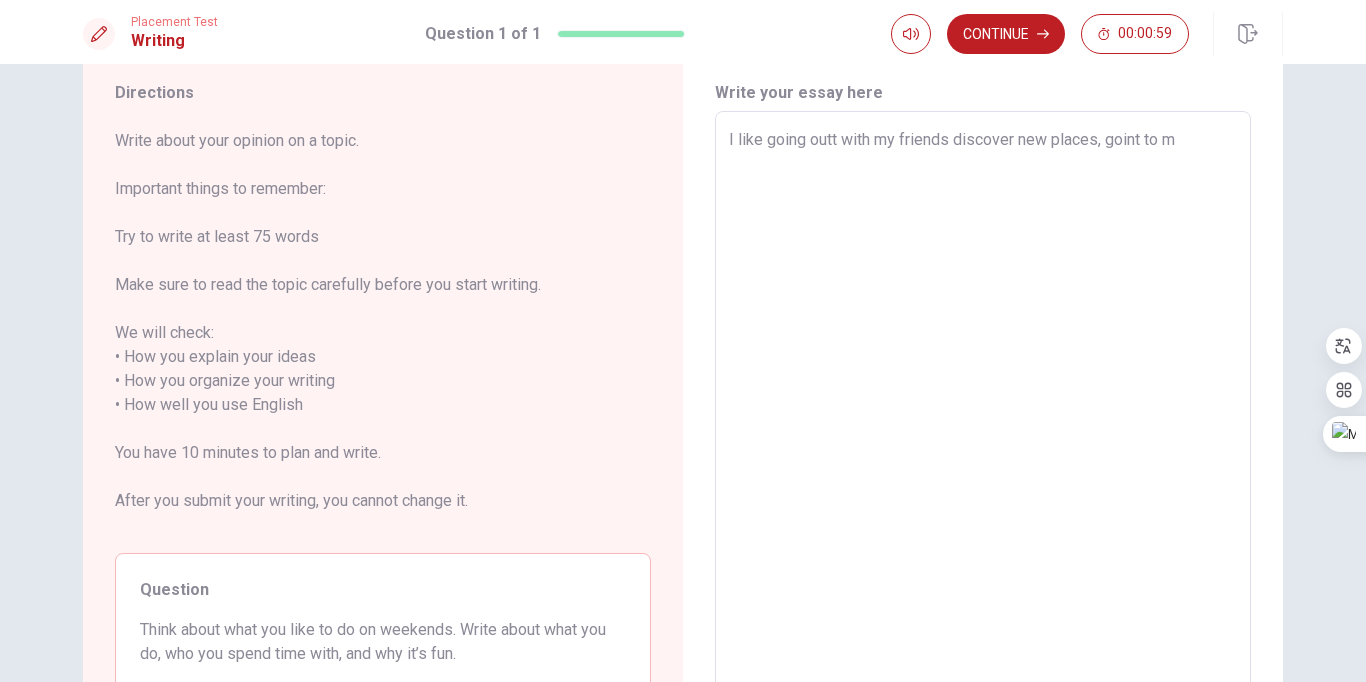 type on "x" 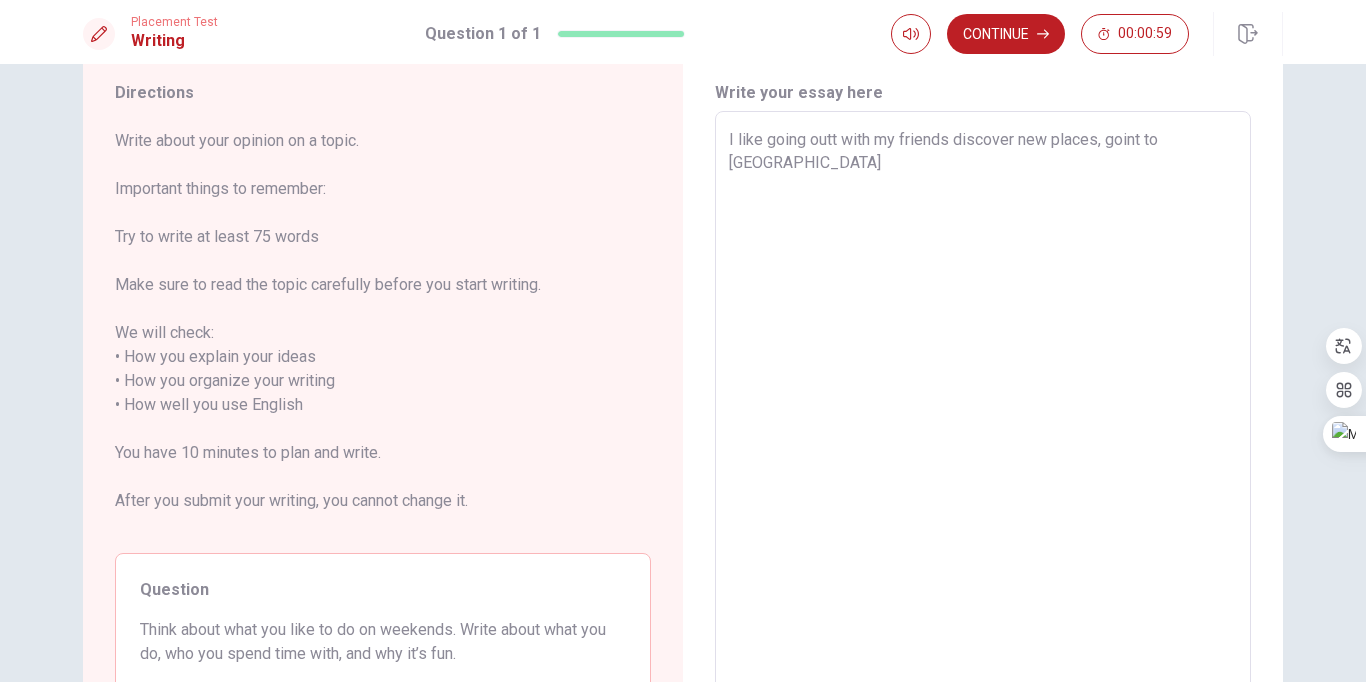 type on "x" 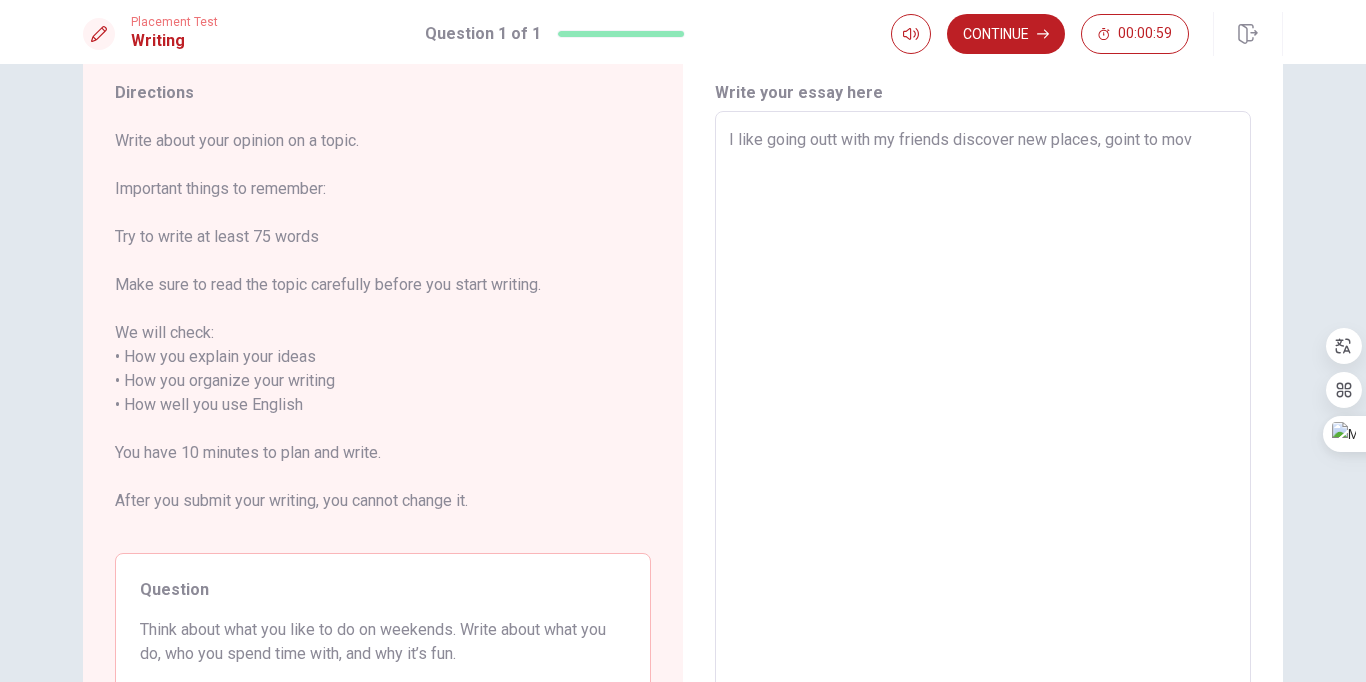 type on "x" 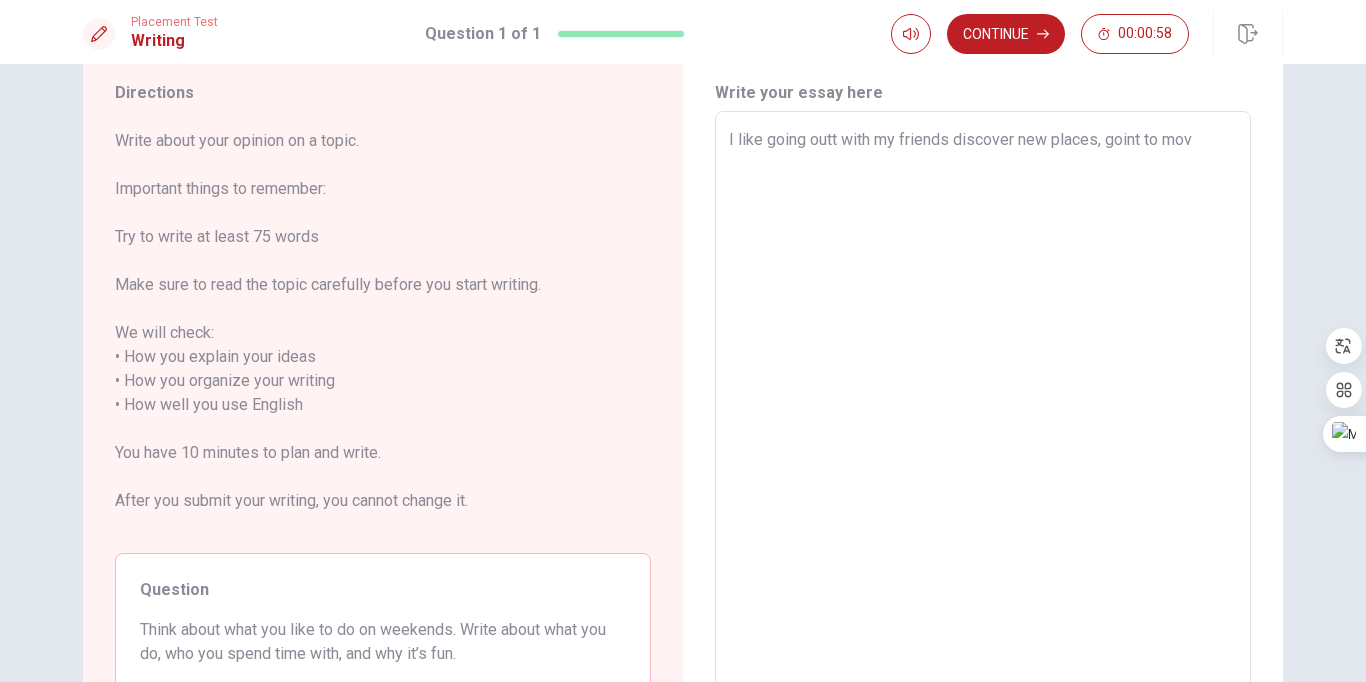 type on "I like going outt with my friends discover new places, goint to [GEOGRAPHIC_DATA]" 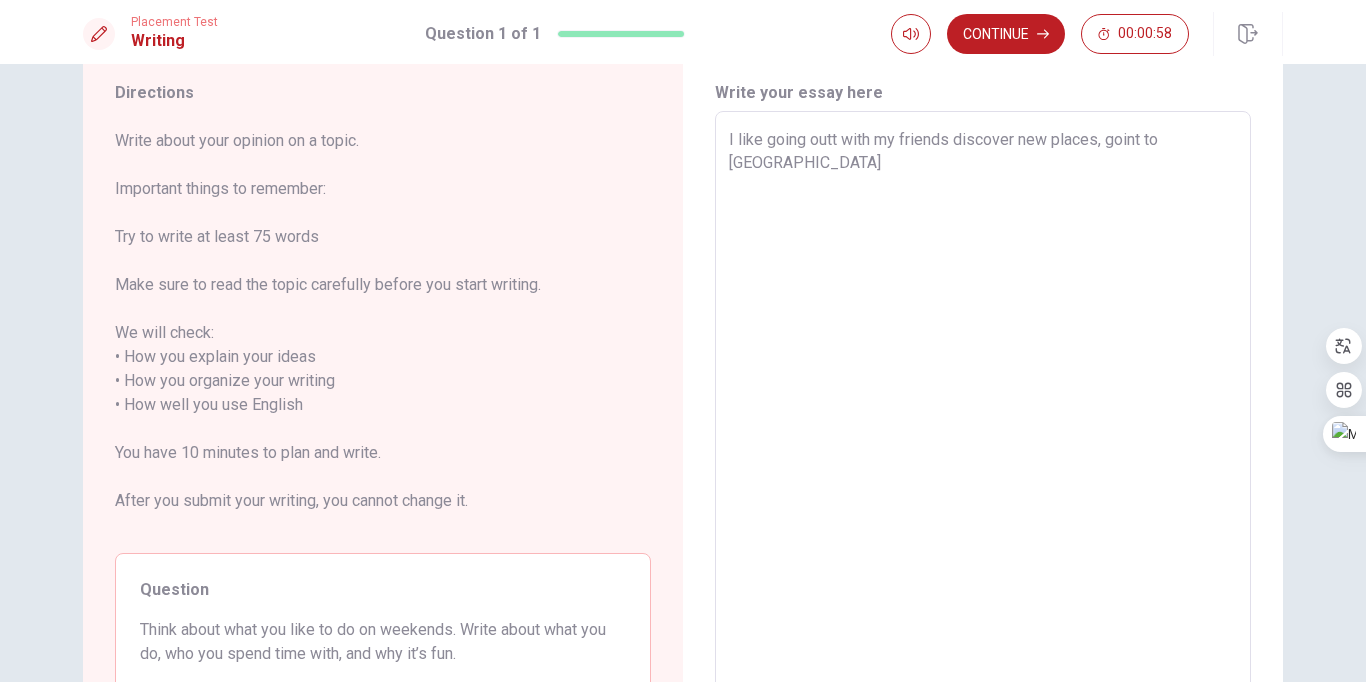 type on "I like going outt with my friends discover new places, goint to movie" 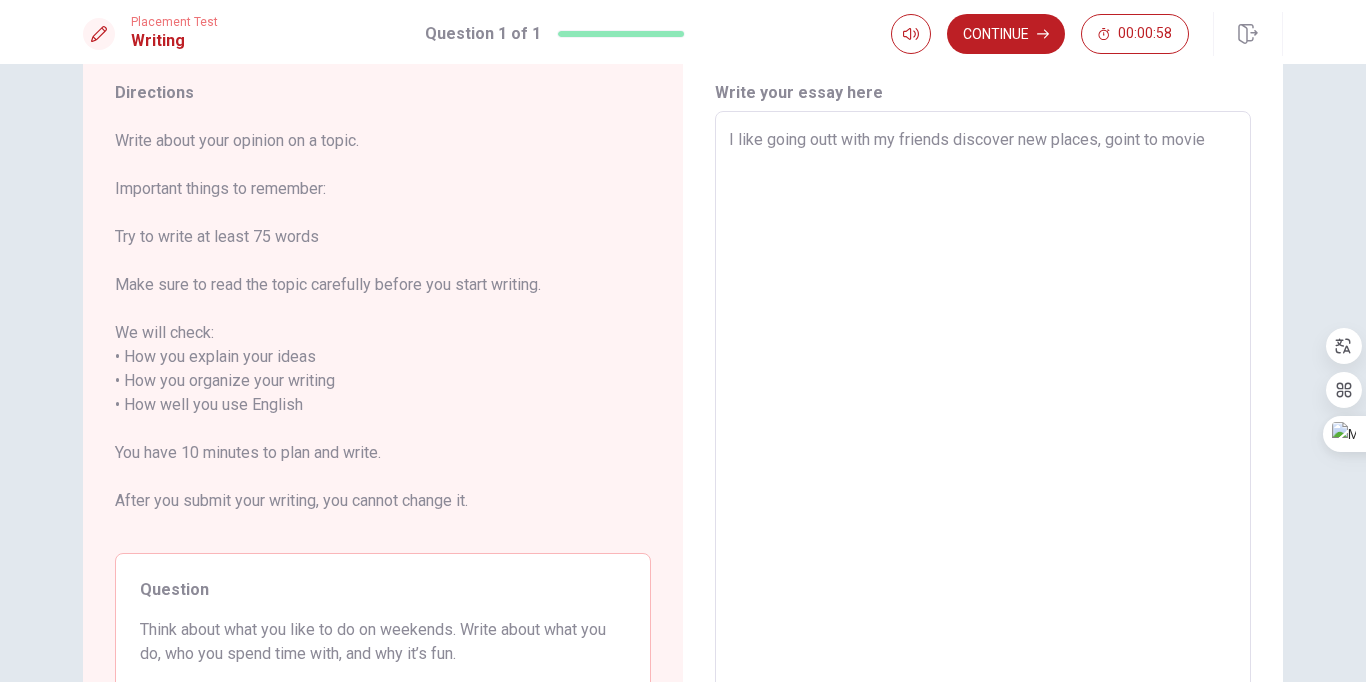 type on "x" 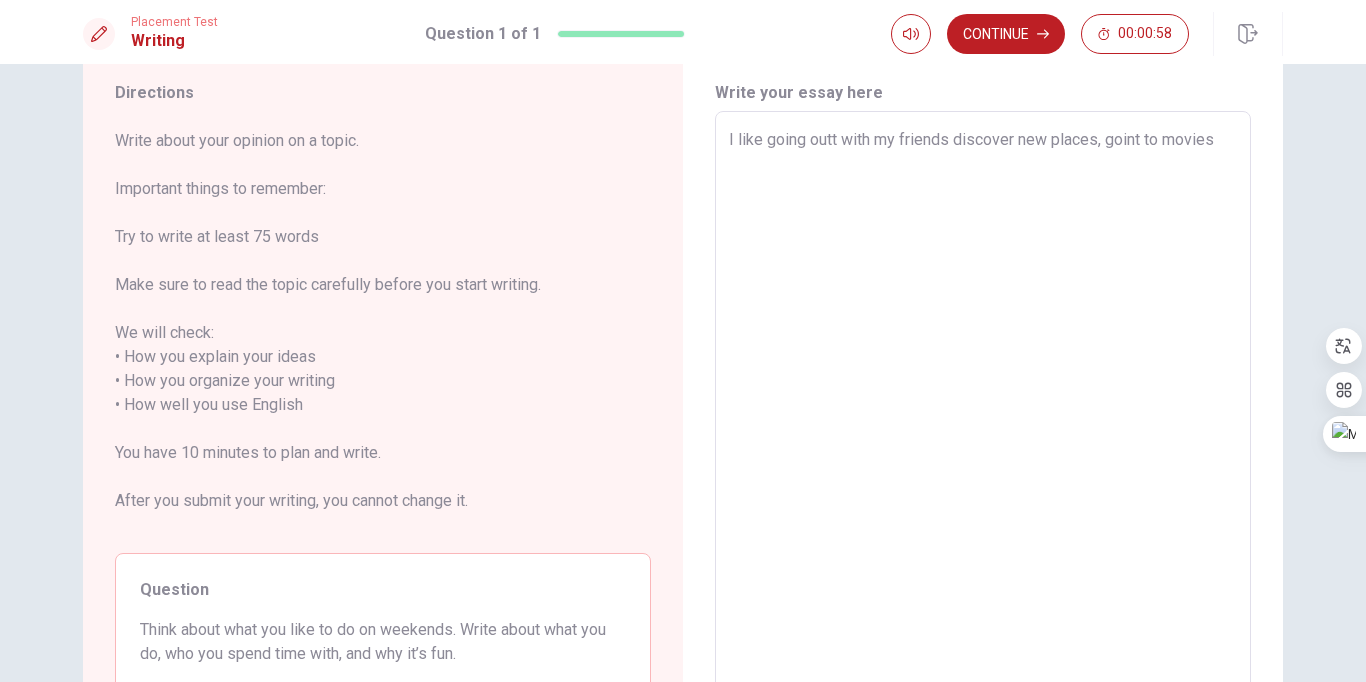 type on "x" 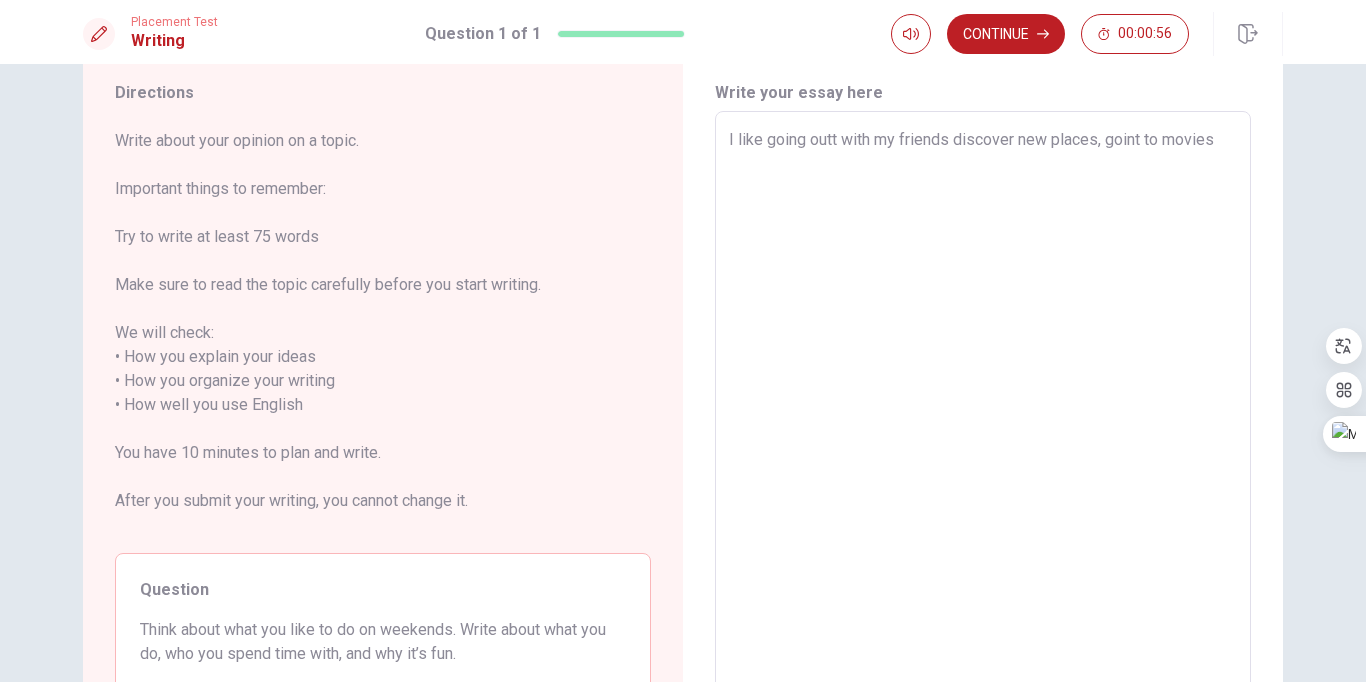 type 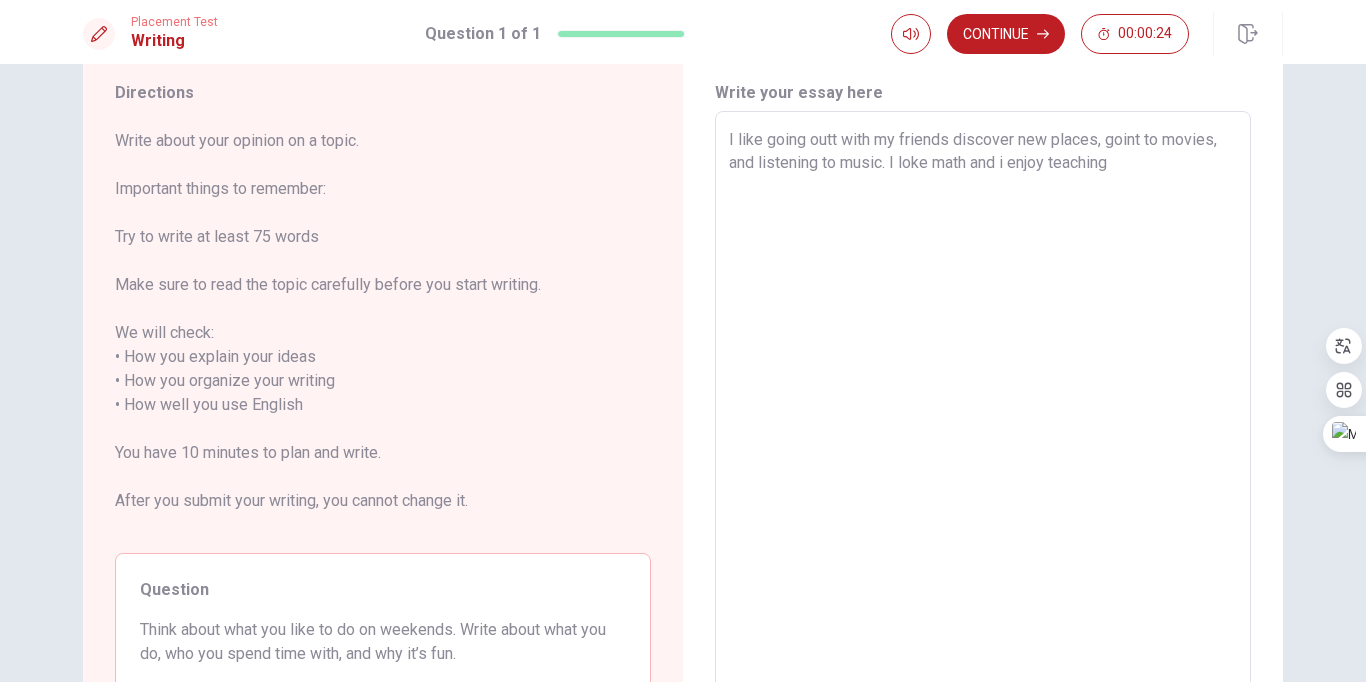 scroll, scrollTop: 49, scrollLeft: 0, axis: vertical 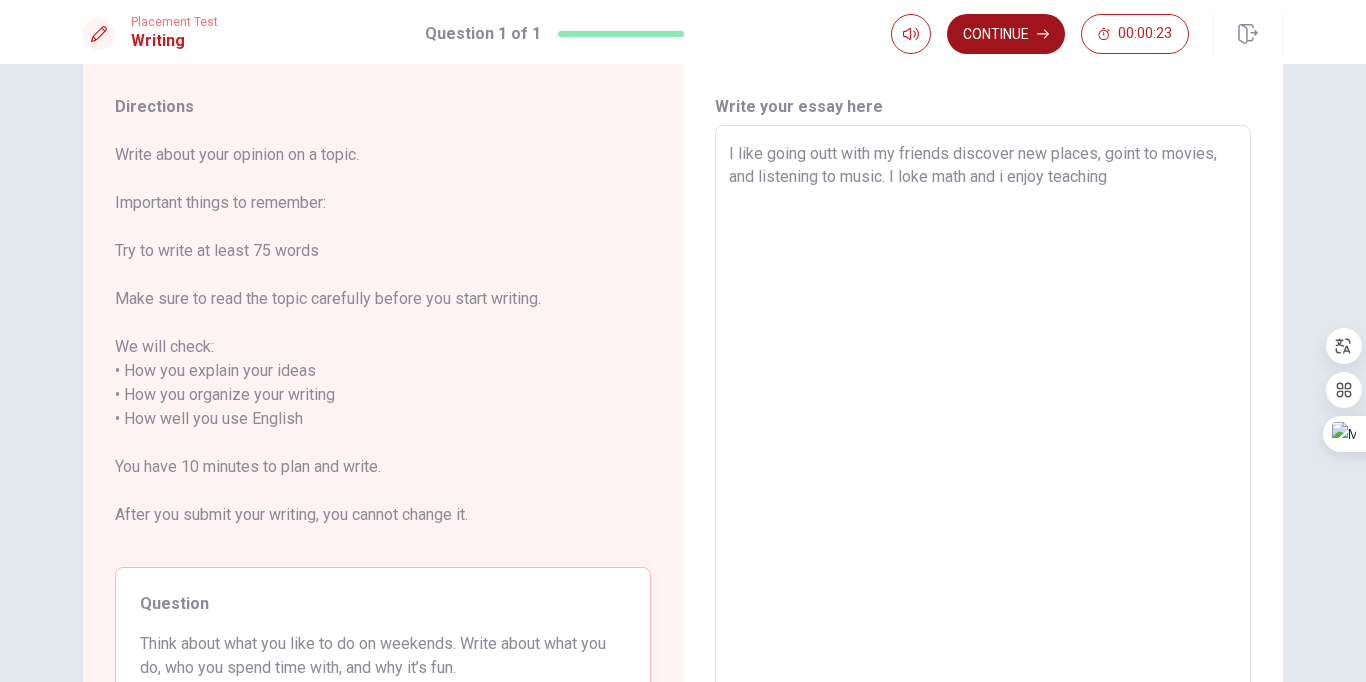 click on "Continue" at bounding box center (1006, 34) 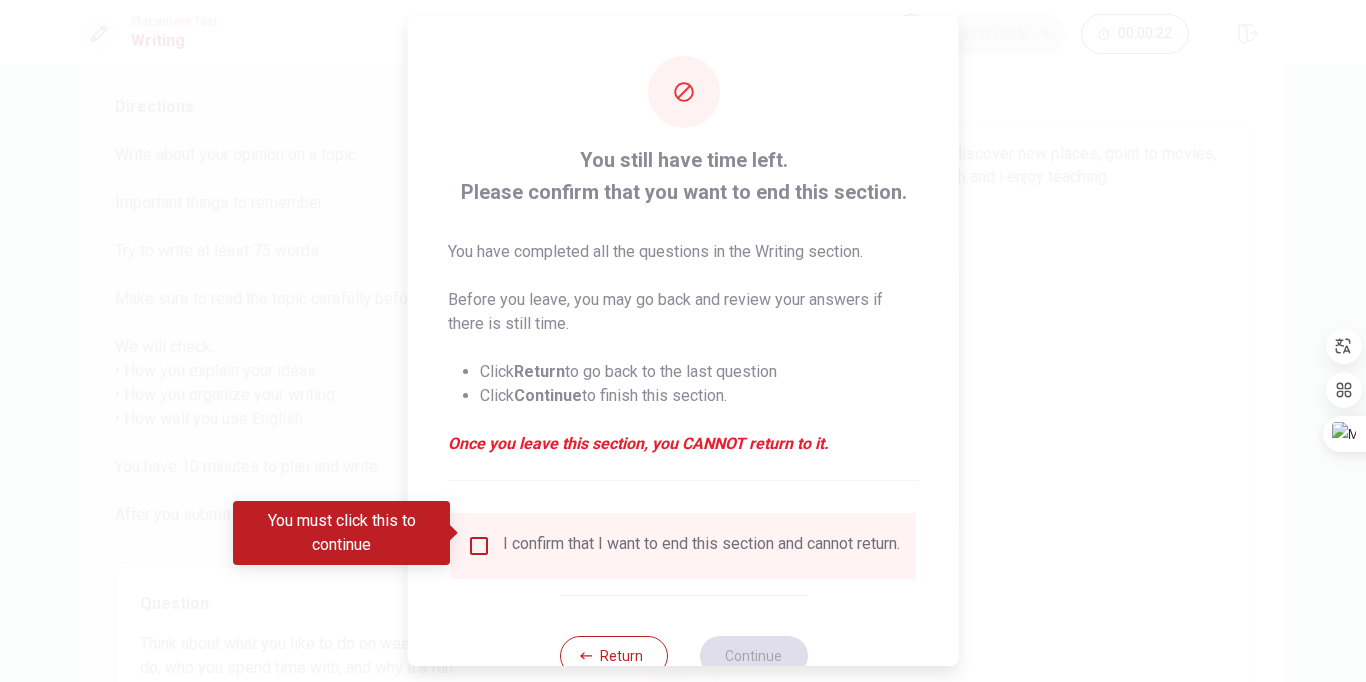 scroll, scrollTop: 64, scrollLeft: 0, axis: vertical 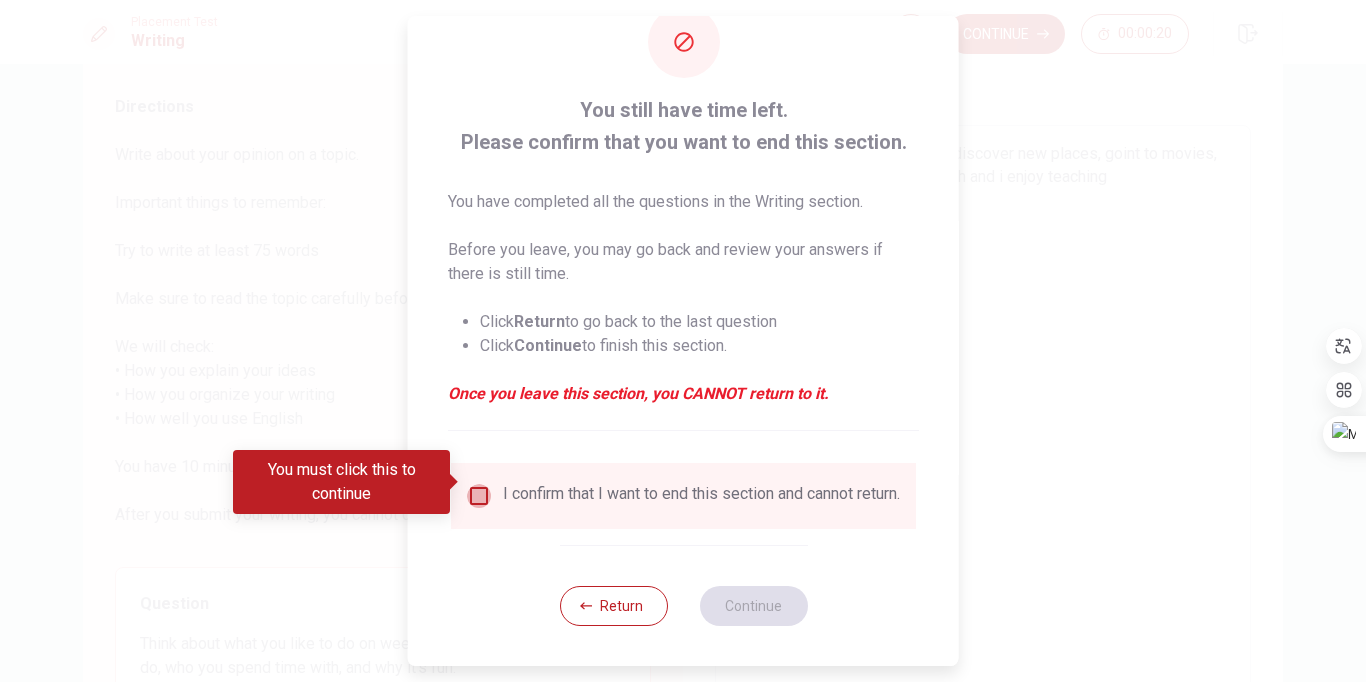 click at bounding box center [479, 496] 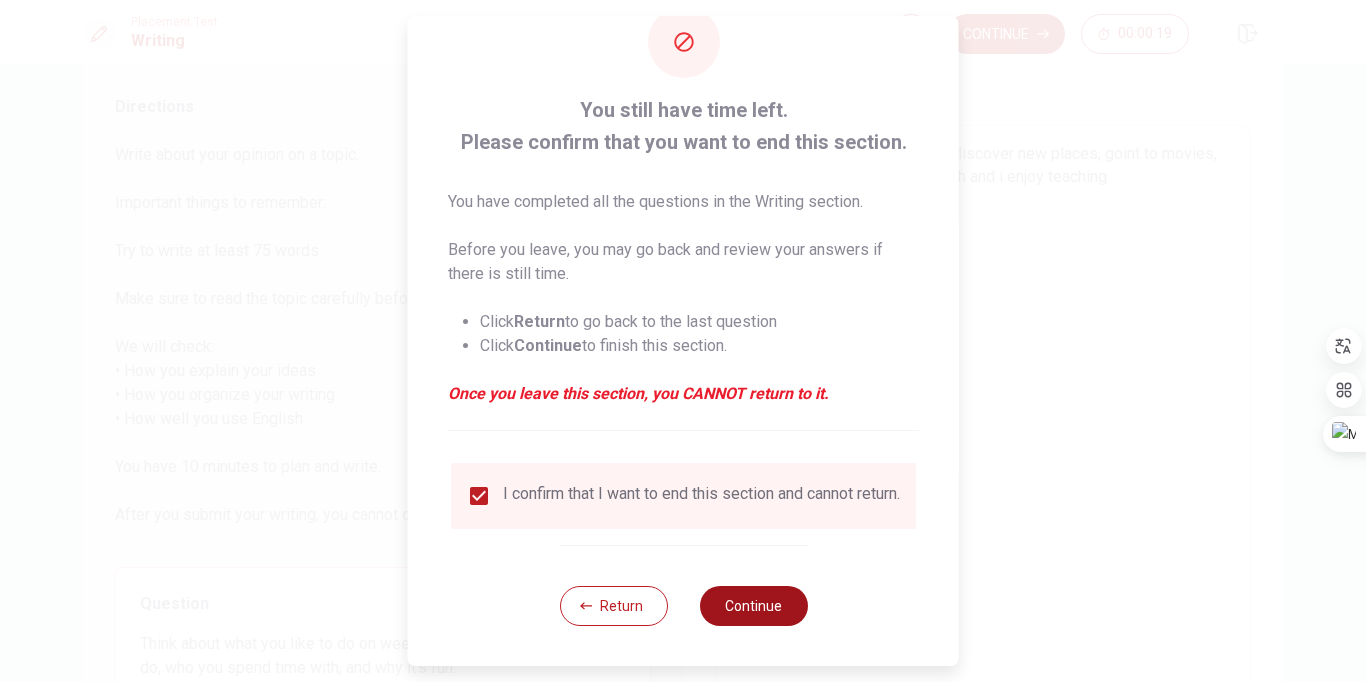 click on "Continue" at bounding box center (753, 606) 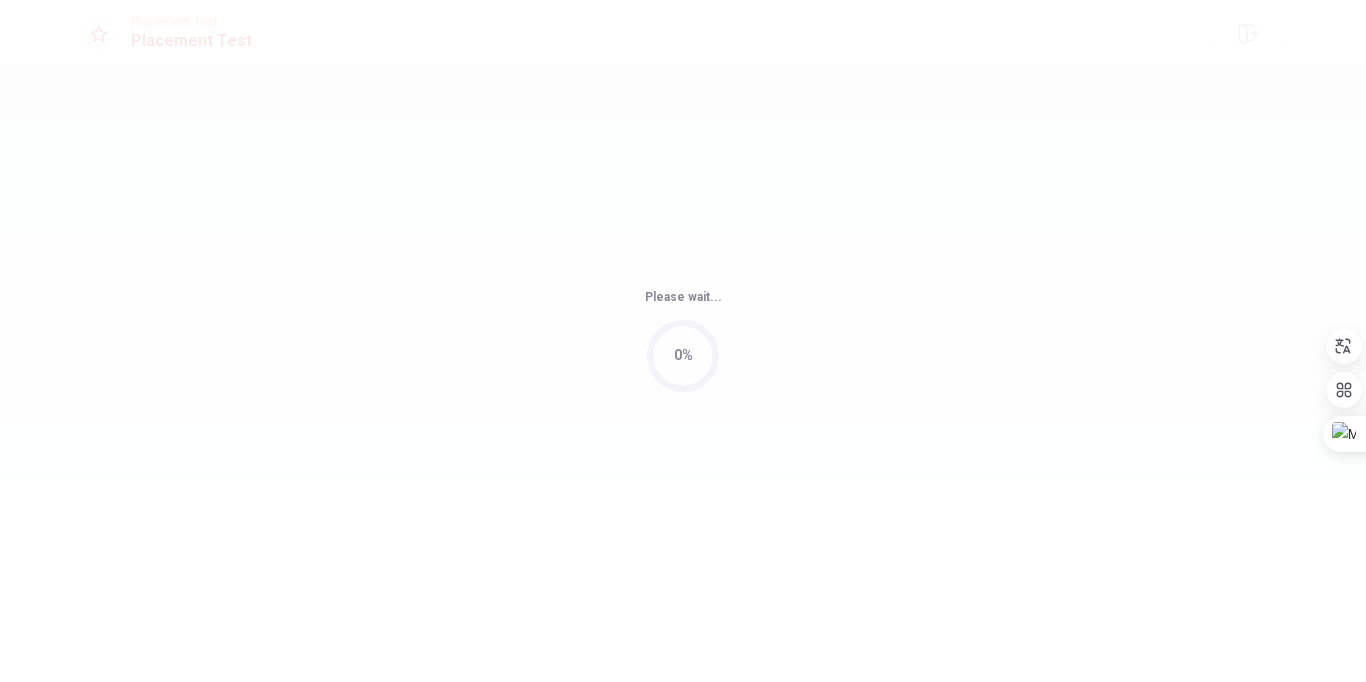 scroll, scrollTop: 0, scrollLeft: 0, axis: both 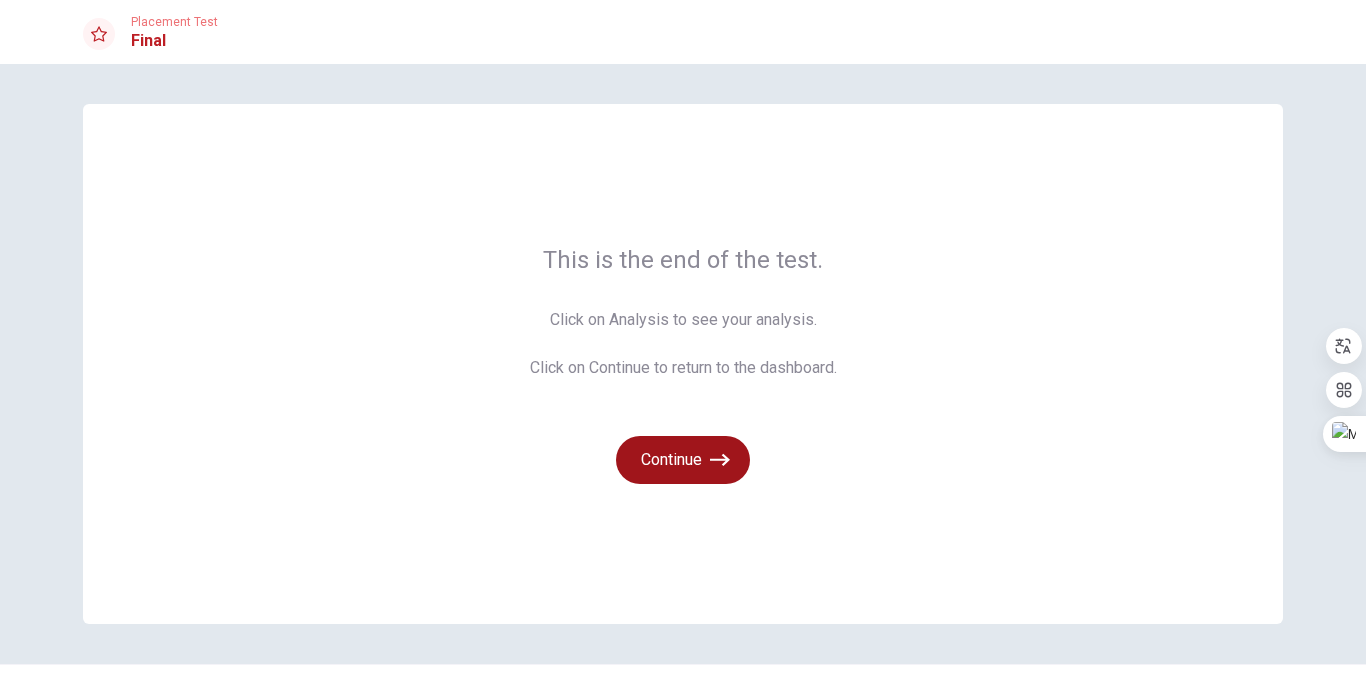 click on "Continue" at bounding box center (683, 460) 